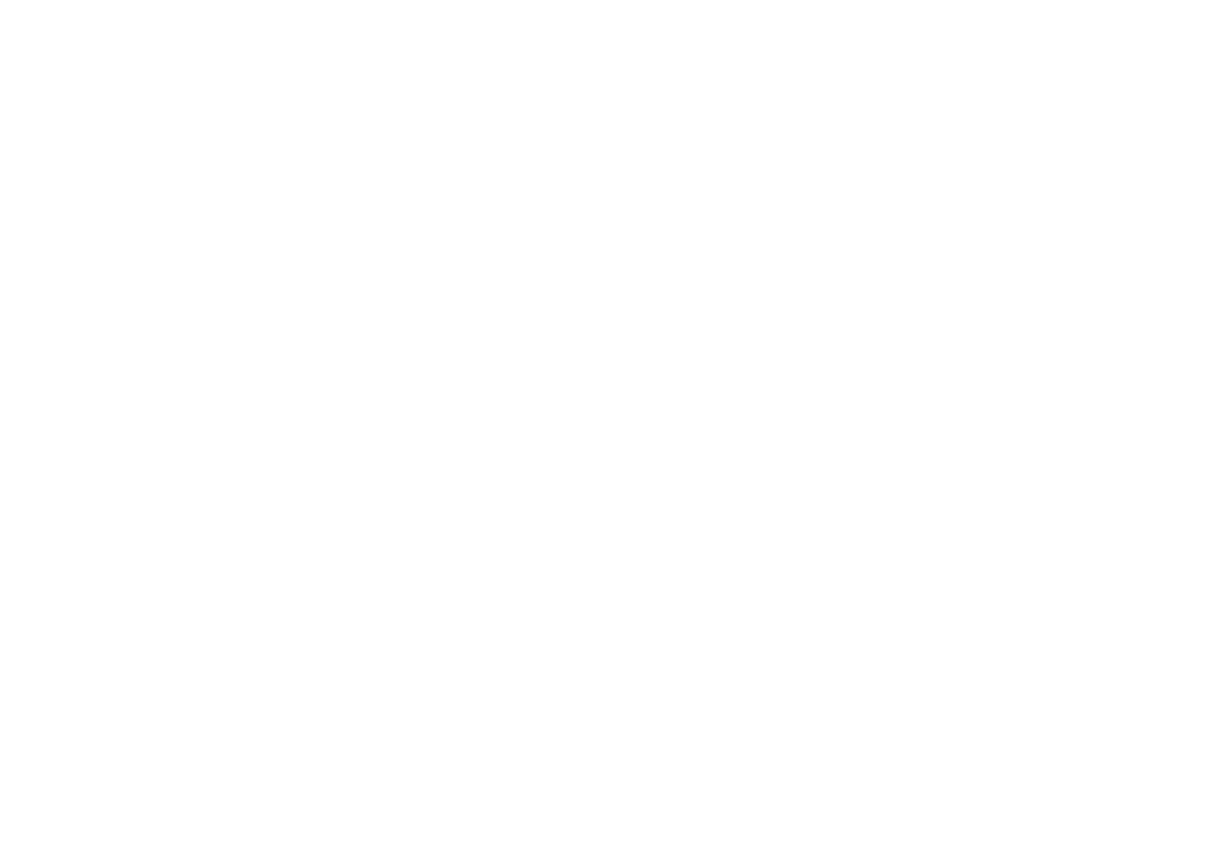 scroll, scrollTop: 0, scrollLeft: 0, axis: both 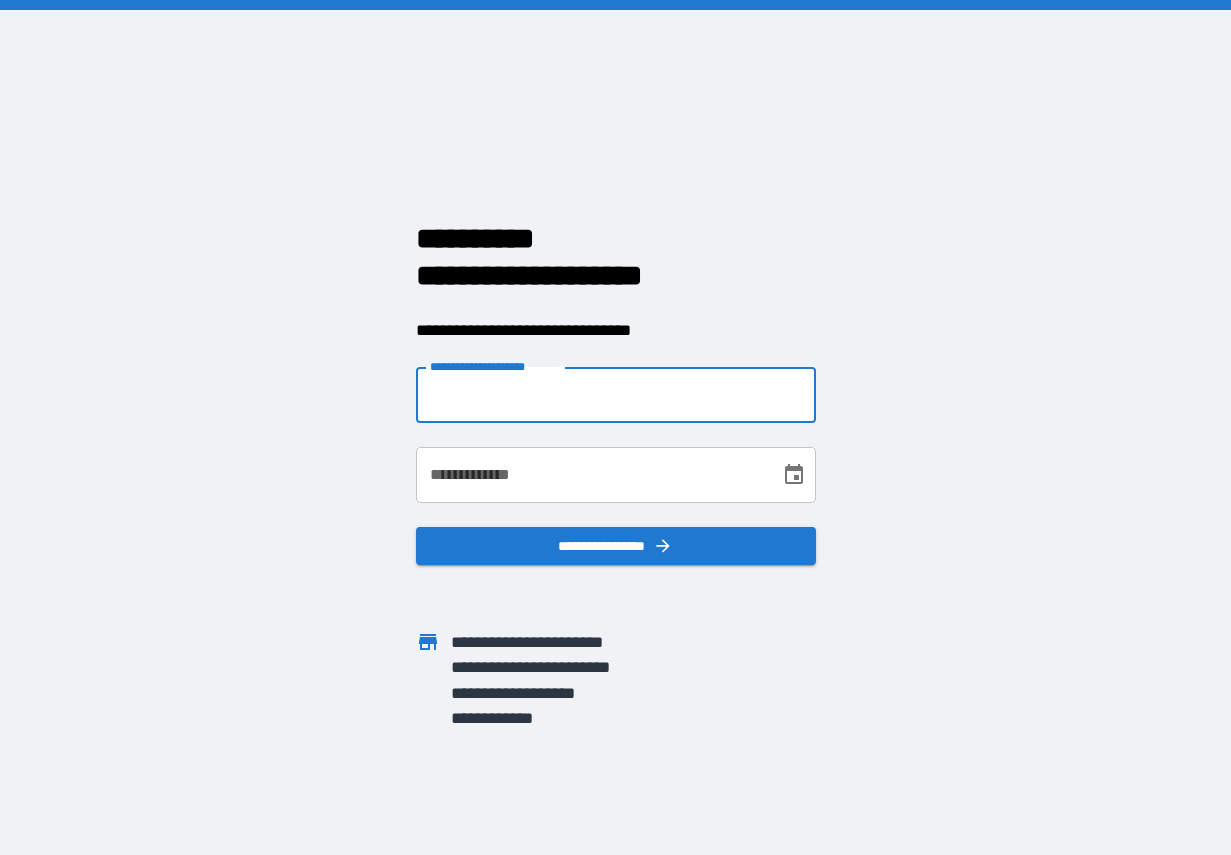 click on "**********" at bounding box center (616, 395) 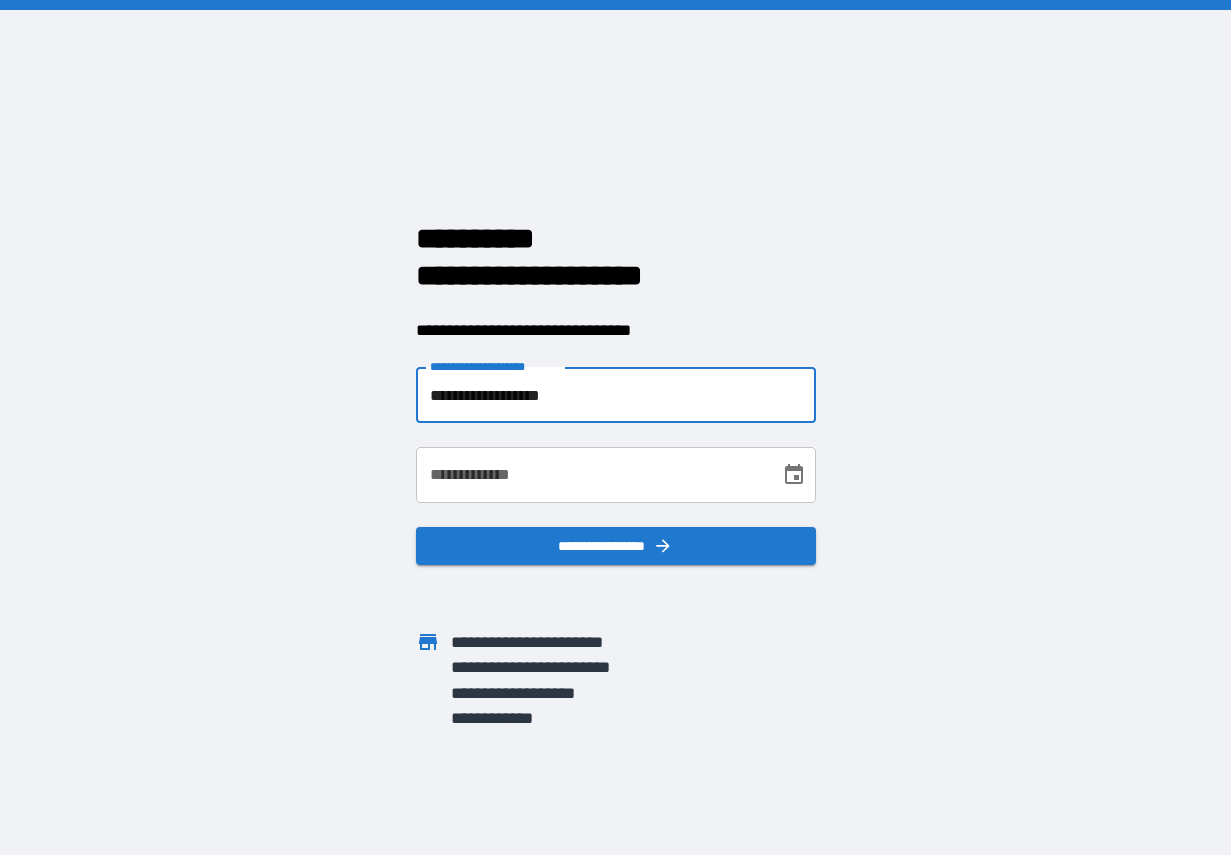 type on "**********" 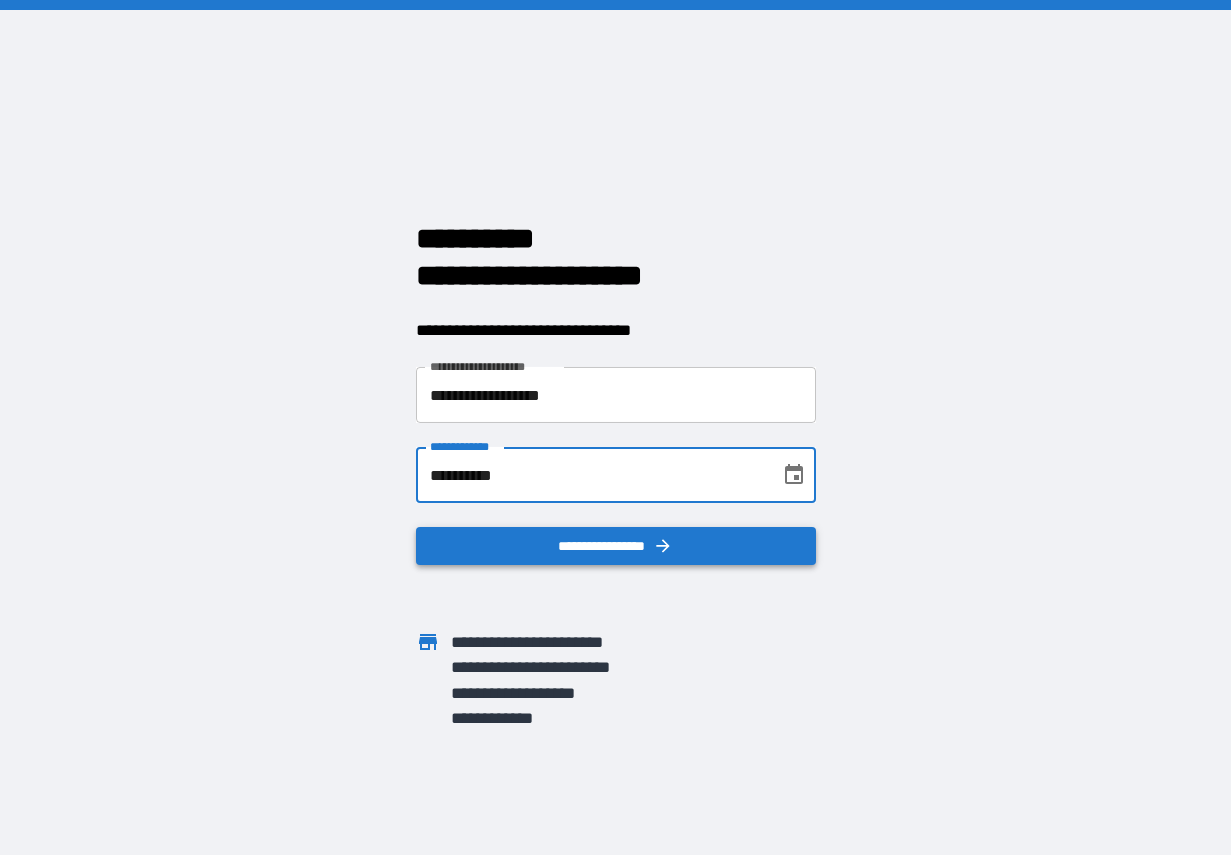 type on "**********" 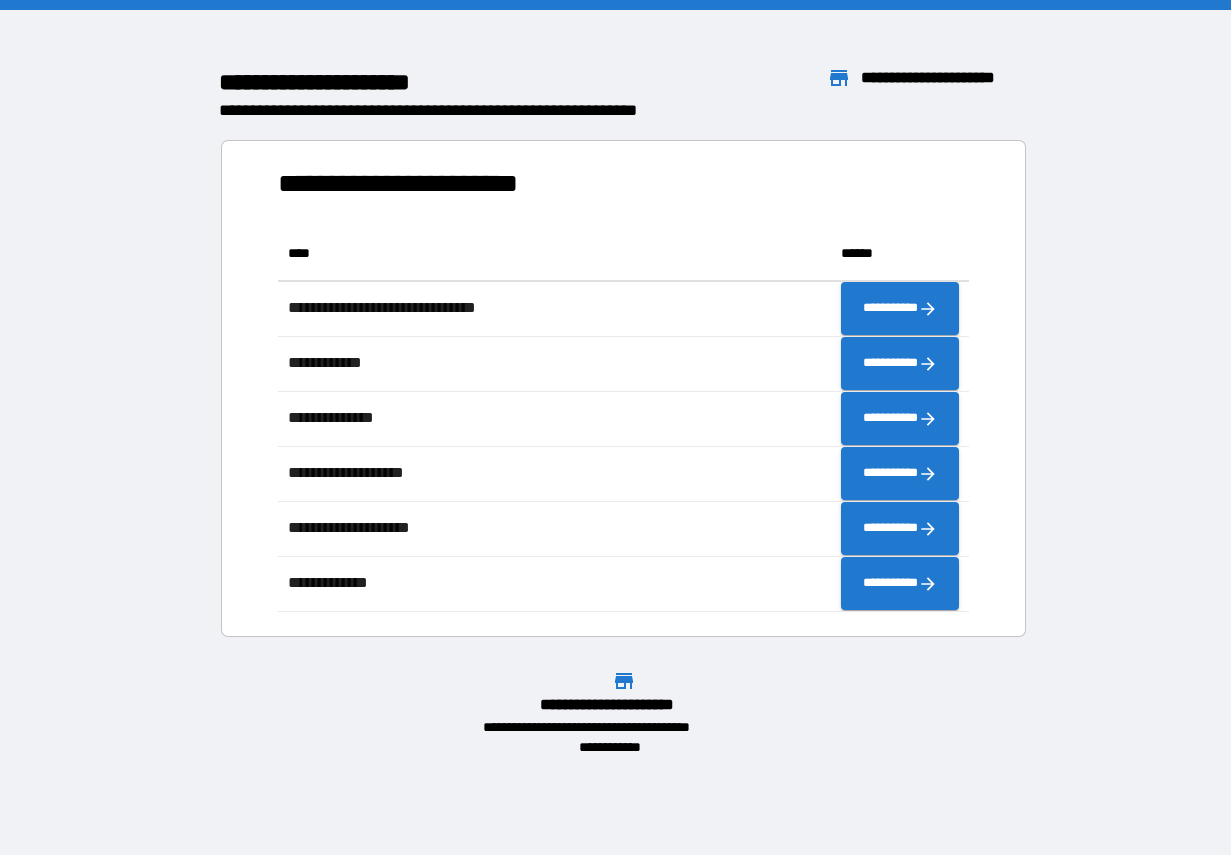 scroll, scrollTop: 1, scrollLeft: 1, axis: both 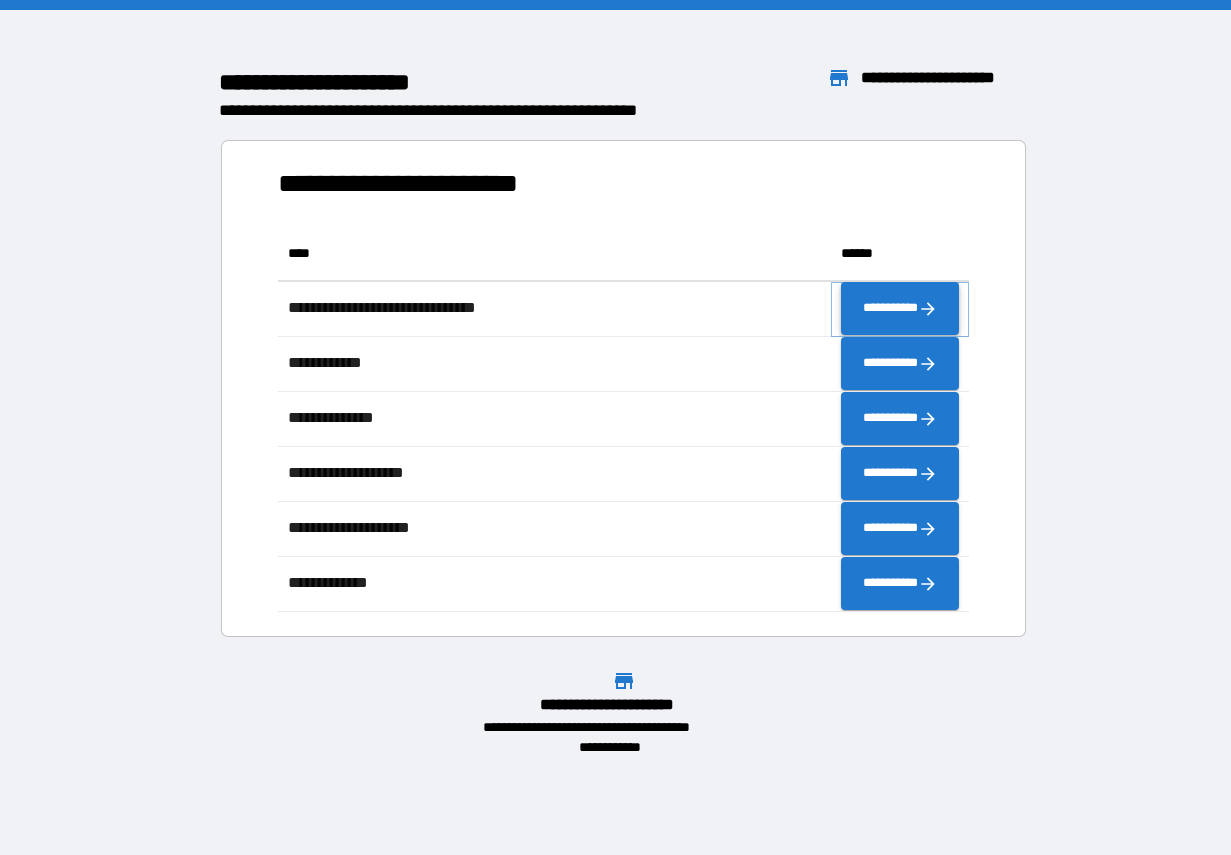 click on "**********" at bounding box center (900, 309) 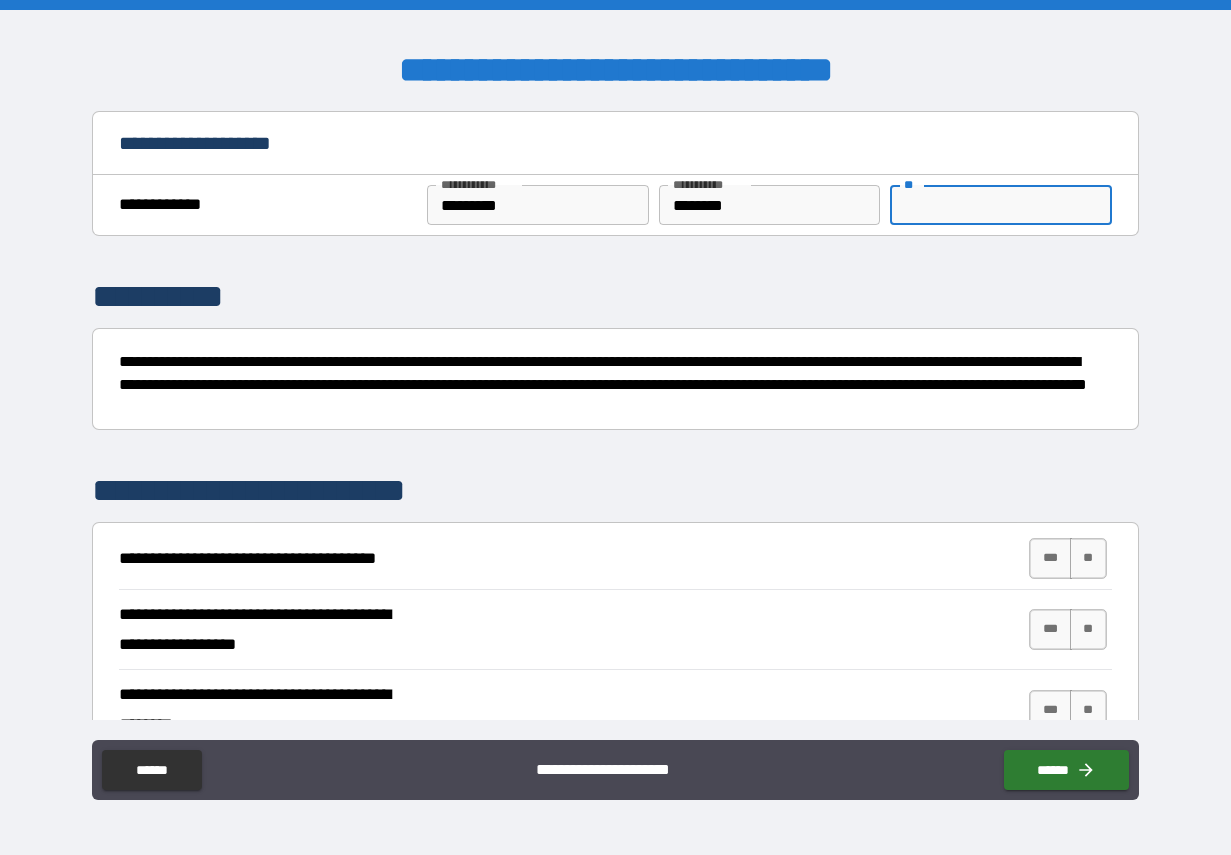 click on "**" at bounding box center [1001, 205] 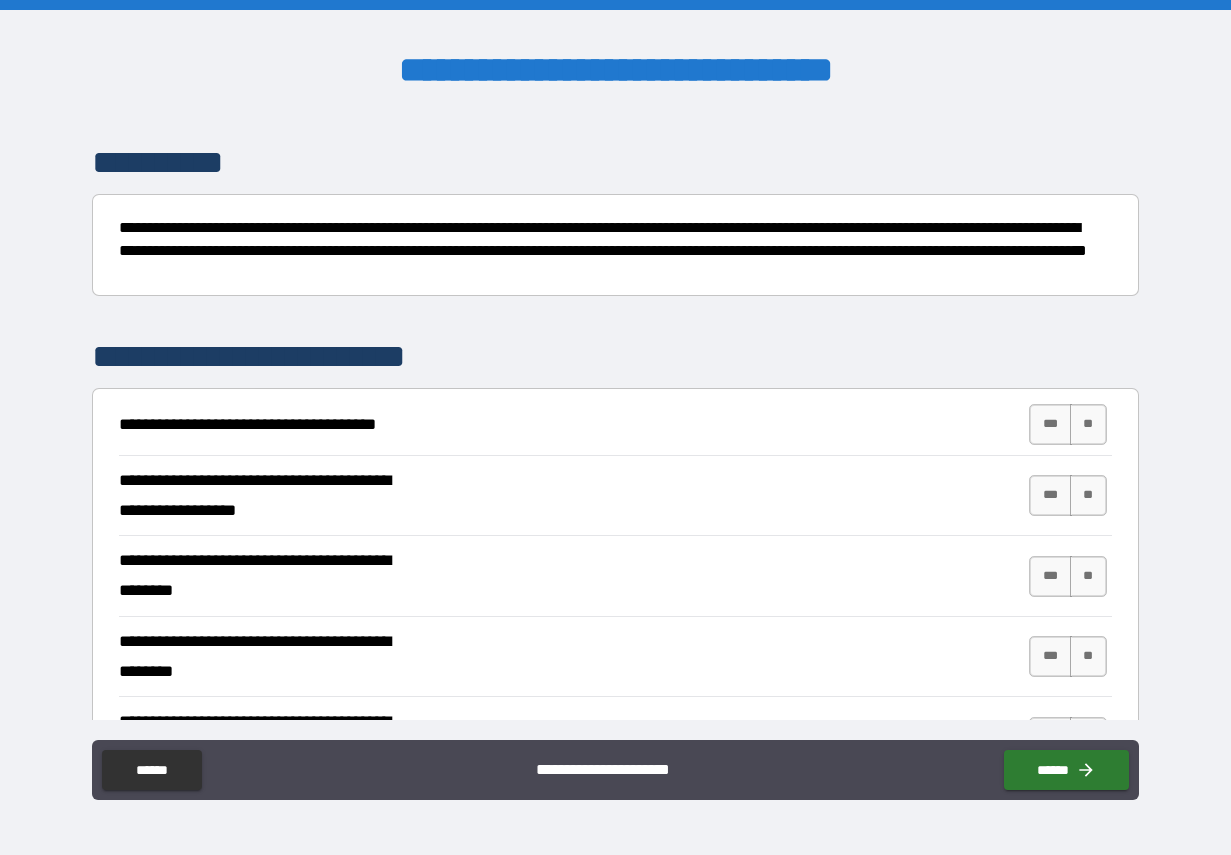 scroll, scrollTop: 136, scrollLeft: 0, axis: vertical 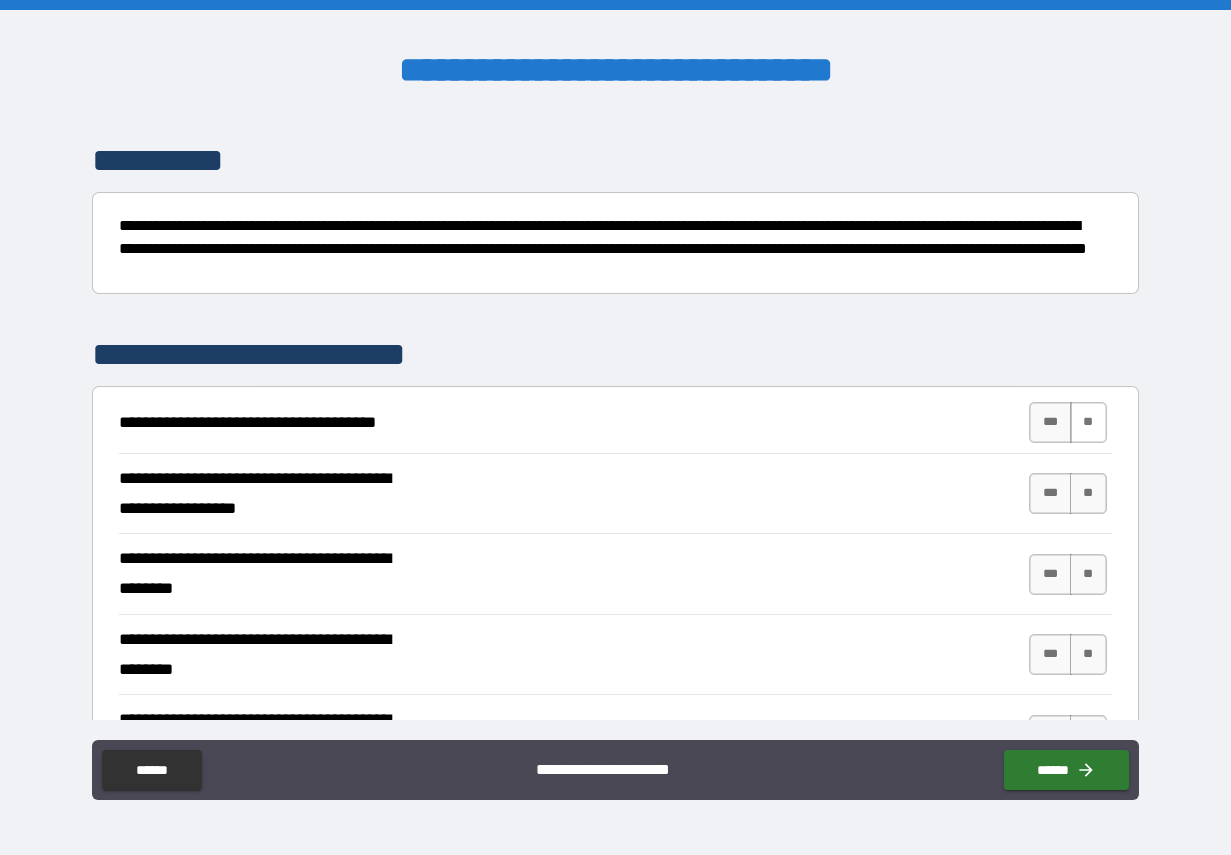 type on "*" 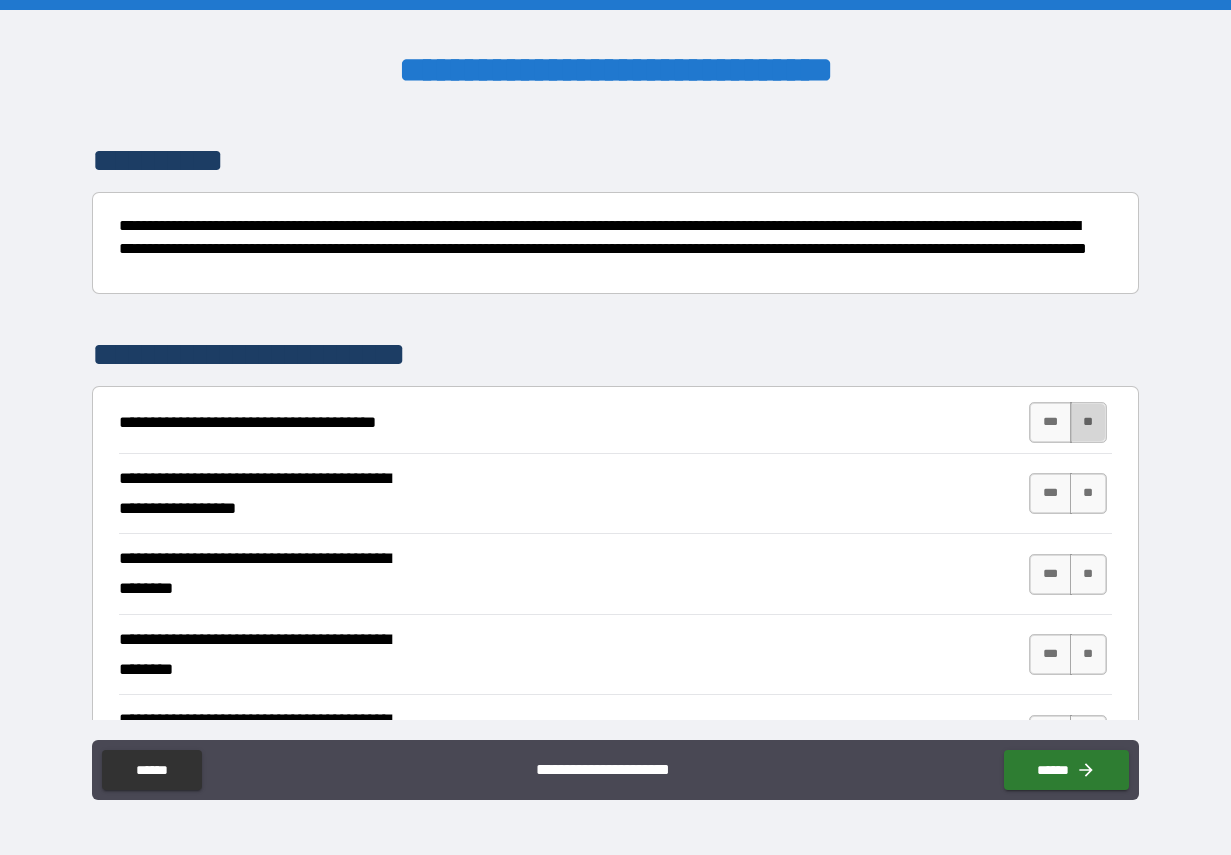 click on "**" at bounding box center (1088, 422) 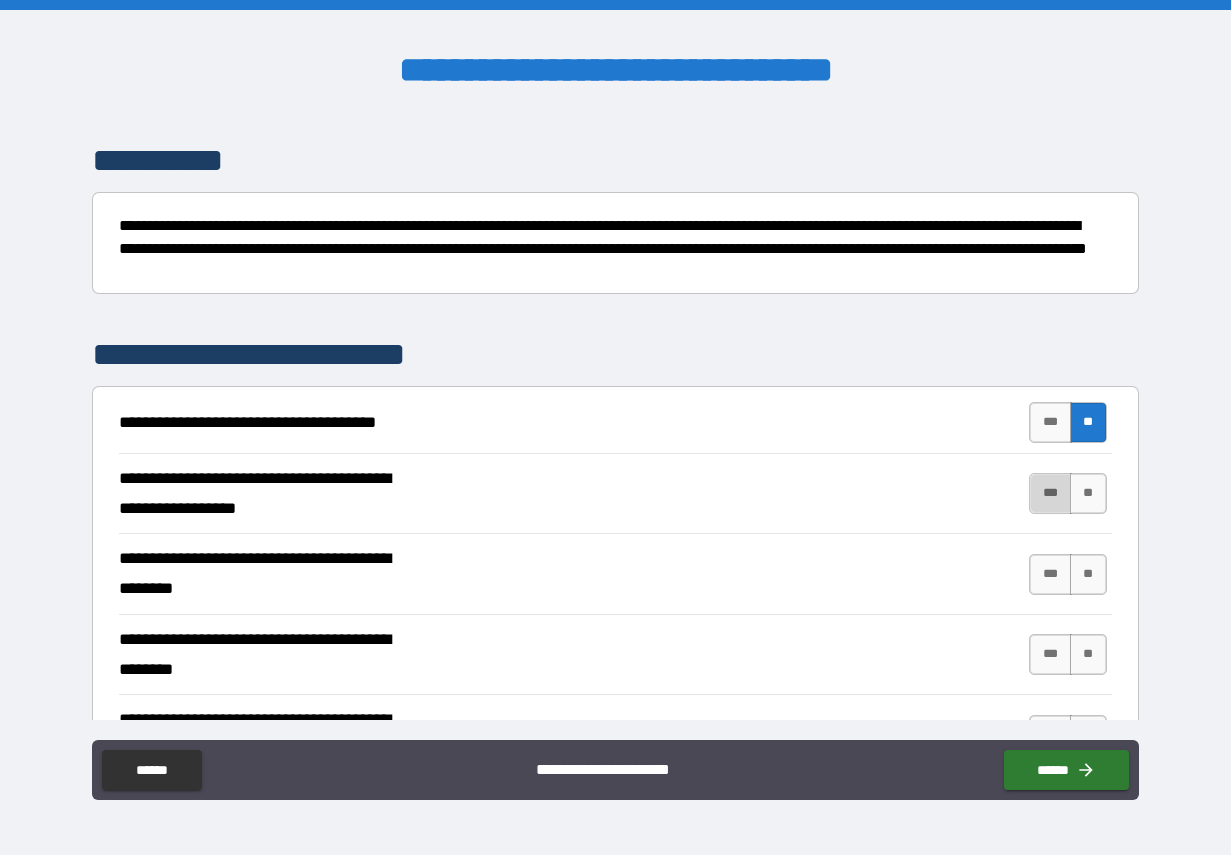 click on "***" at bounding box center [1050, 493] 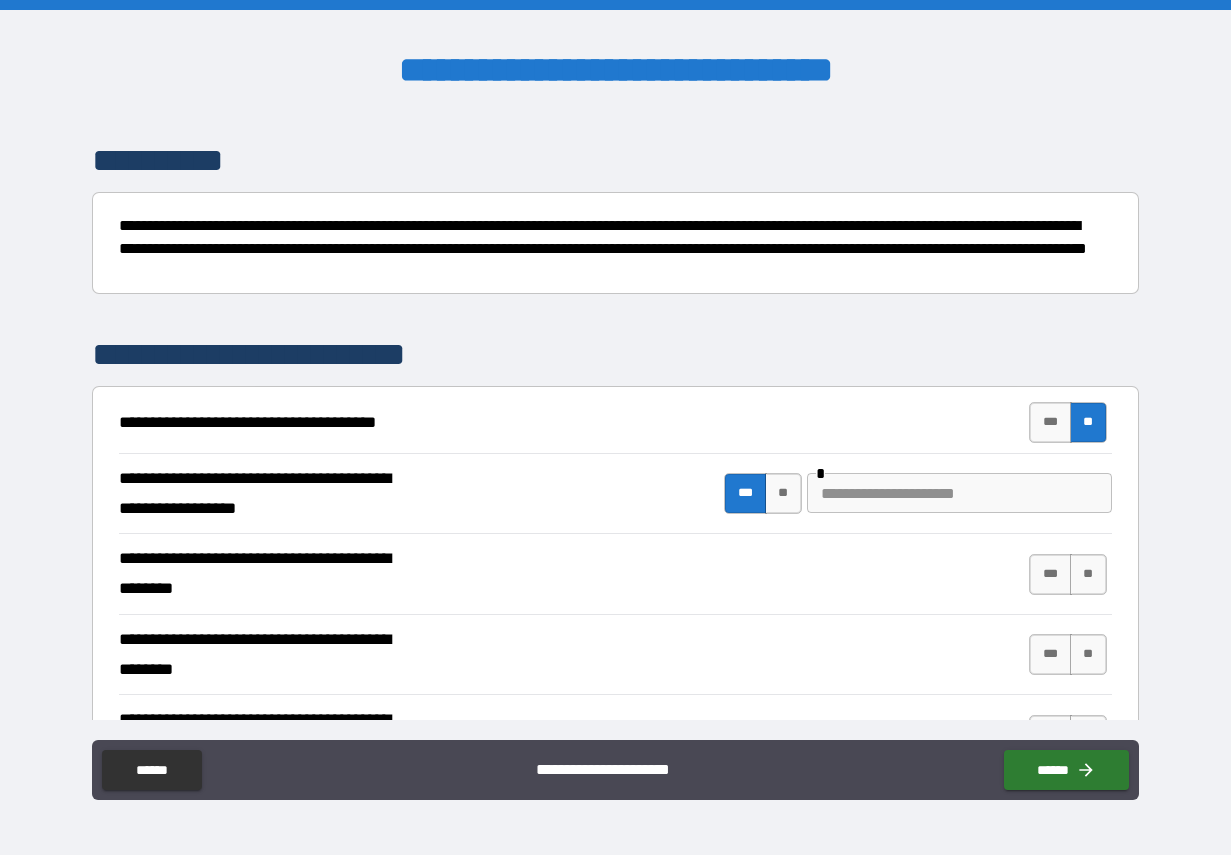 click at bounding box center (959, 493) 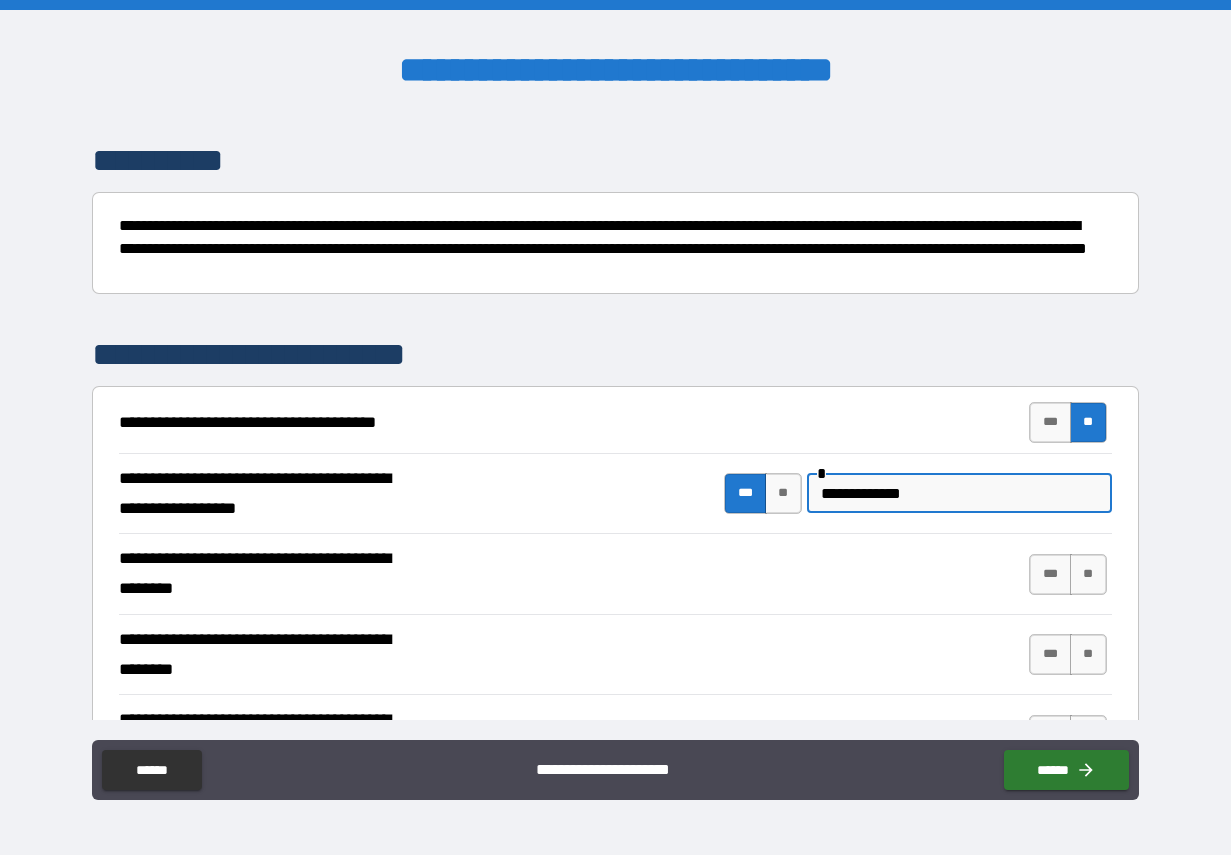 scroll, scrollTop: 125, scrollLeft: 0, axis: vertical 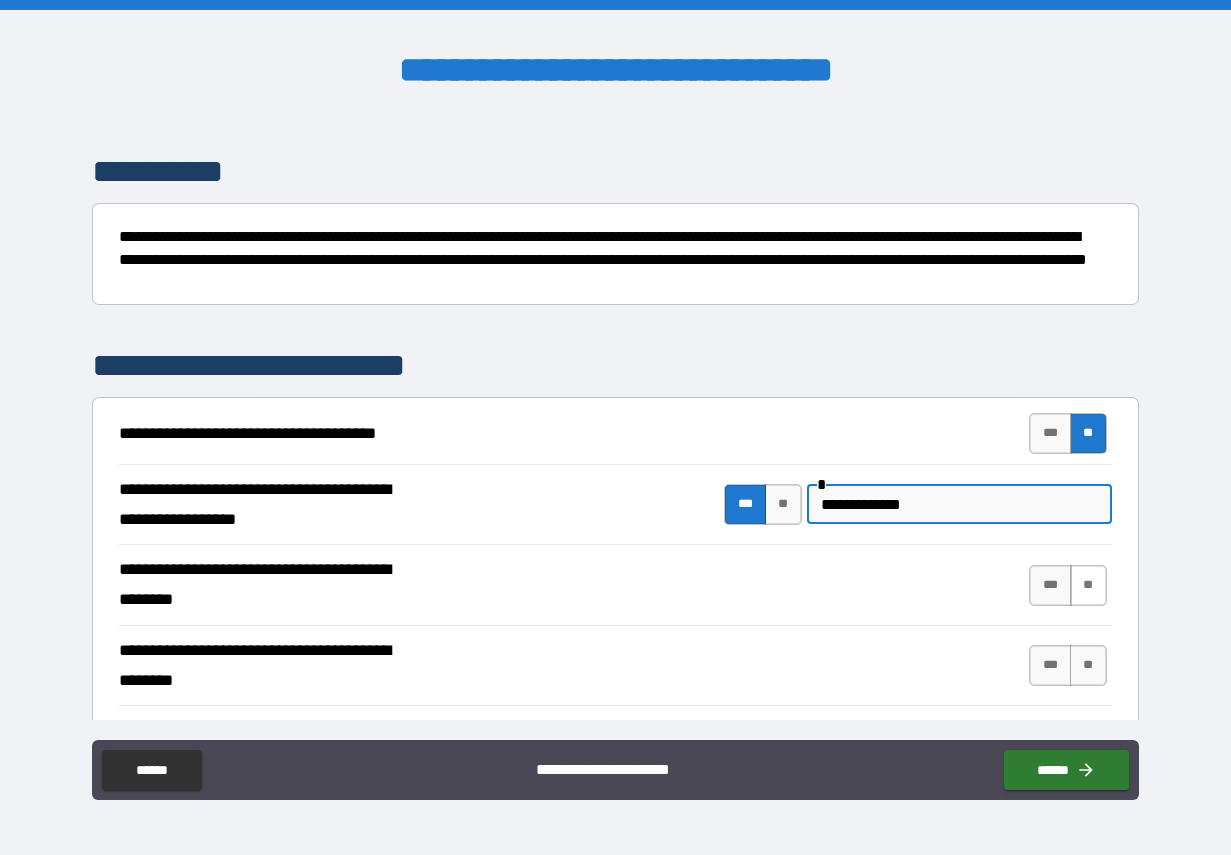 type on "**********" 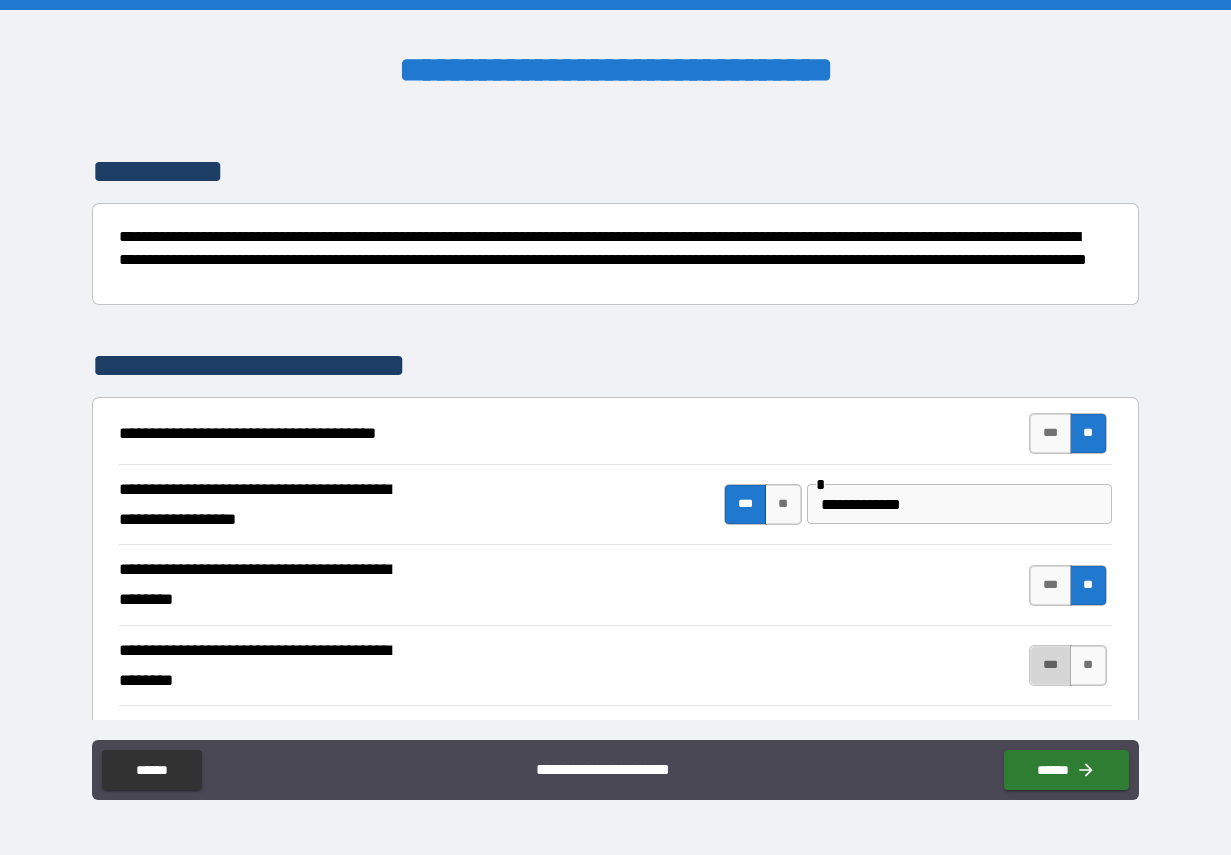 click on "***" at bounding box center (1050, 665) 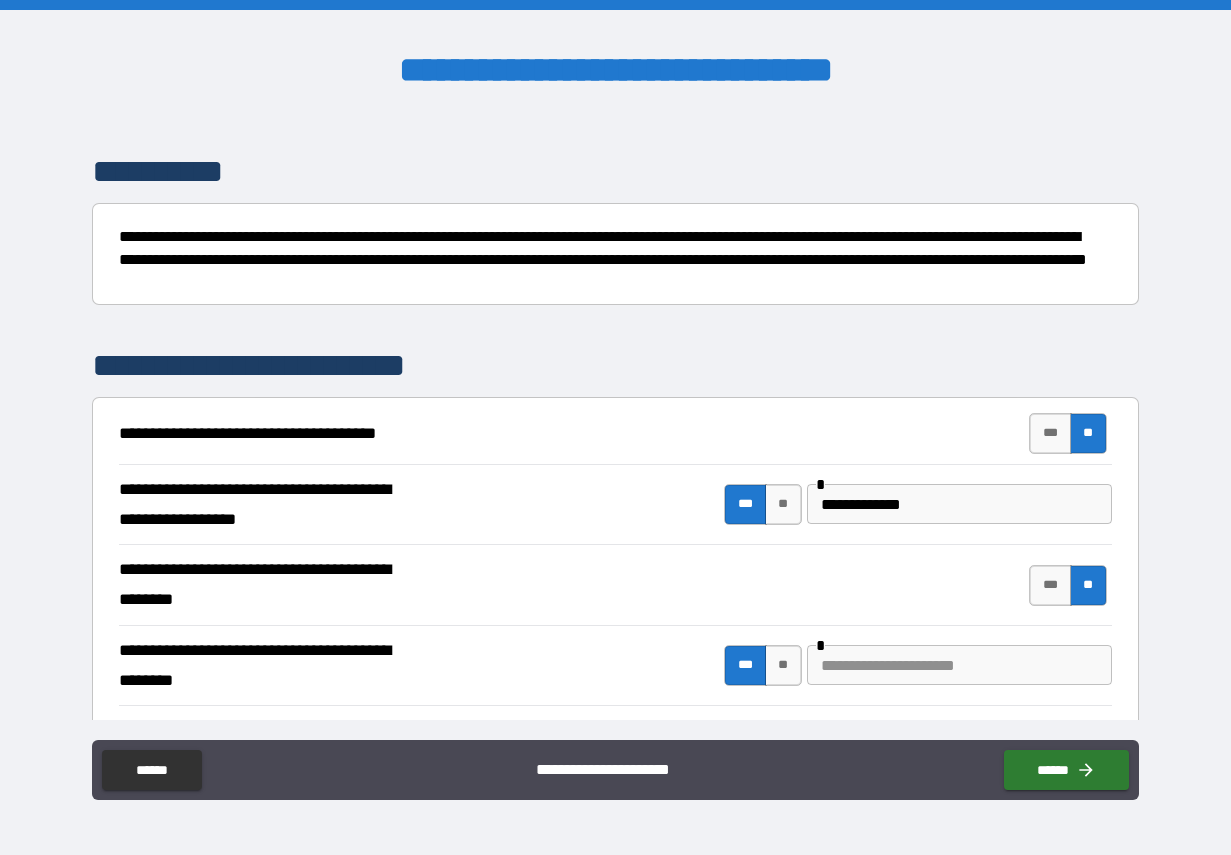 click at bounding box center (959, 665) 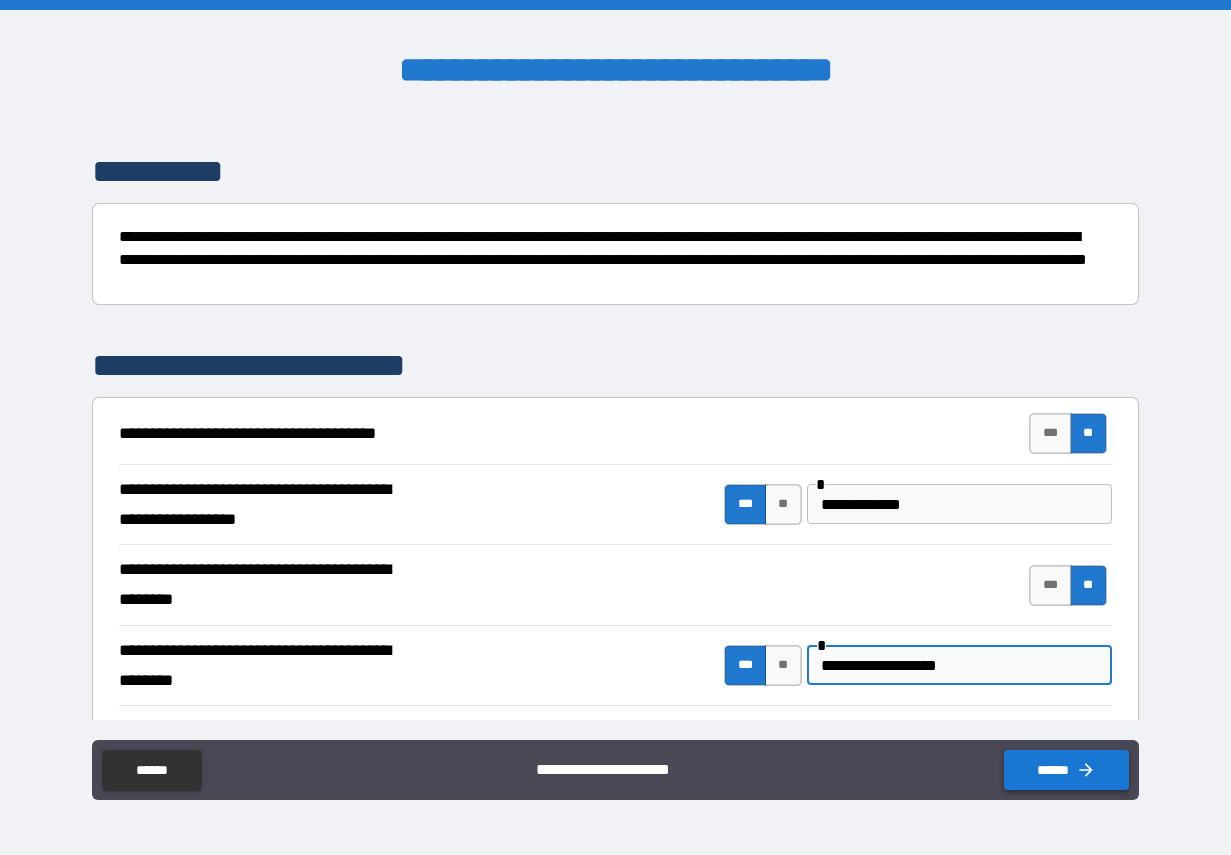 type on "**********" 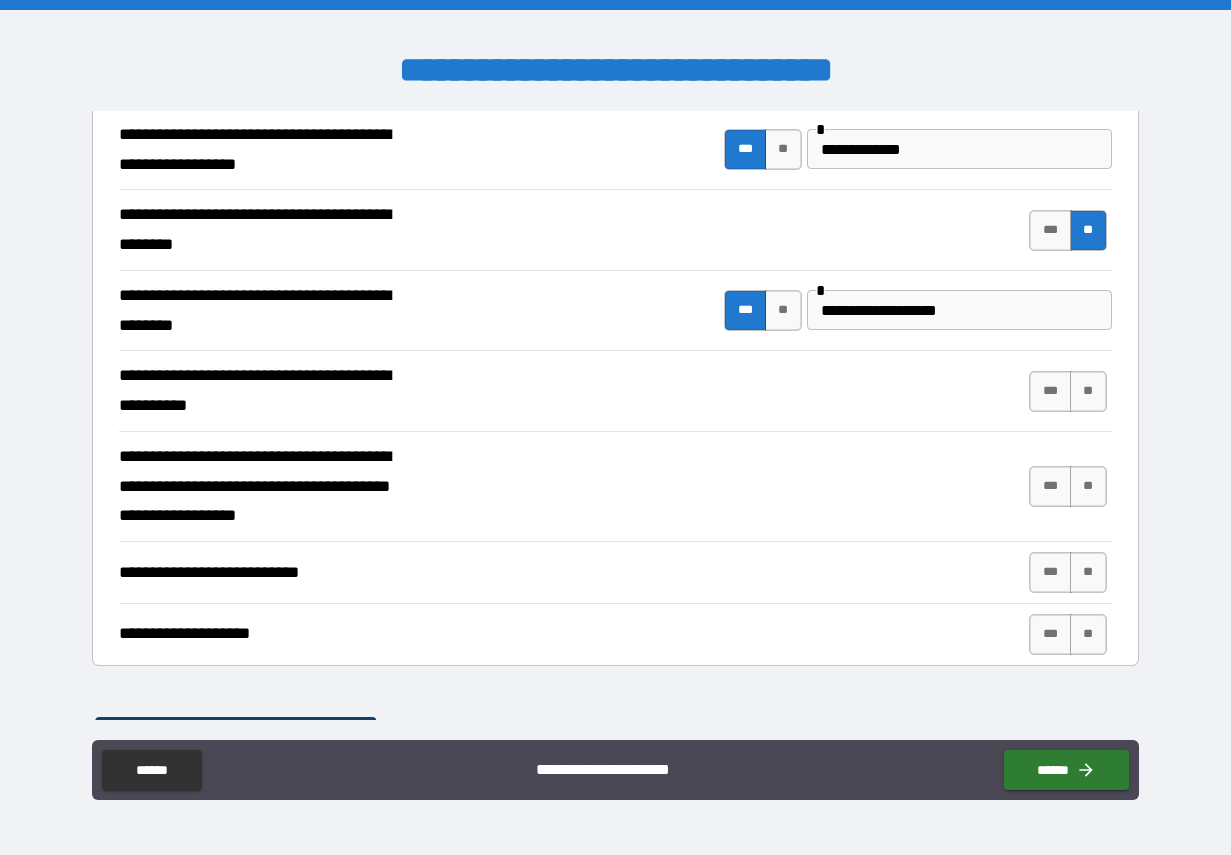 scroll, scrollTop: 484, scrollLeft: 0, axis: vertical 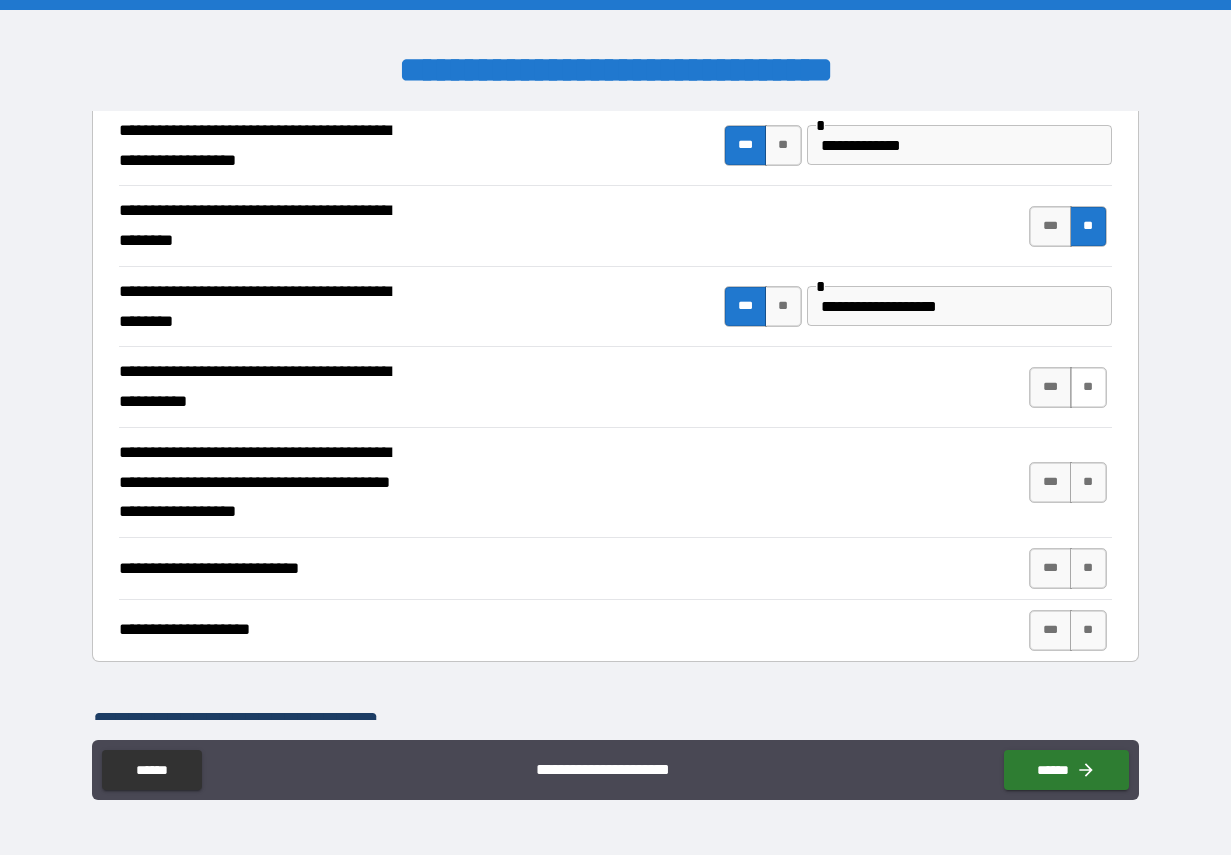 click on "**" at bounding box center (1088, 387) 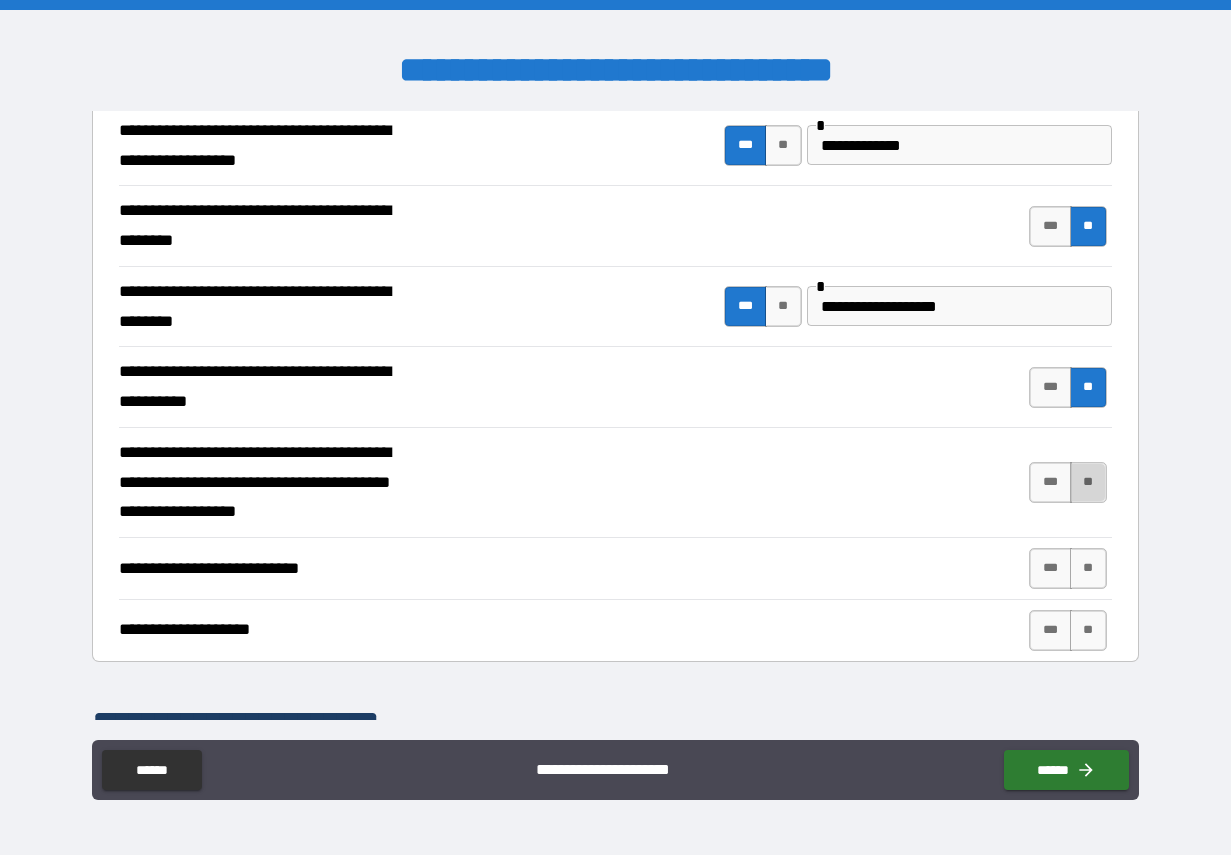 click on "**" at bounding box center (1088, 482) 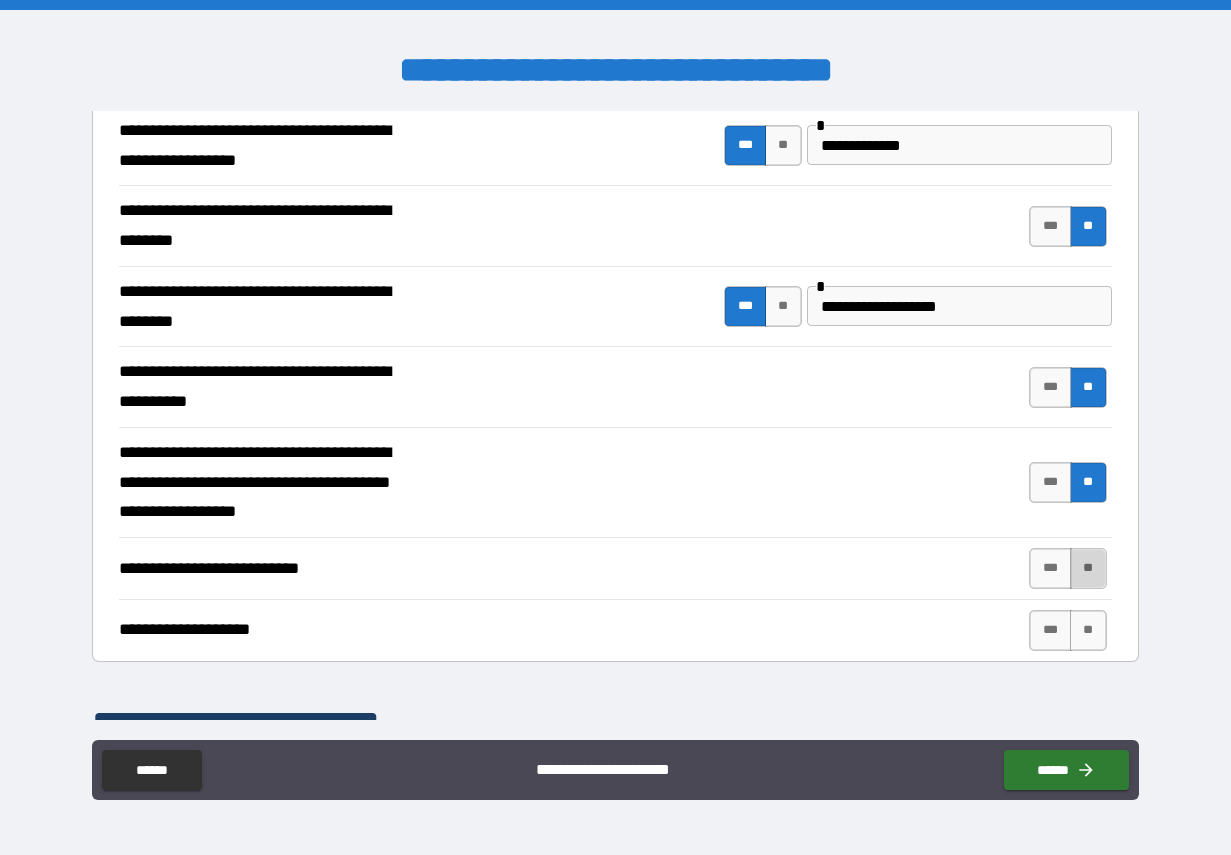 click on "**" at bounding box center [1088, 568] 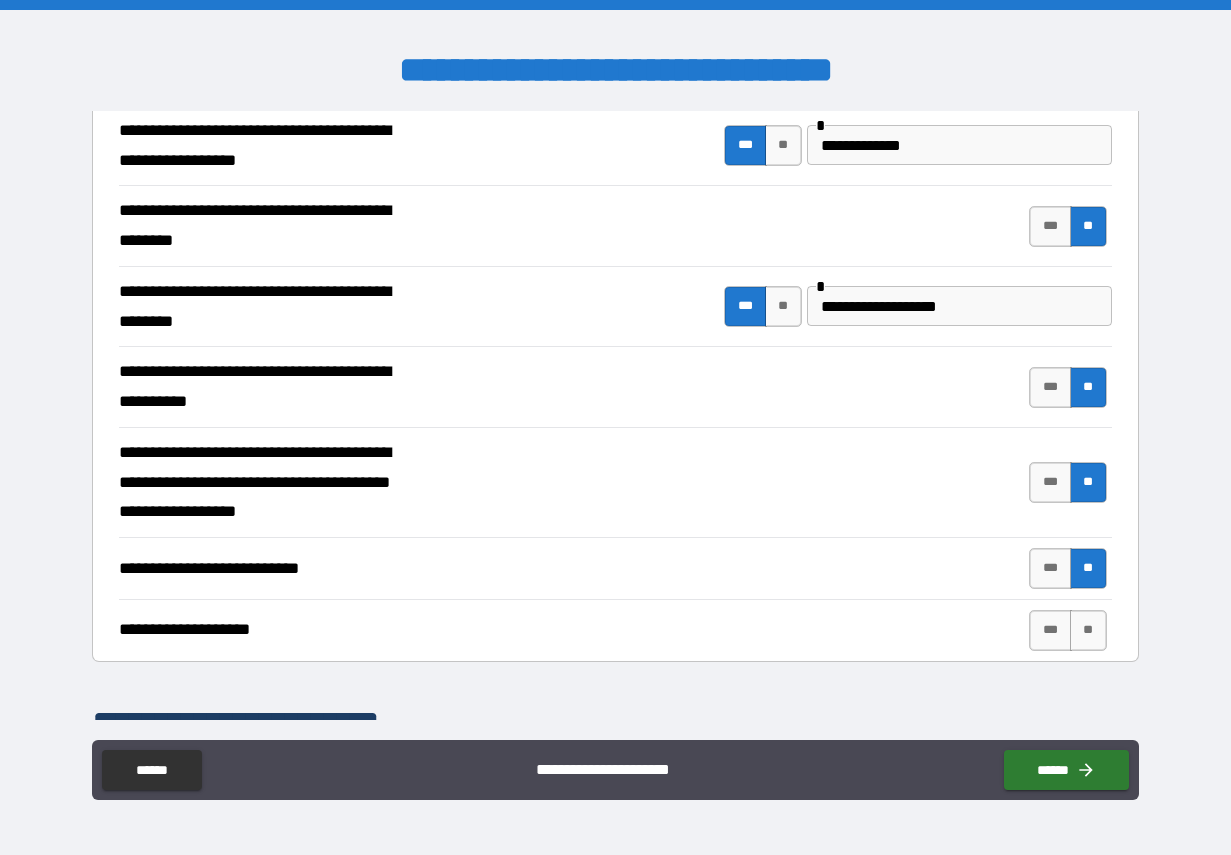 scroll, scrollTop: 485, scrollLeft: 0, axis: vertical 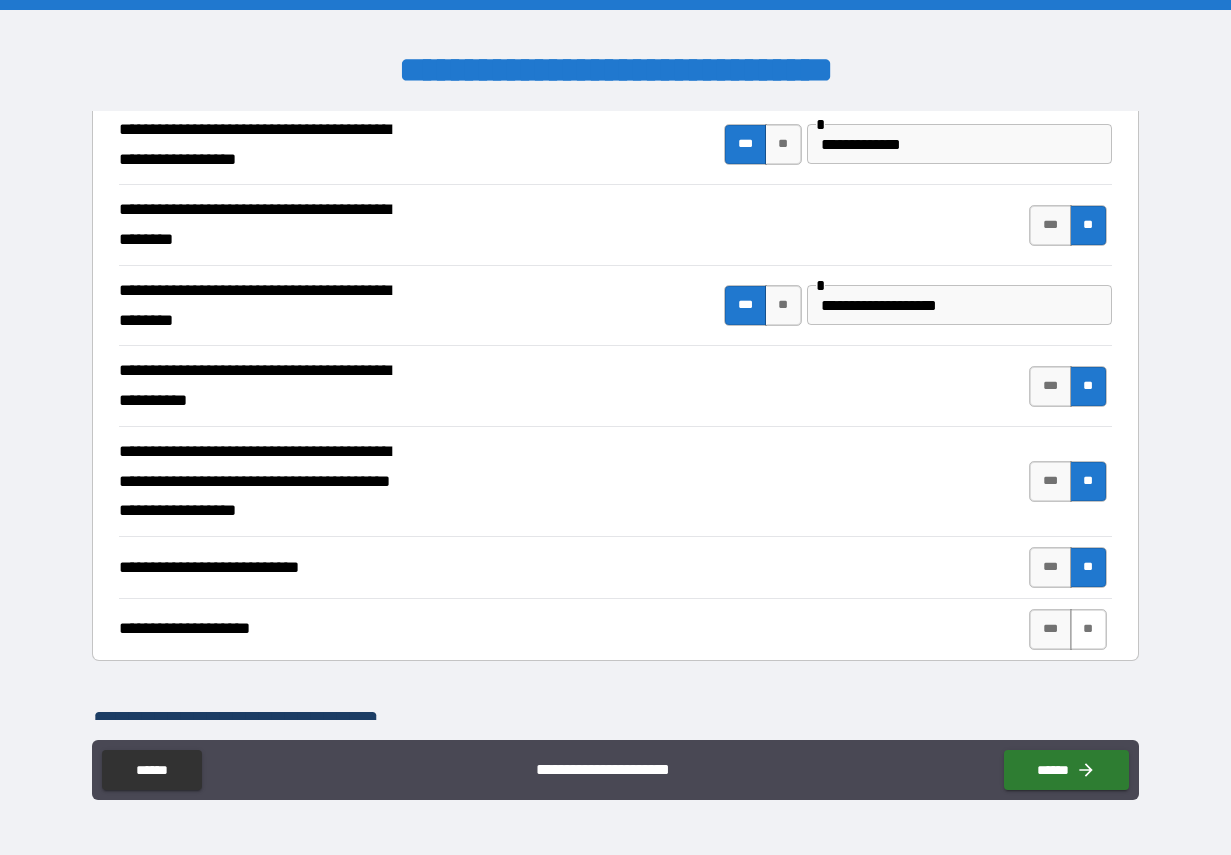 click on "**" at bounding box center [1088, 629] 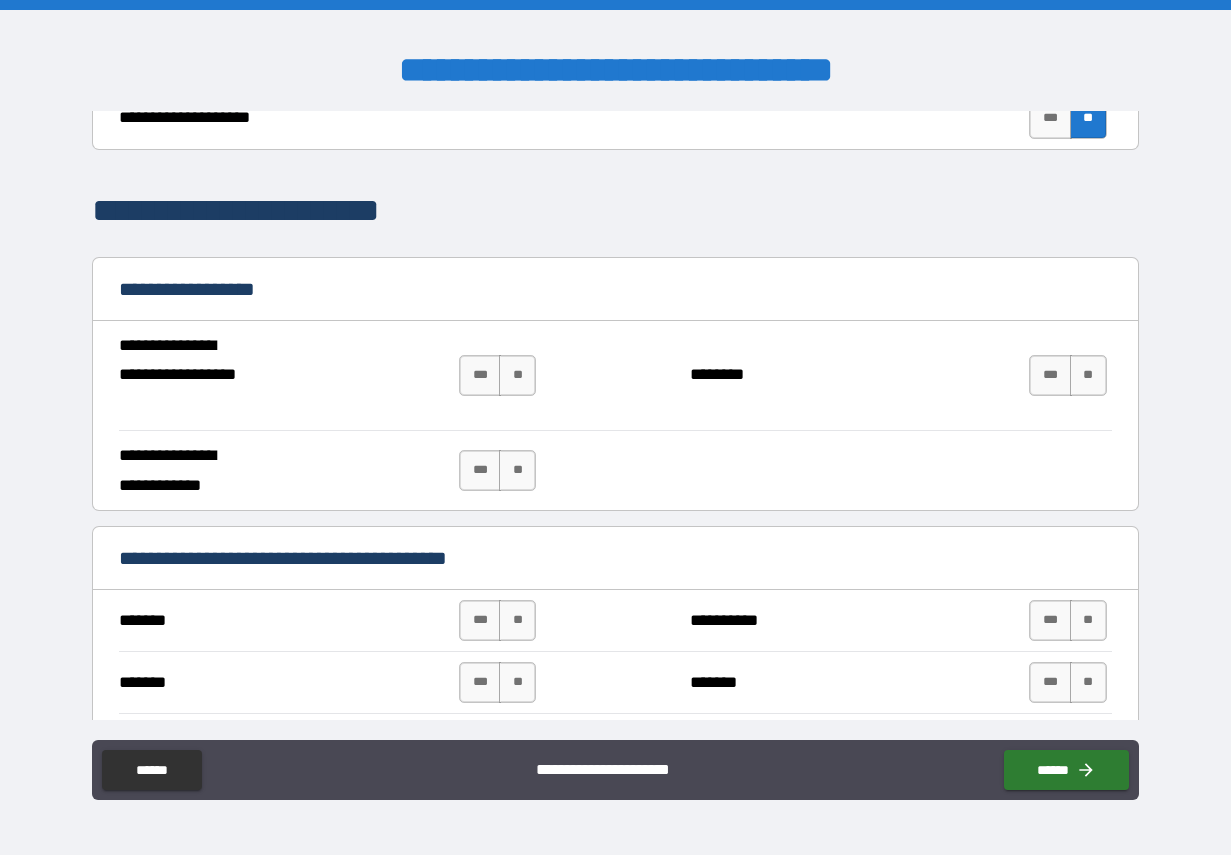 scroll, scrollTop: 997, scrollLeft: 0, axis: vertical 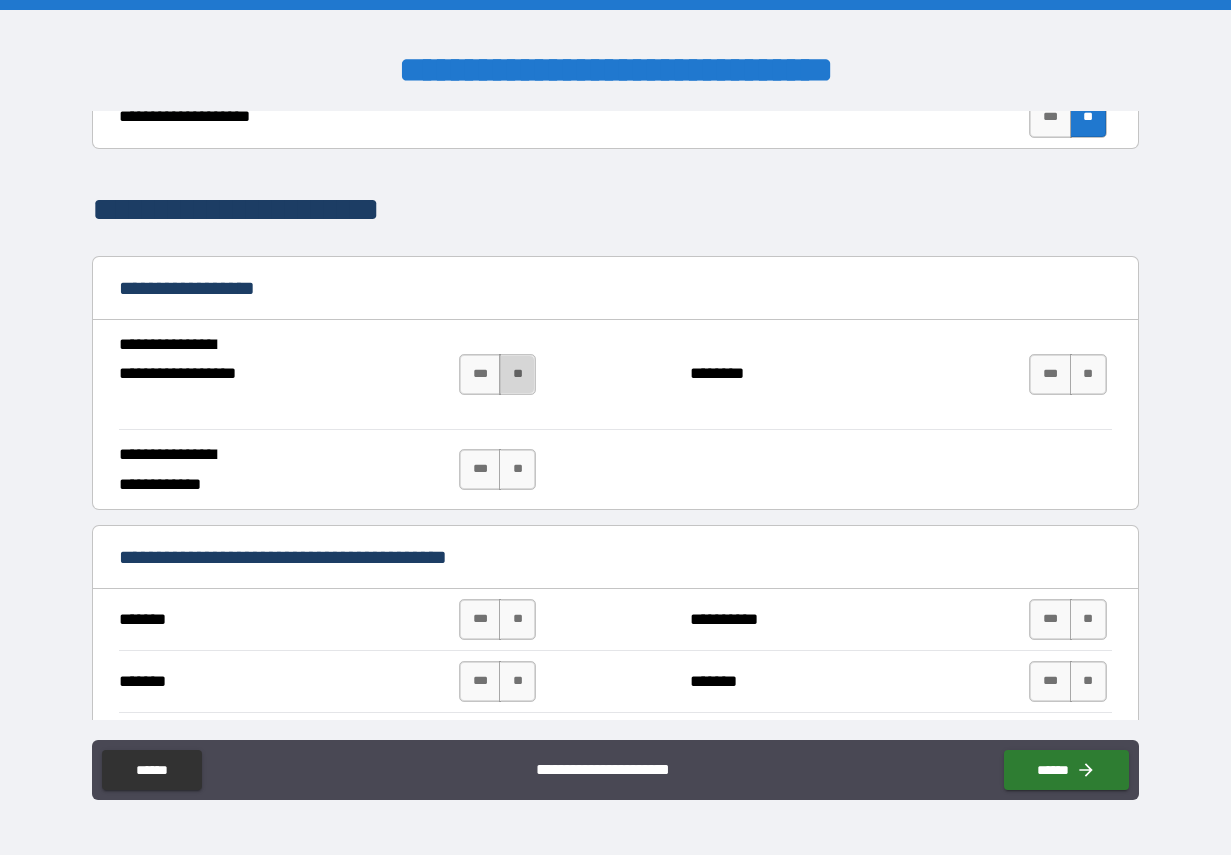 click on "**" at bounding box center (517, 374) 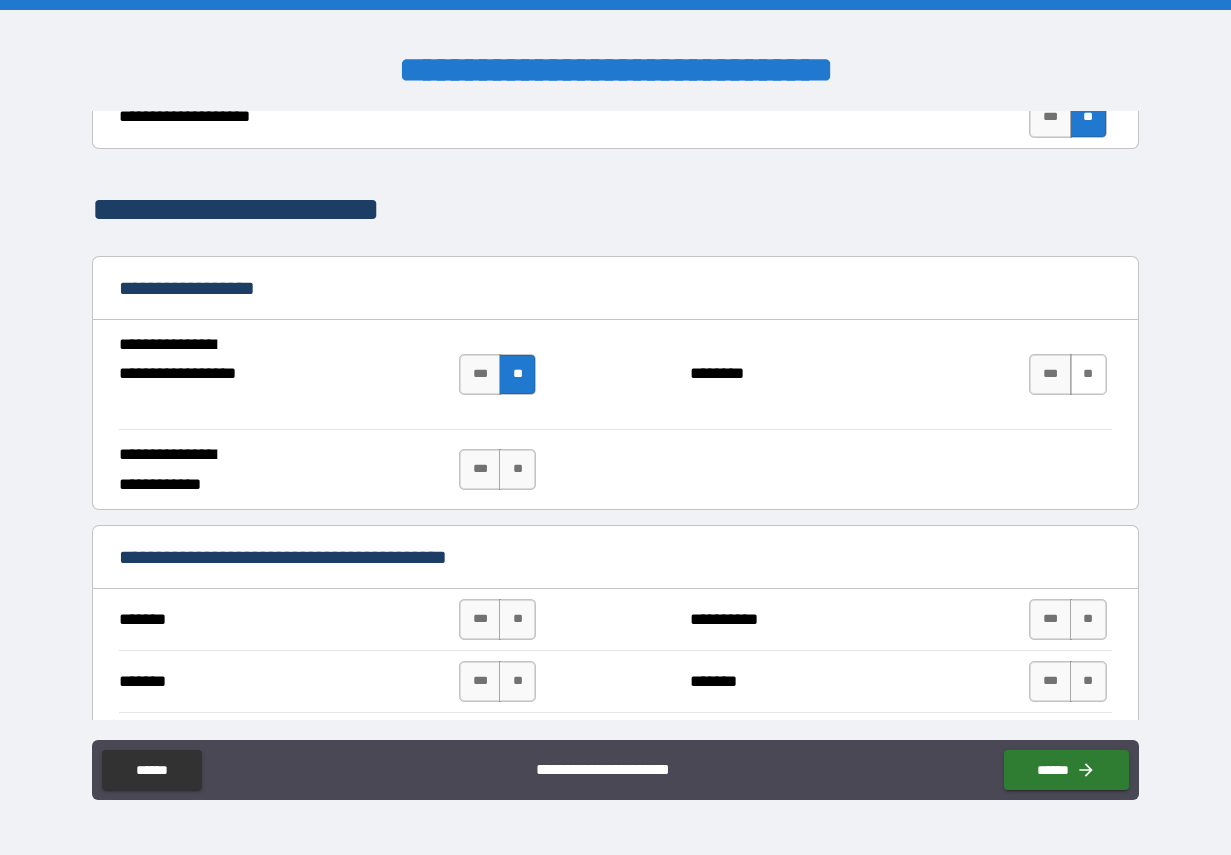 click on "**" at bounding box center [1088, 374] 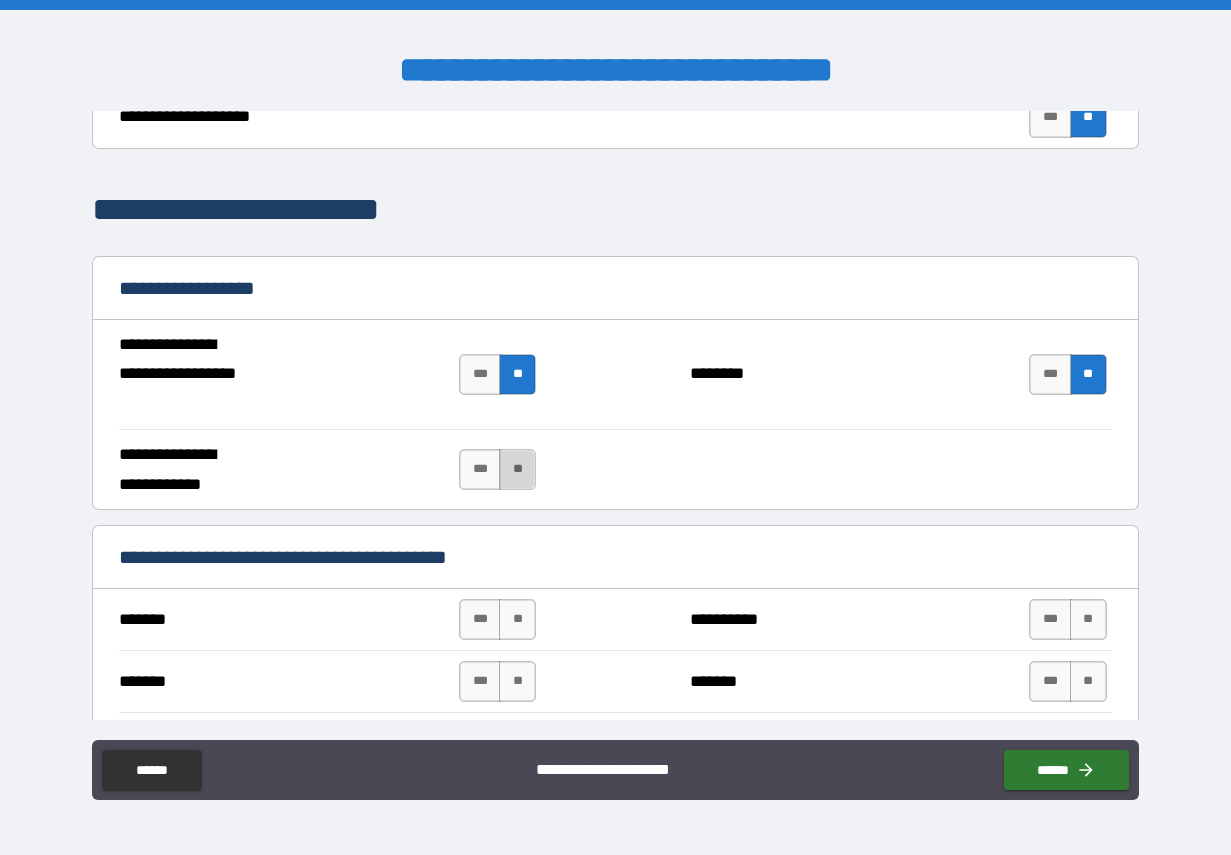 click on "**" at bounding box center [517, 469] 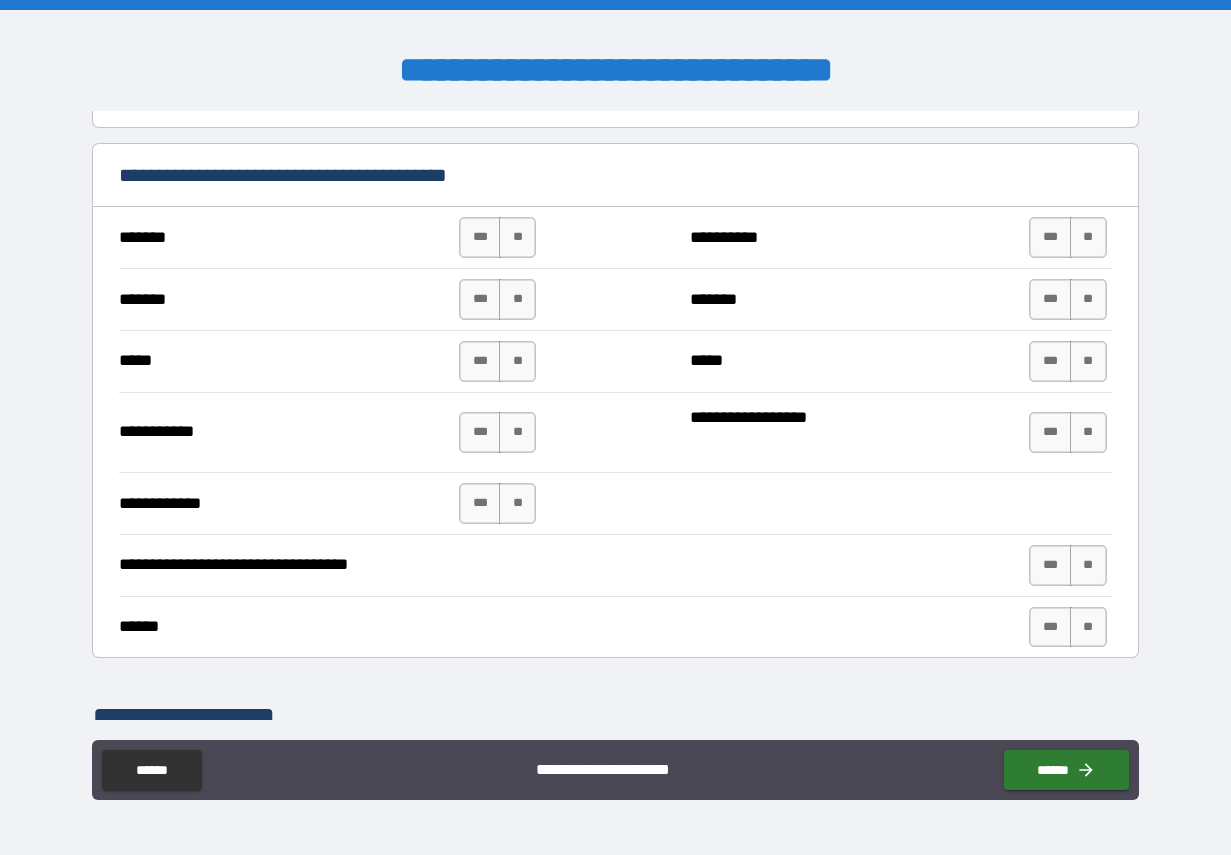 scroll, scrollTop: 1380, scrollLeft: 0, axis: vertical 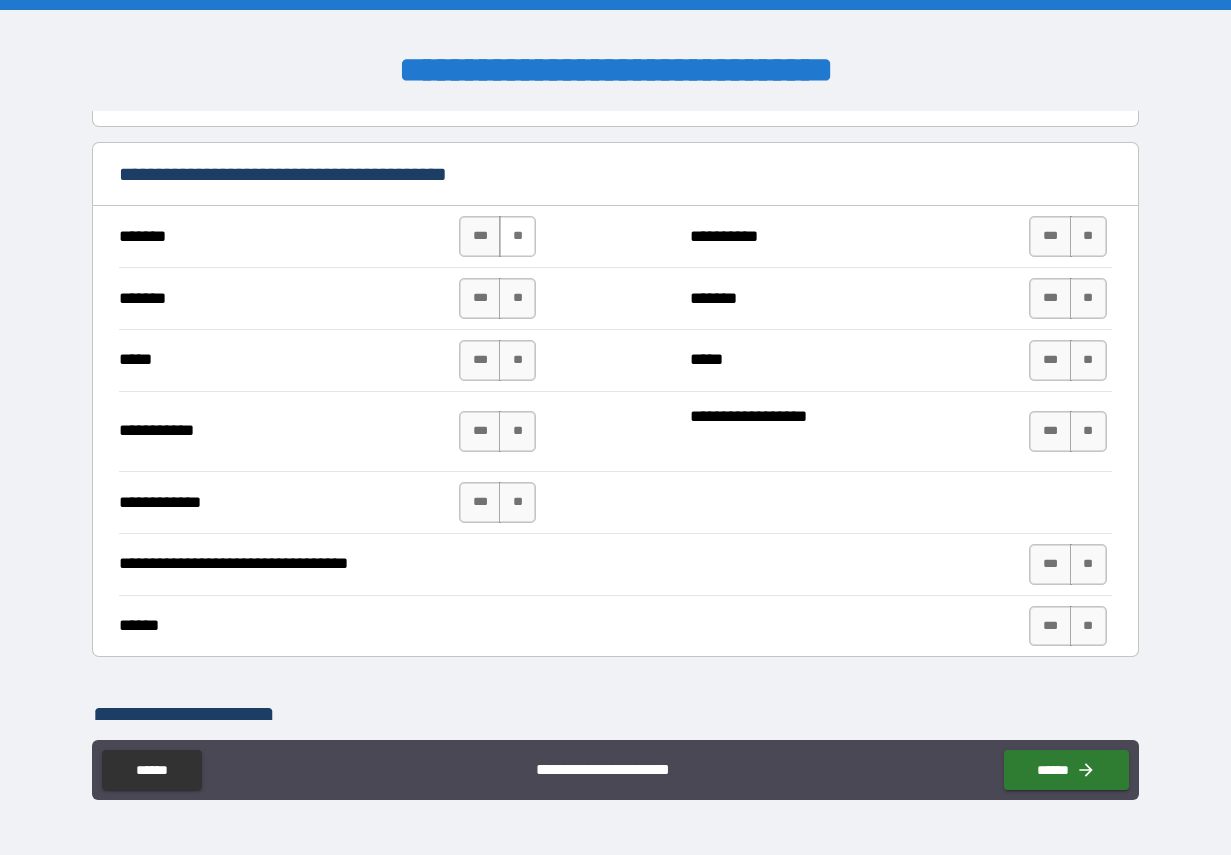 click on "**" at bounding box center [517, 236] 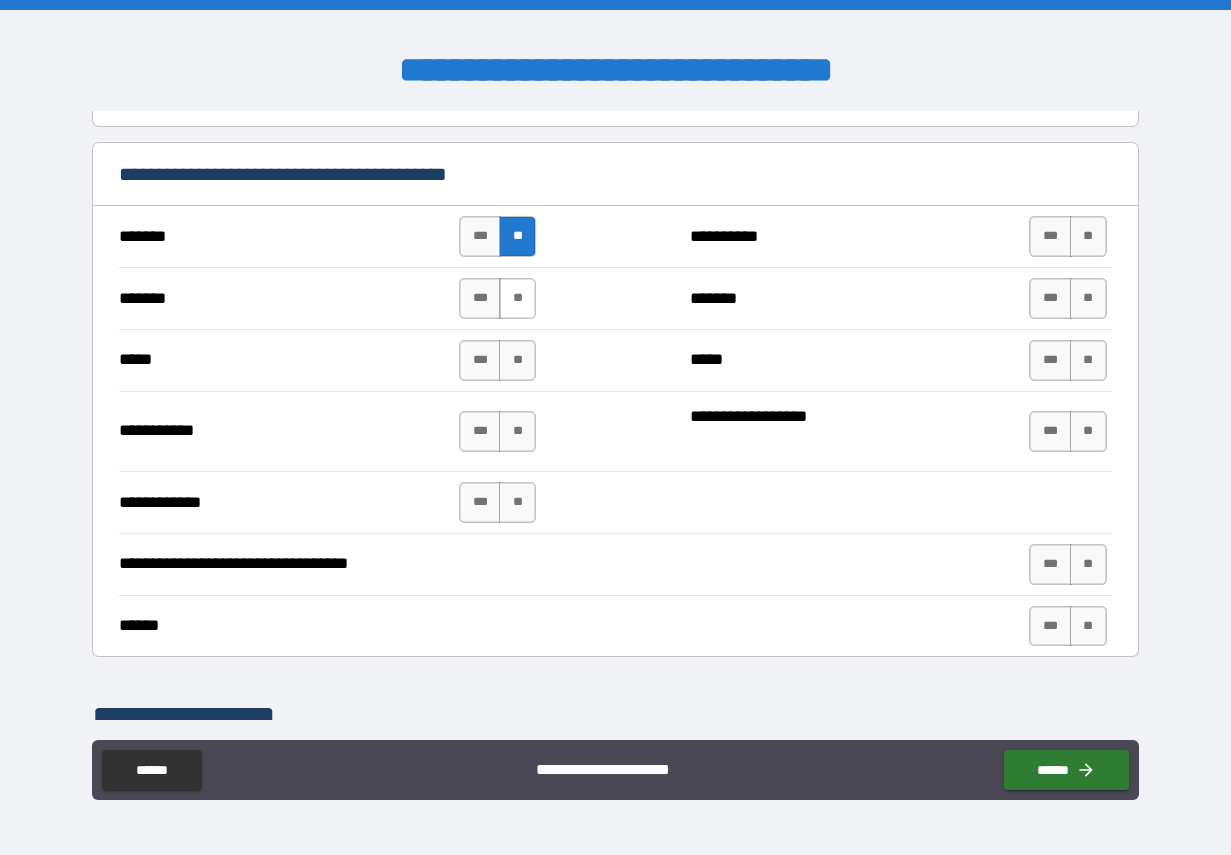 click on "**" at bounding box center (517, 298) 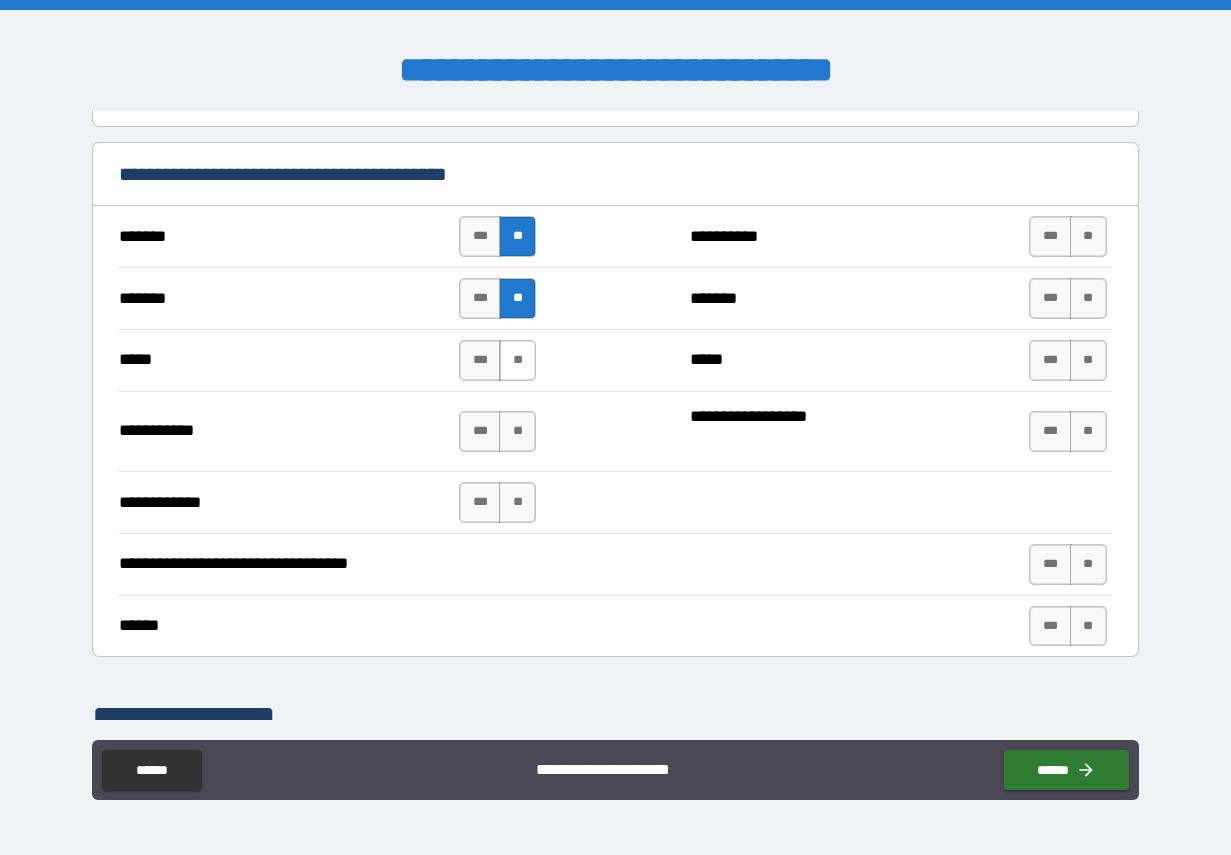 click on "**" at bounding box center [517, 360] 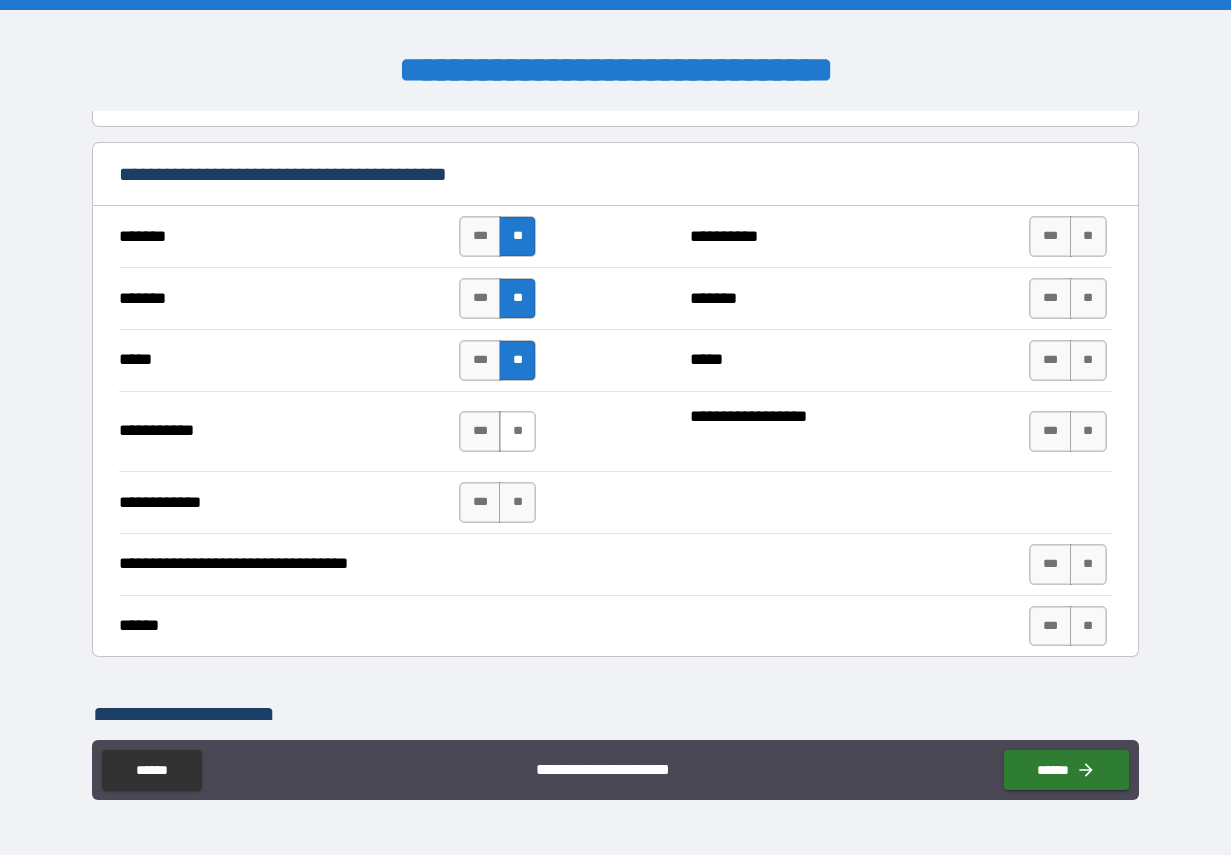 click on "**" at bounding box center (517, 431) 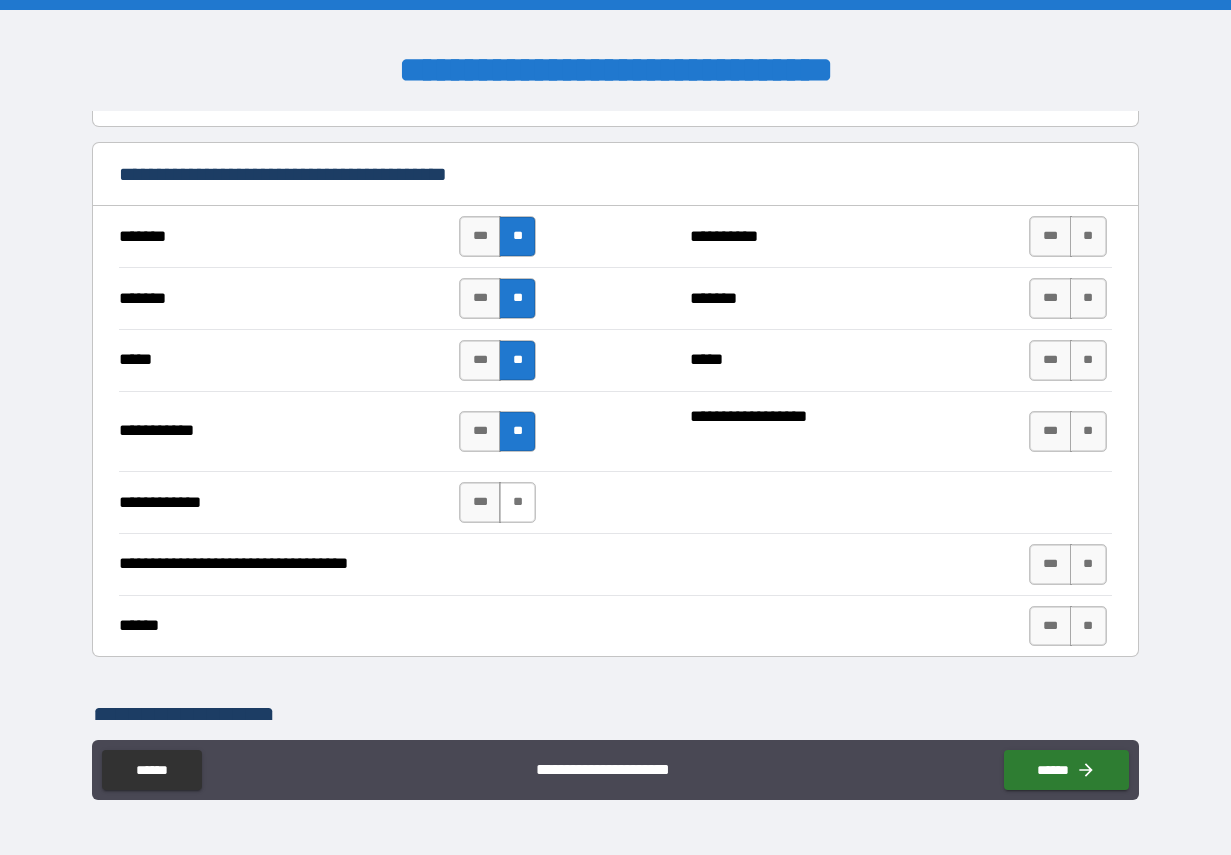 click on "**" at bounding box center (517, 502) 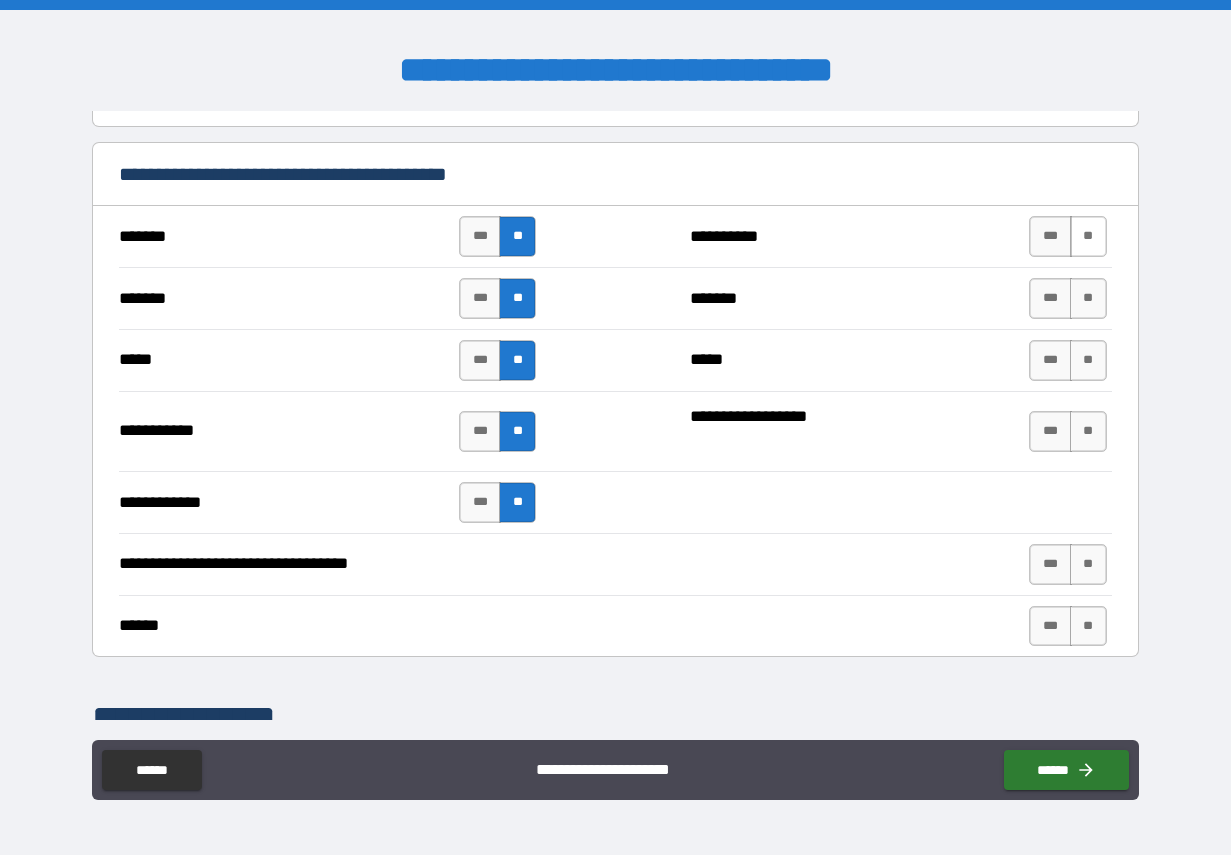 click on "**" at bounding box center (1088, 236) 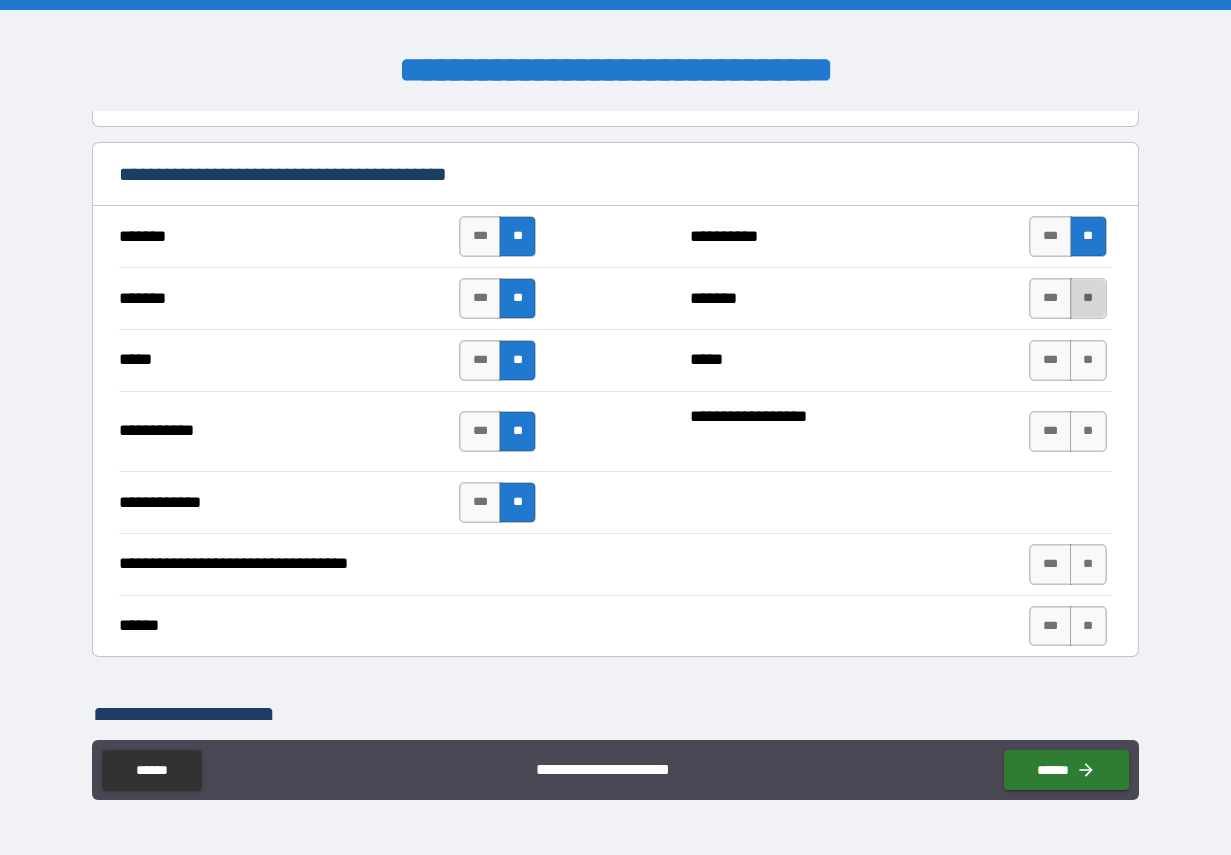 click on "**" at bounding box center (1088, 298) 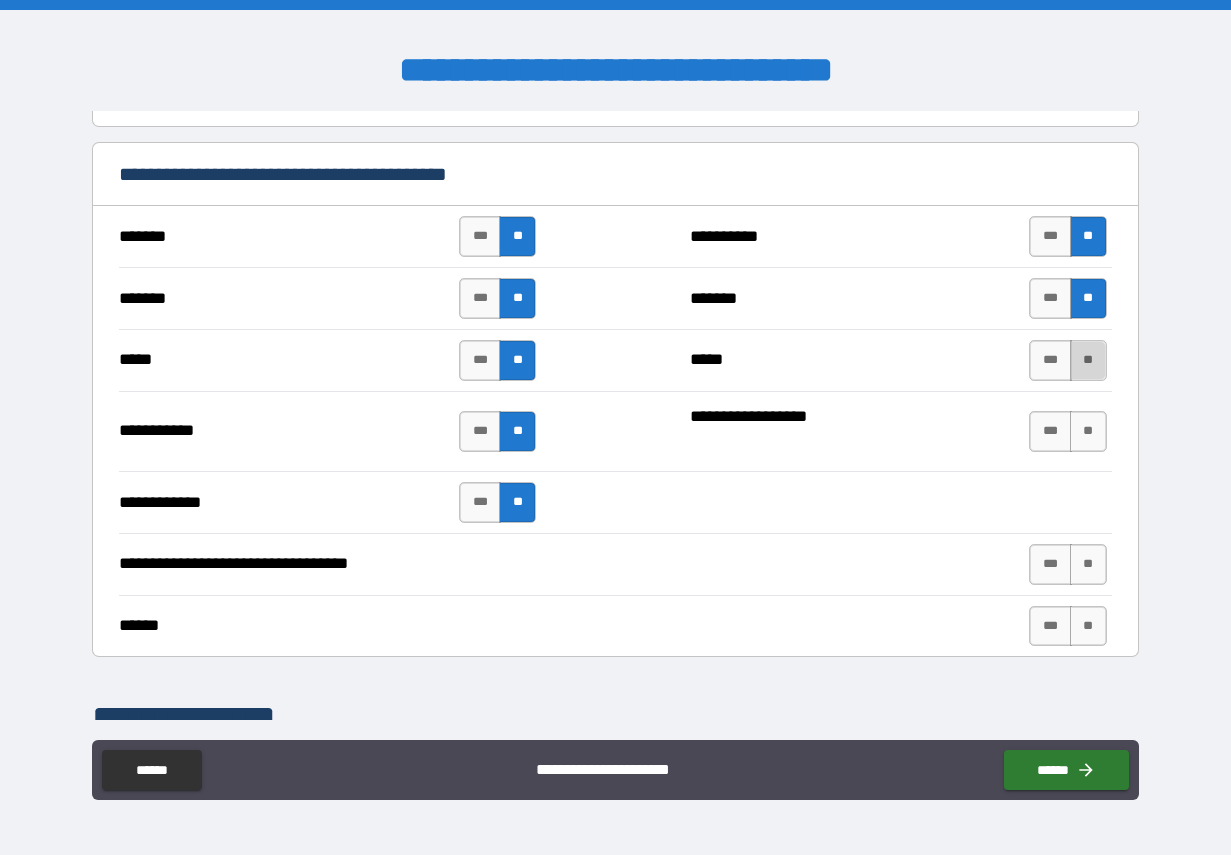 click on "**" at bounding box center [1088, 360] 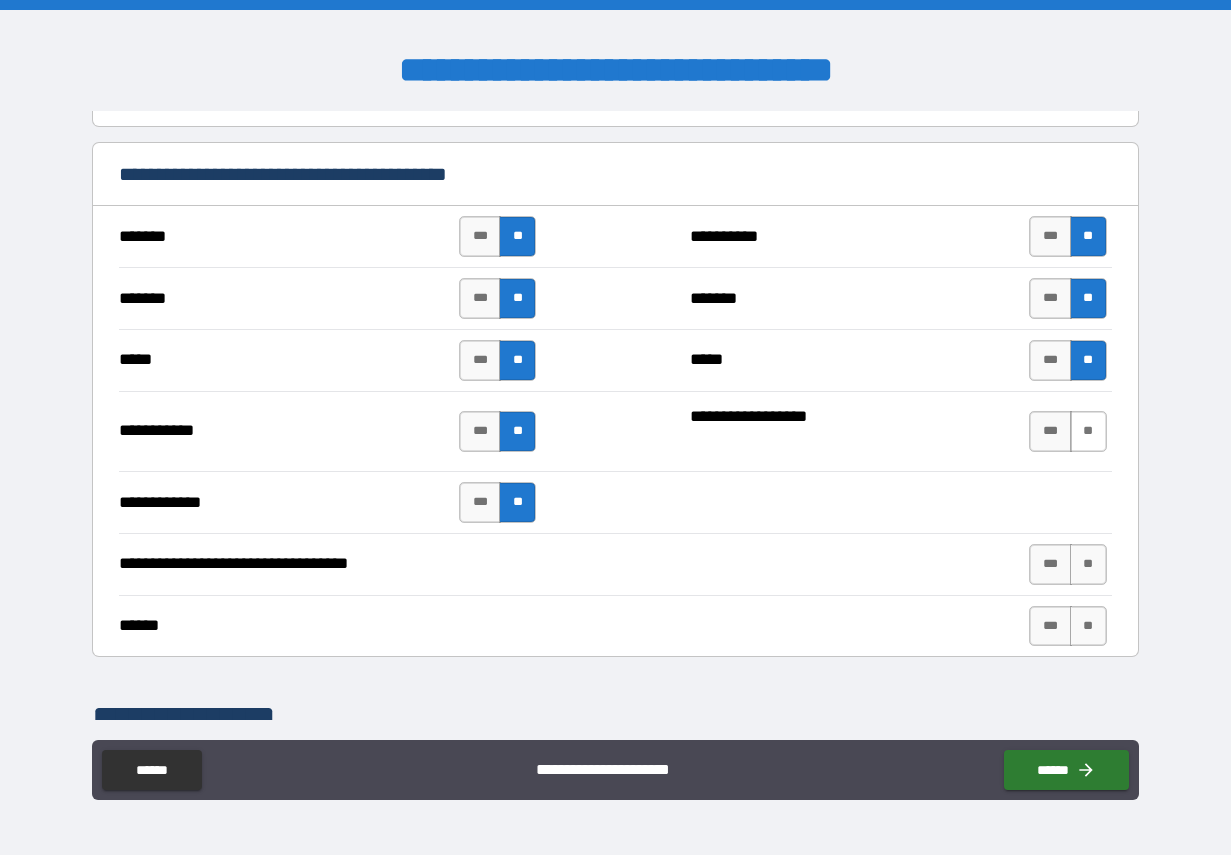 click on "**" at bounding box center (1088, 431) 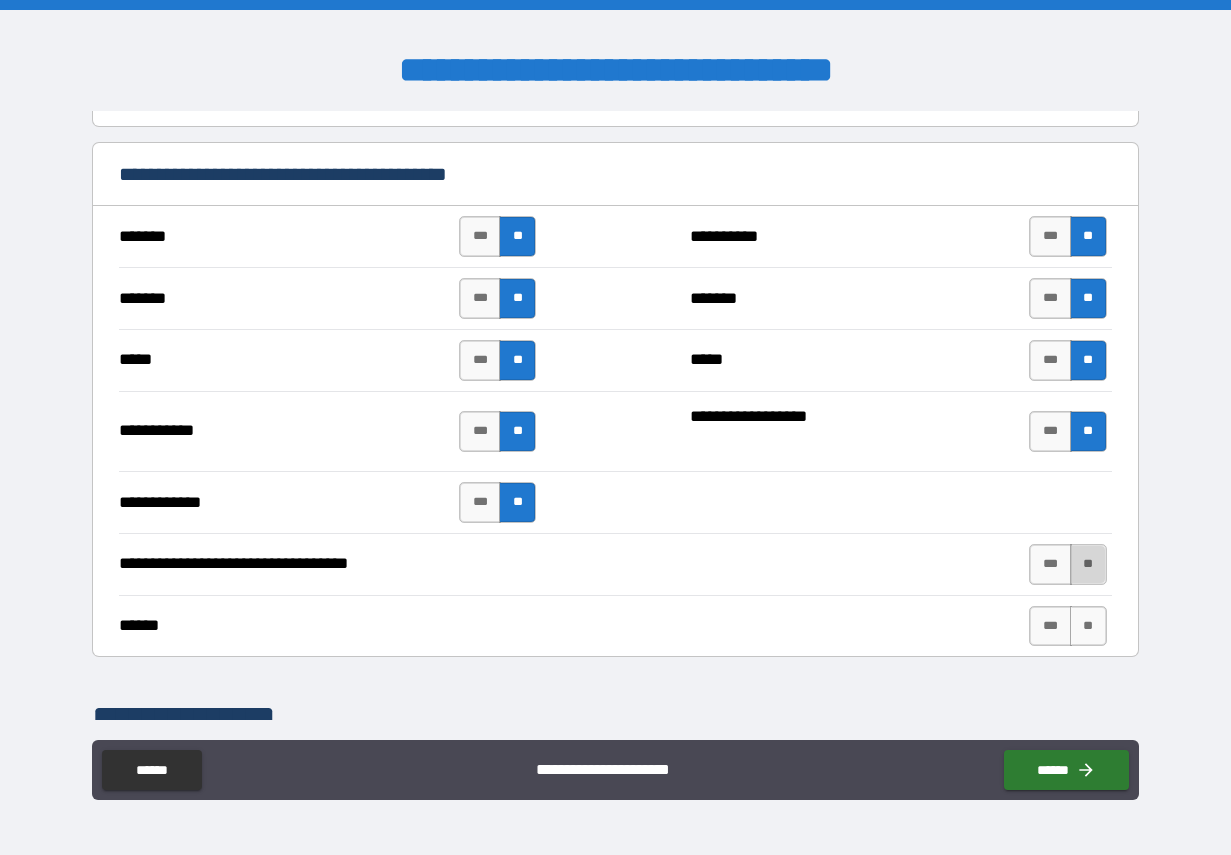 click on "**" at bounding box center (1088, 564) 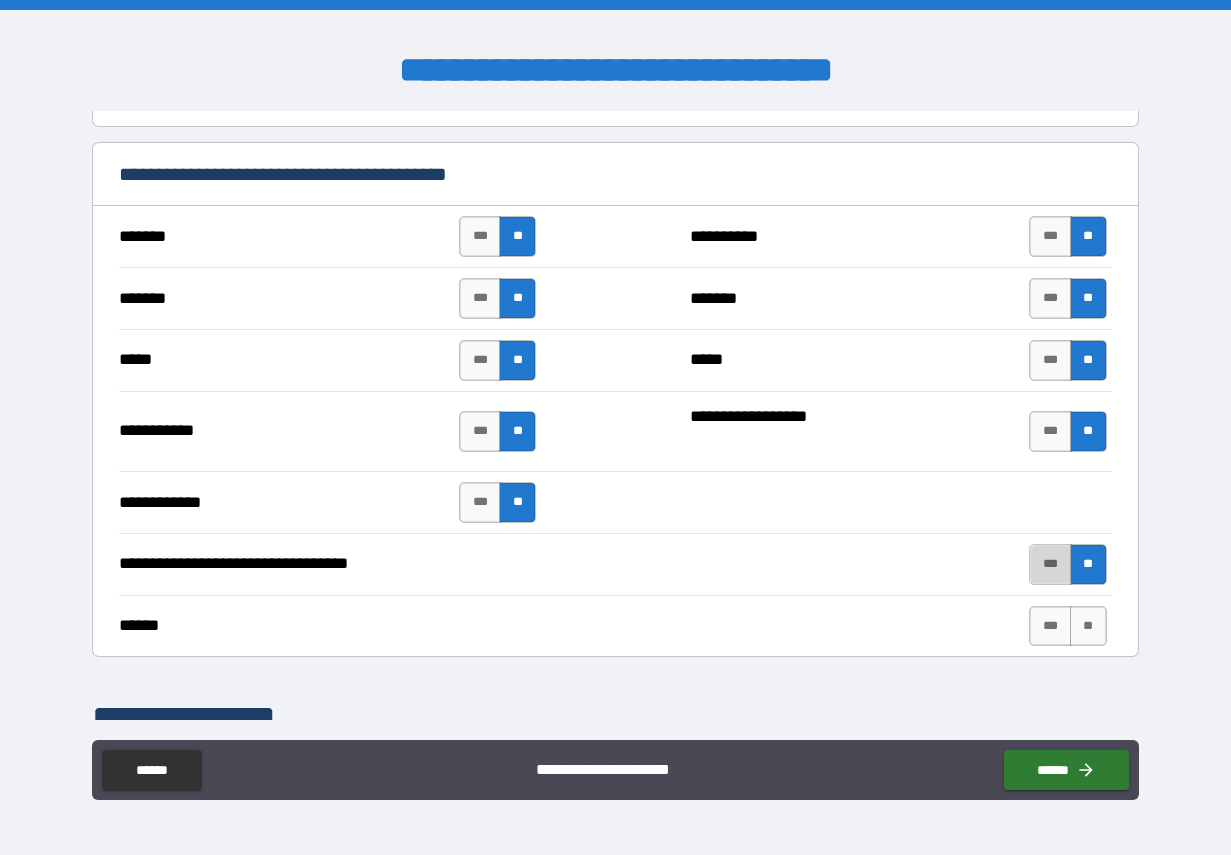 click on "***" at bounding box center (1050, 564) 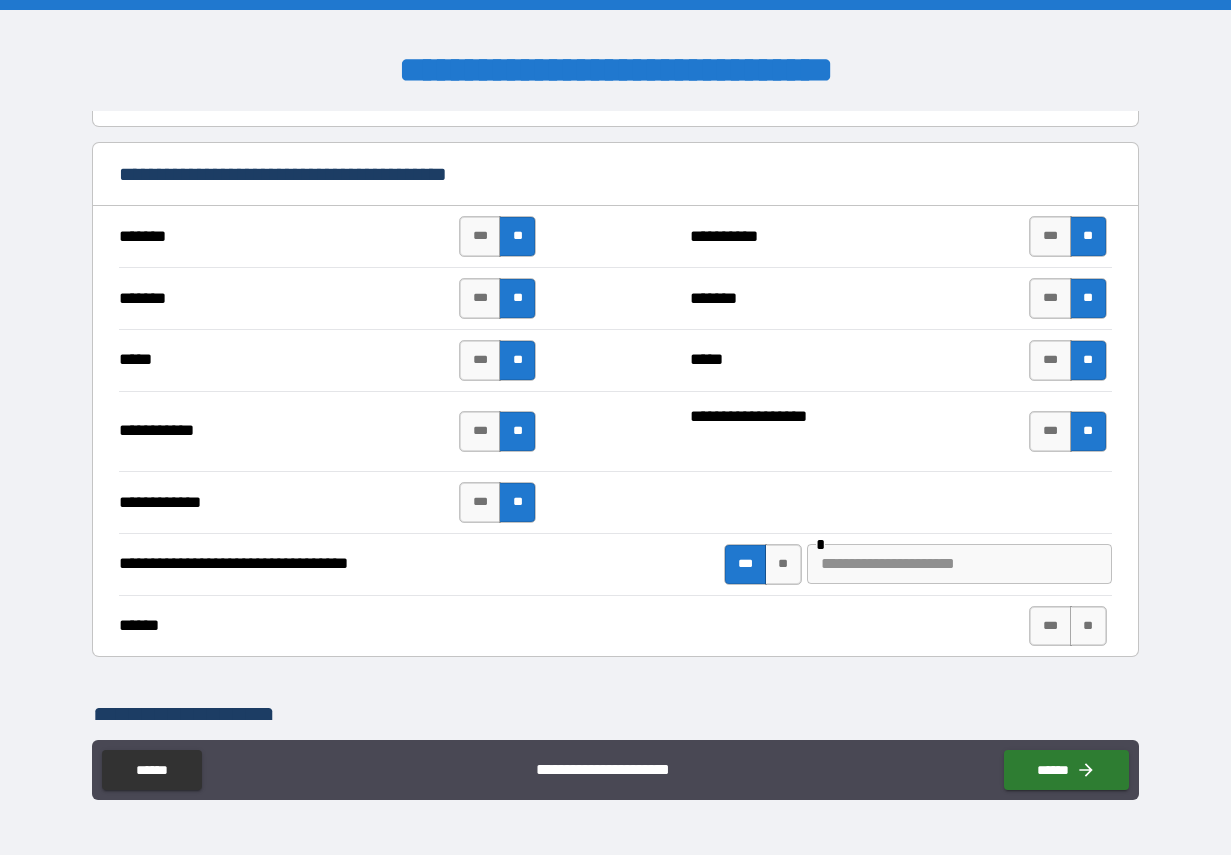 click at bounding box center [959, 564] 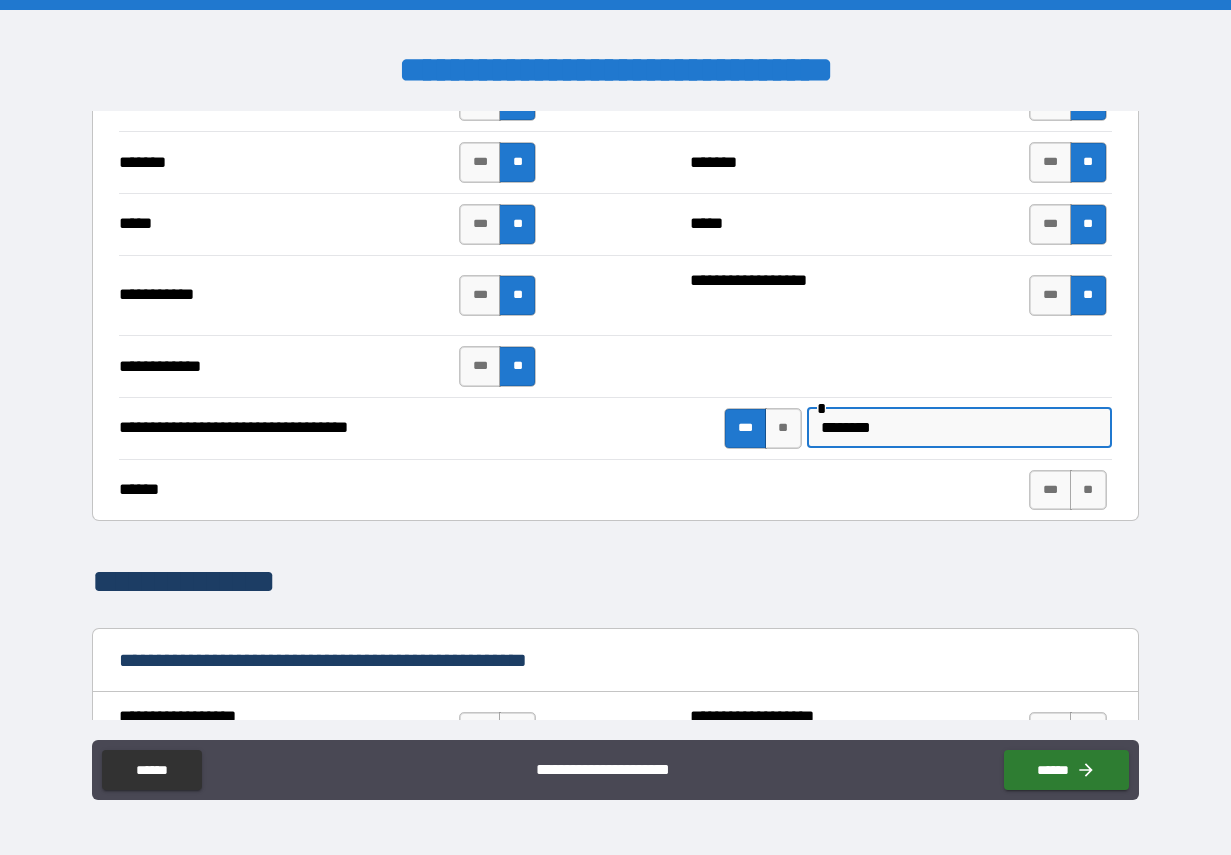 scroll, scrollTop: 1524, scrollLeft: 0, axis: vertical 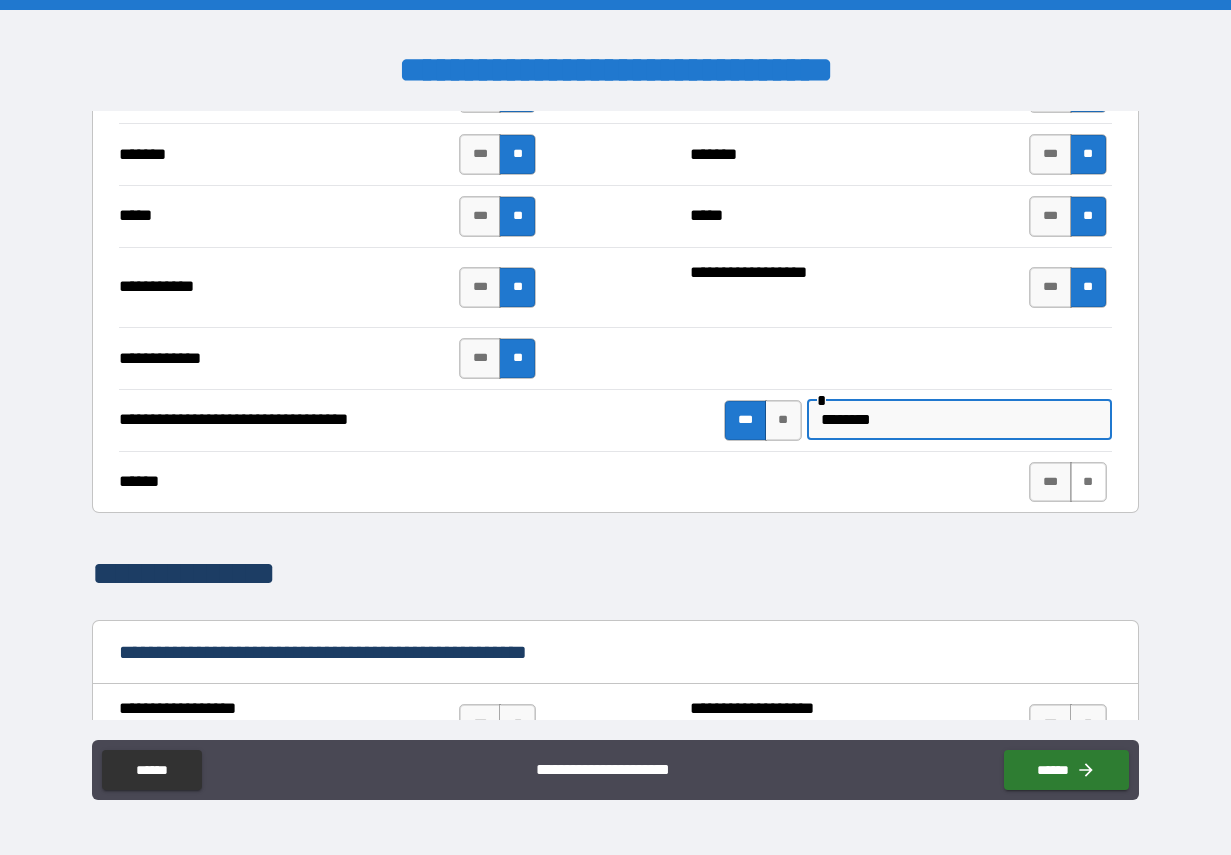 type on "********" 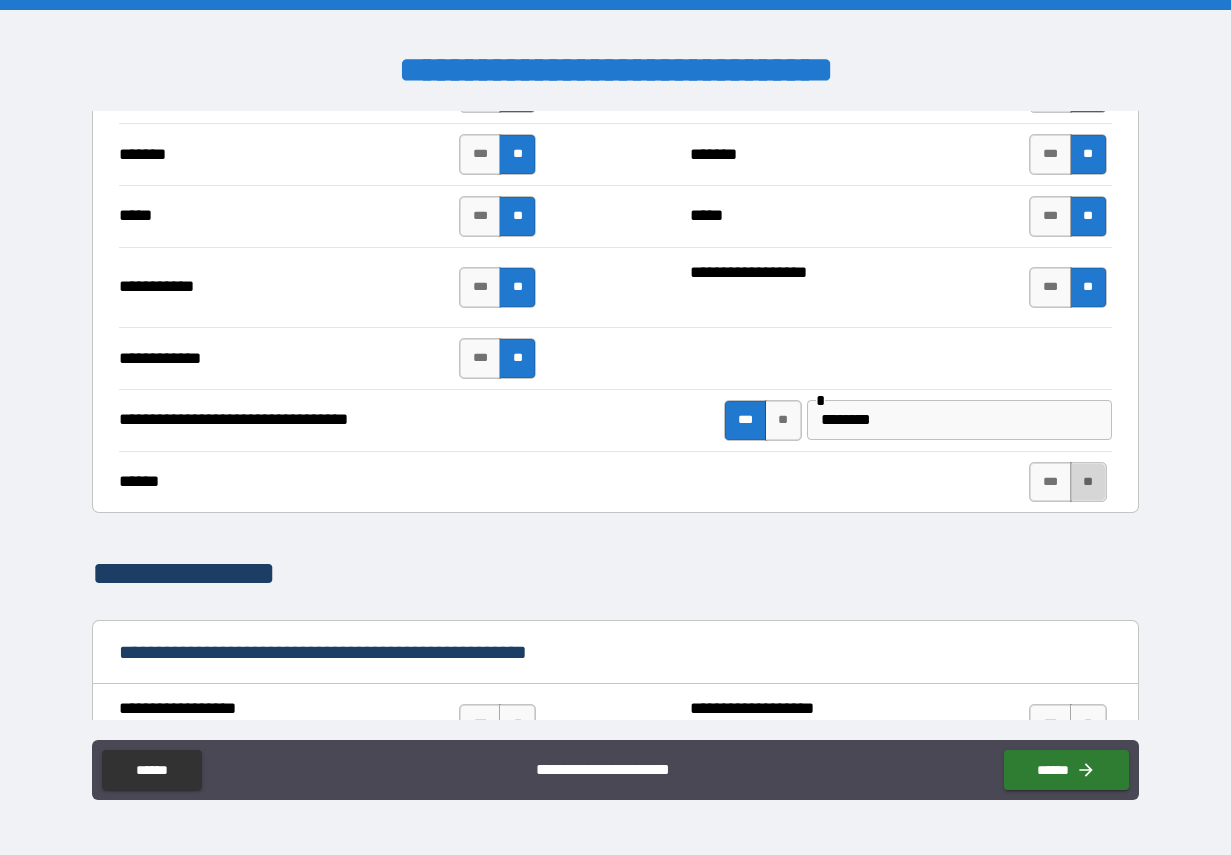 click on "**" at bounding box center [1088, 482] 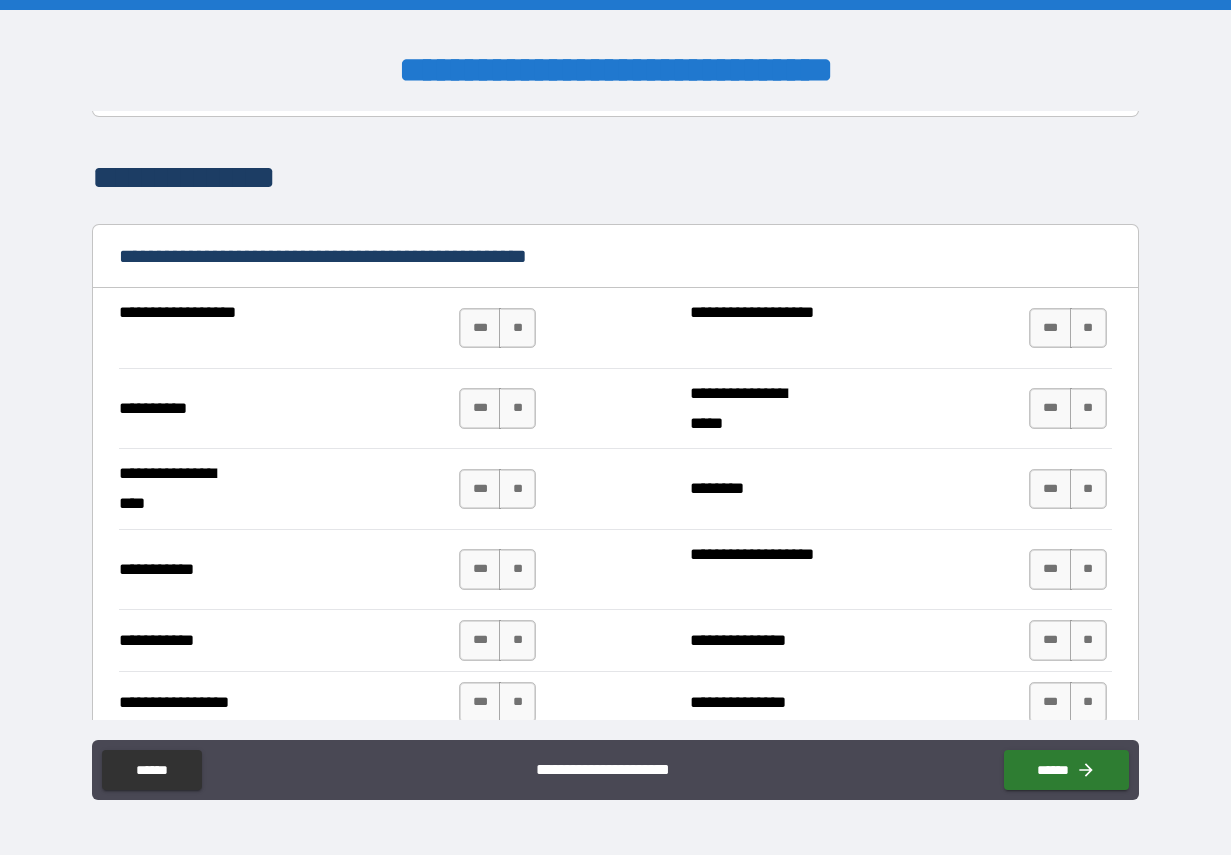 scroll, scrollTop: 1925, scrollLeft: 0, axis: vertical 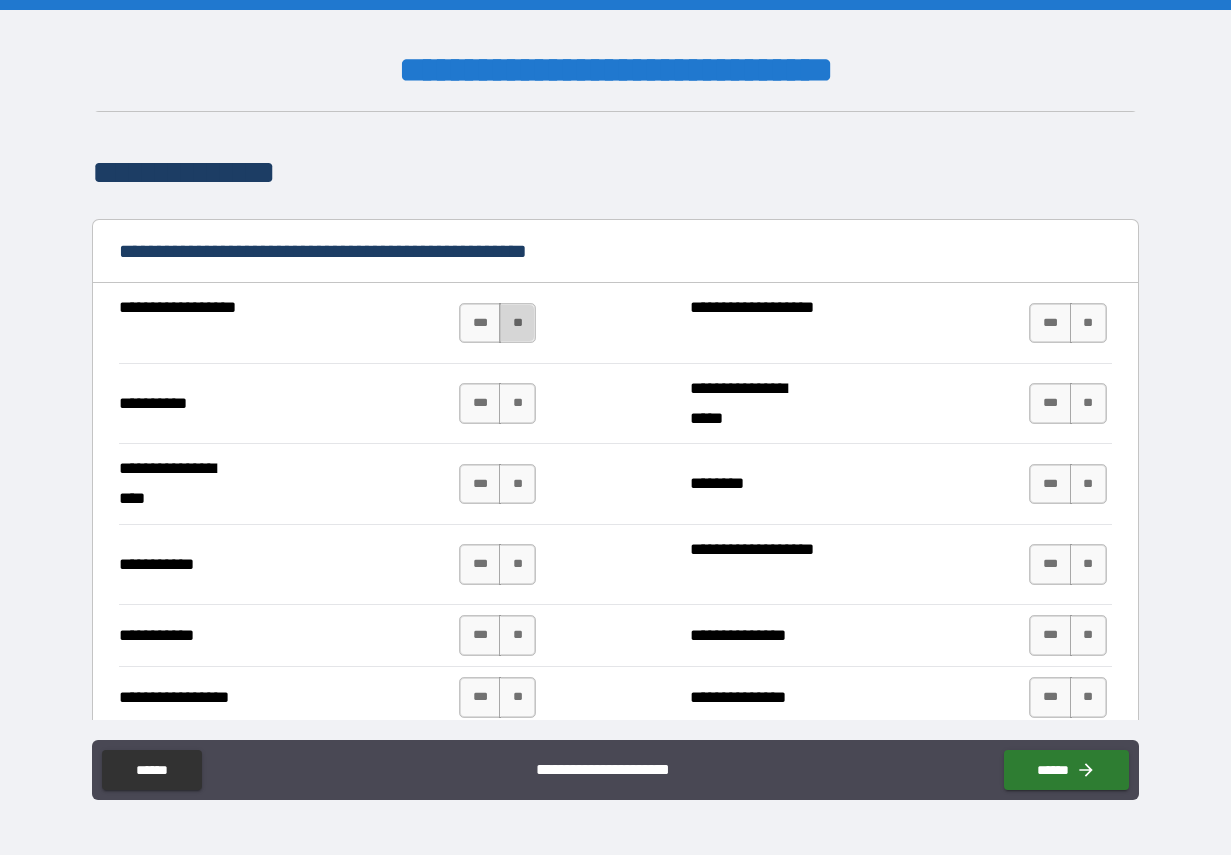 click on "**" at bounding box center [517, 323] 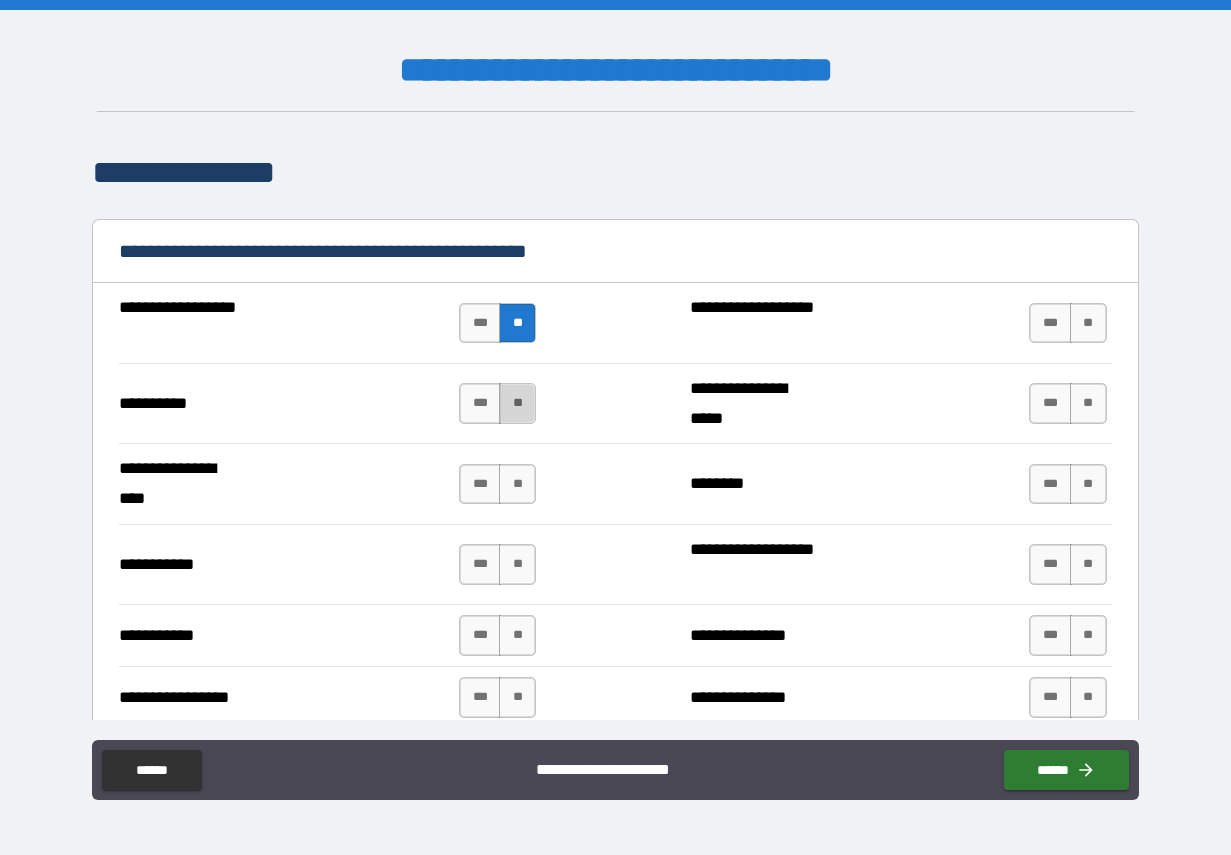 click on "**" at bounding box center (517, 403) 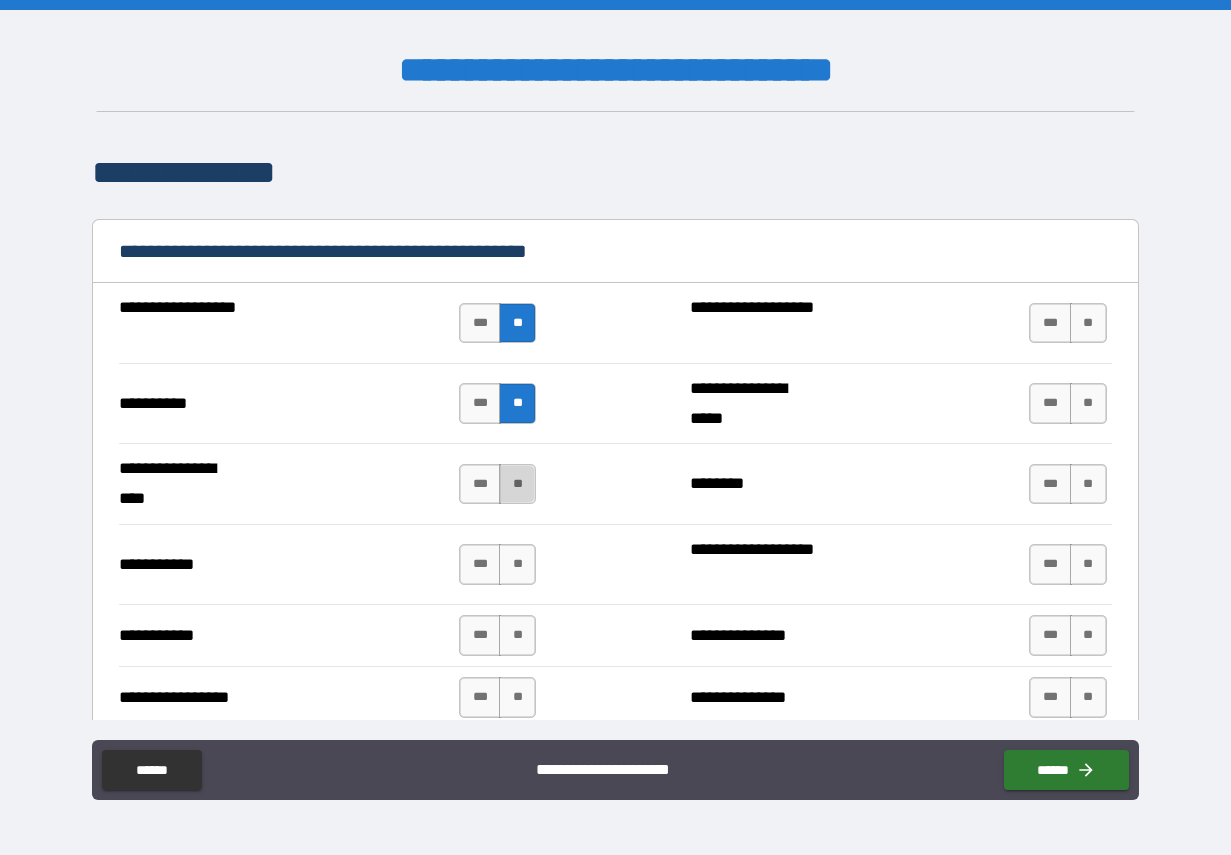 click on "**" at bounding box center [517, 484] 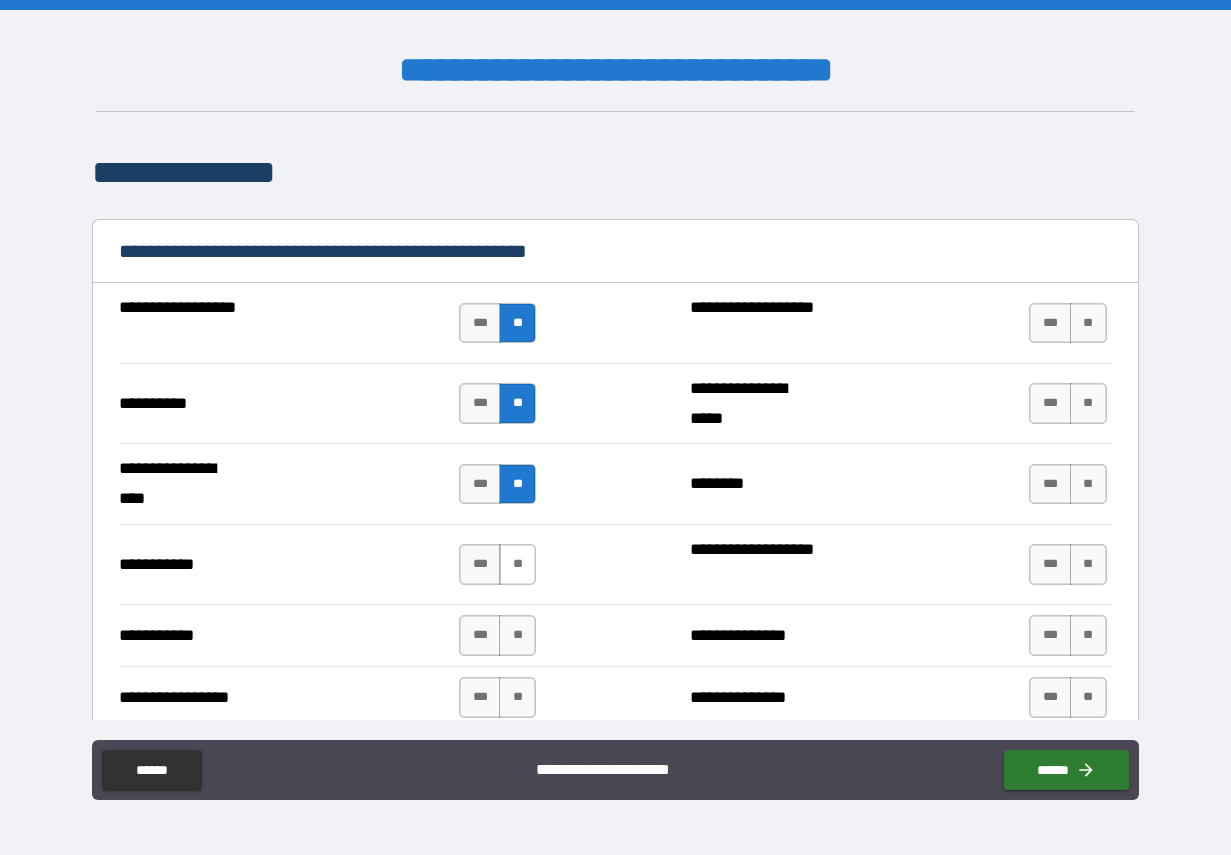 click on "**" at bounding box center [517, 564] 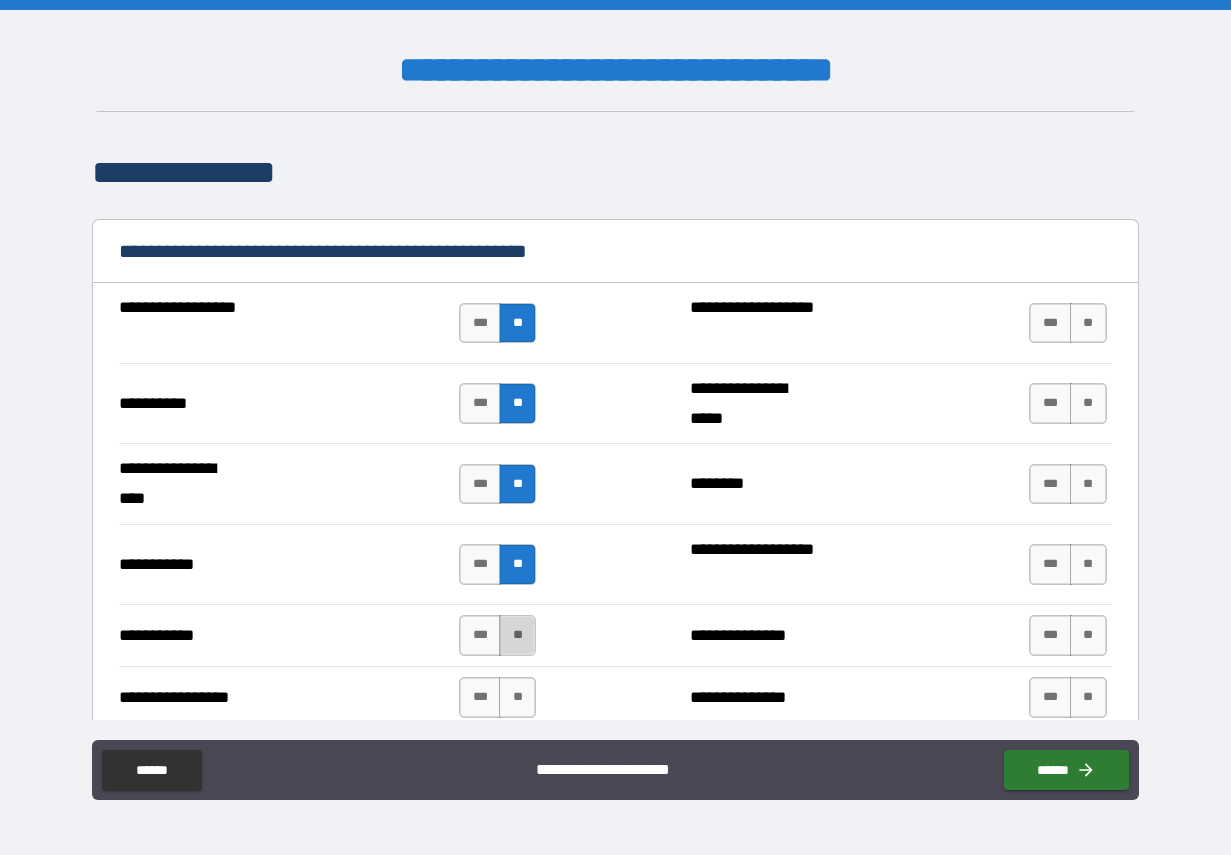 click on "**" at bounding box center [517, 635] 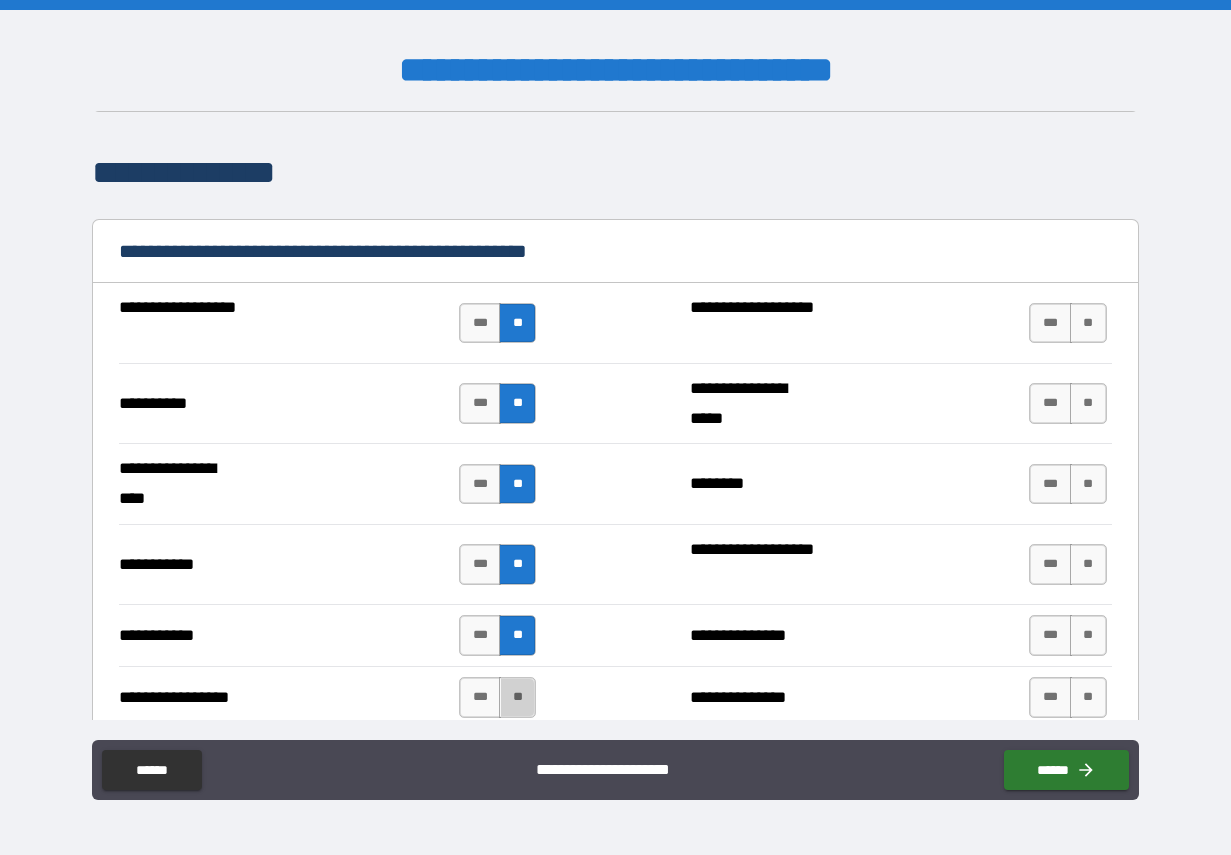 drag, startPoint x: 517, startPoint y: 695, endPoint x: 545, endPoint y: 677, distance: 33.286633 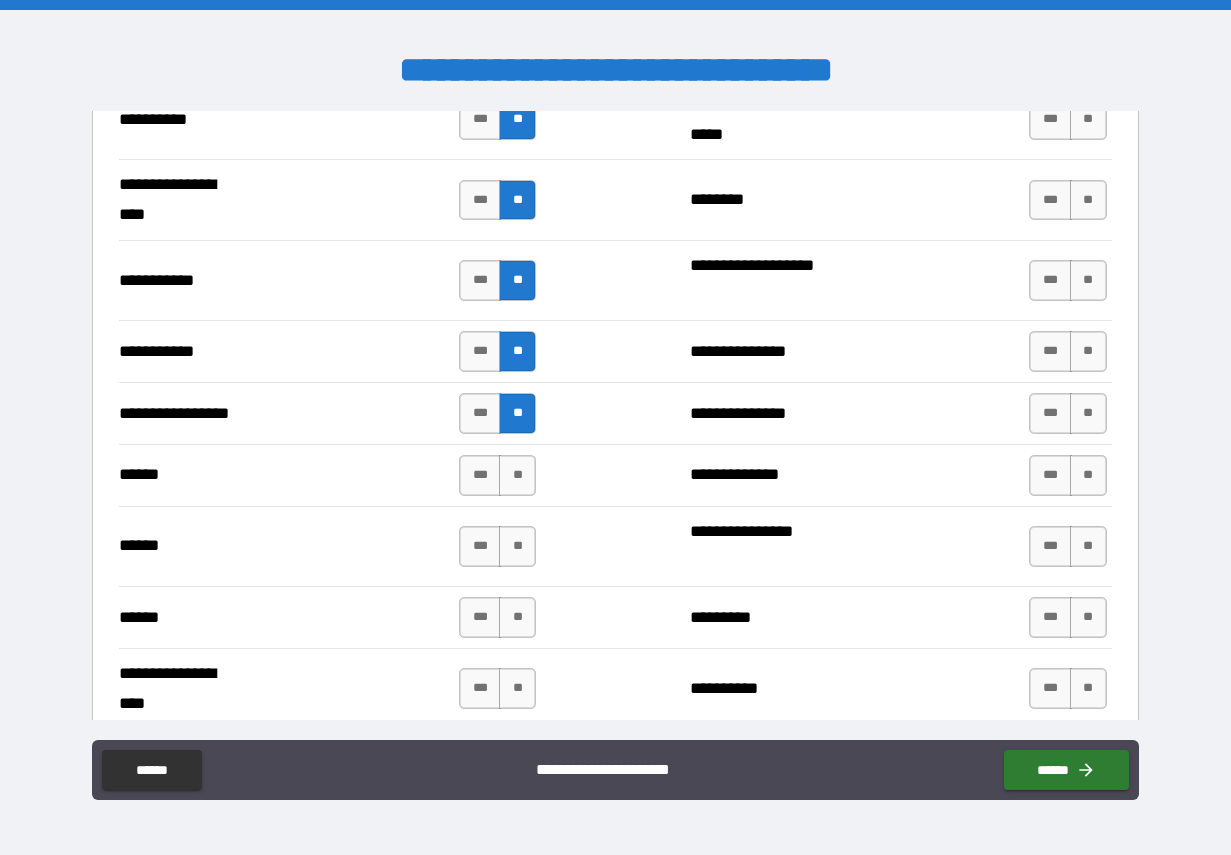 scroll, scrollTop: 2223, scrollLeft: 0, axis: vertical 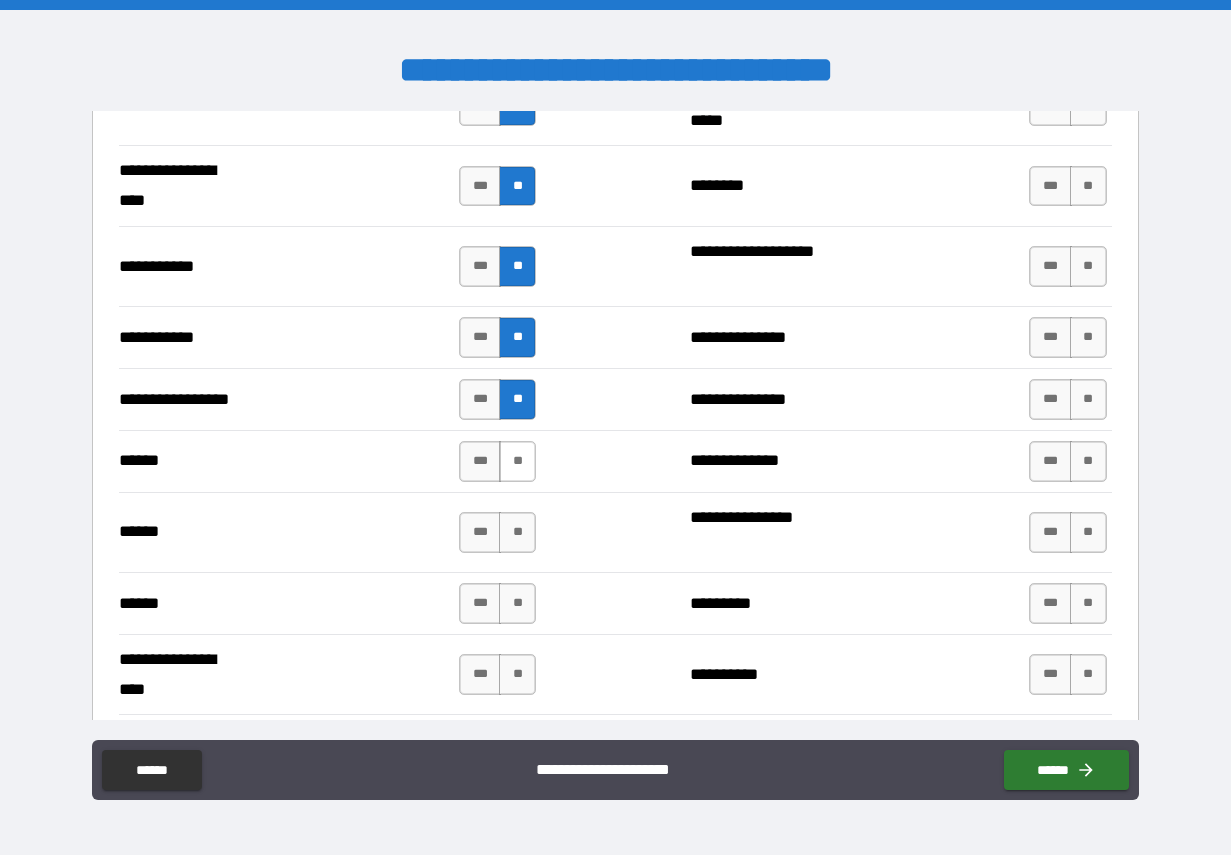 click on "**" at bounding box center [517, 461] 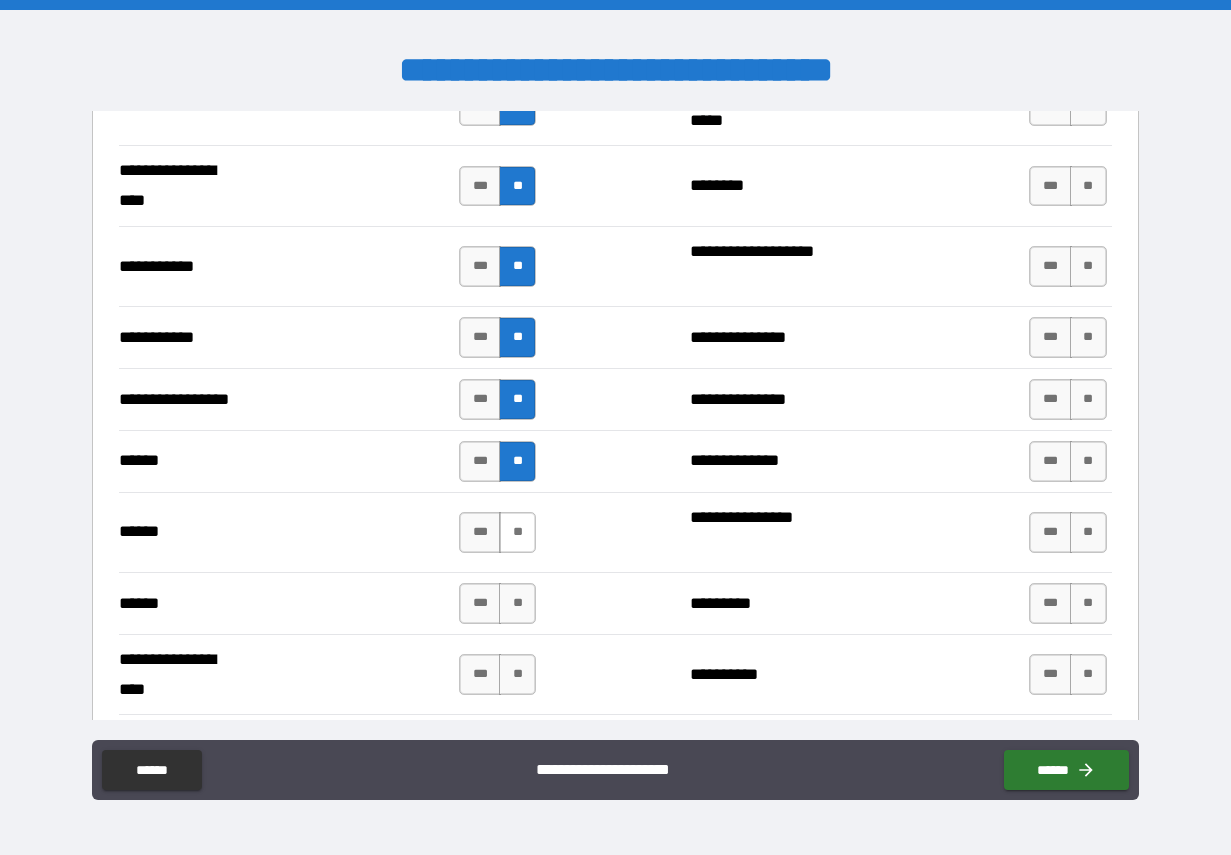 click on "**" at bounding box center [517, 532] 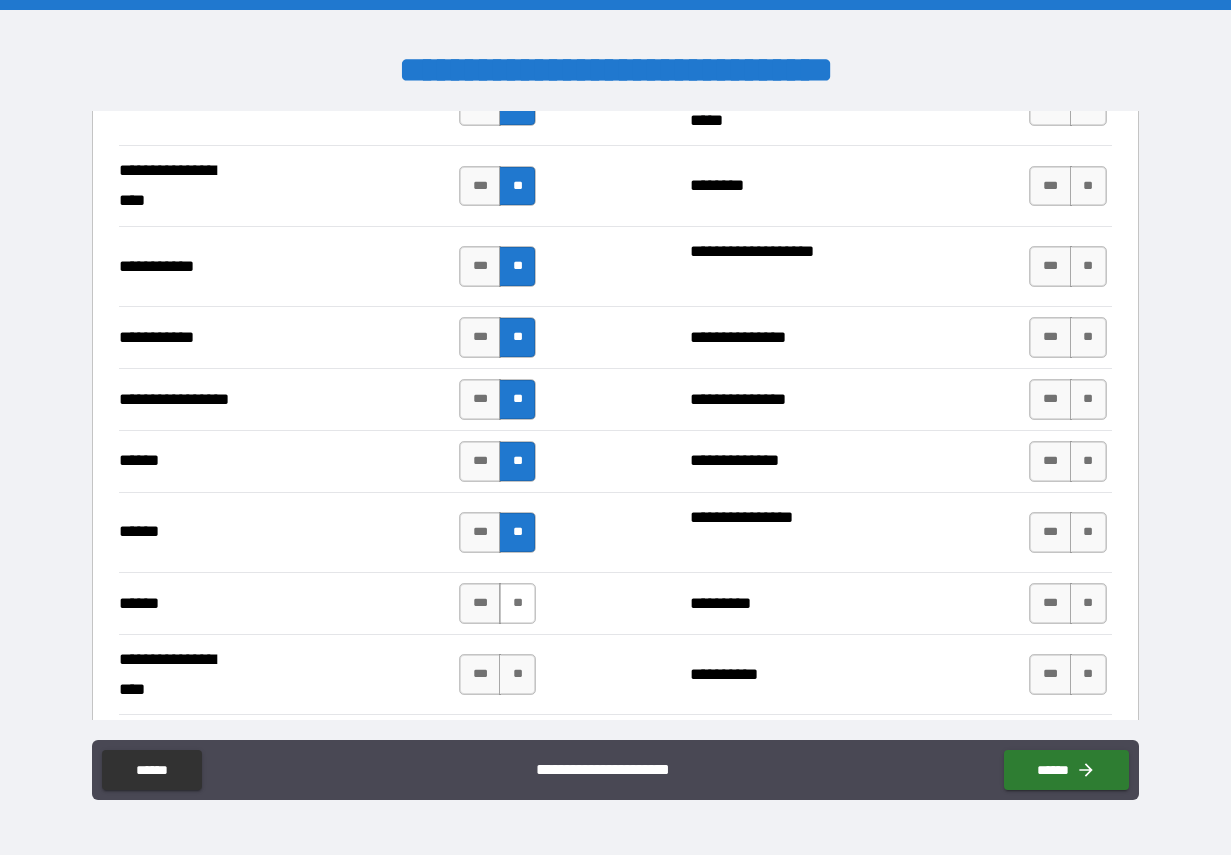 click on "**" at bounding box center [517, 603] 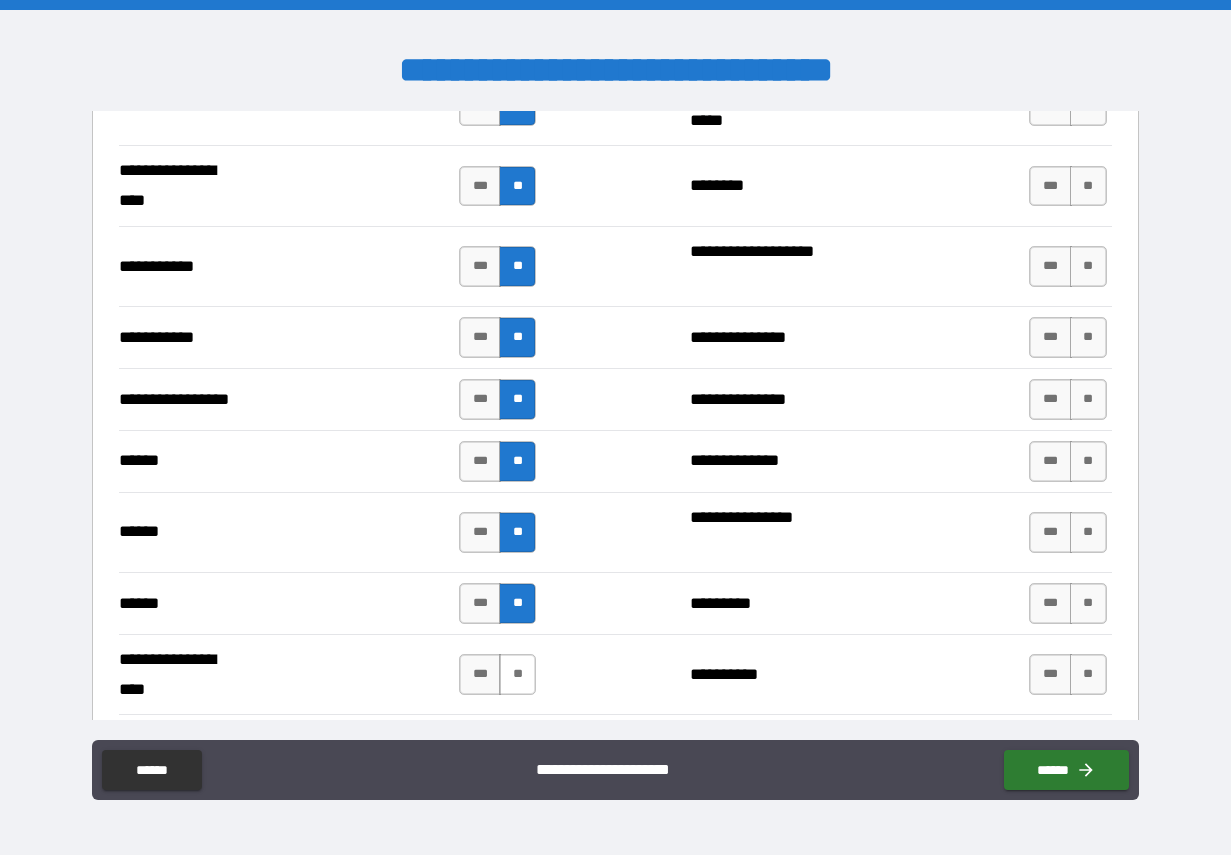 click on "**" at bounding box center (517, 674) 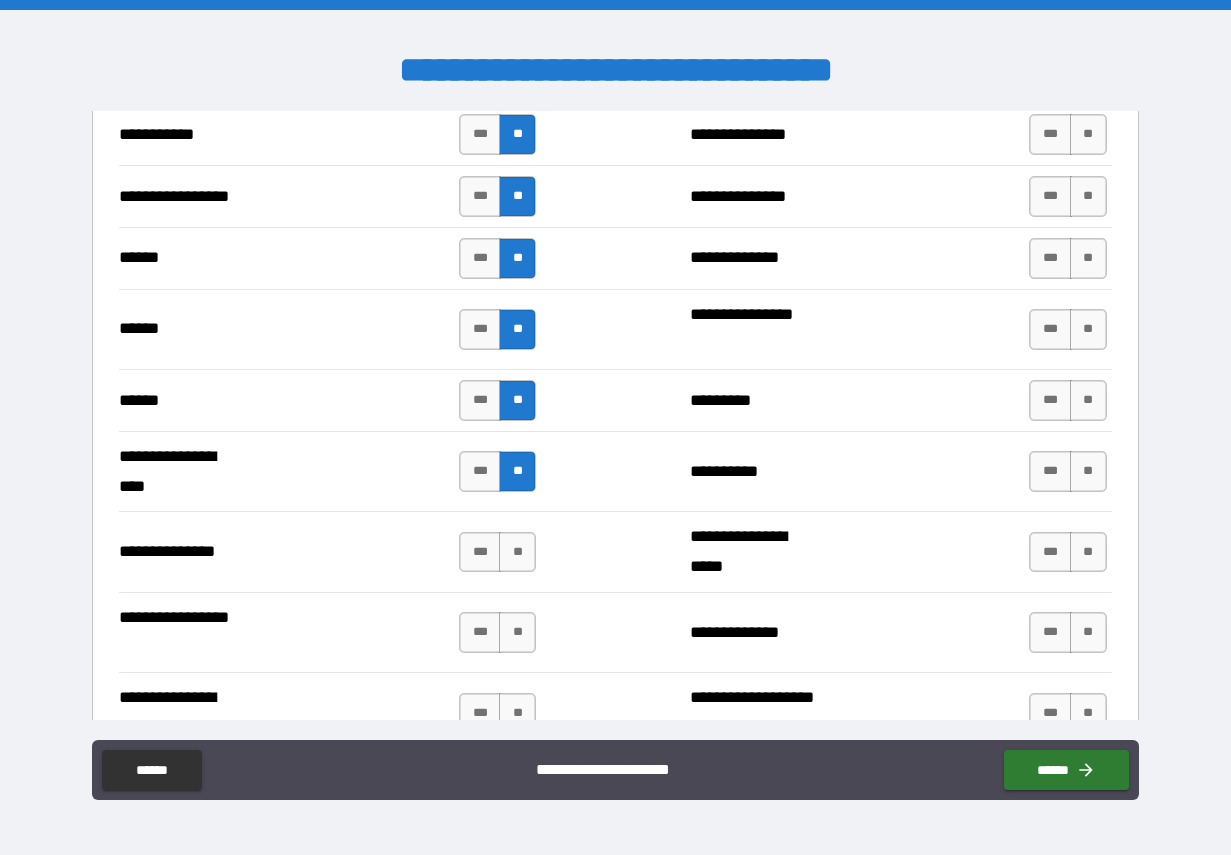 scroll, scrollTop: 2430, scrollLeft: 0, axis: vertical 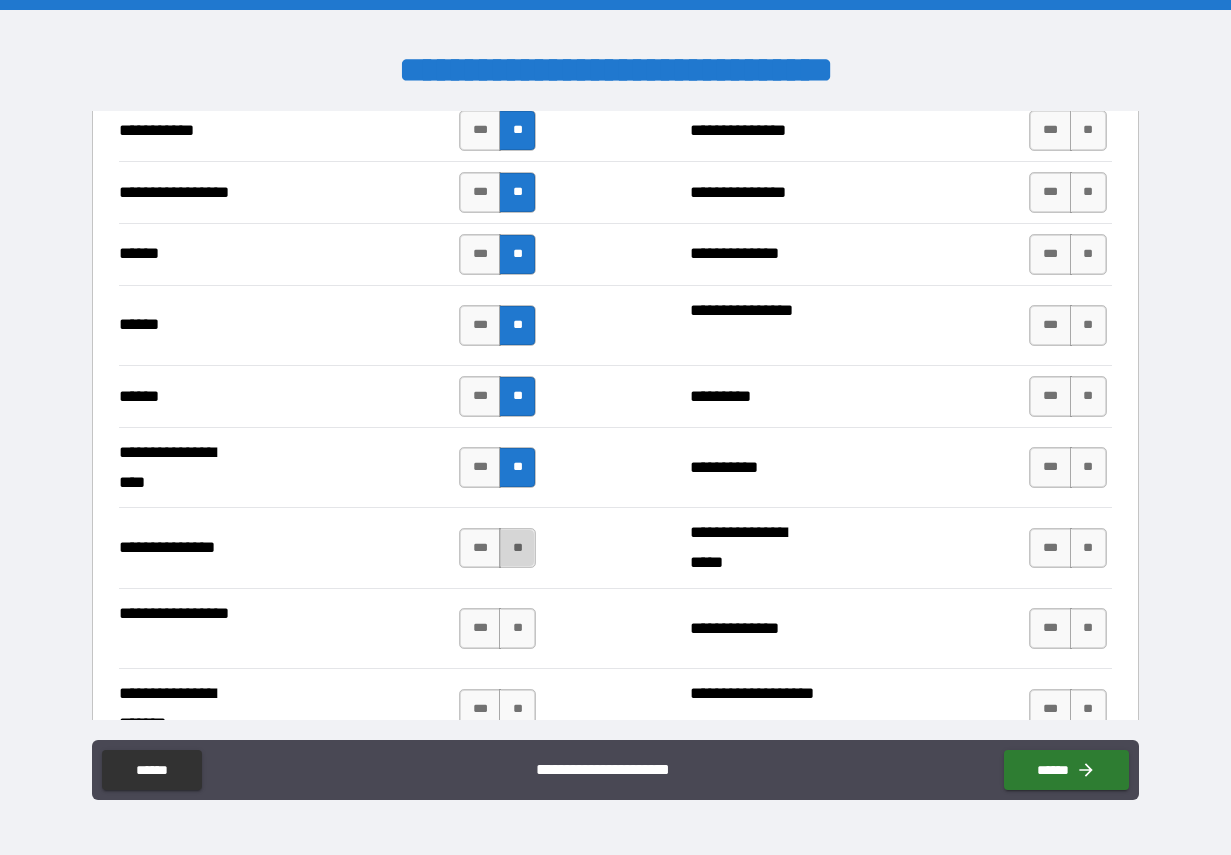 click on "**" at bounding box center [517, 548] 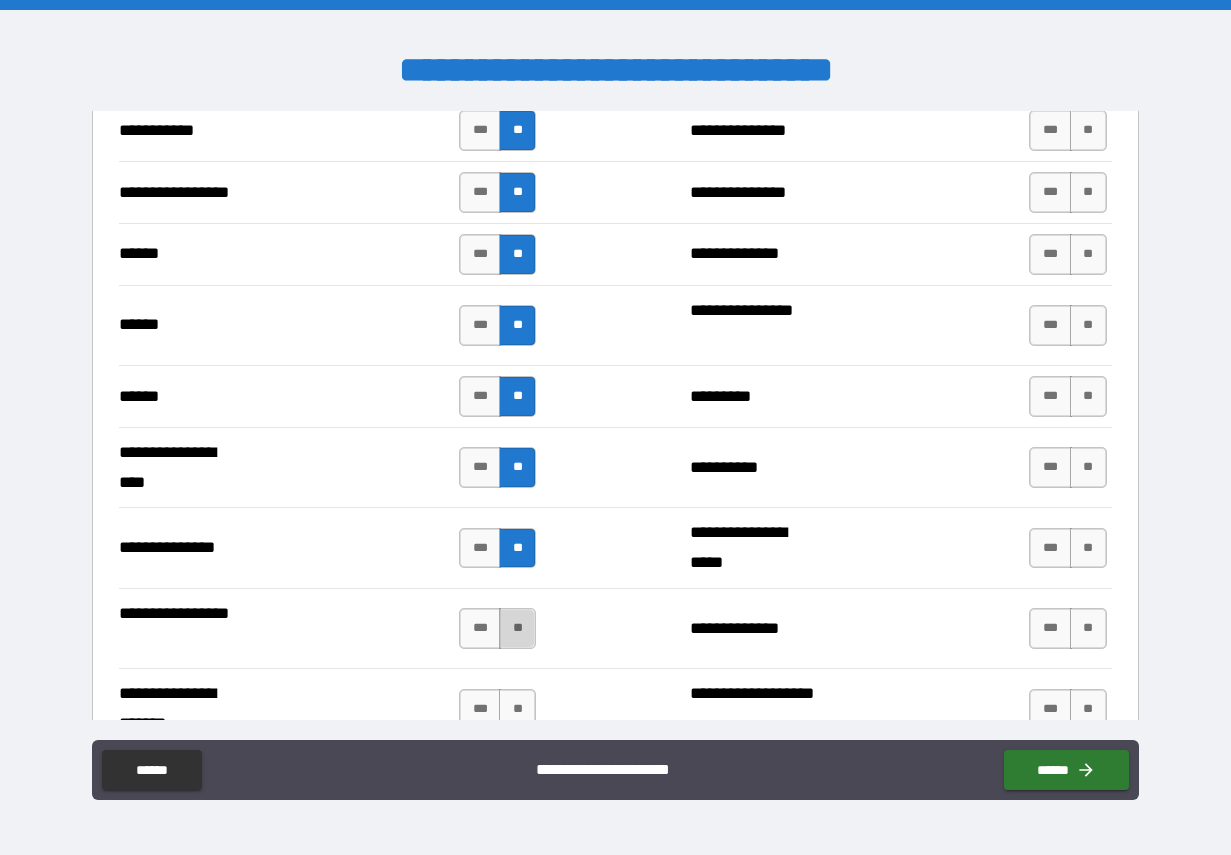 click on "**" at bounding box center [517, 628] 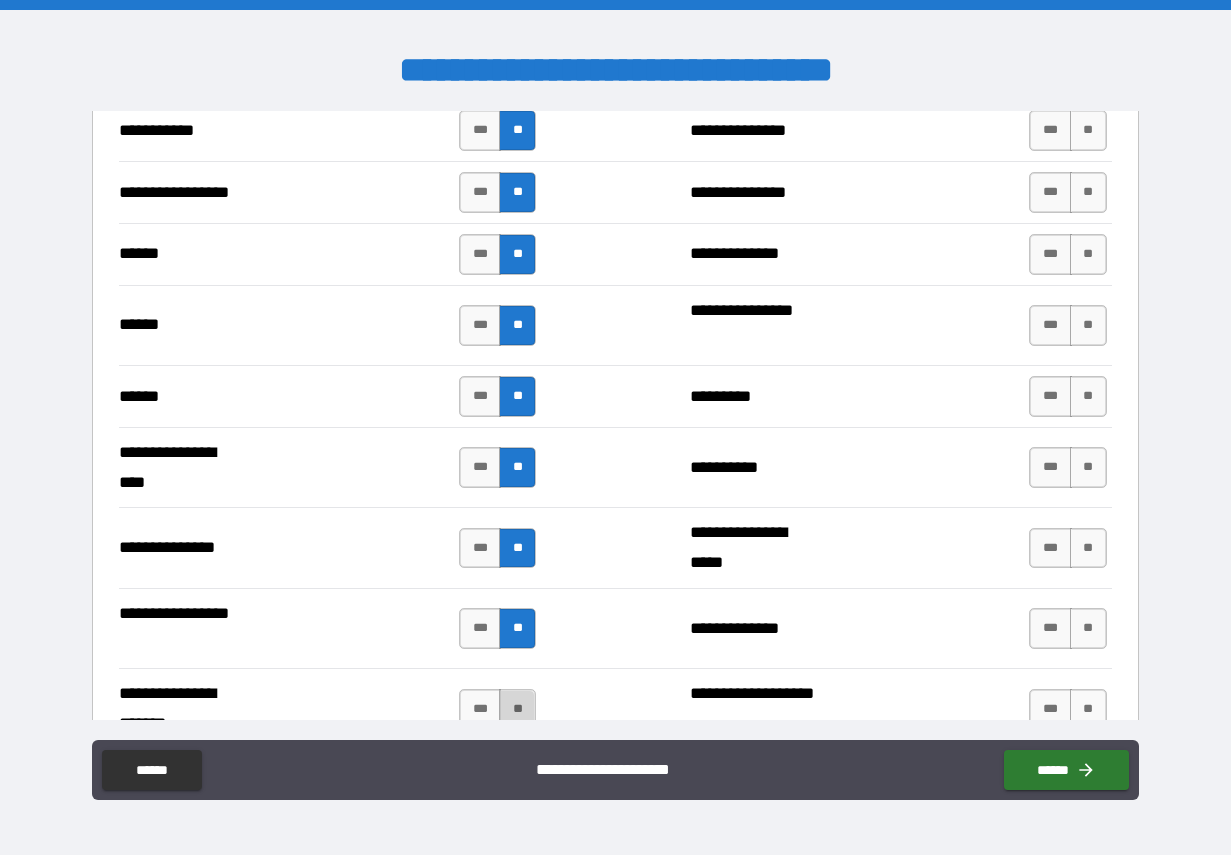 click on "**" at bounding box center (517, 709) 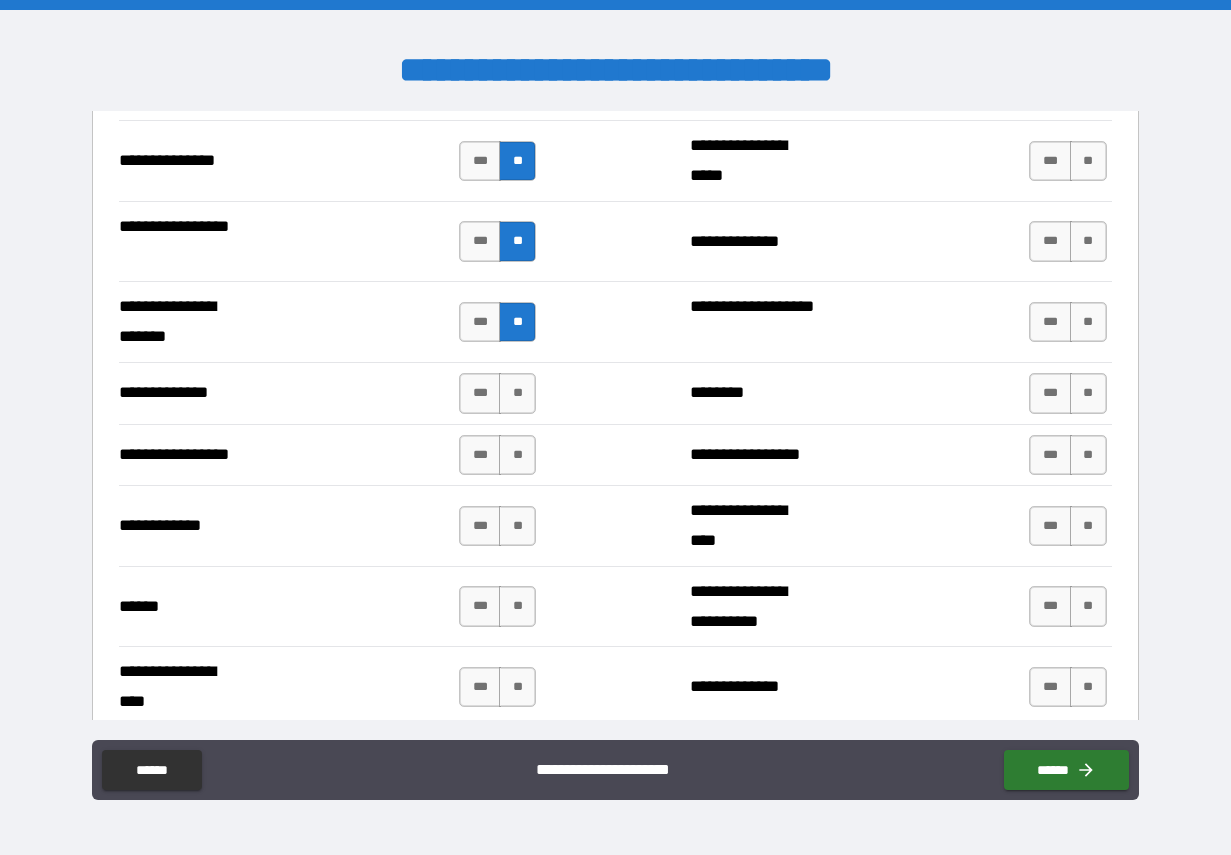 scroll, scrollTop: 2821, scrollLeft: 0, axis: vertical 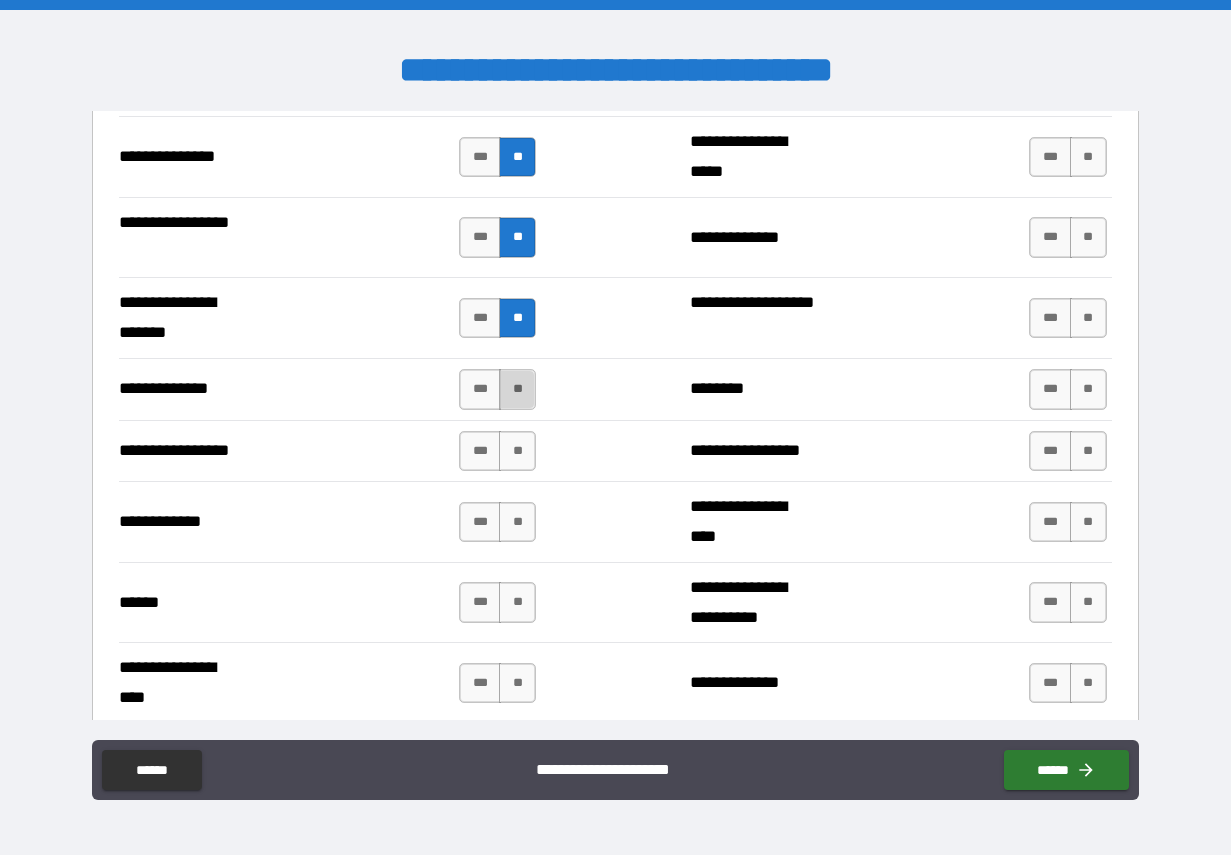 click on "**" at bounding box center [517, 389] 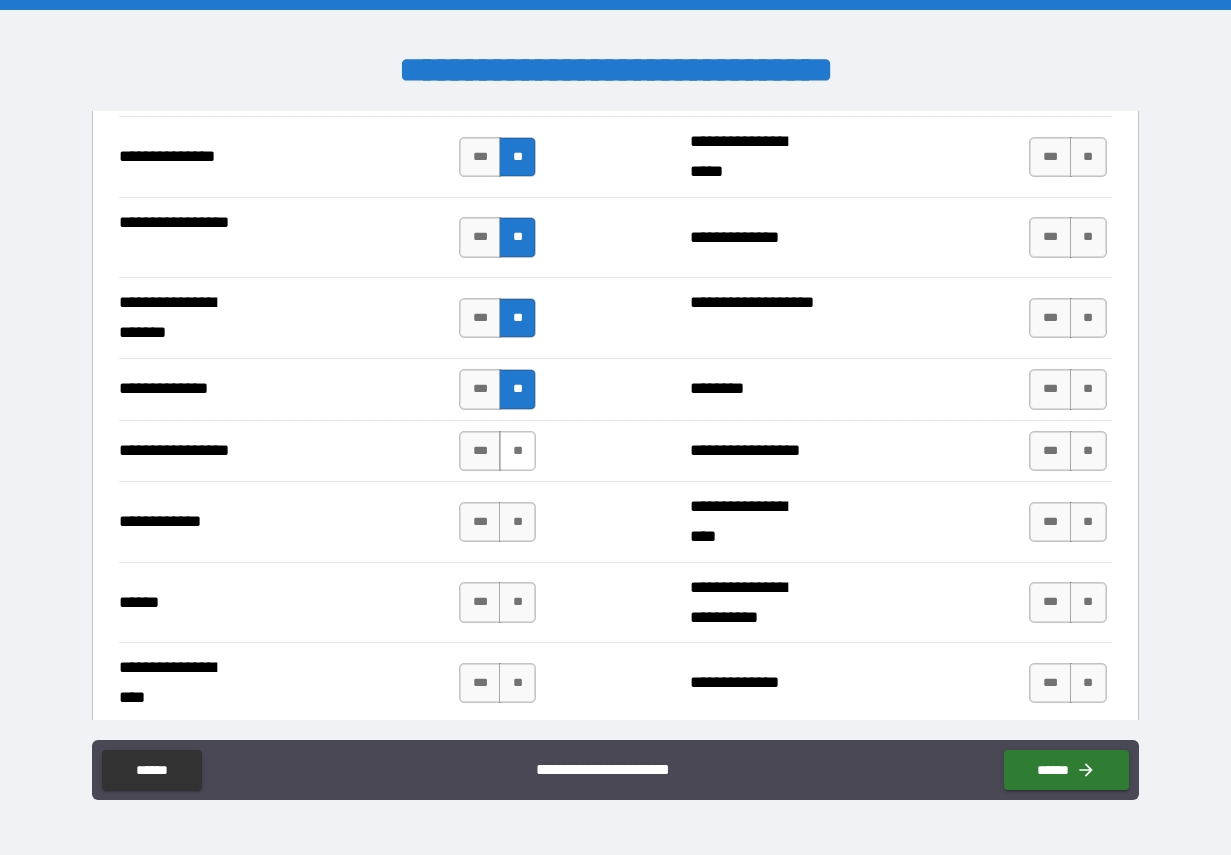 click on "**" at bounding box center [517, 451] 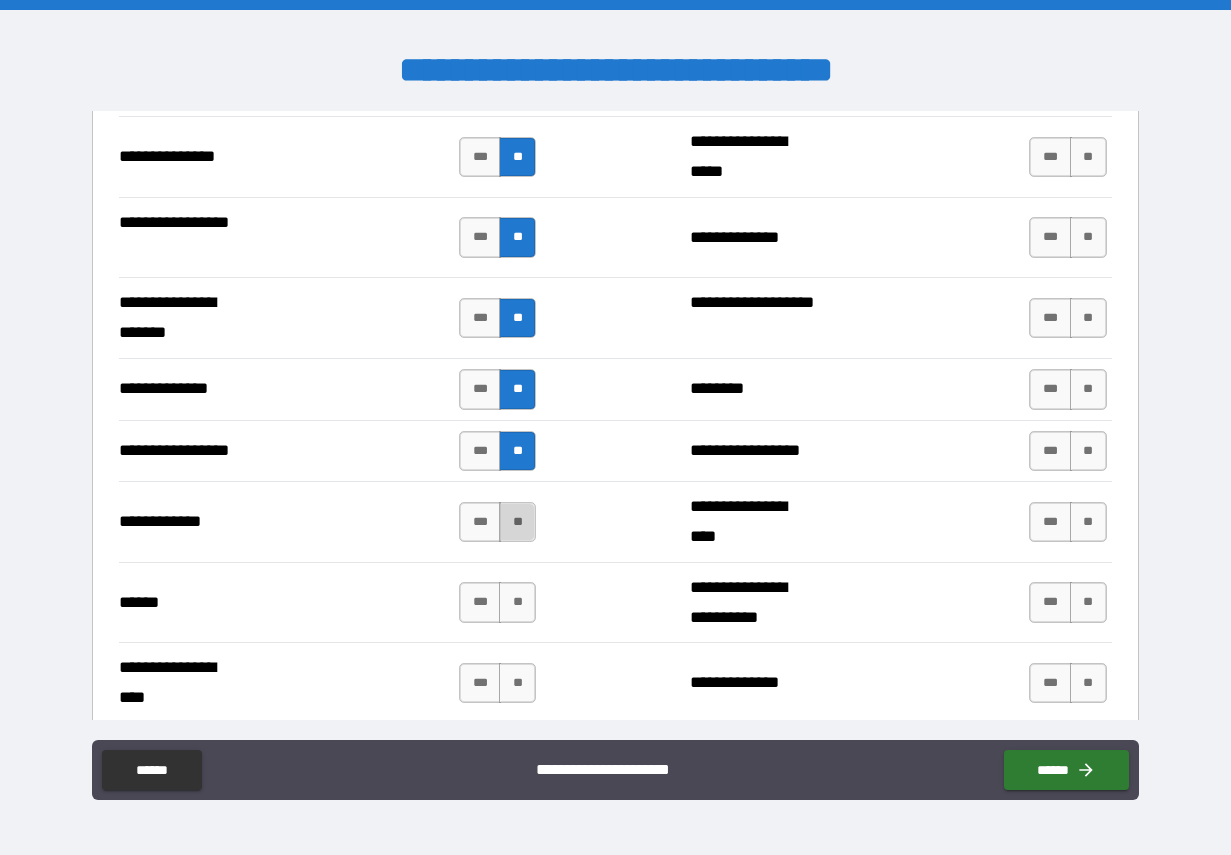 click on "**" at bounding box center (517, 522) 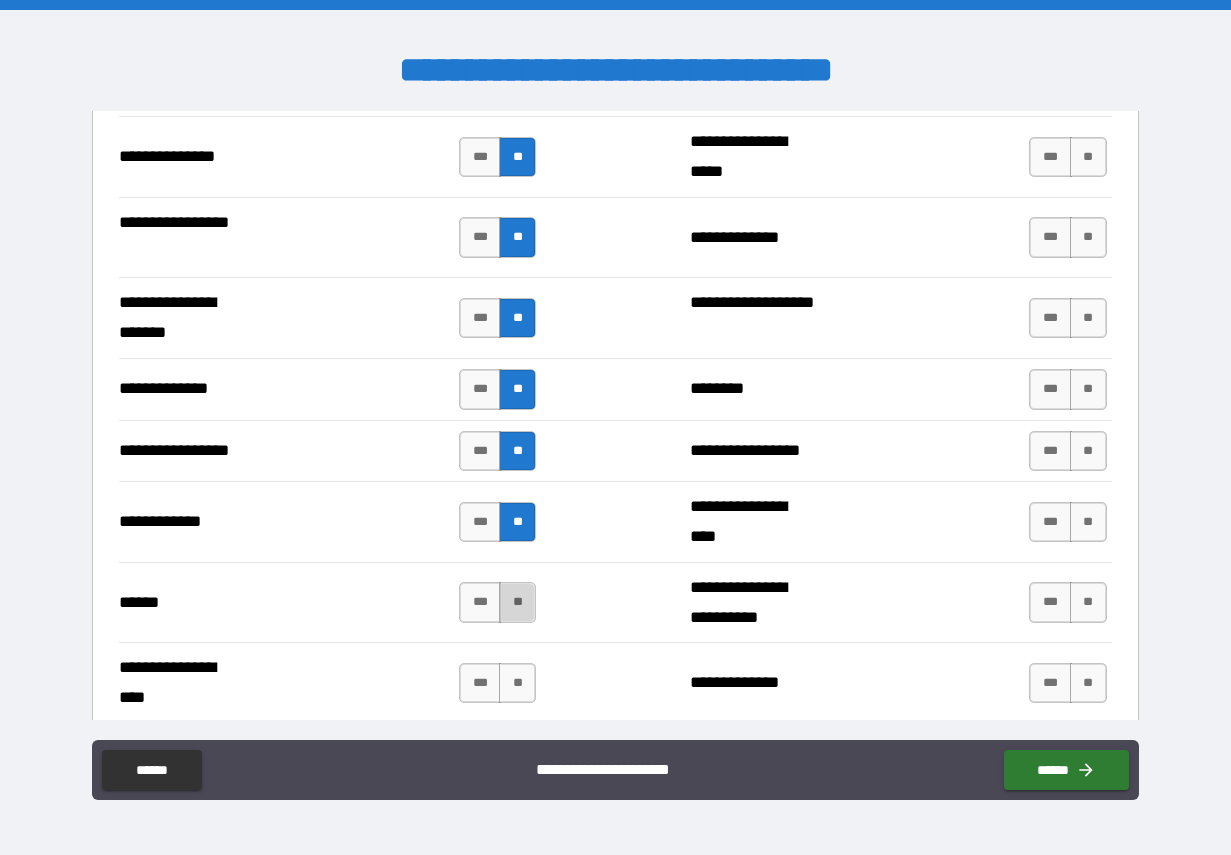 click on "**" at bounding box center [517, 602] 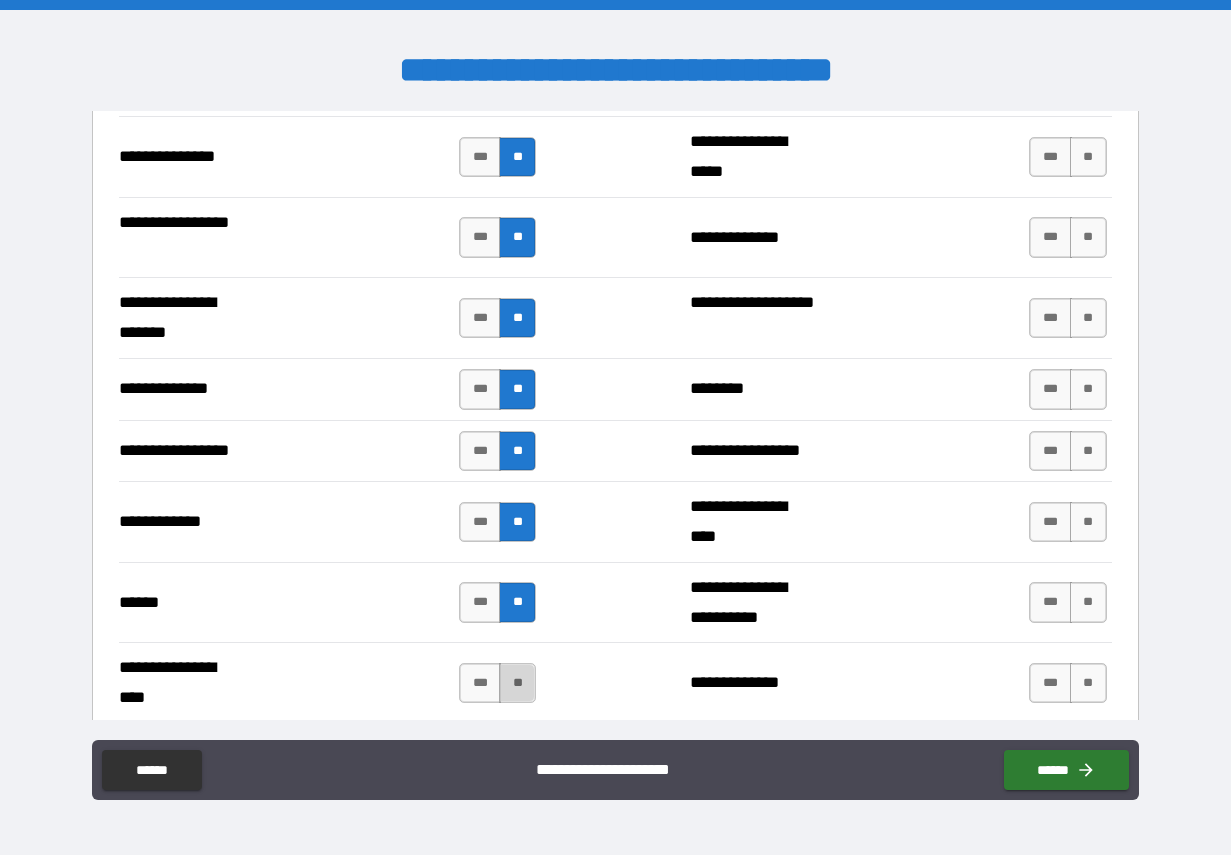 click on "**" at bounding box center (517, 683) 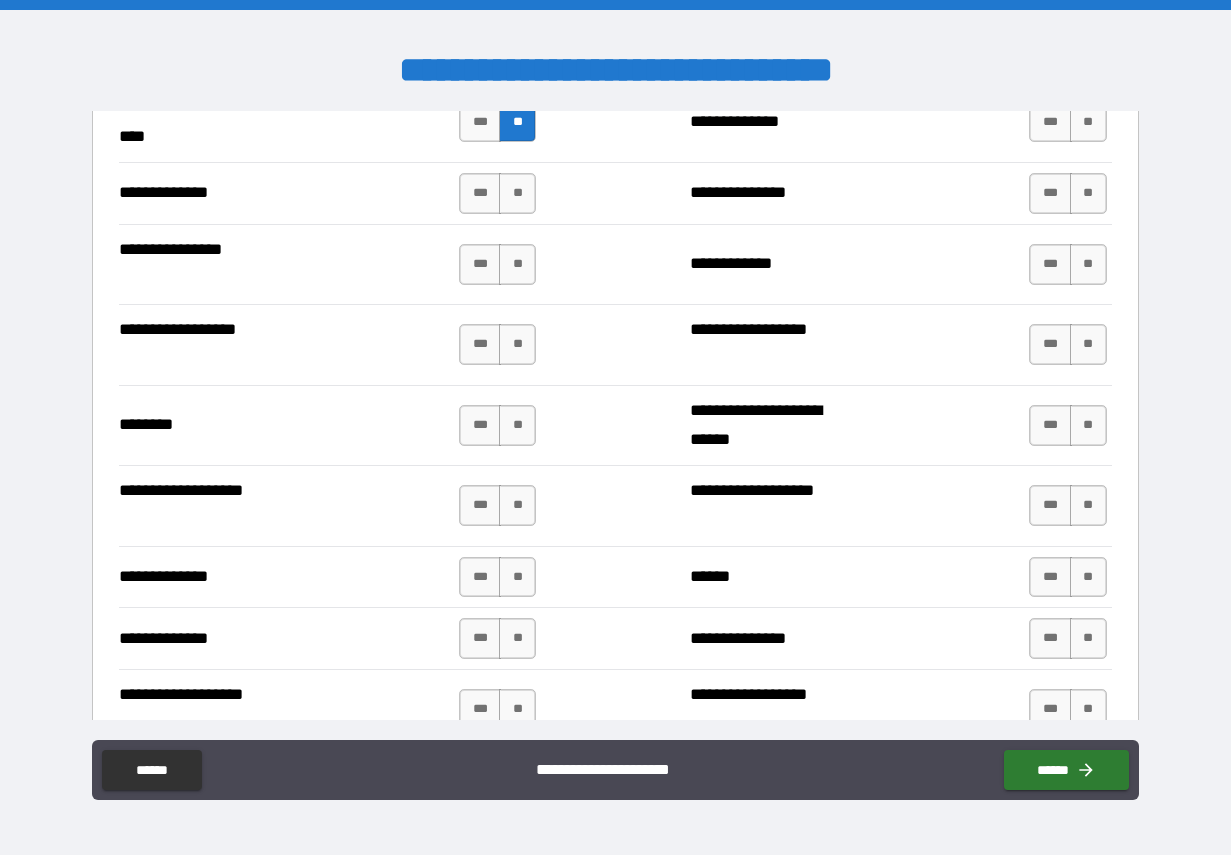 scroll, scrollTop: 3384, scrollLeft: 0, axis: vertical 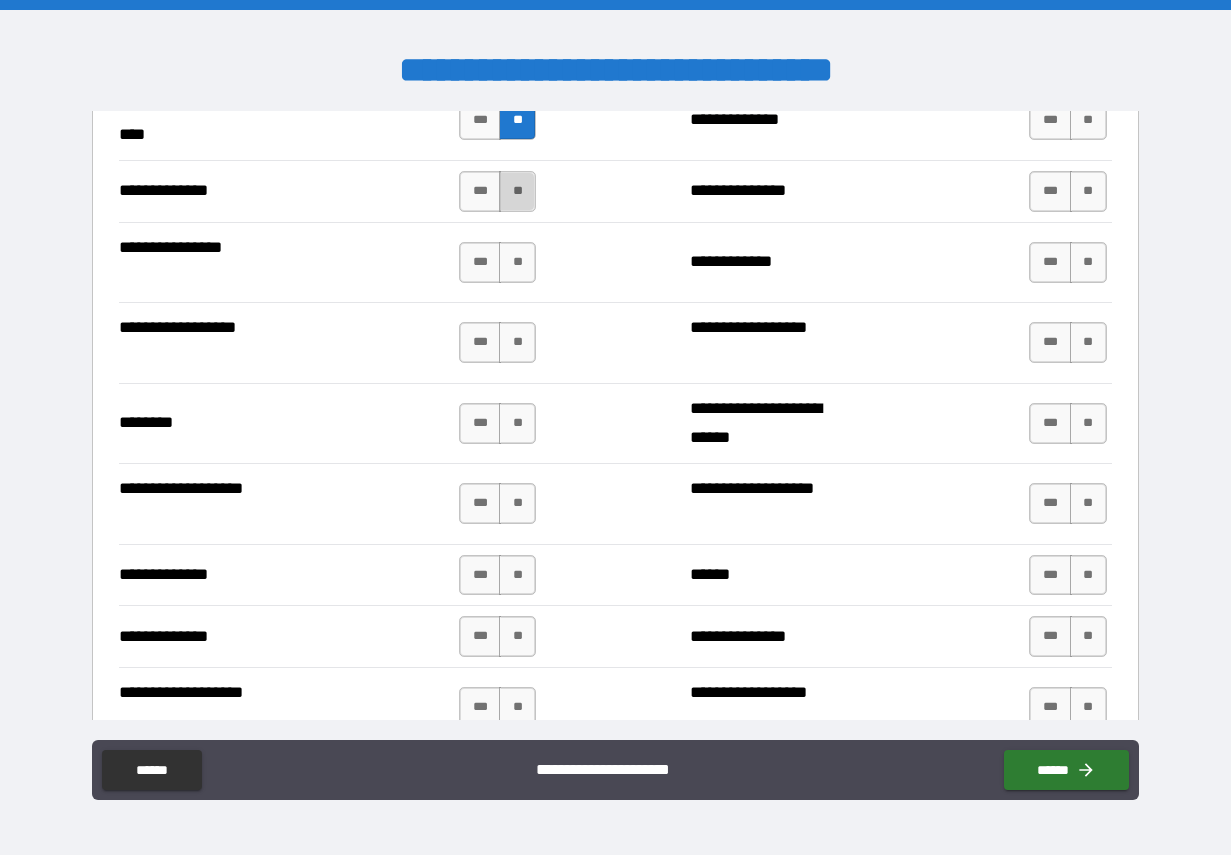 click on "**" at bounding box center [517, 191] 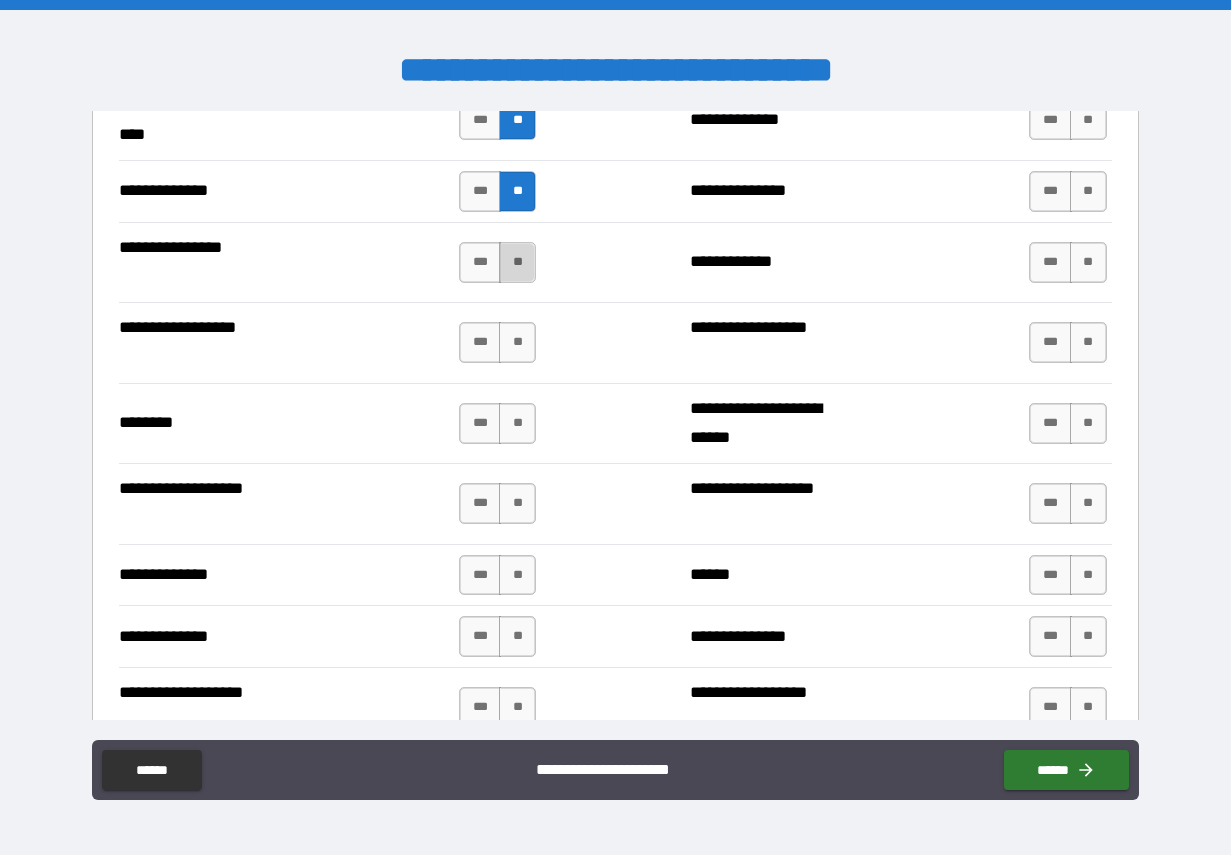 click on "**" at bounding box center (517, 262) 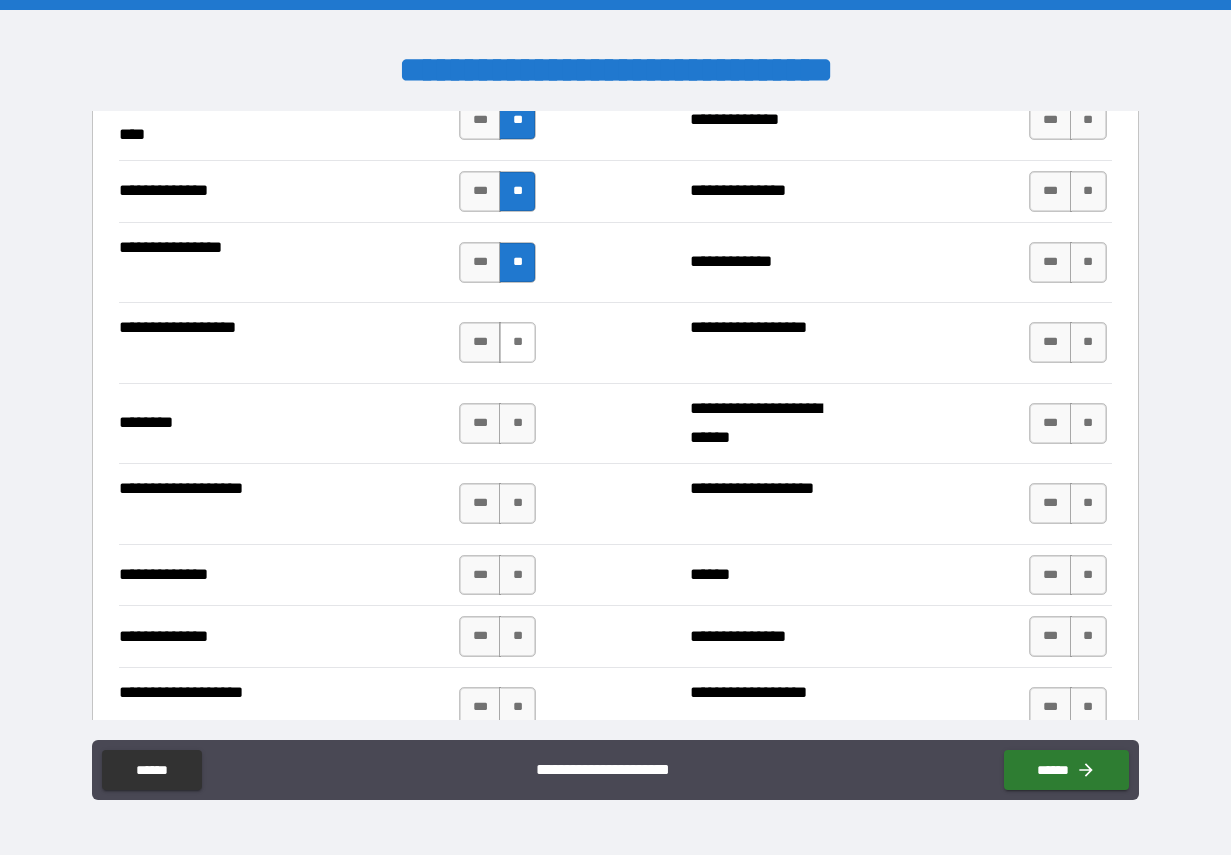 click on "**" at bounding box center [517, 342] 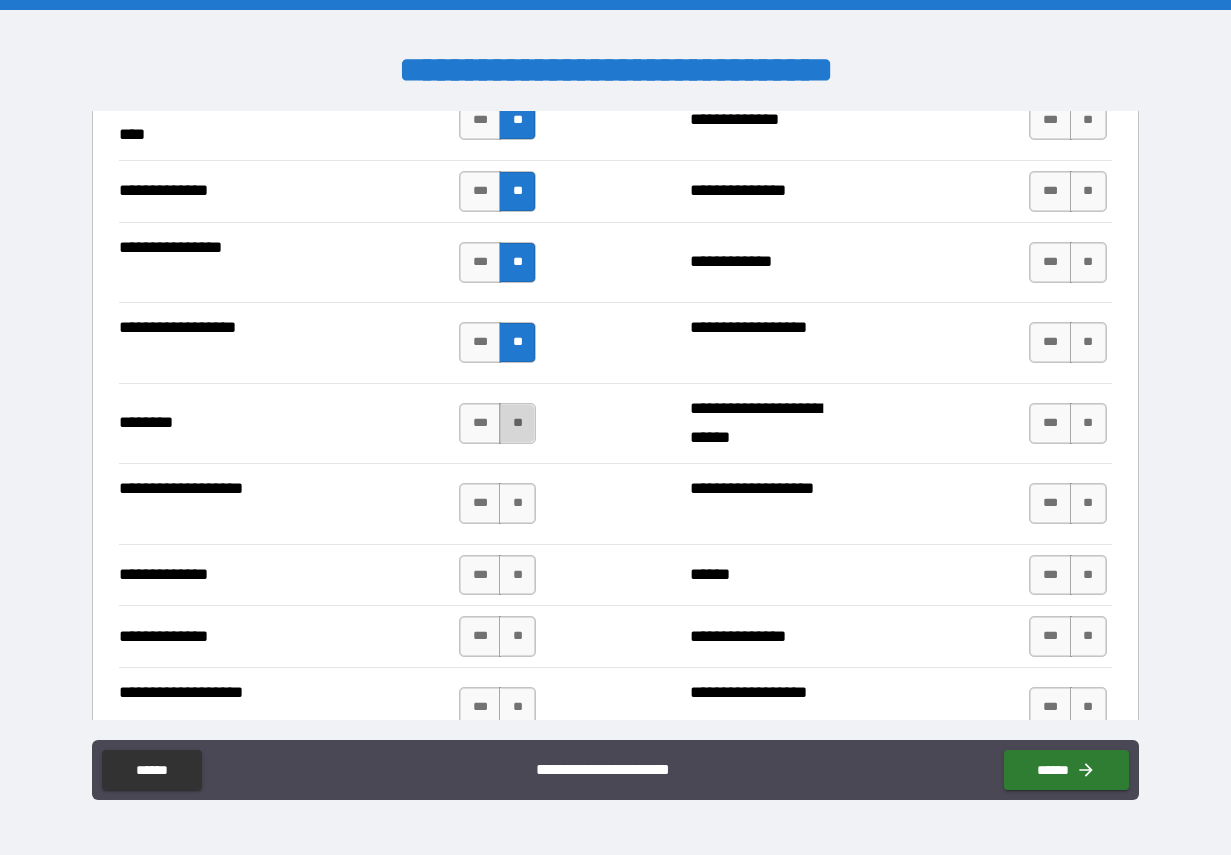 click on "**" at bounding box center (517, 423) 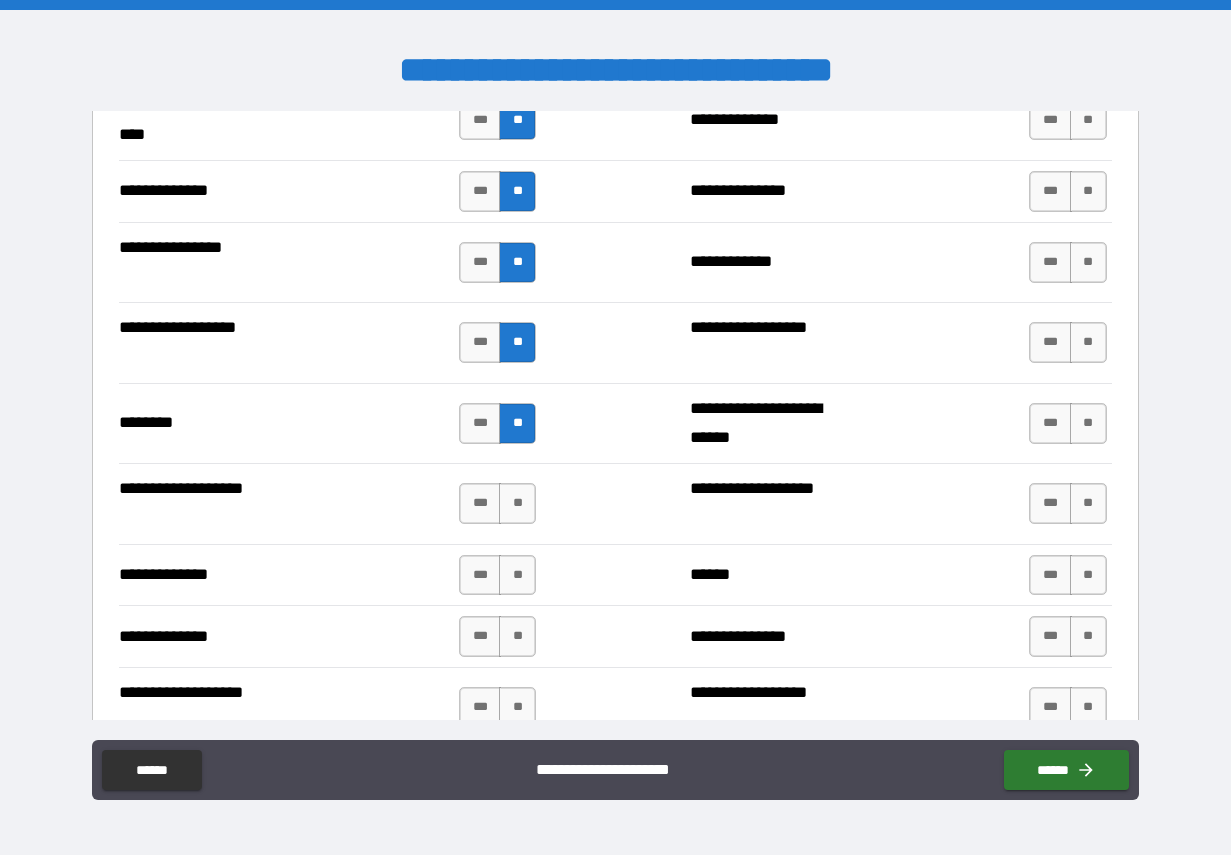scroll, scrollTop: 3388, scrollLeft: 0, axis: vertical 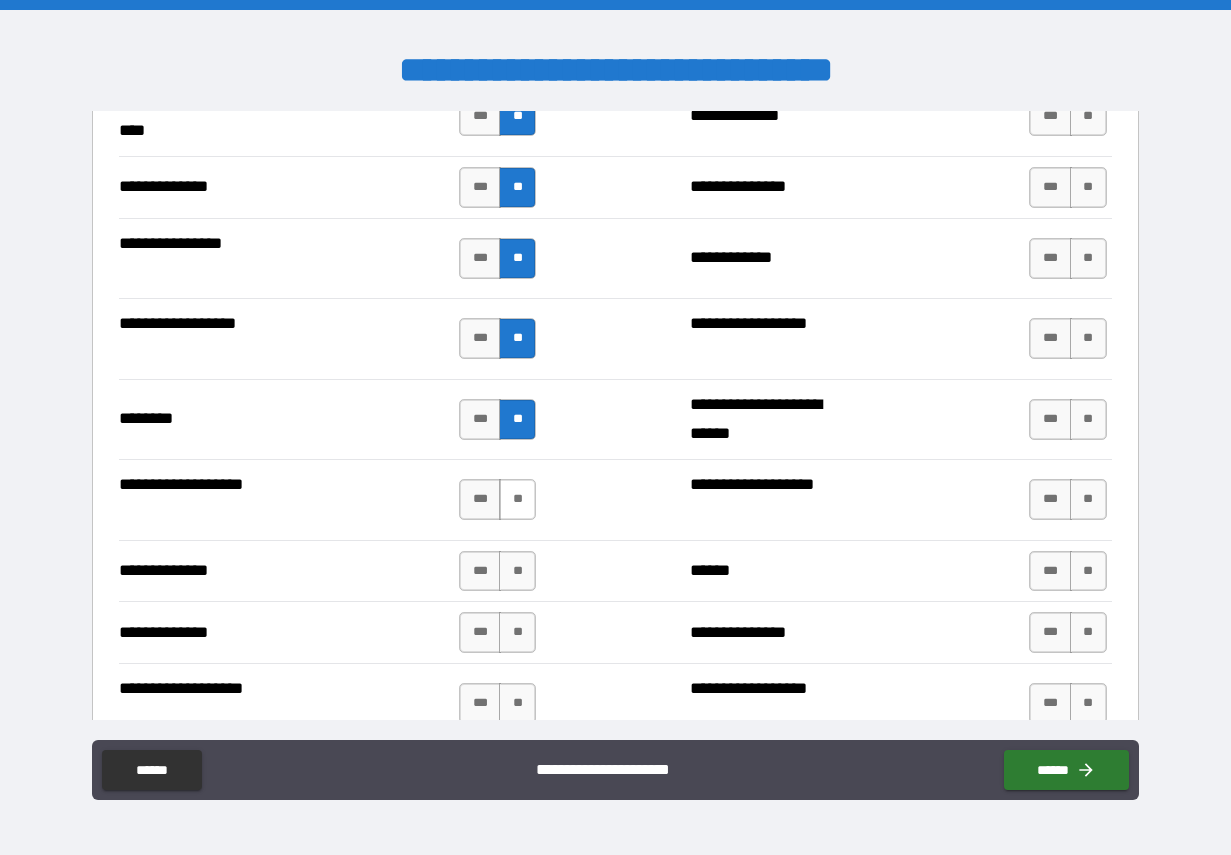 click on "**" at bounding box center [517, 499] 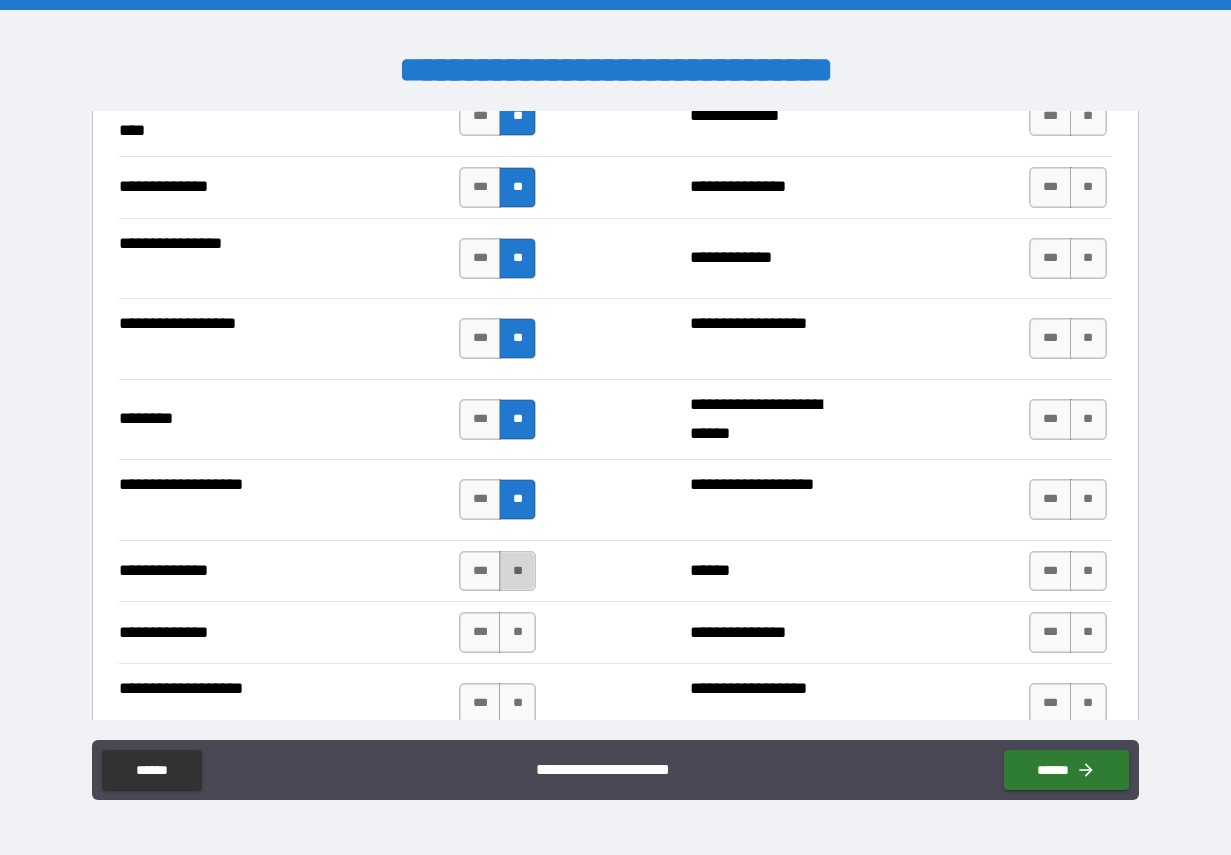 click on "**" at bounding box center [517, 571] 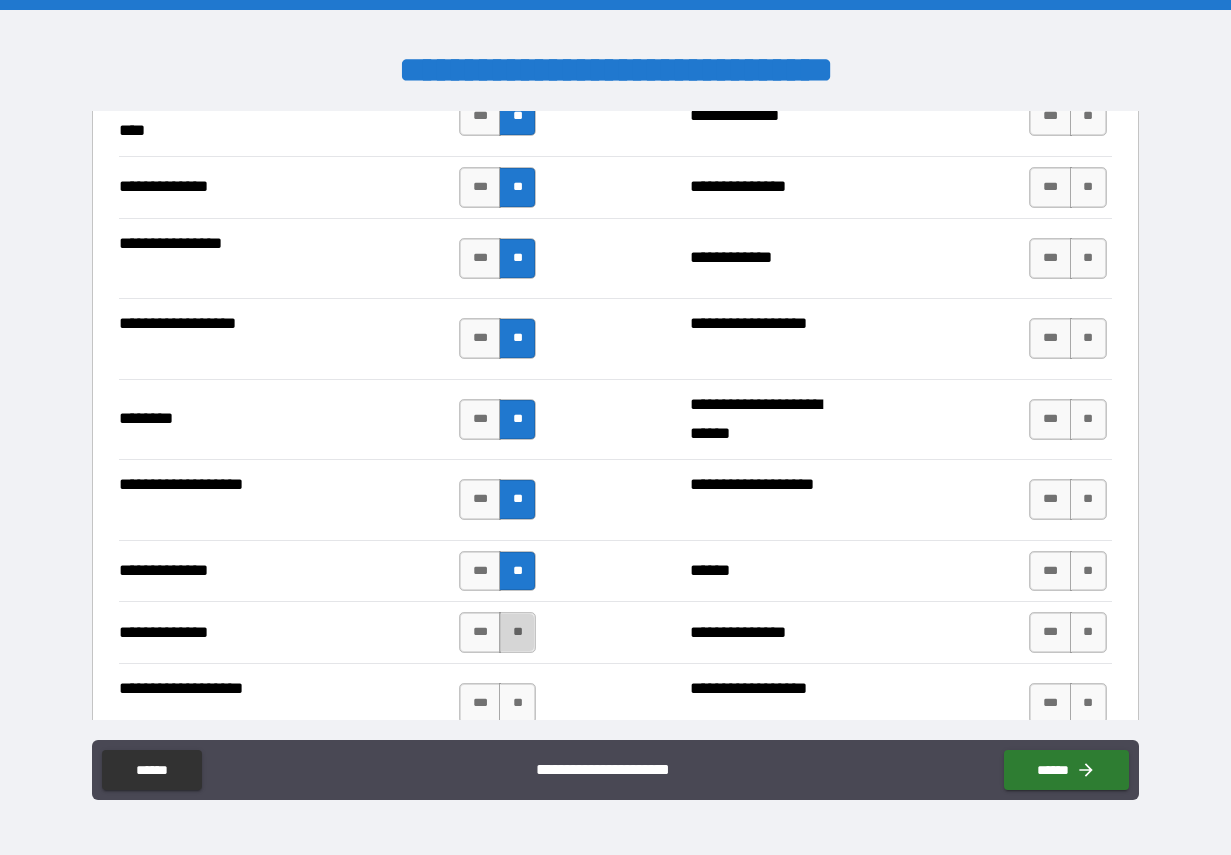 click on "**" at bounding box center [517, 632] 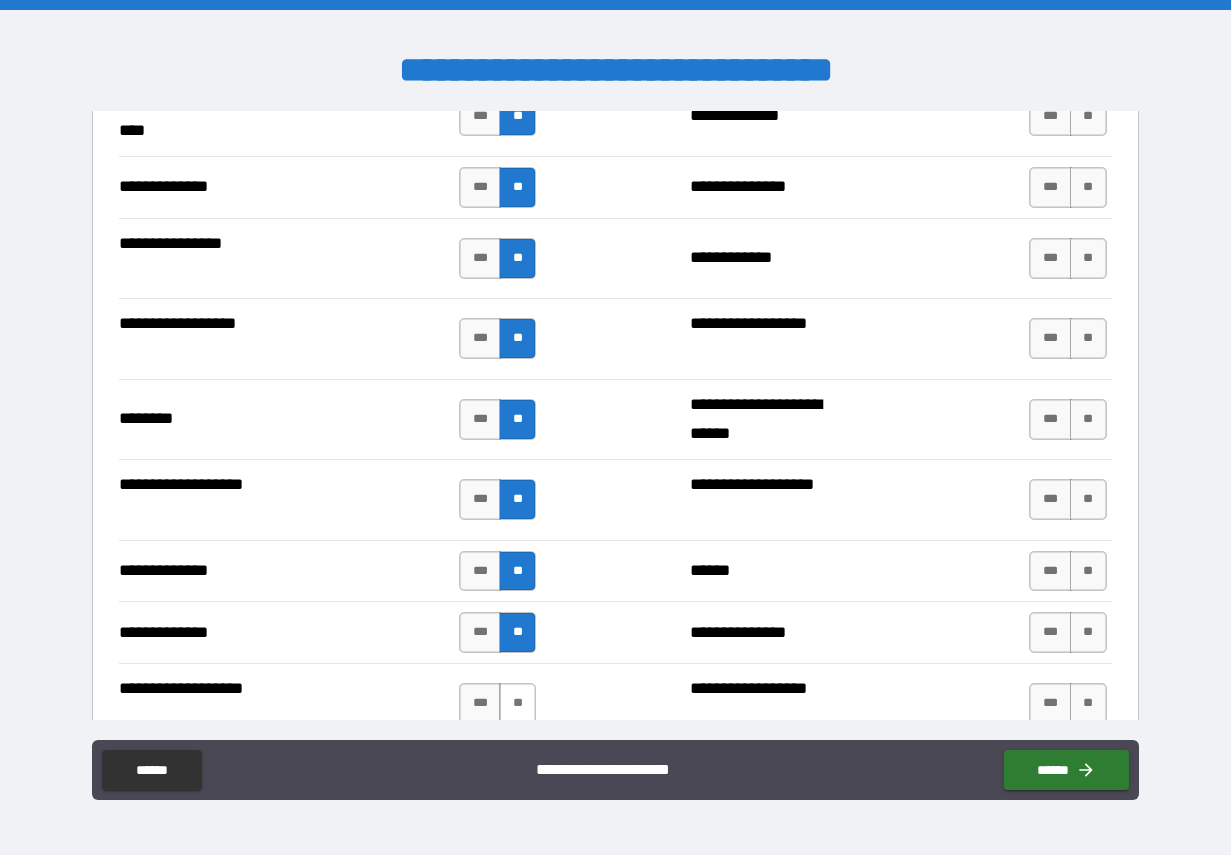 click on "**" at bounding box center (517, 703) 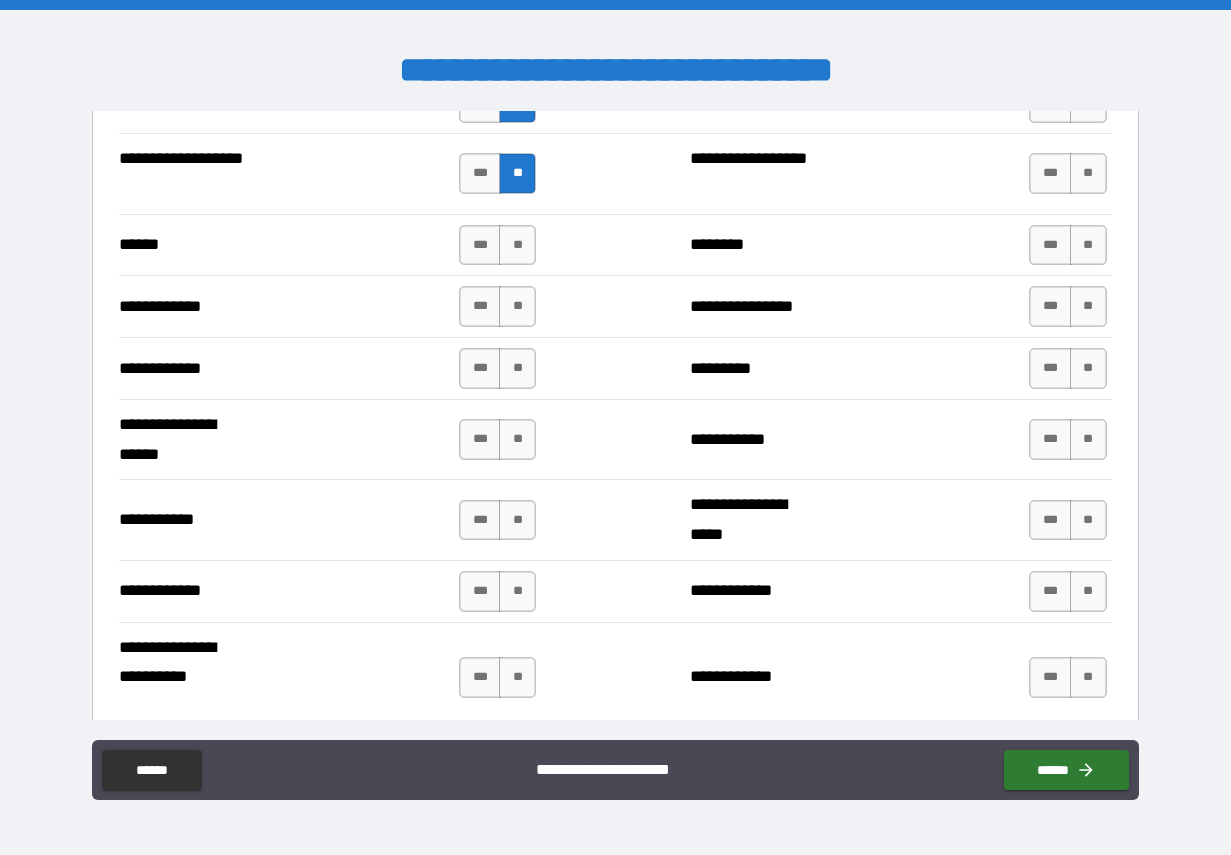 scroll, scrollTop: 3921, scrollLeft: 0, axis: vertical 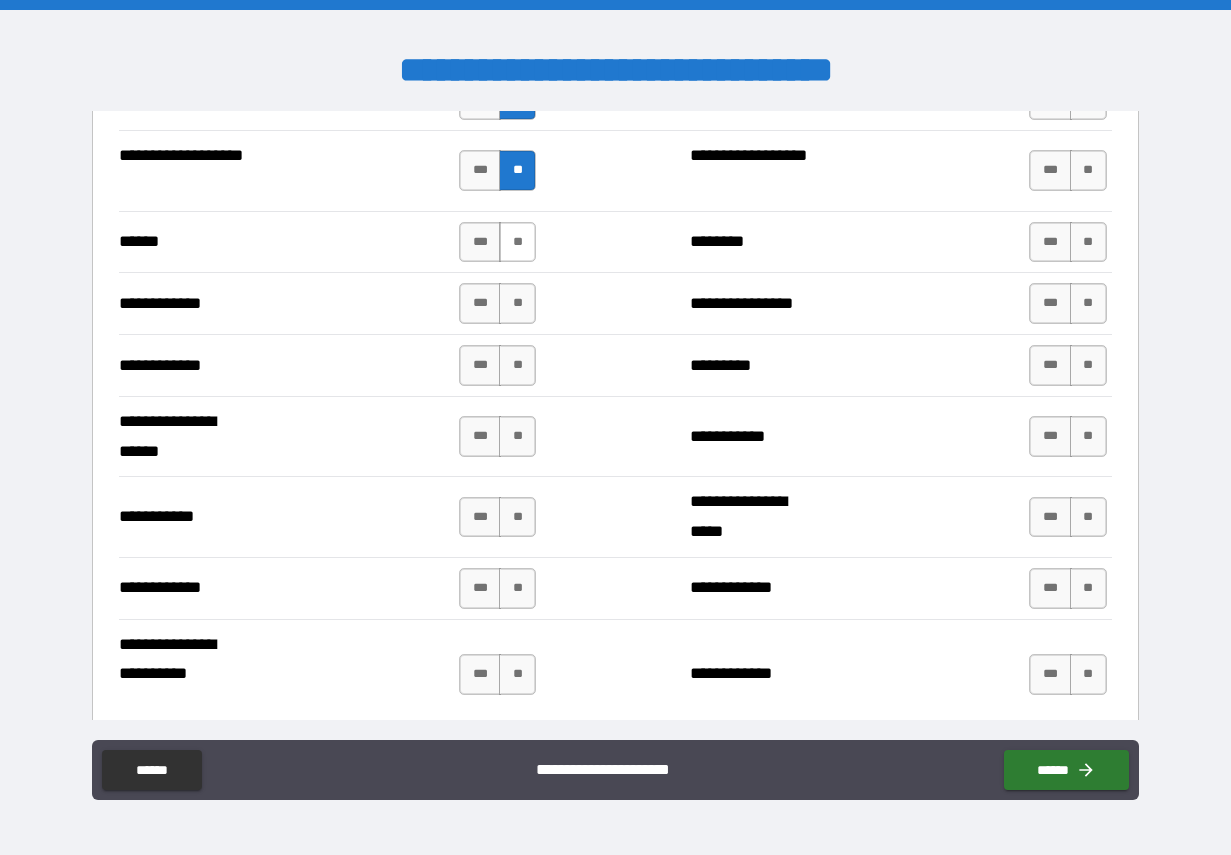 click on "**" at bounding box center (517, 242) 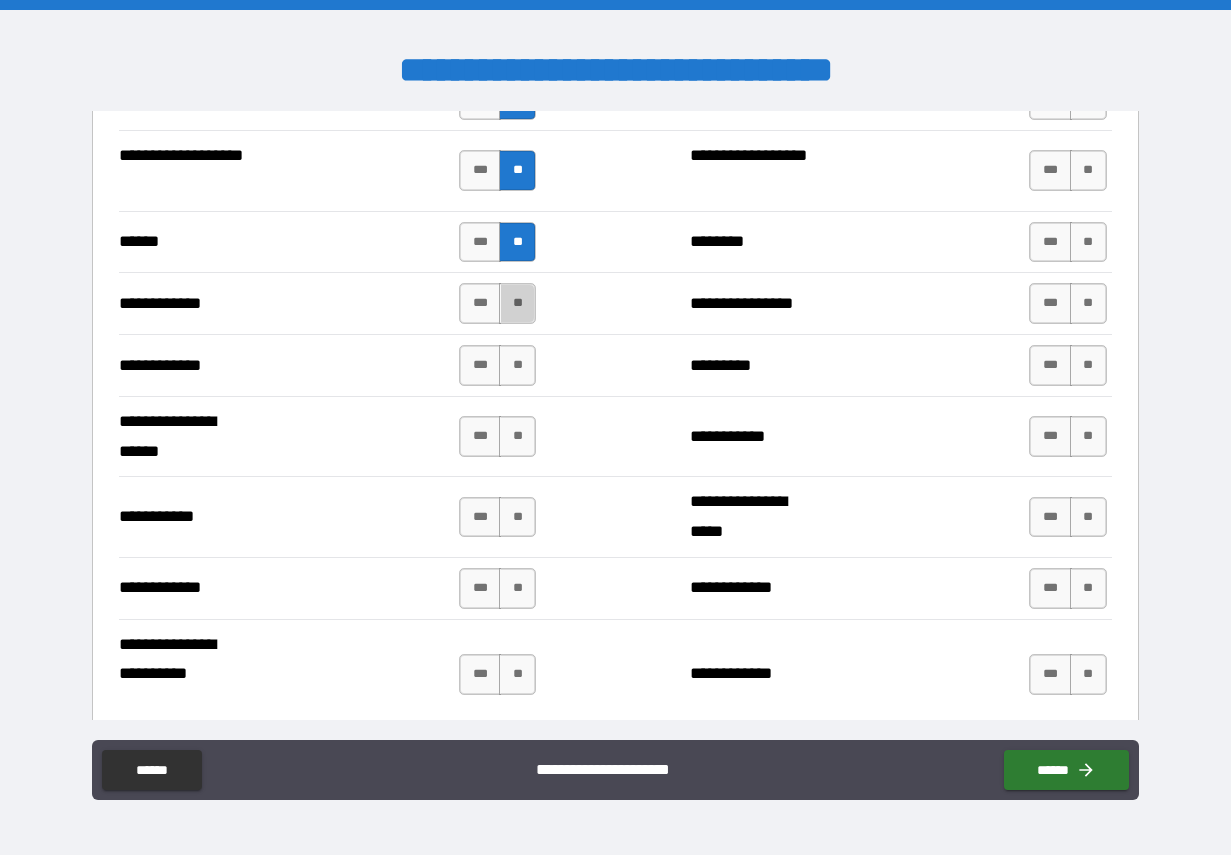 drag, startPoint x: 512, startPoint y: 290, endPoint x: 511, endPoint y: 324, distance: 34.0147 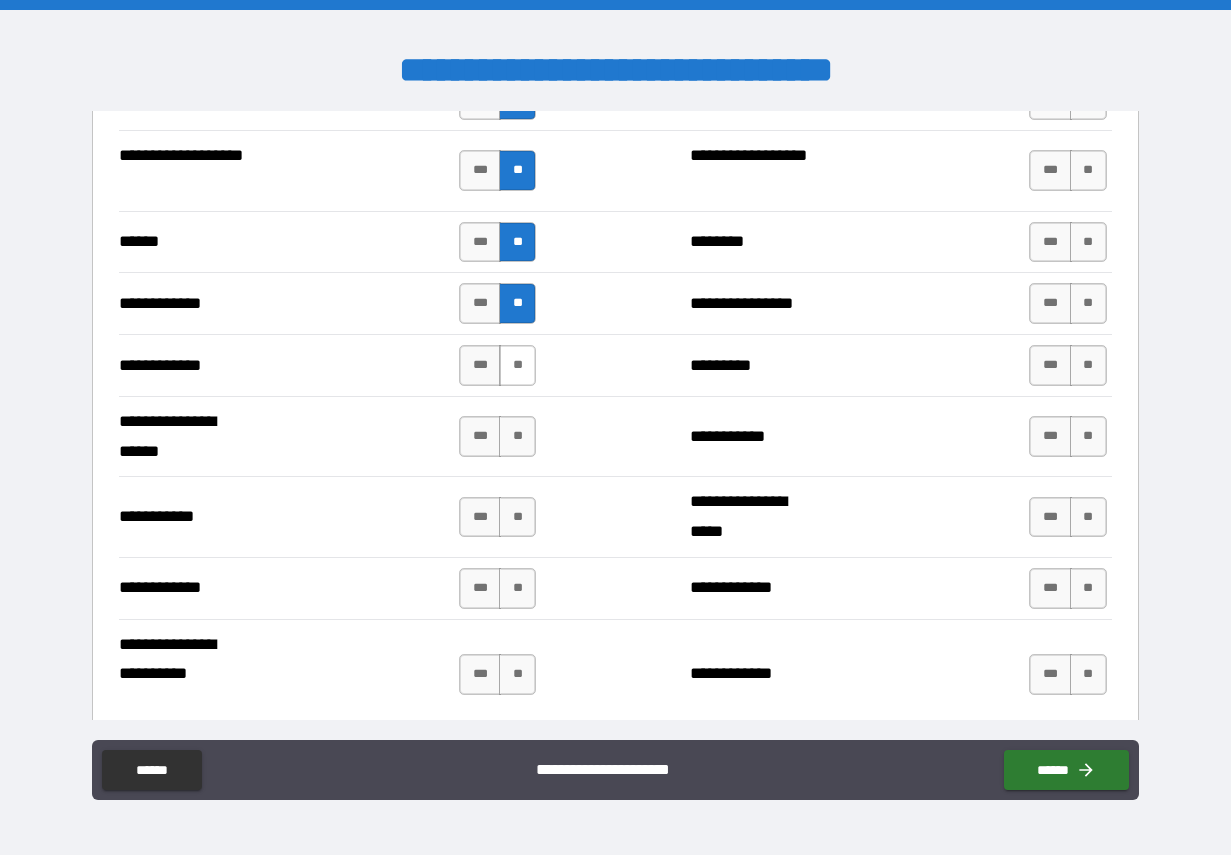 click on "**" at bounding box center [517, 365] 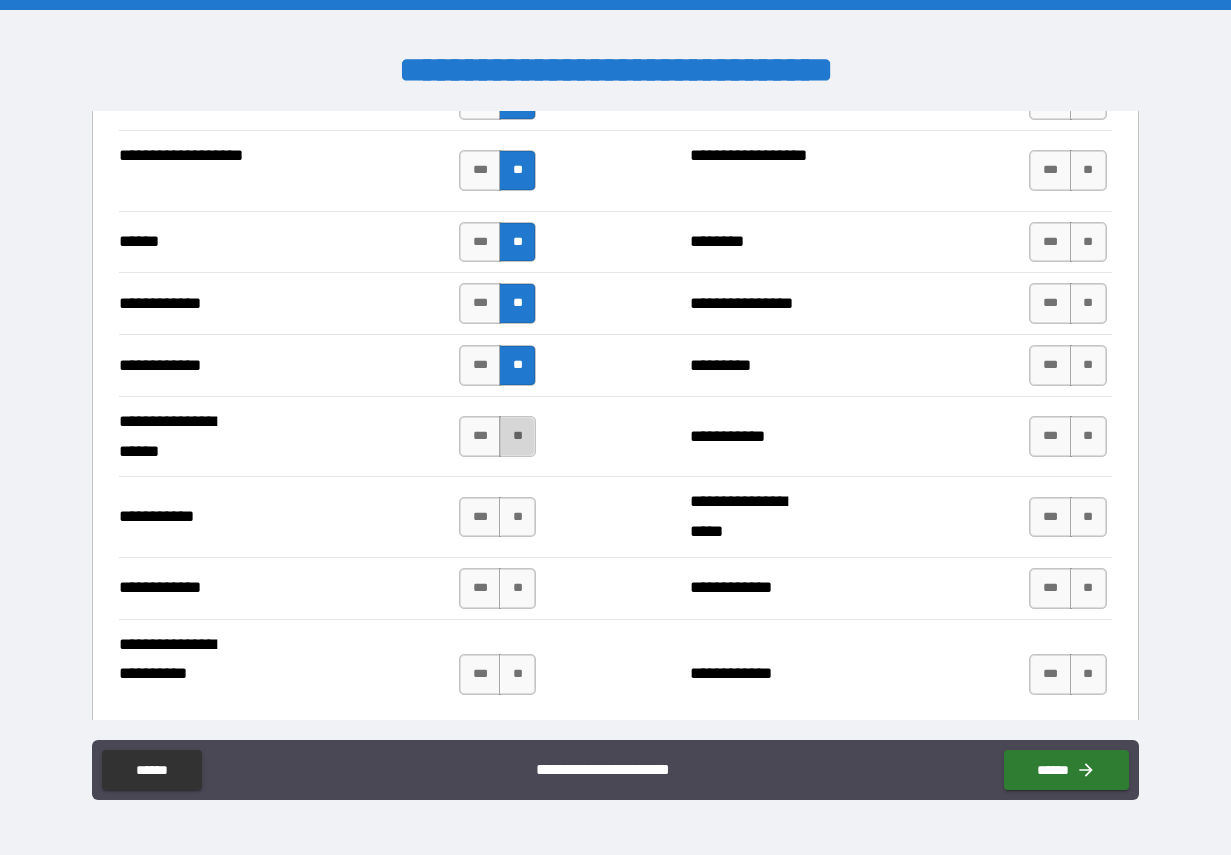 click on "**" at bounding box center (517, 436) 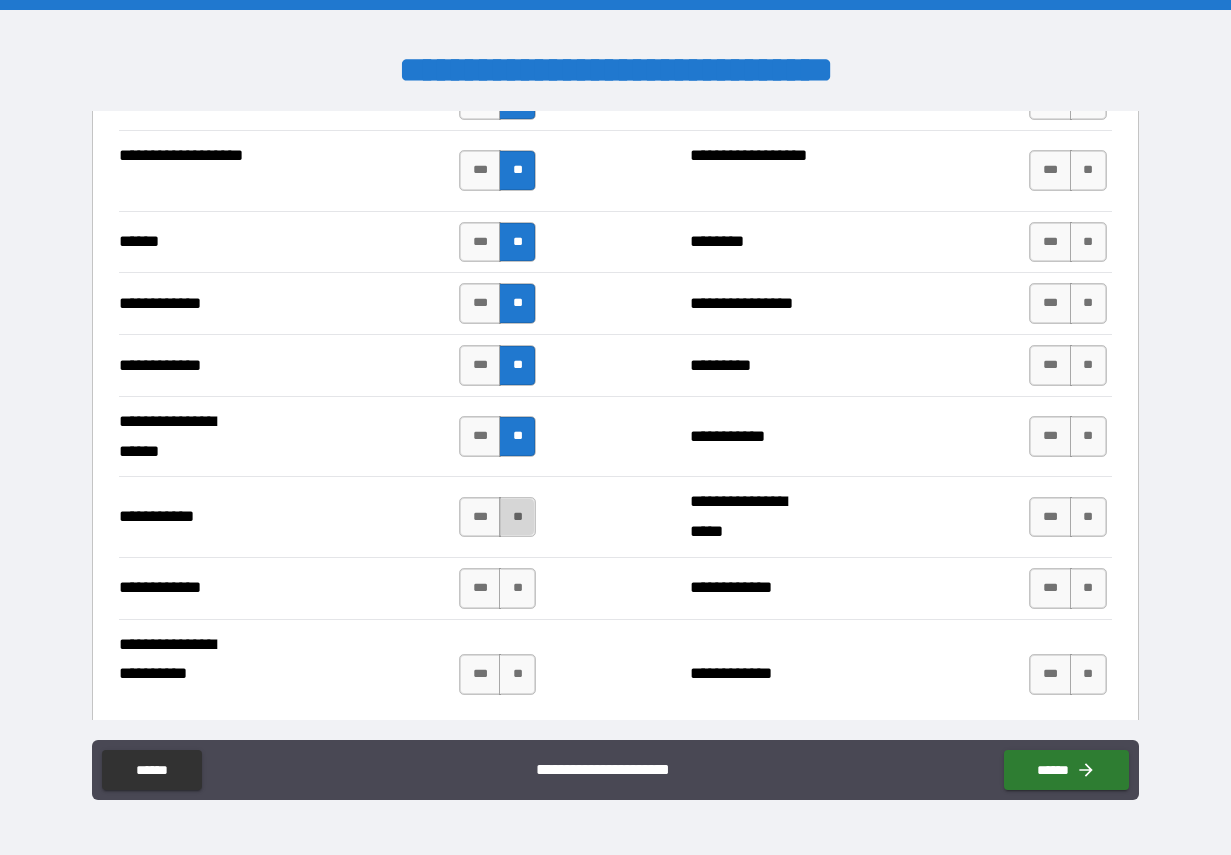 click on "**" at bounding box center [517, 517] 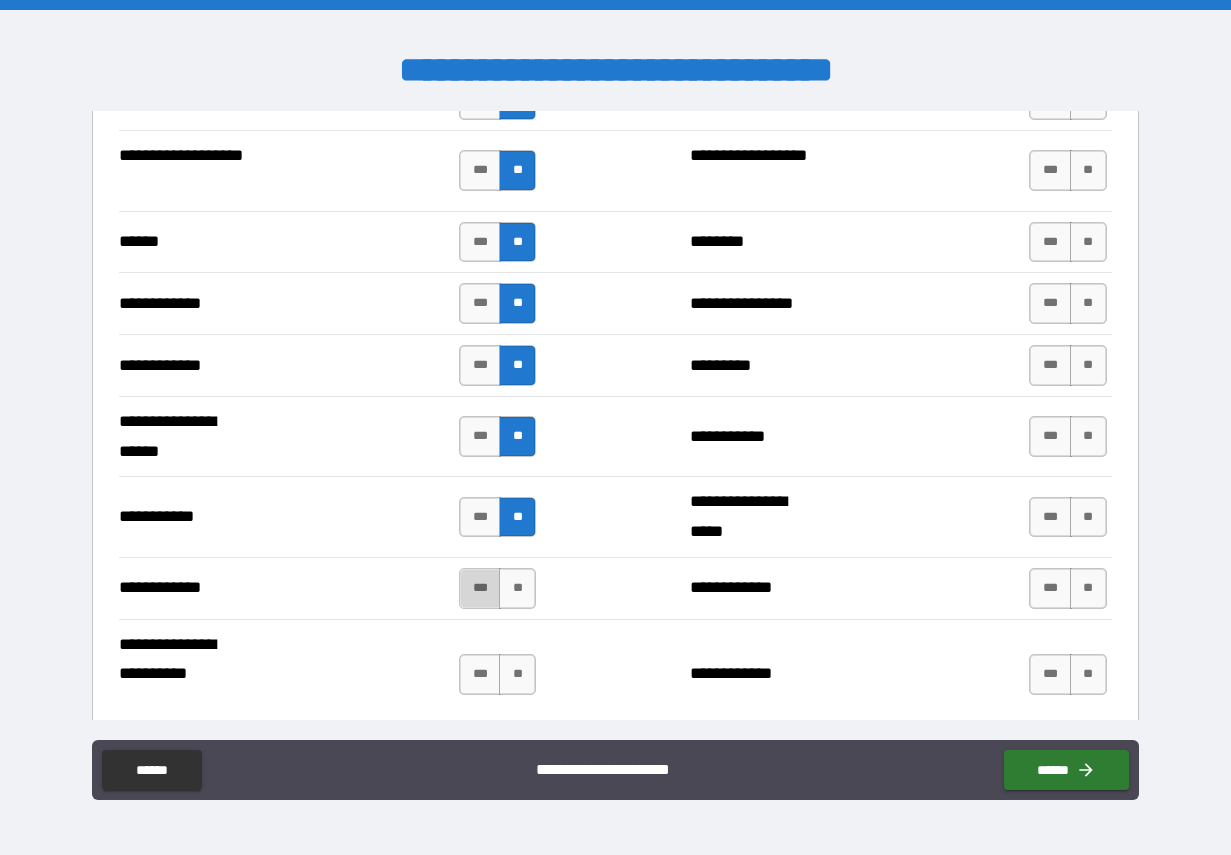 click on "***" at bounding box center [480, 588] 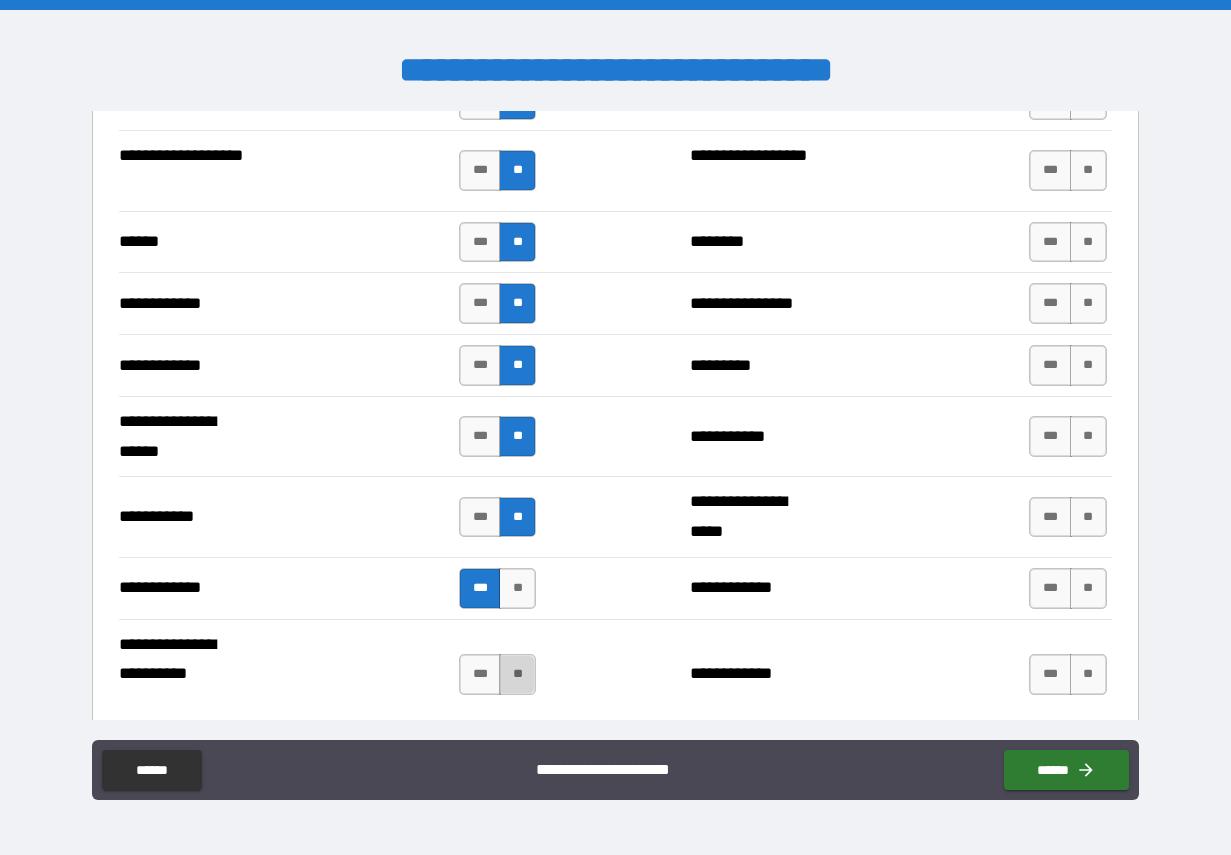 click on "**" at bounding box center (517, 674) 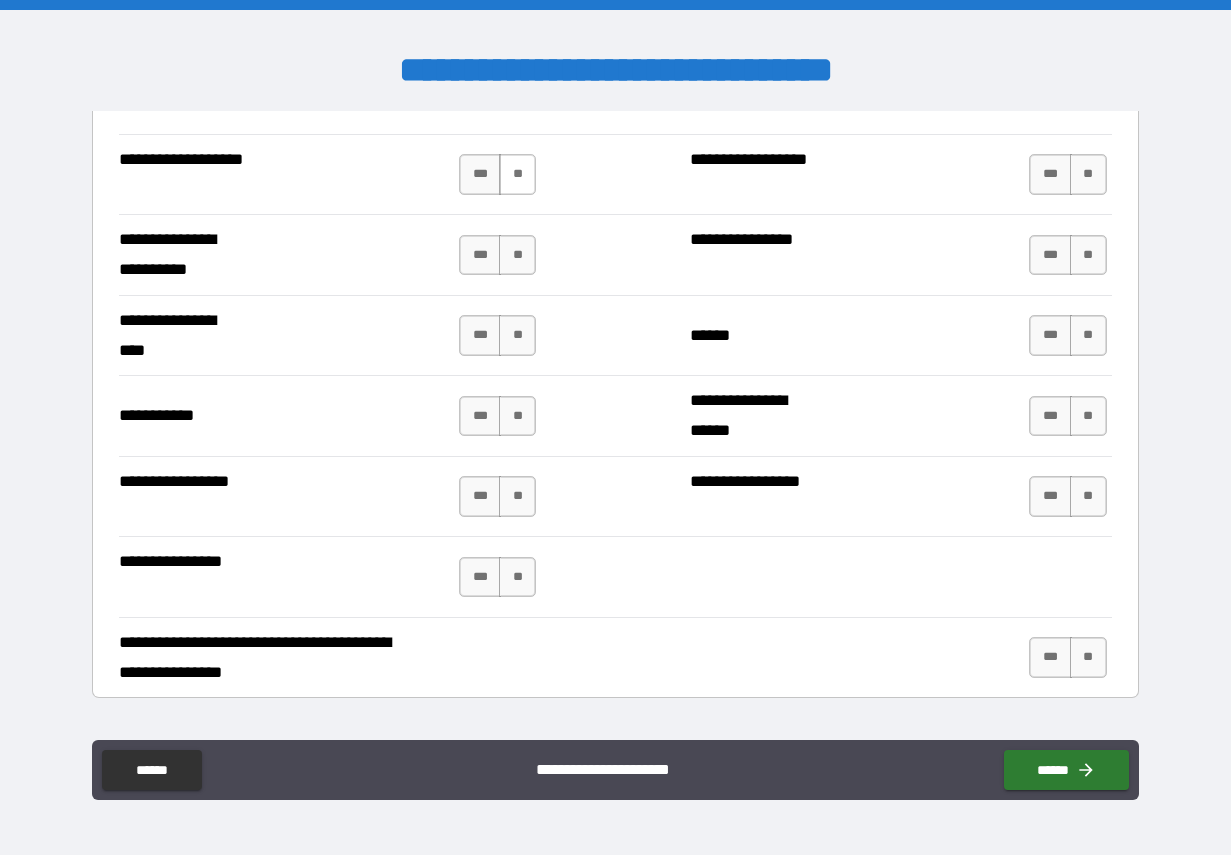 scroll, scrollTop: 4514, scrollLeft: 0, axis: vertical 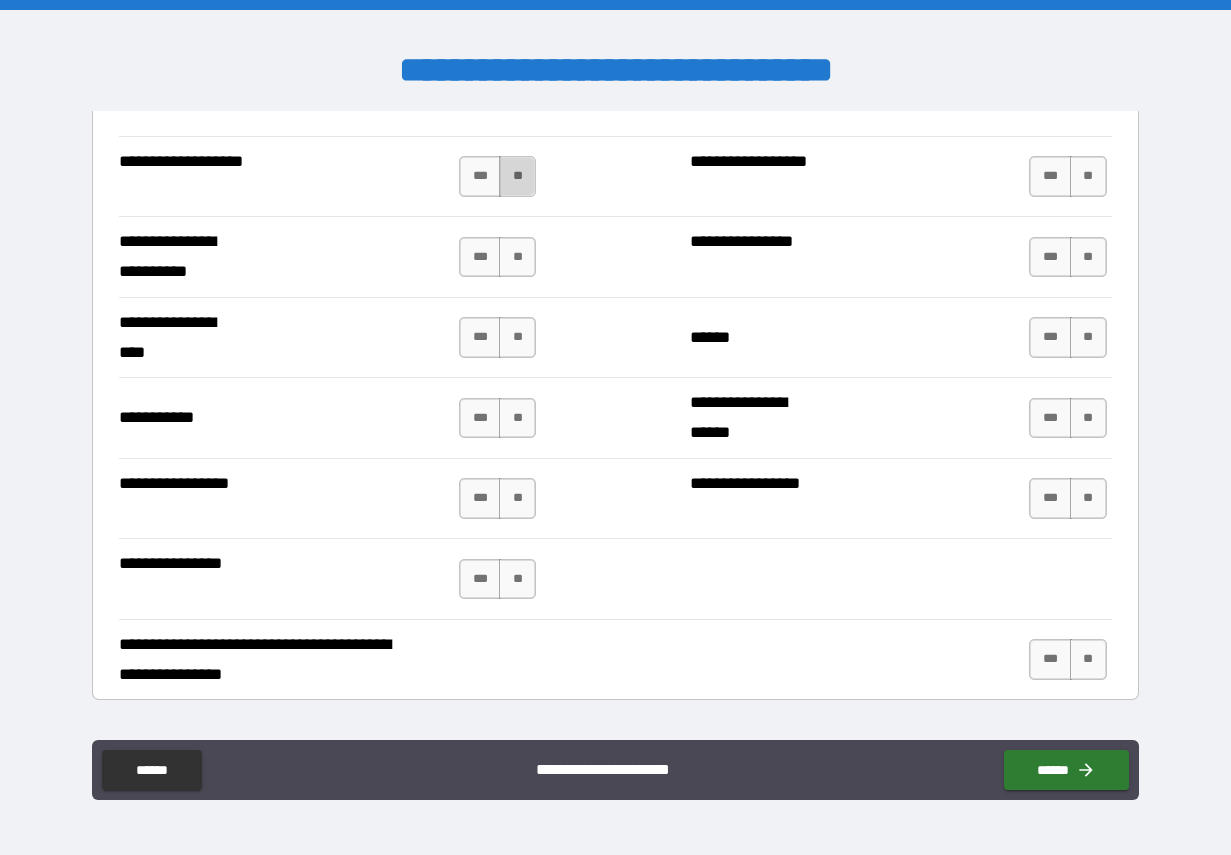 click on "**" at bounding box center [517, 176] 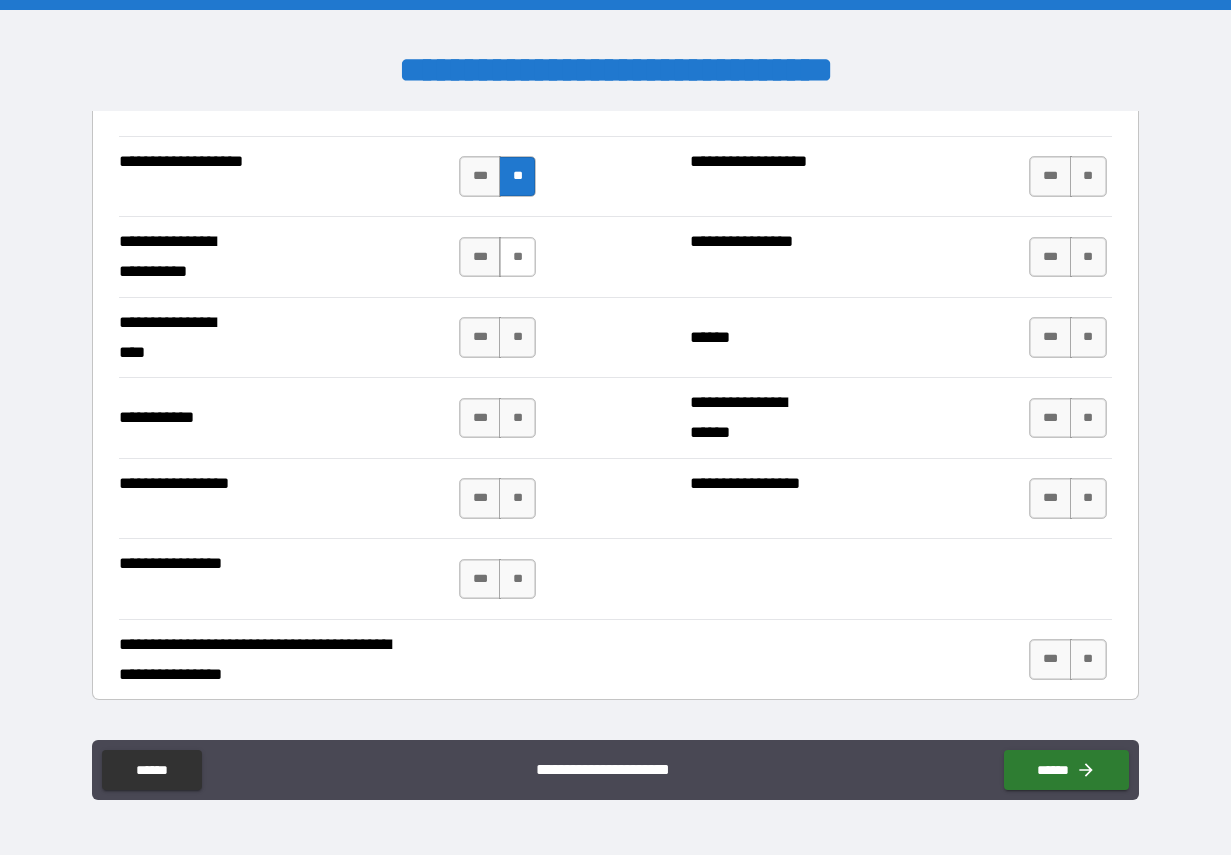 click on "**" at bounding box center [517, 257] 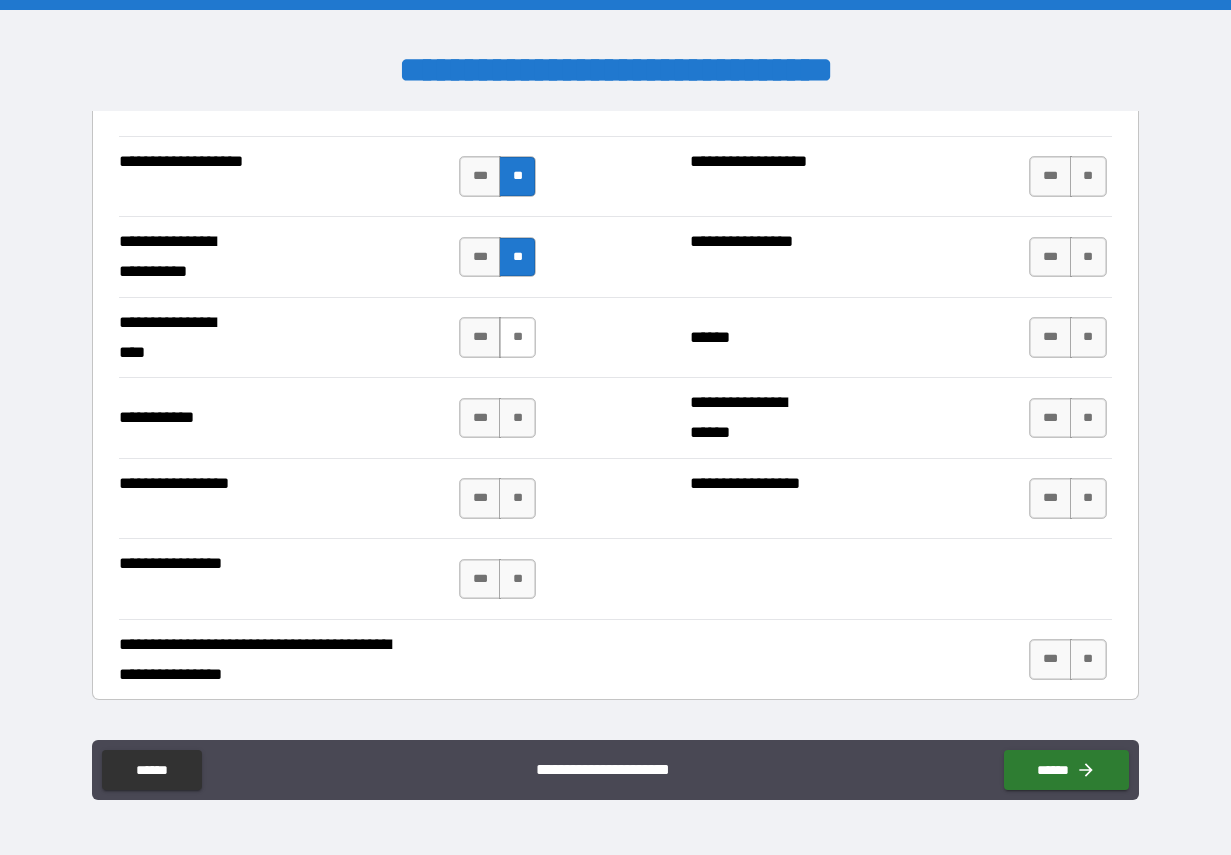 drag, startPoint x: 517, startPoint y: 336, endPoint x: 517, endPoint y: 353, distance: 17 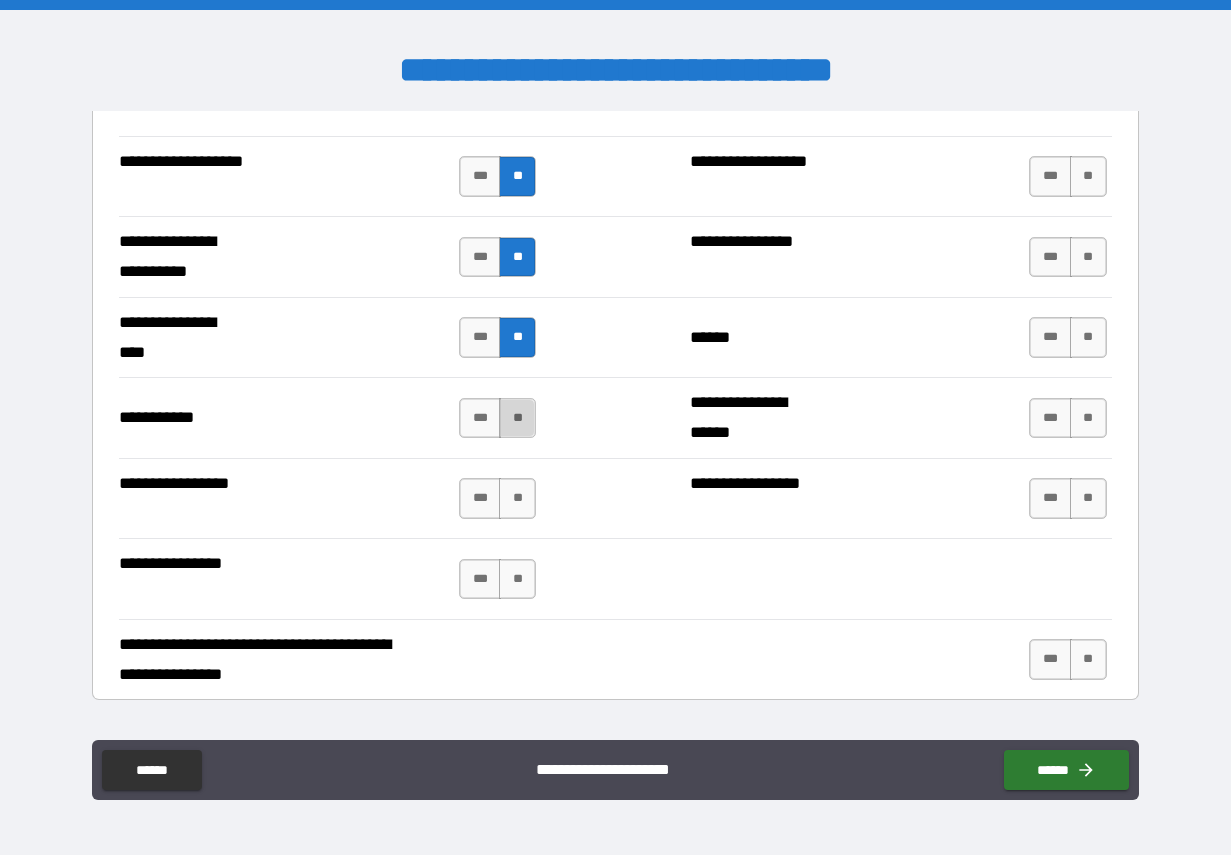 click on "**" at bounding box center [517, 418] 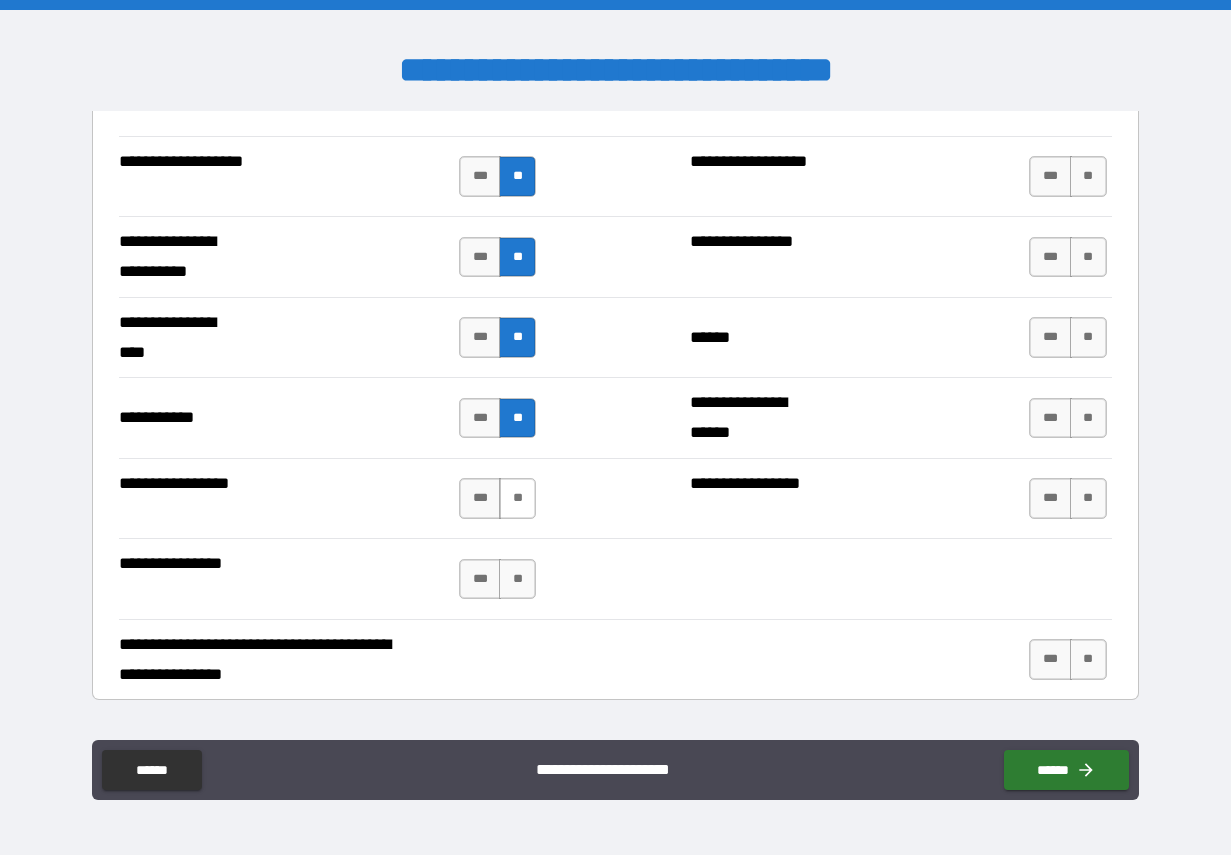 click on "**" at bounding box center (517, 498) 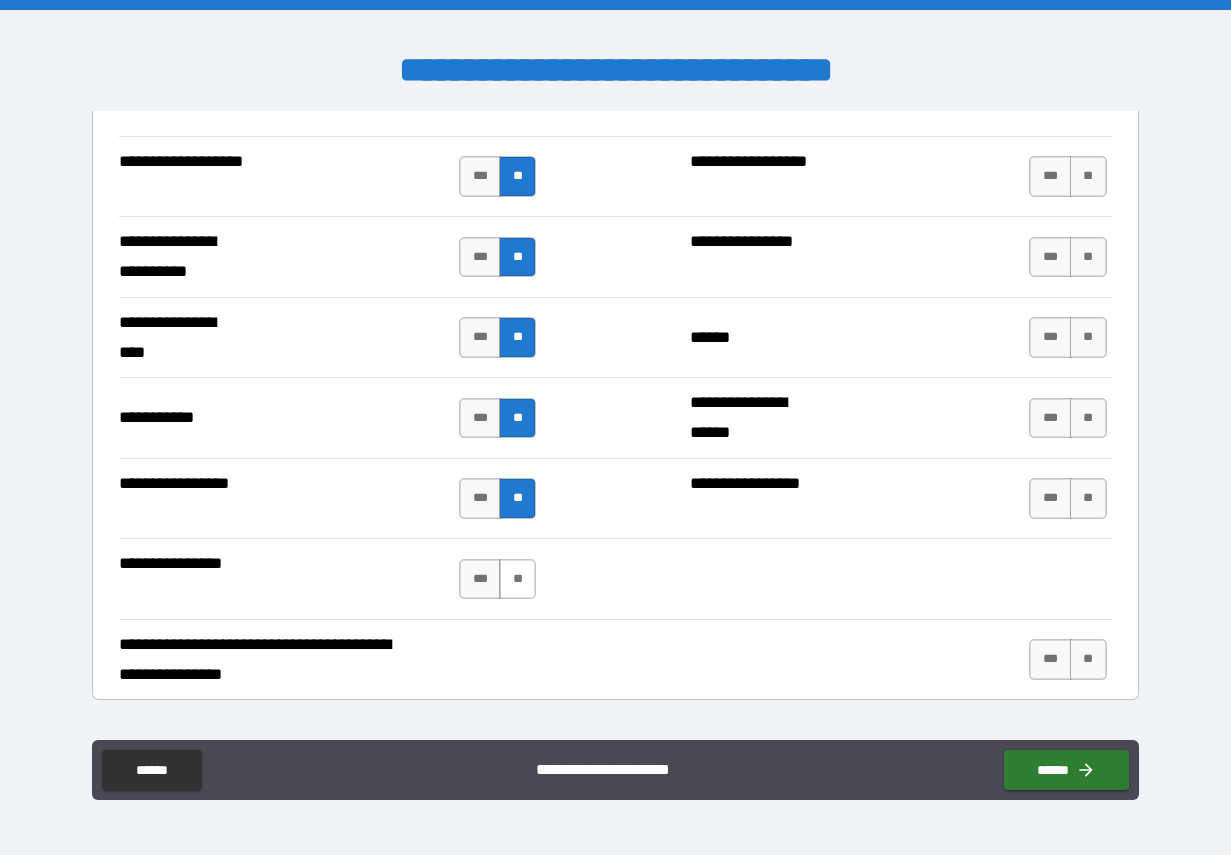 click on "**" at bounding box center [517, 579] 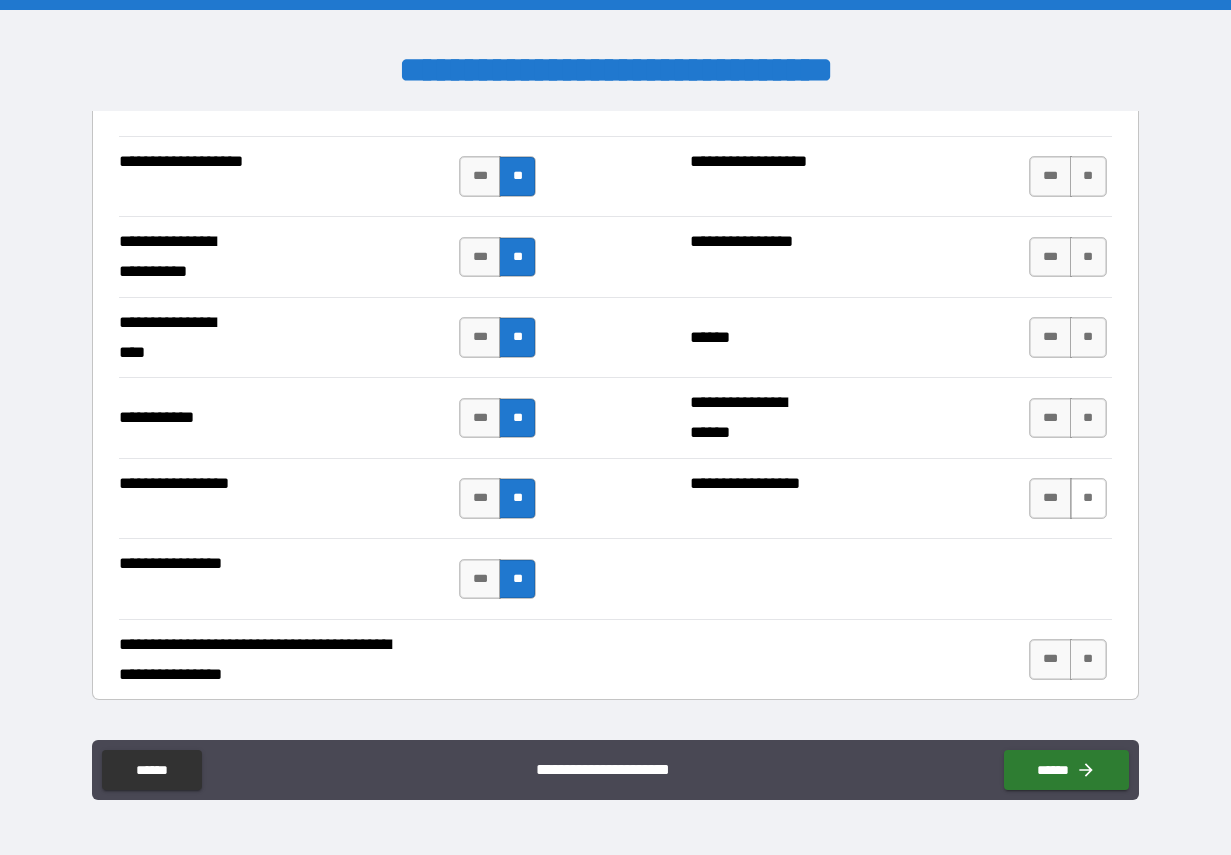 click on "**" at bounding box center (1088, 498) 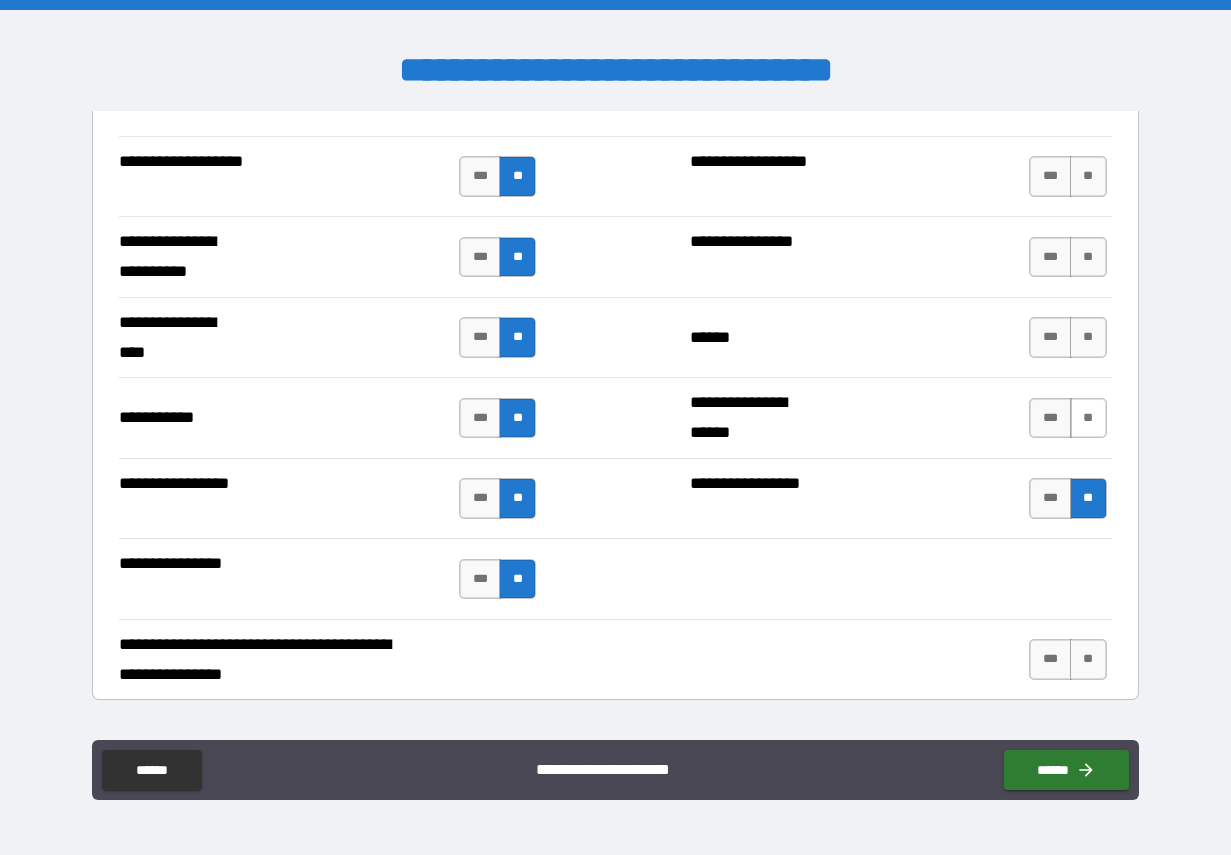 click on "**" at bounding box center (1088, 418) 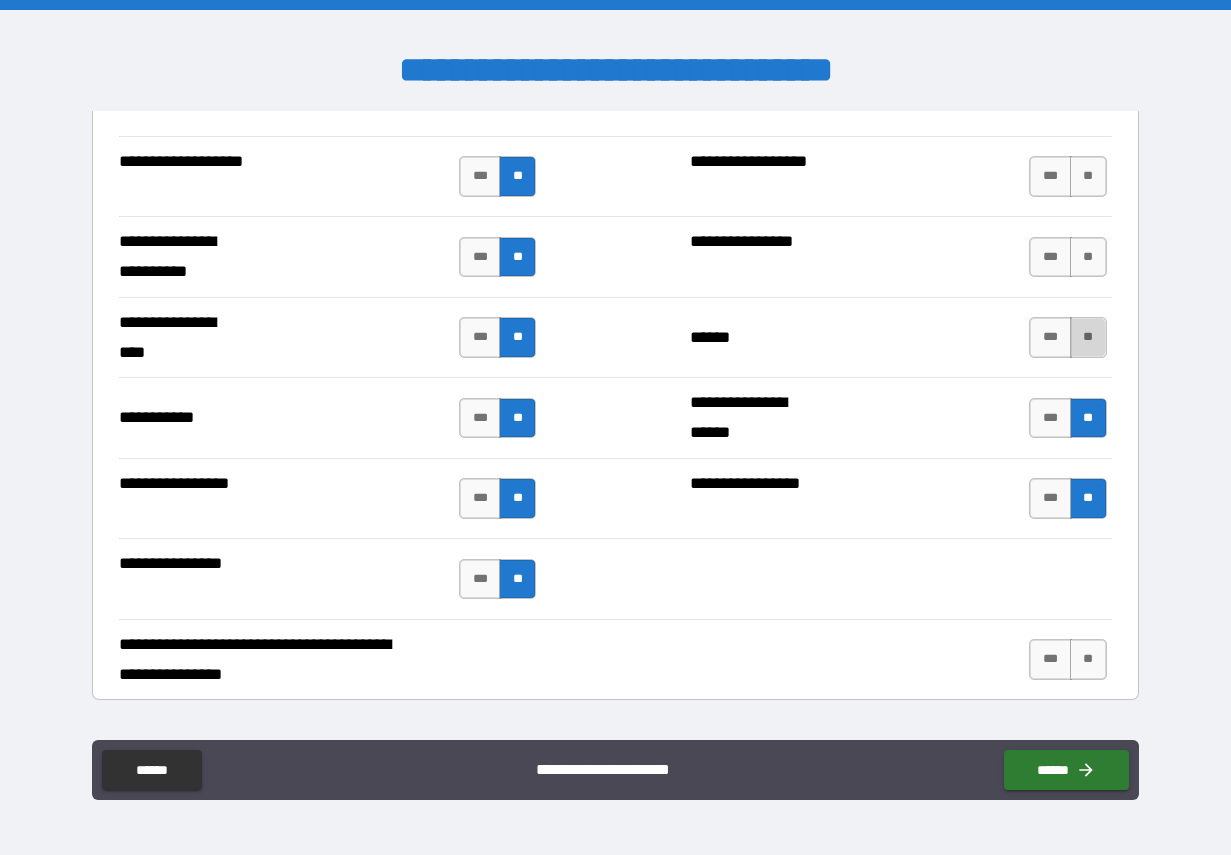 click on "**" at bounding box center (1088, 337) 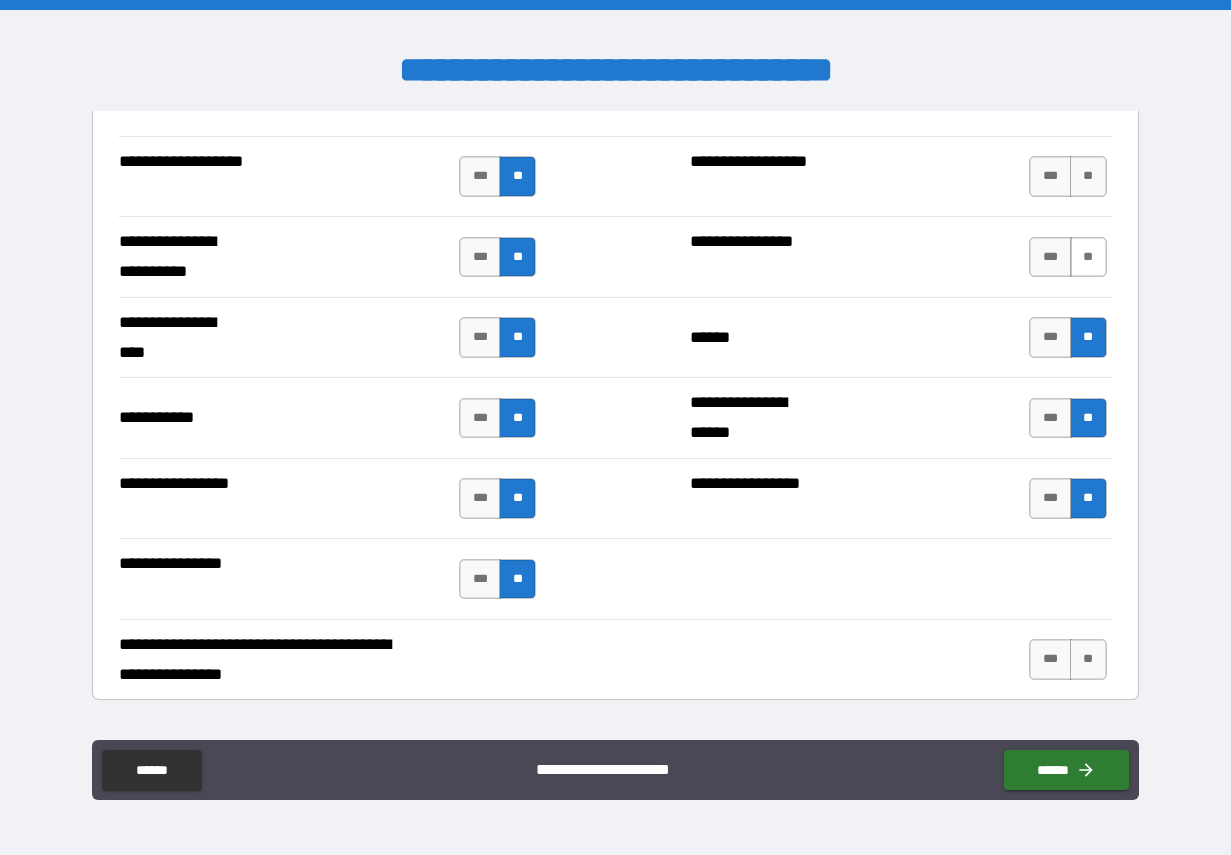 click on "**" at bounding box center [1088, 257] 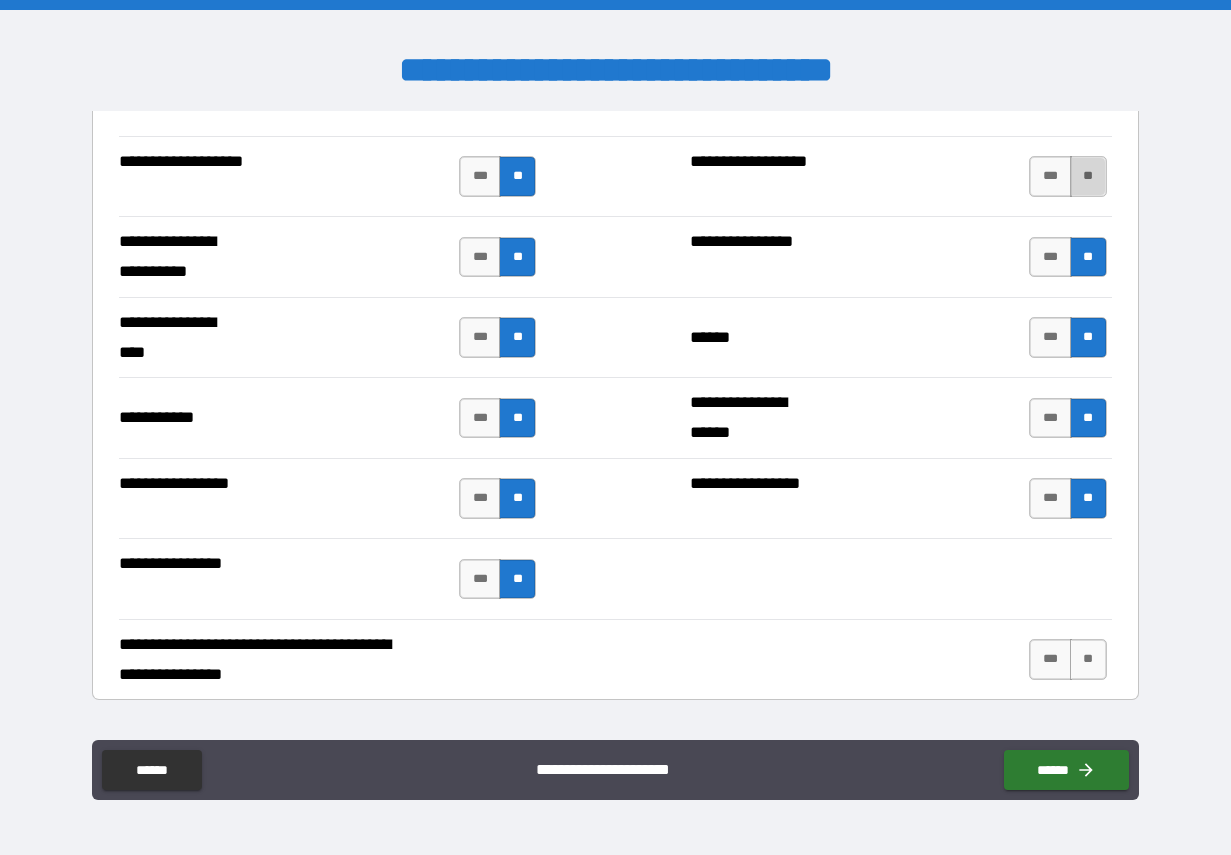 click on "**" at bounding box center [1088, 176] 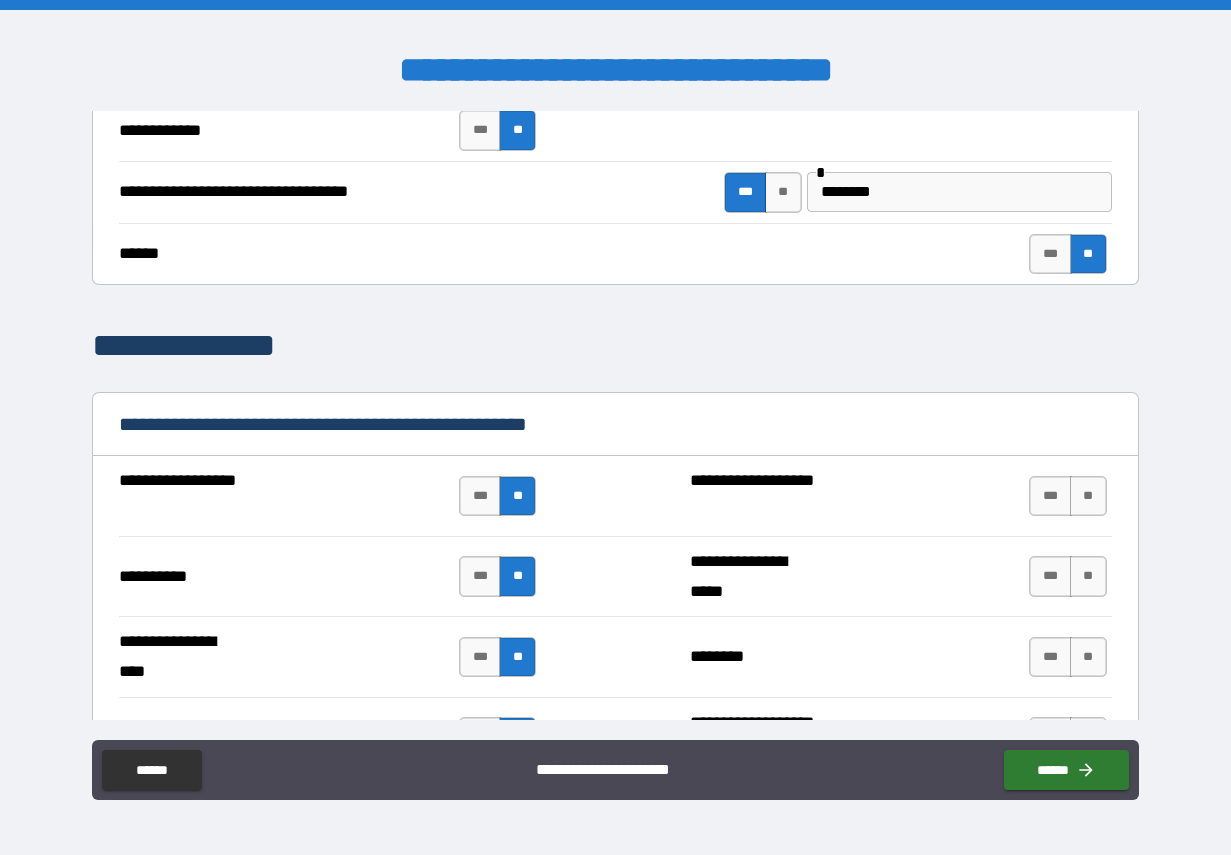 scroll, scrollTop: 1747, scrollLeft: 0, axis: vertical 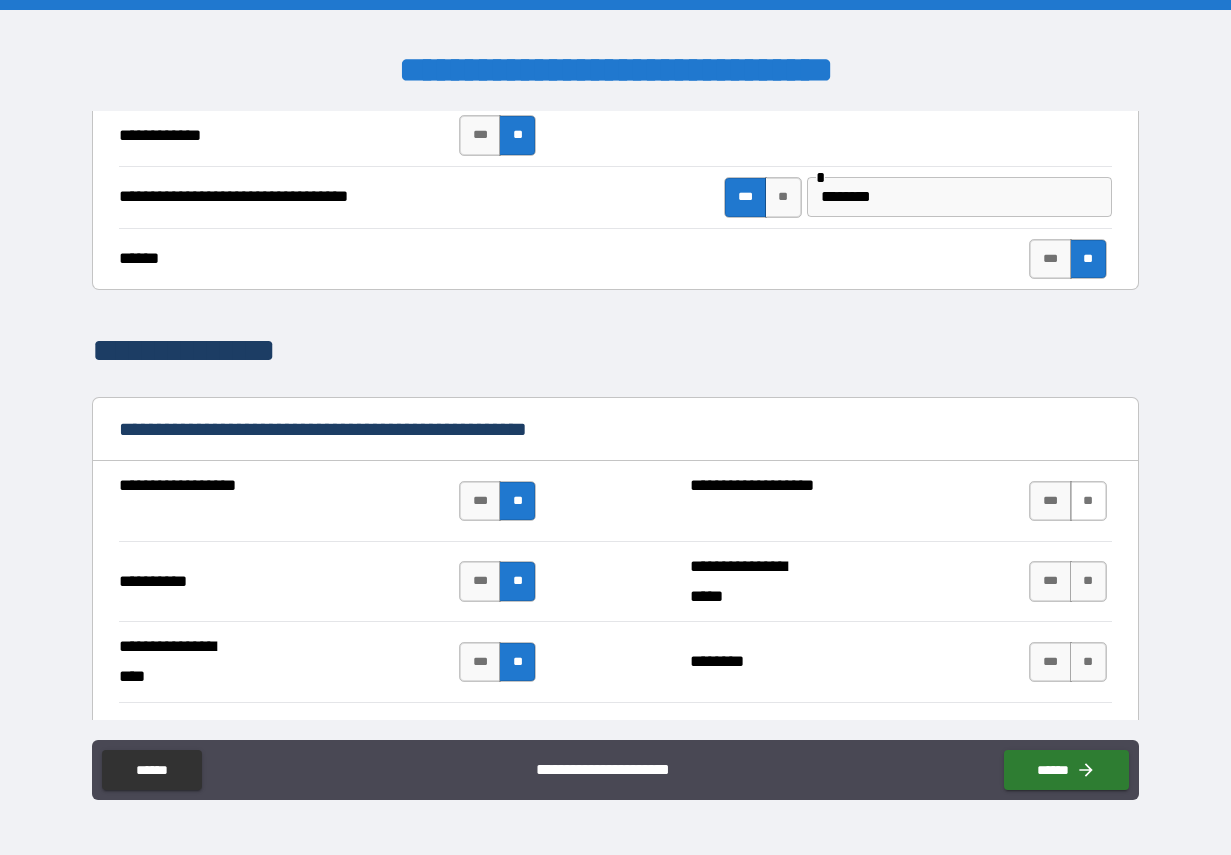 click on "**" at bounding box center (1088, 501) 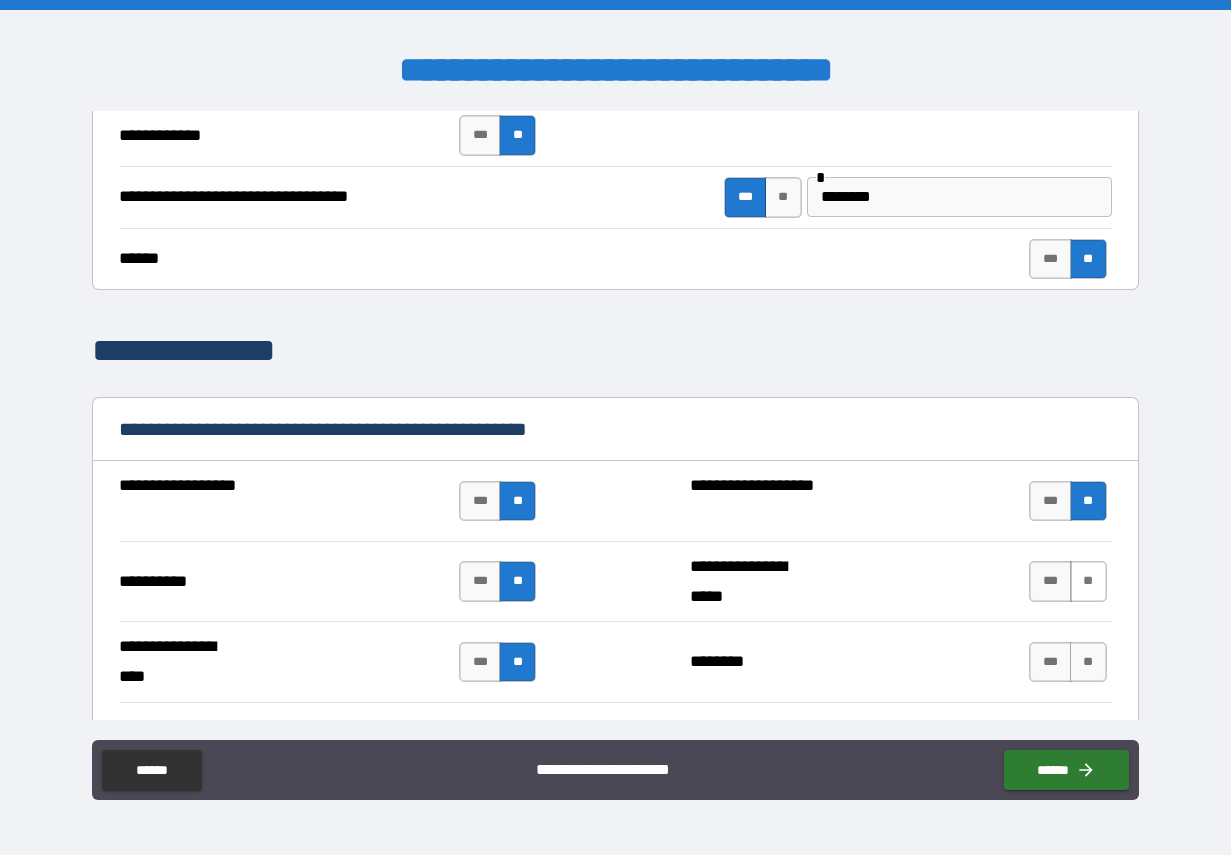 drag, startPoint x: 1074, startPoint y: 583, endPoint x: 1073, endPoint y: 596, distance: 13.038404 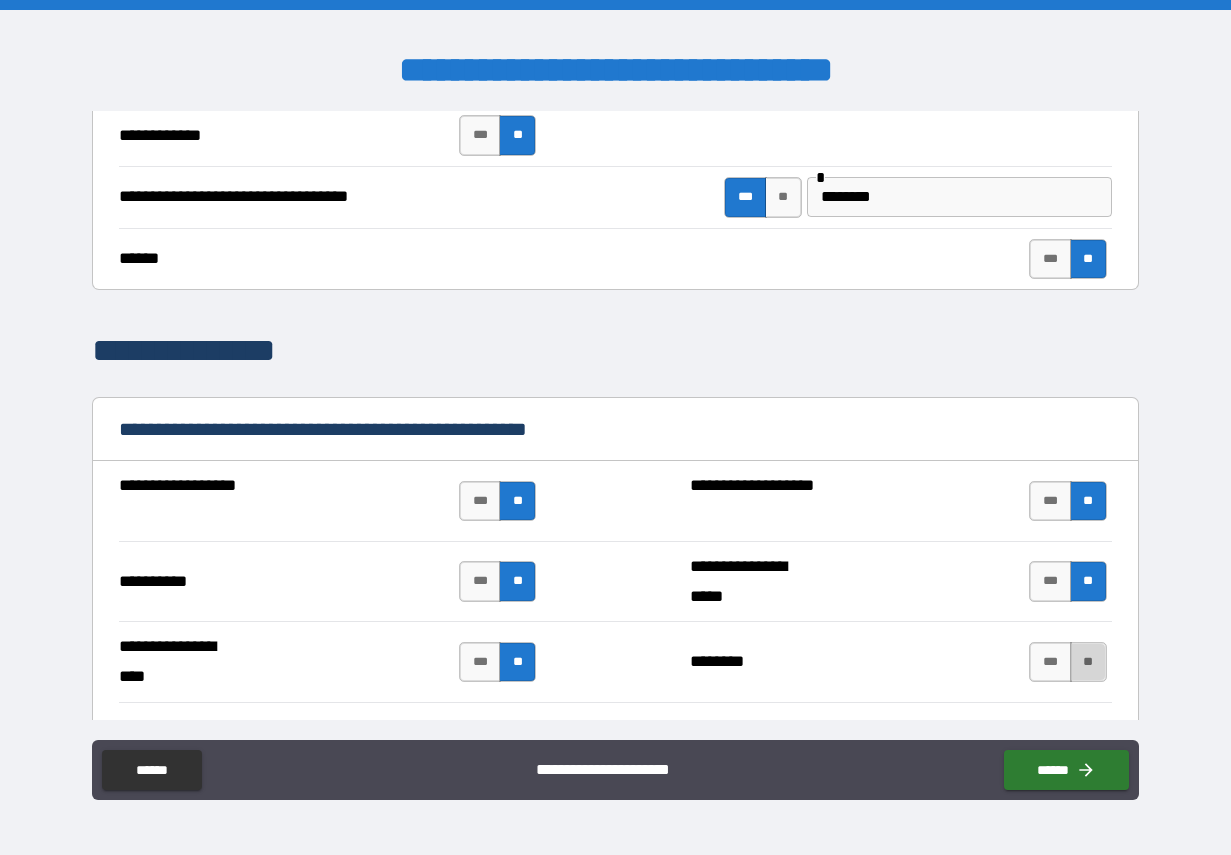 click on "**" at bounding box center [1088, 662] 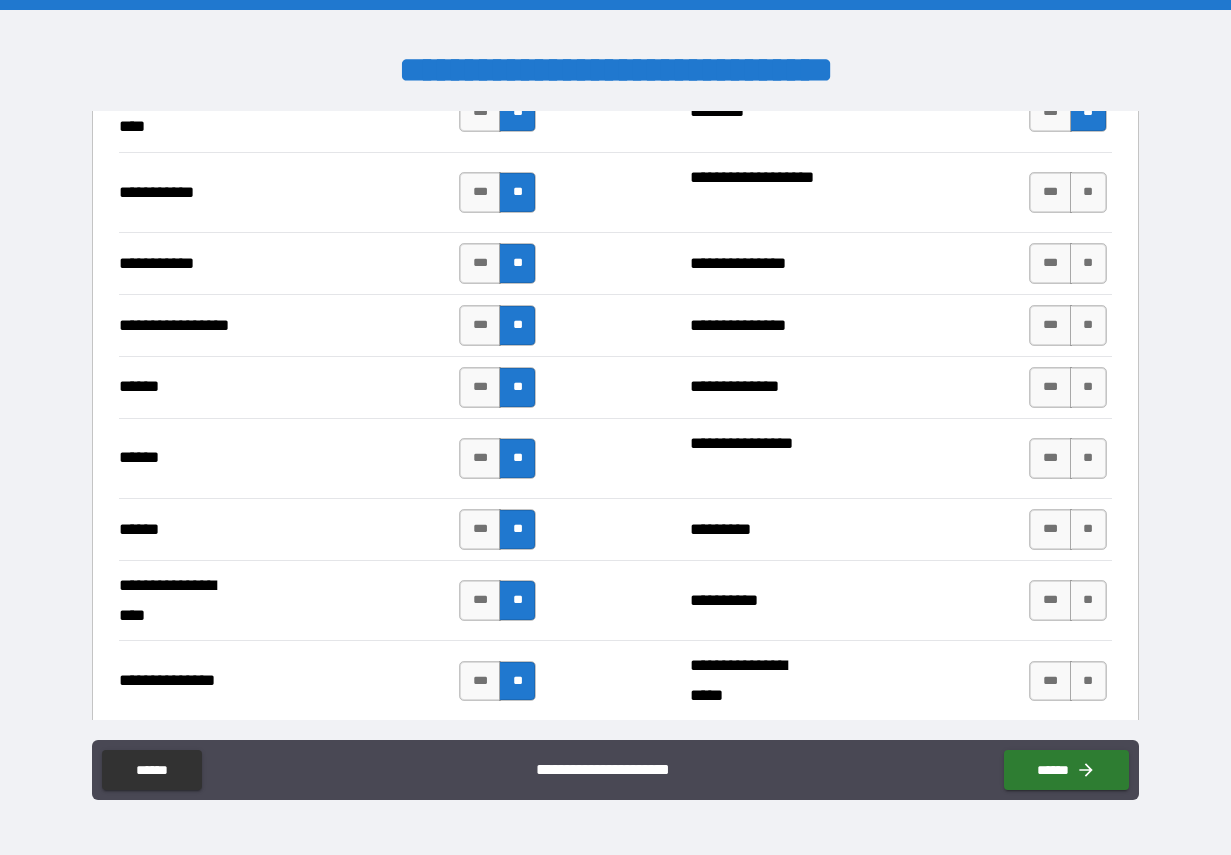 scroll, scrollTop: 2298, scrollLeft: 0, axis: vertical 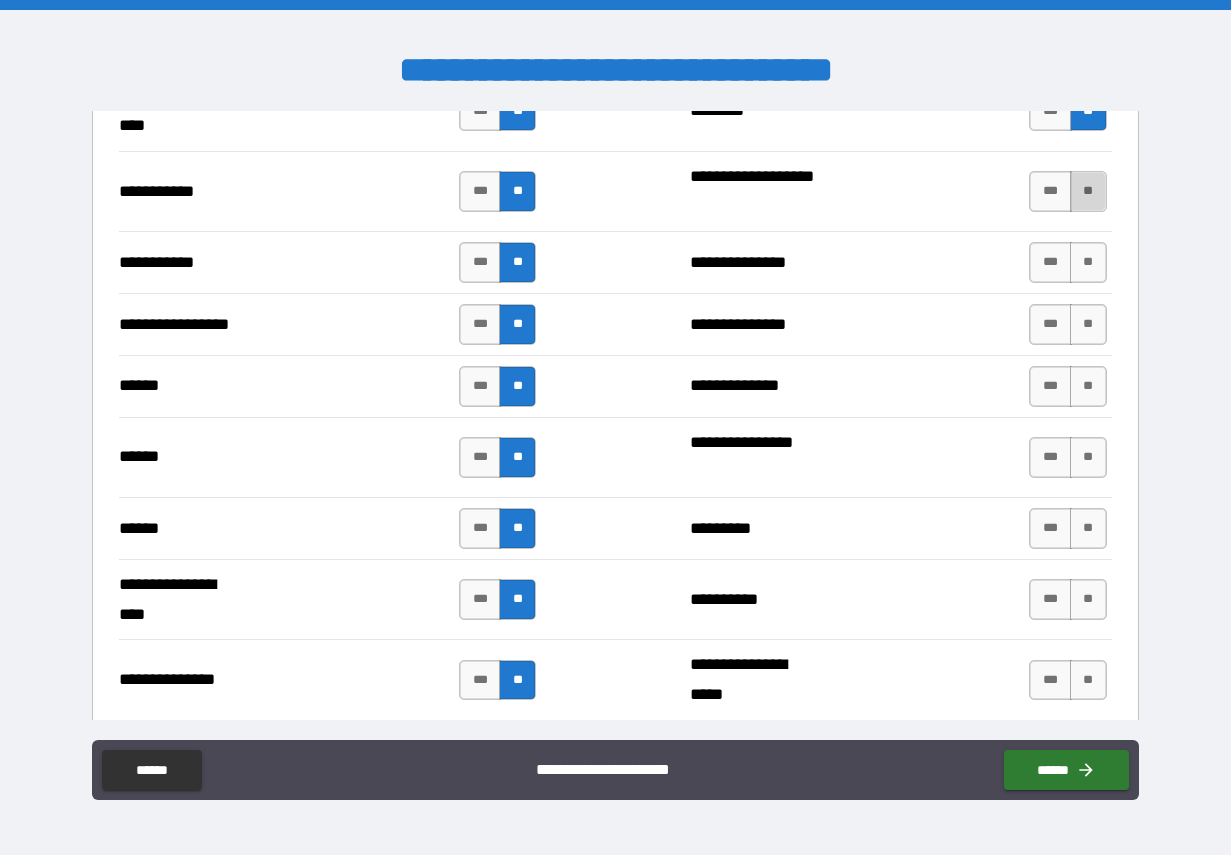 click on "**" at bounding box center (1088, 191) 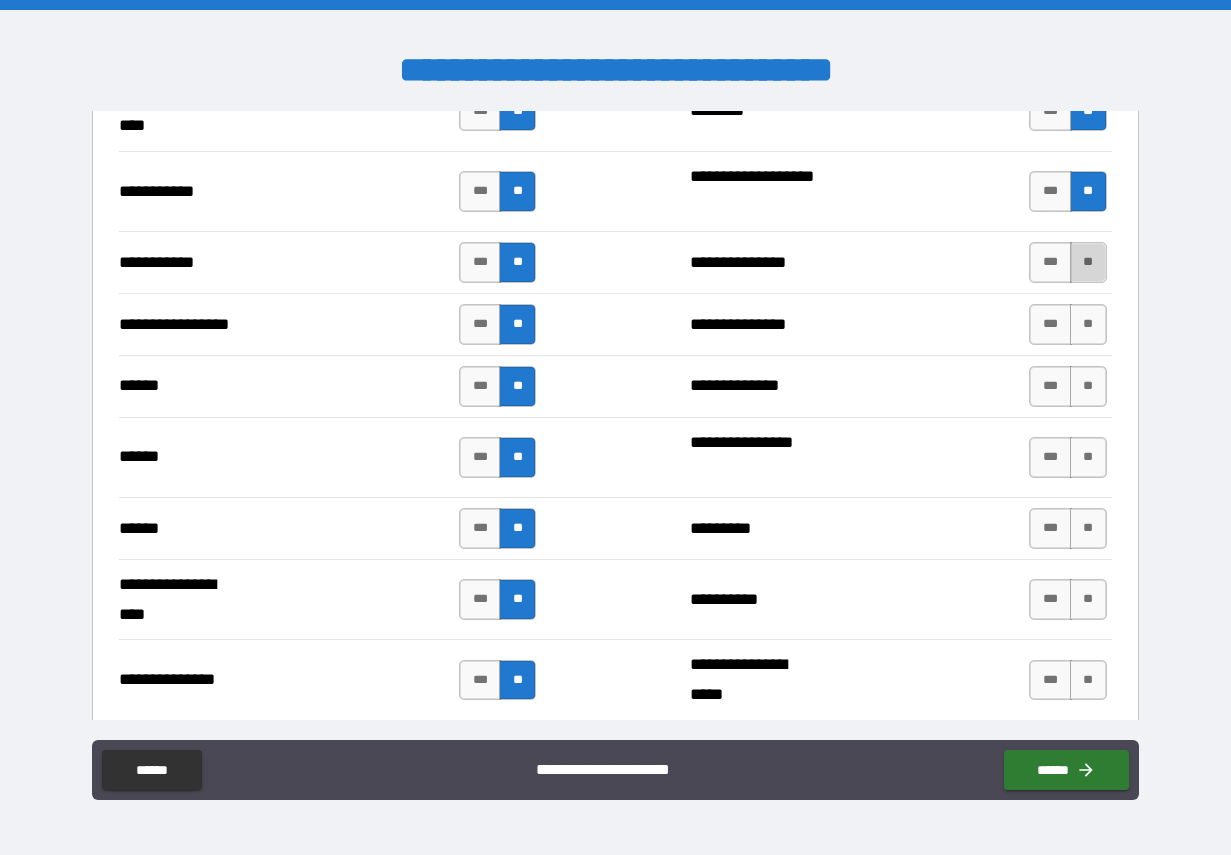 click on "**" at bounding box center [1088, 262] 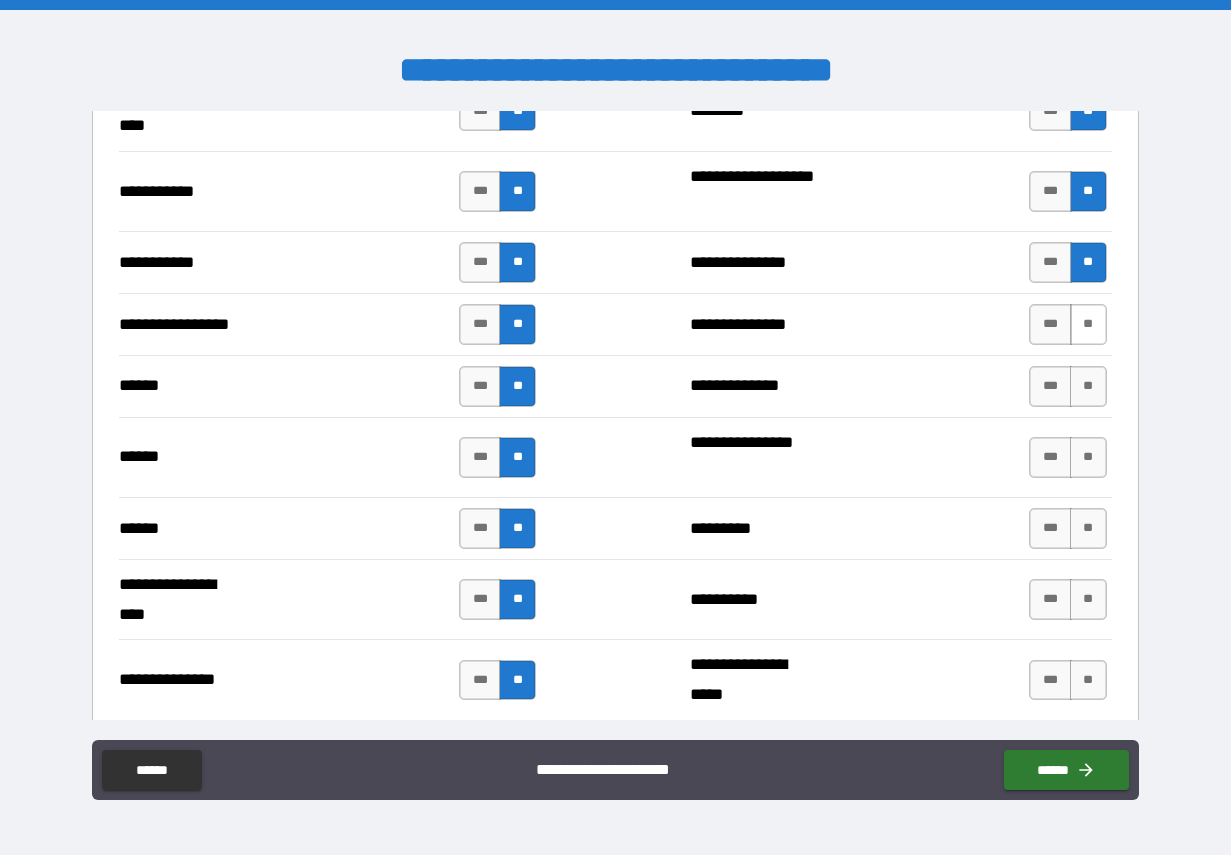 click on "**" at bounding box center [1088, 324] 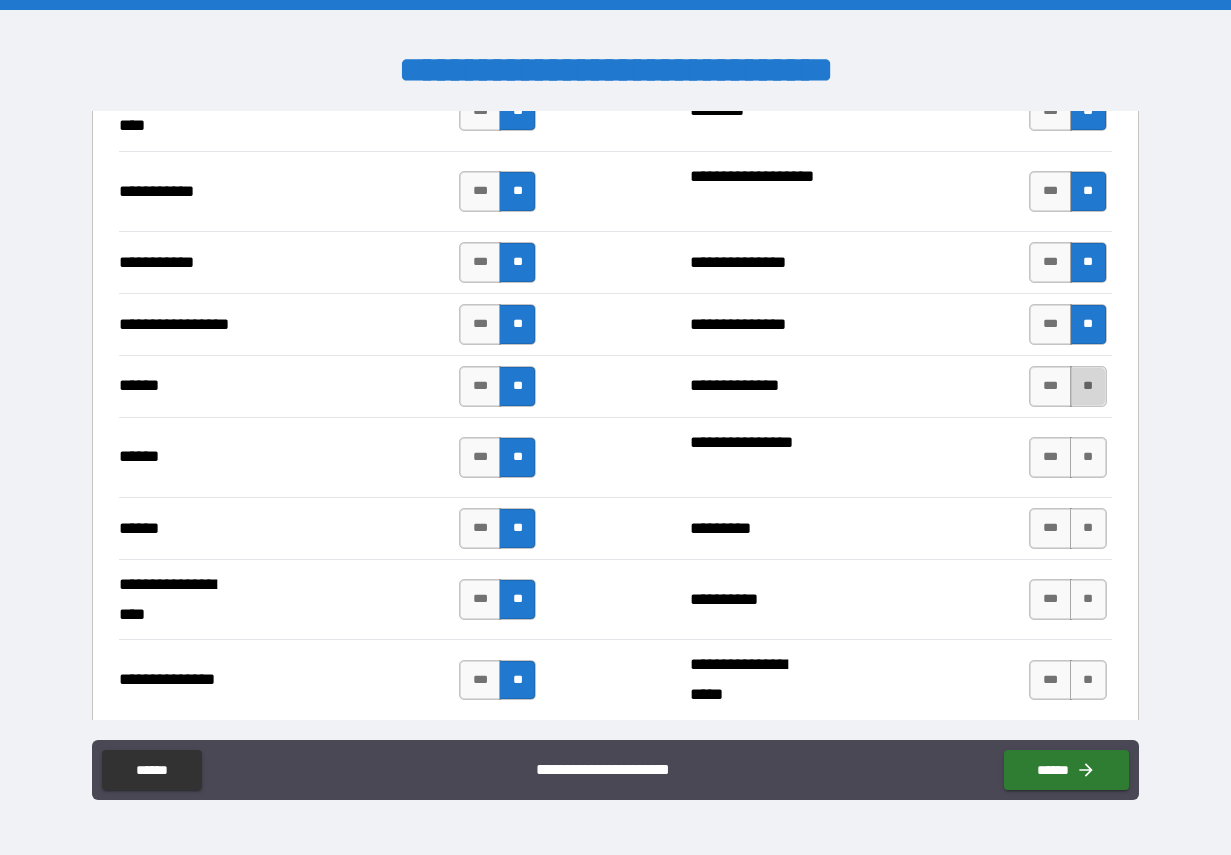 click on "**" at bounding box center [1088, 386] 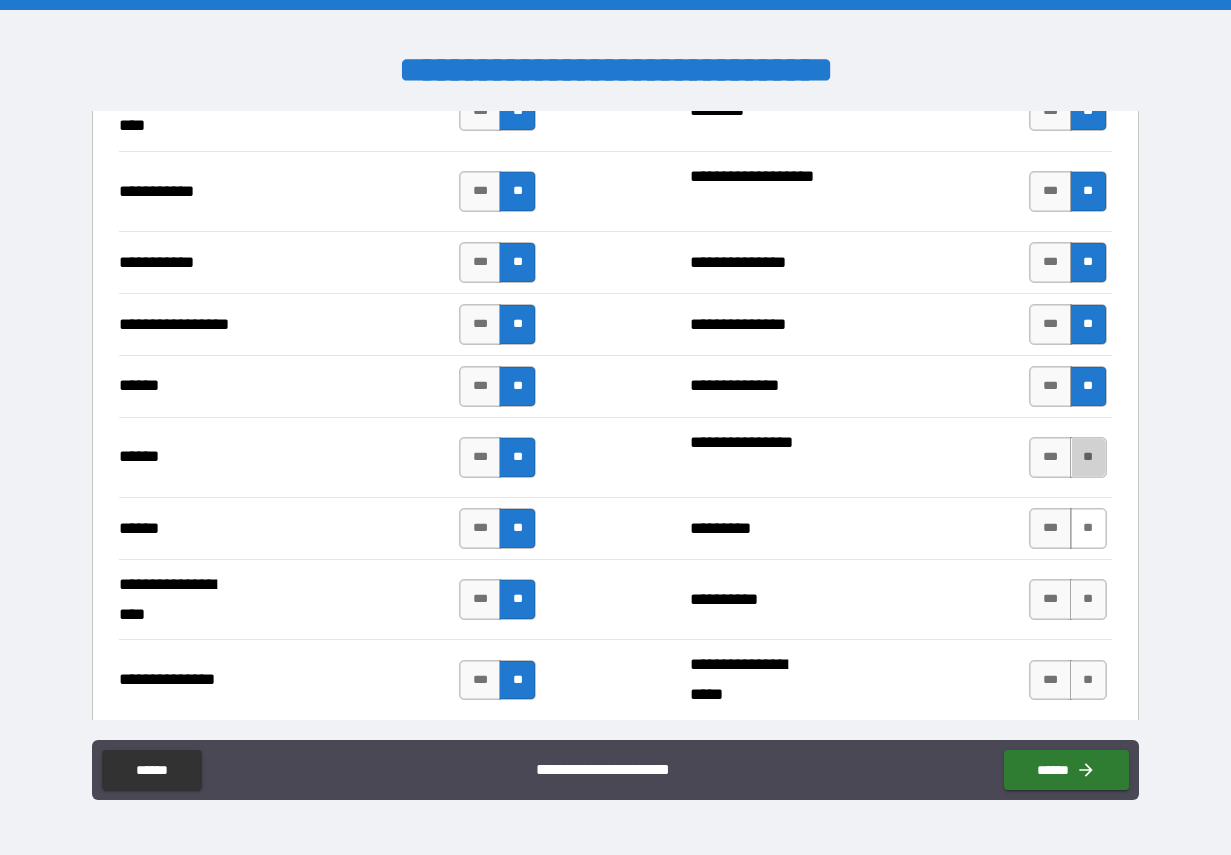 drag, startPoint x: 1074, startPoint y: 459, endPoint x: 1074, endPoint y: 522, distance: 63 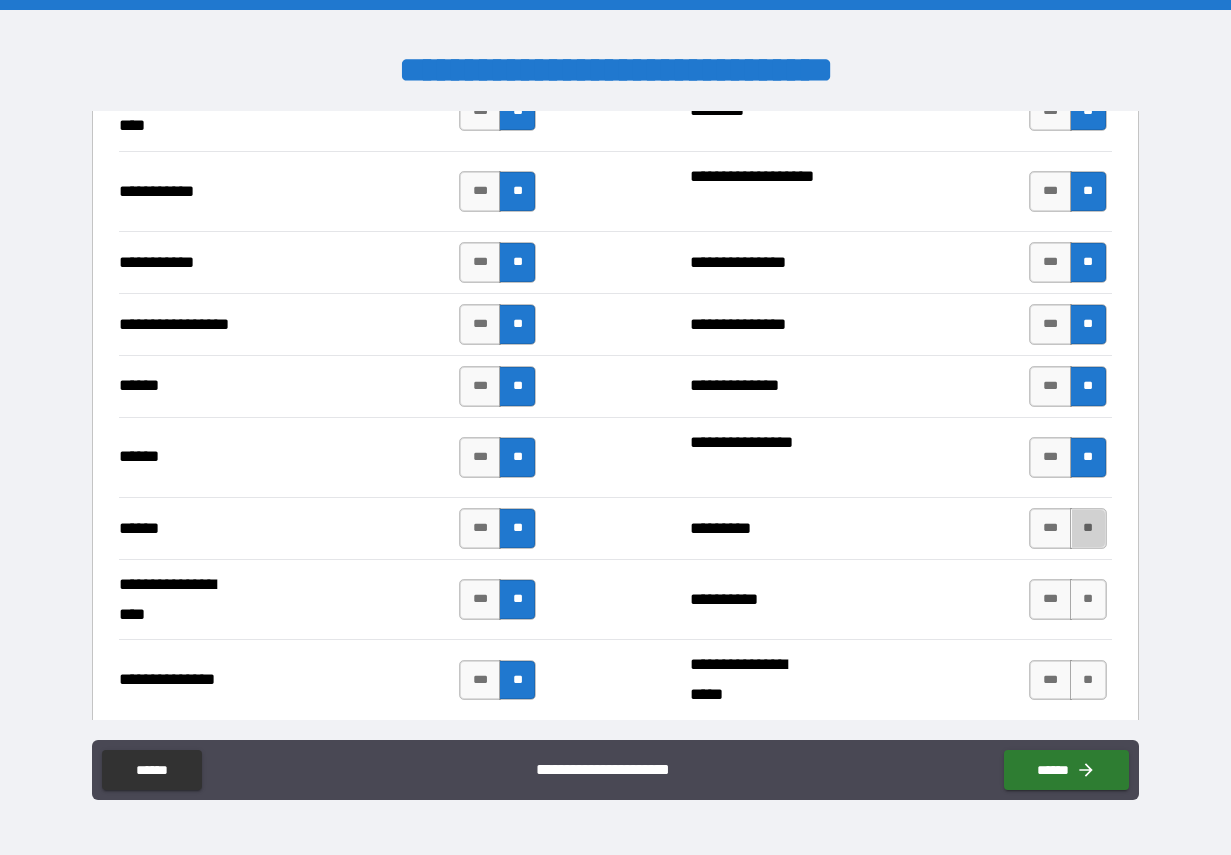 drag, startPoint x: 1075, startPoint y: 523, endPoint x: 1073, endPoint y: 551, distance: 28.071337 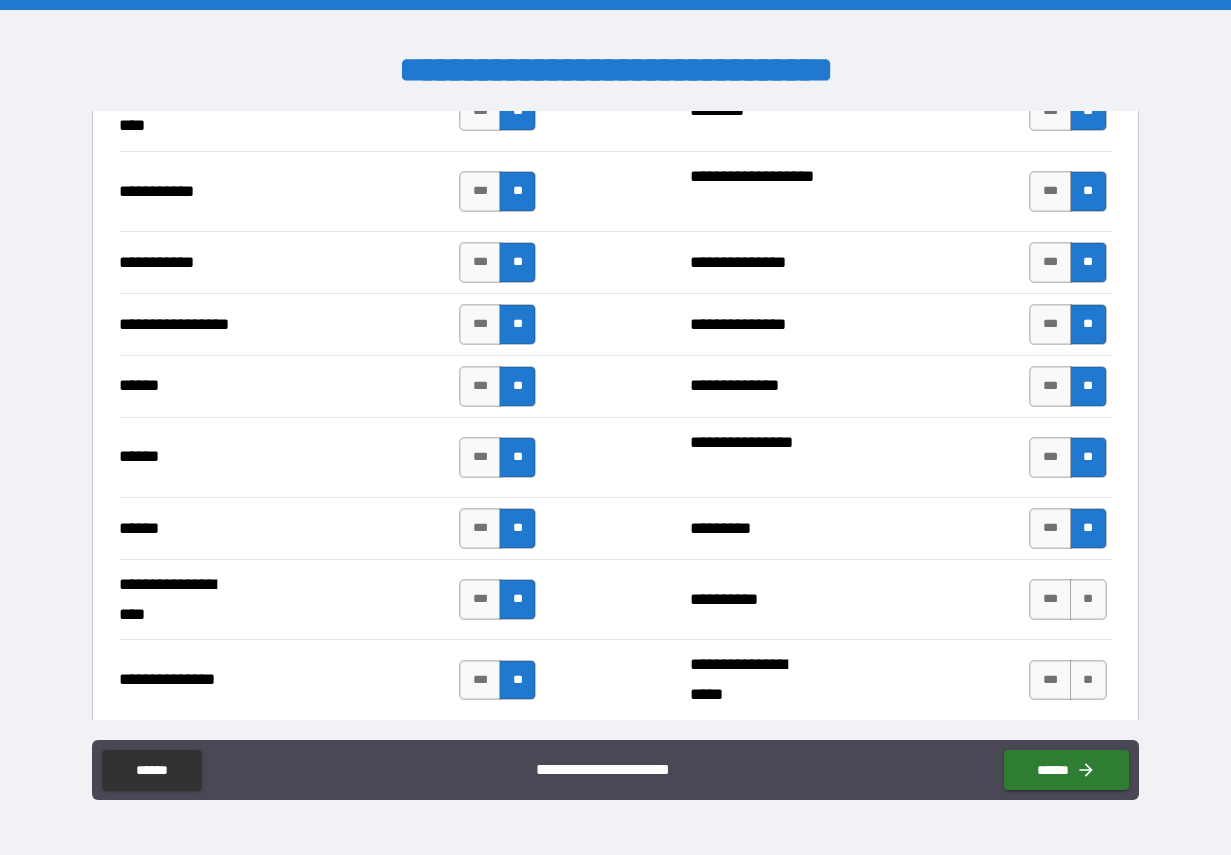 click on "**********" at bounding box center [615, 599] 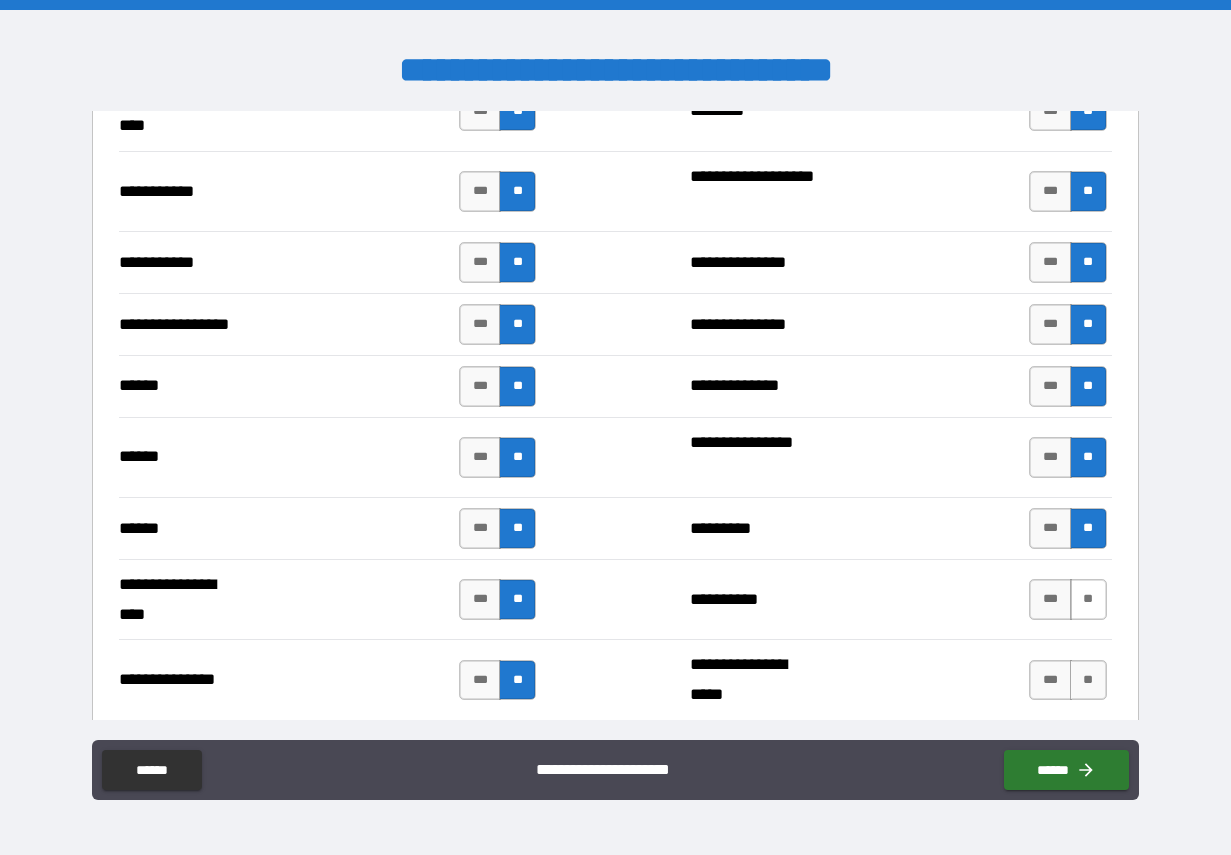 click on "**" at bounding box center [1088, 599] 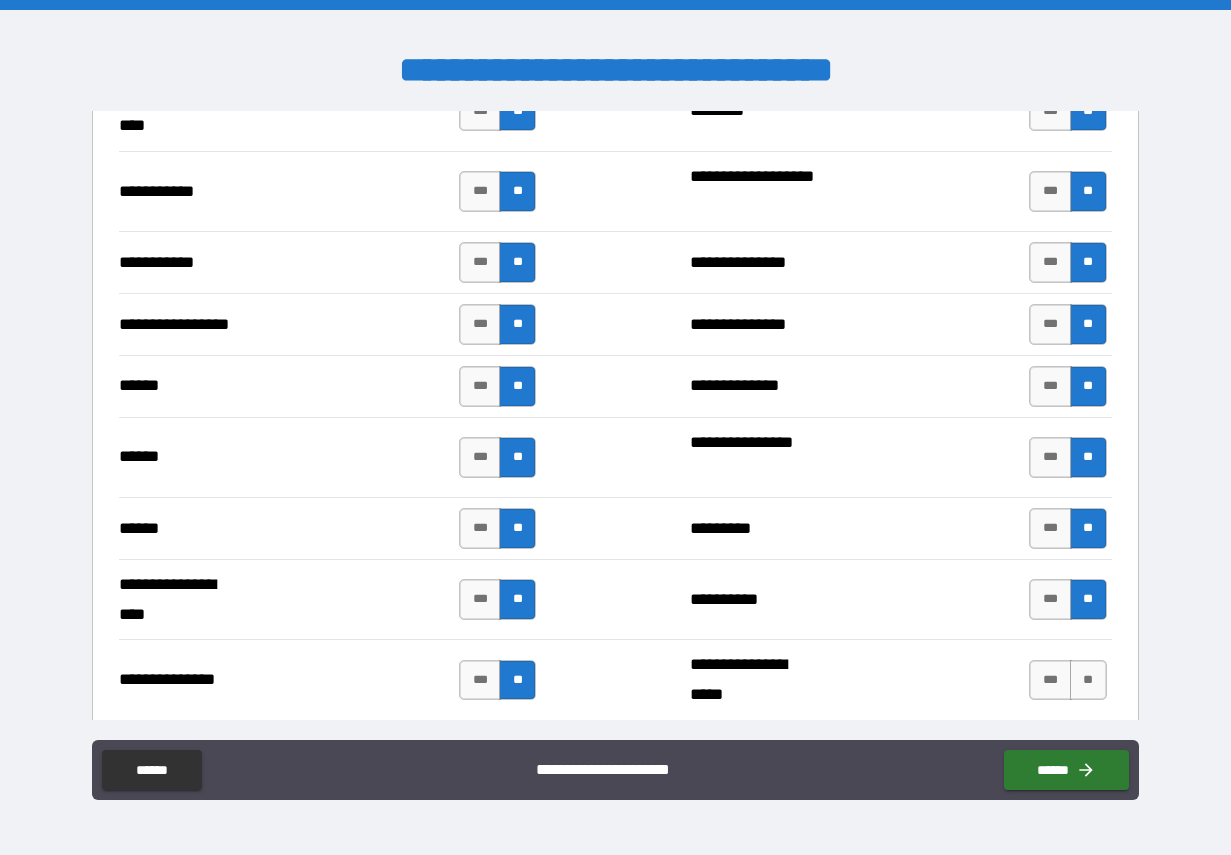 click on "**" at bounding box center (1088, 680) 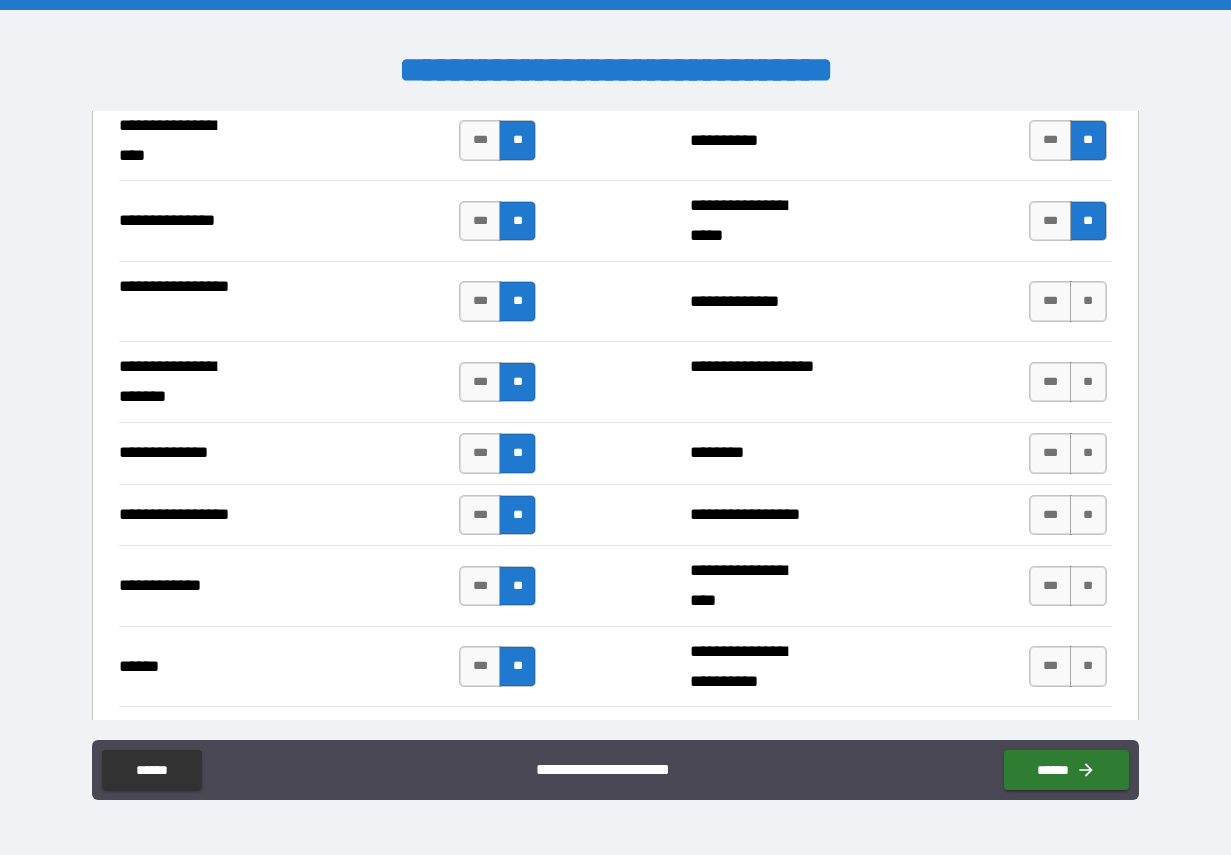 scroll, scrollTop: 2759, scrollLeft: 0, axis: vertical 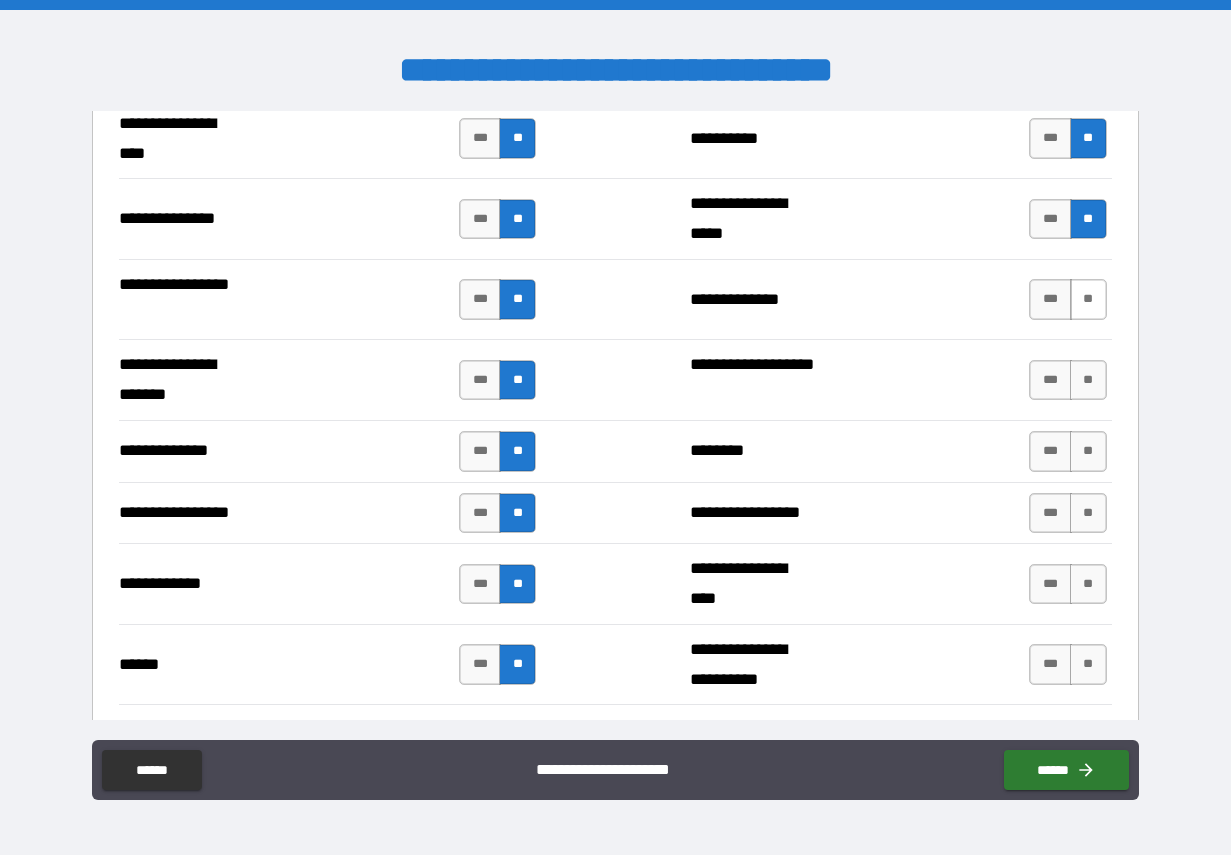 click on "**" at bounding box center (1088, 299) 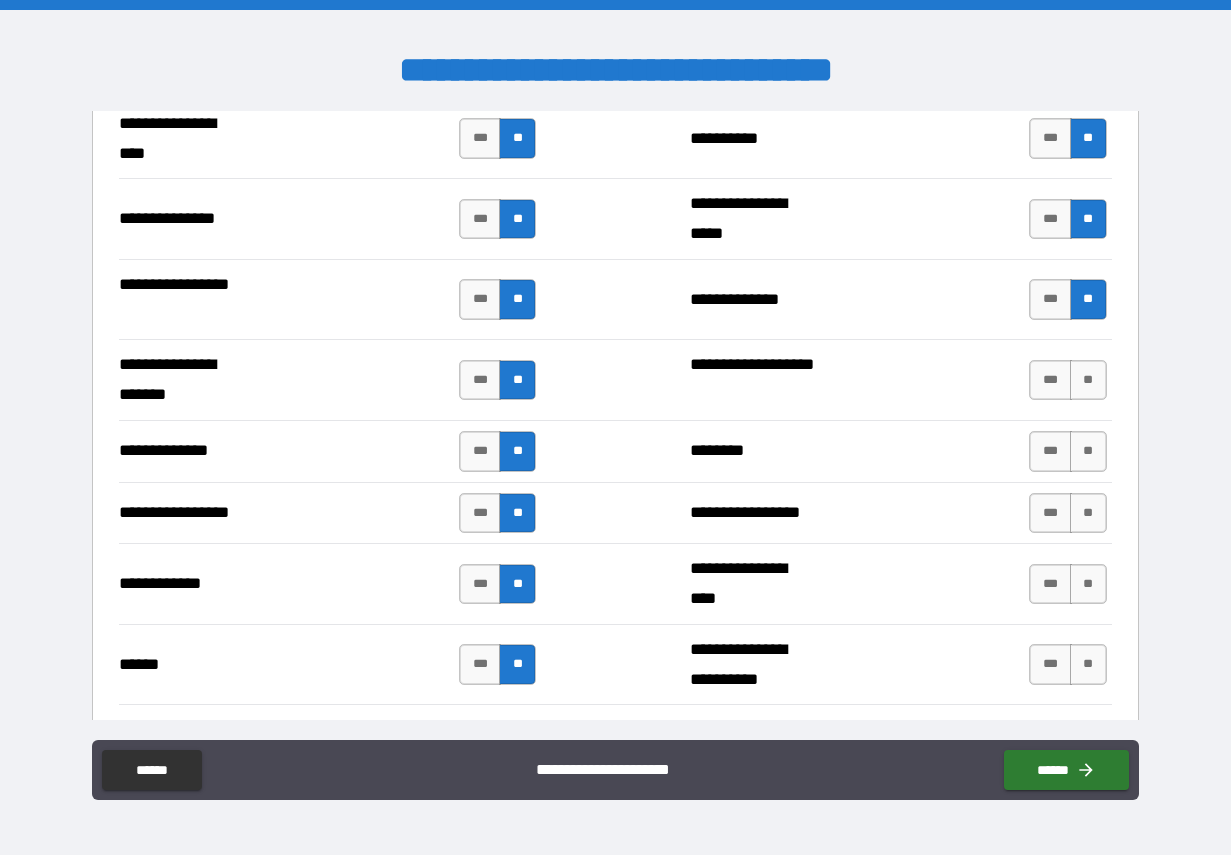 drag, startPoint x: 1074, startPoint y: 372, endPoint x: 1074, endPoint y: 422, distance: 50 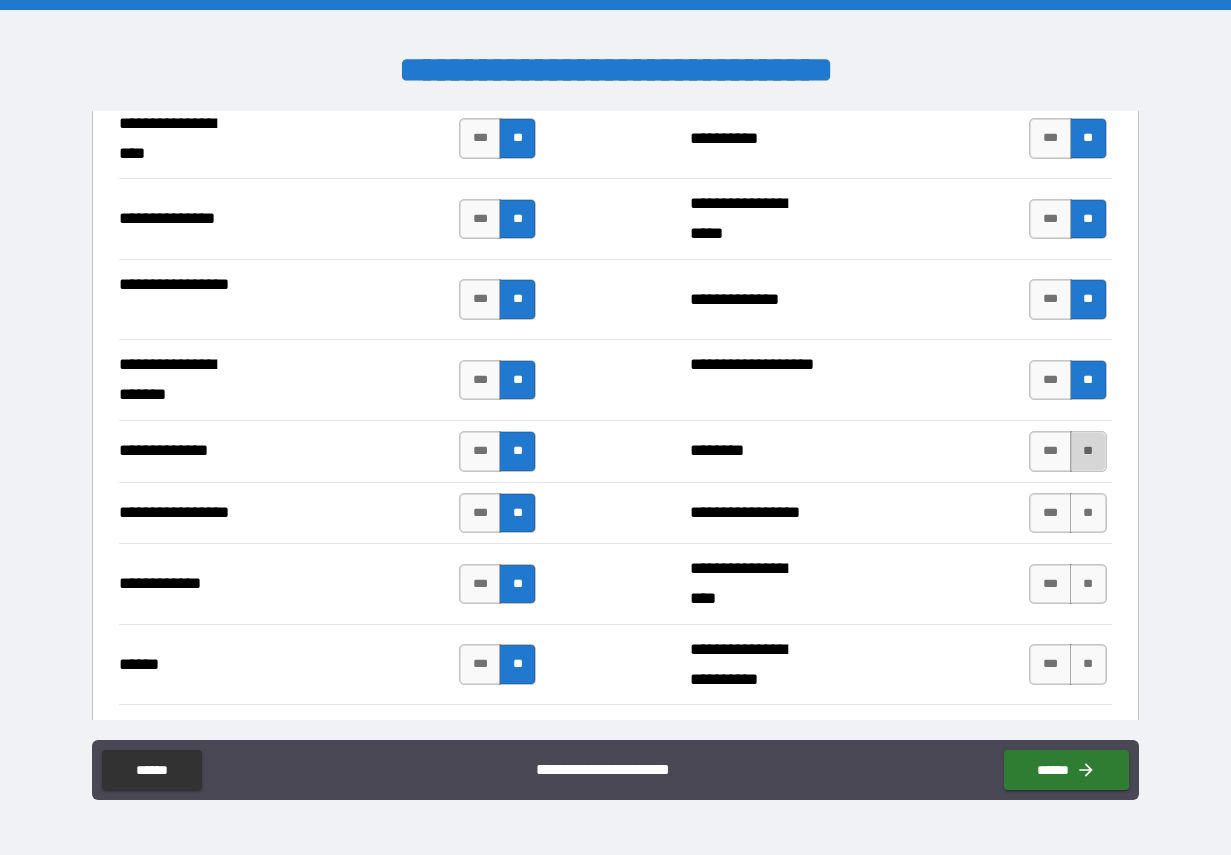 click on "**" at bounding box center (1088, 451) 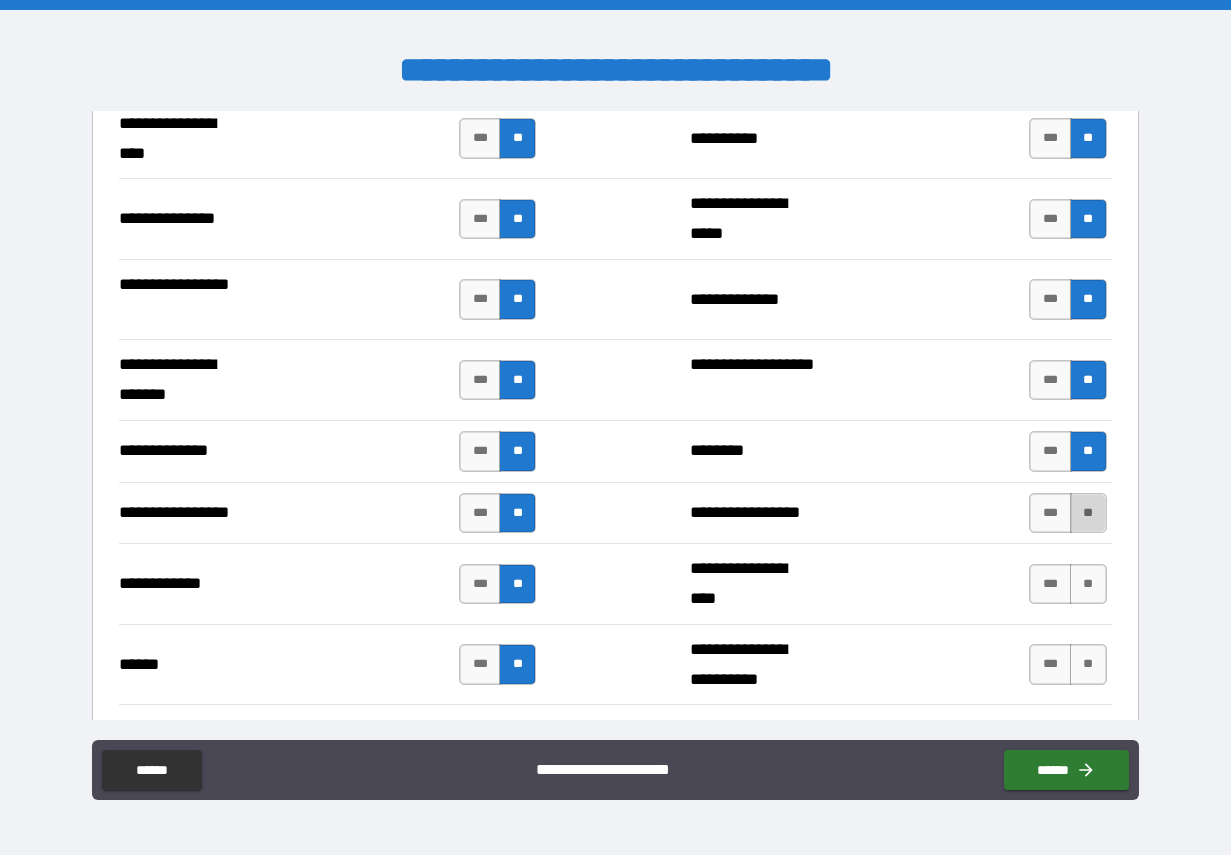 click on "**" at bounding box center (1088, 513) 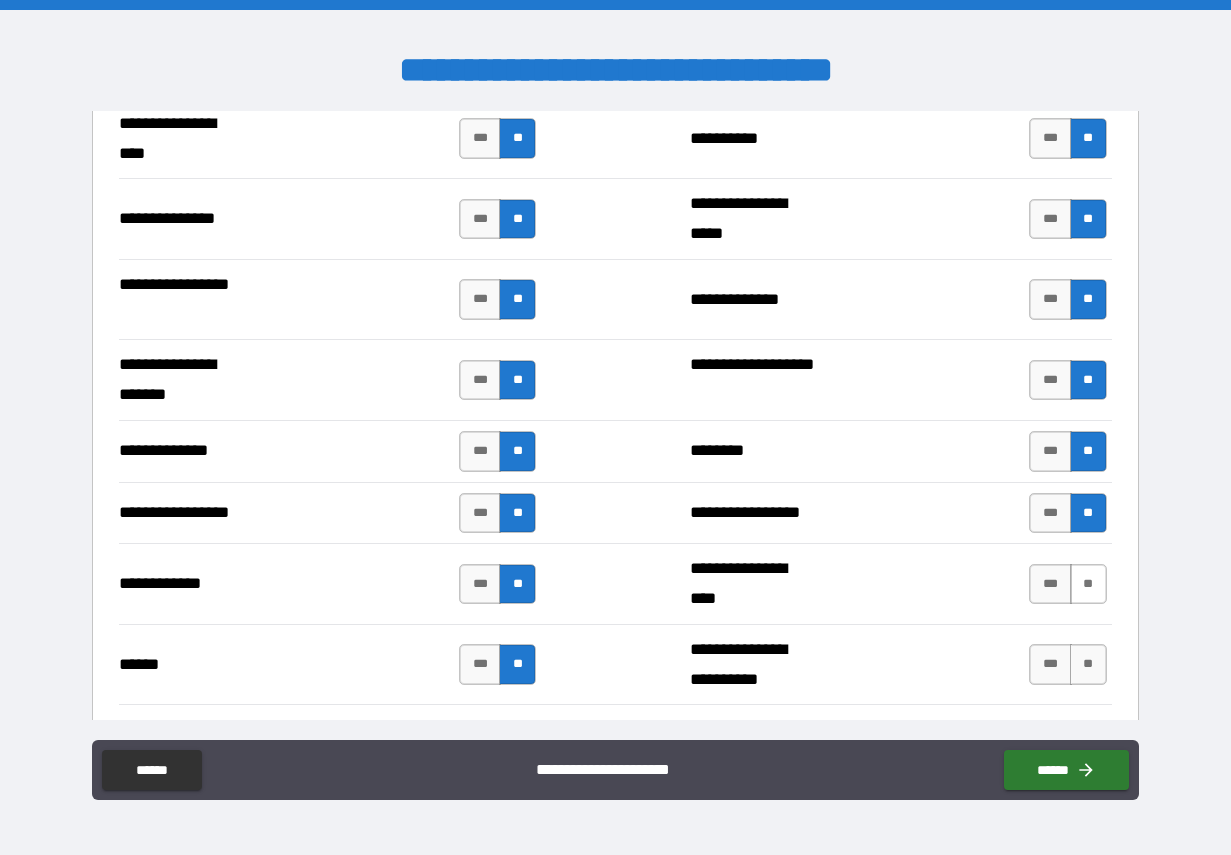 click on "**" at bounding box center (1088, 584) 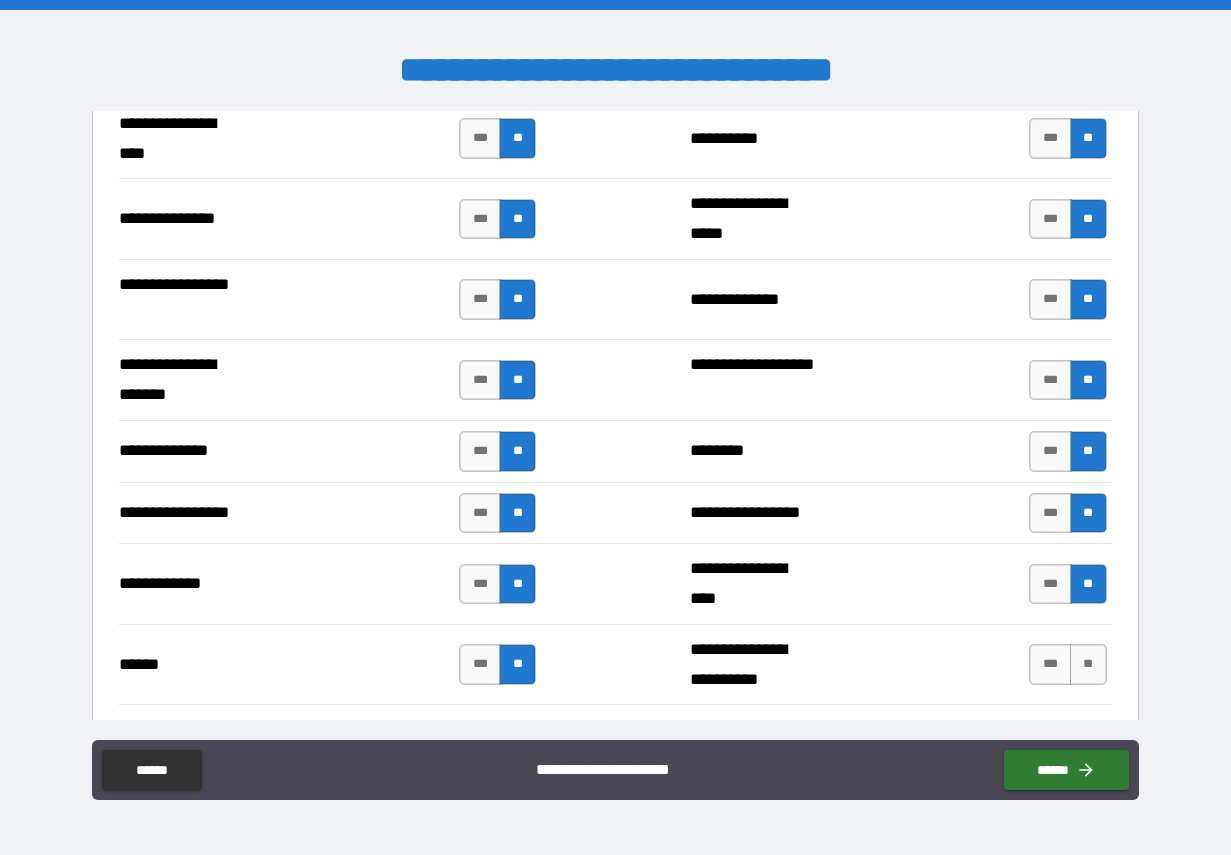 click on "**" at bounding box center (1088, 664) 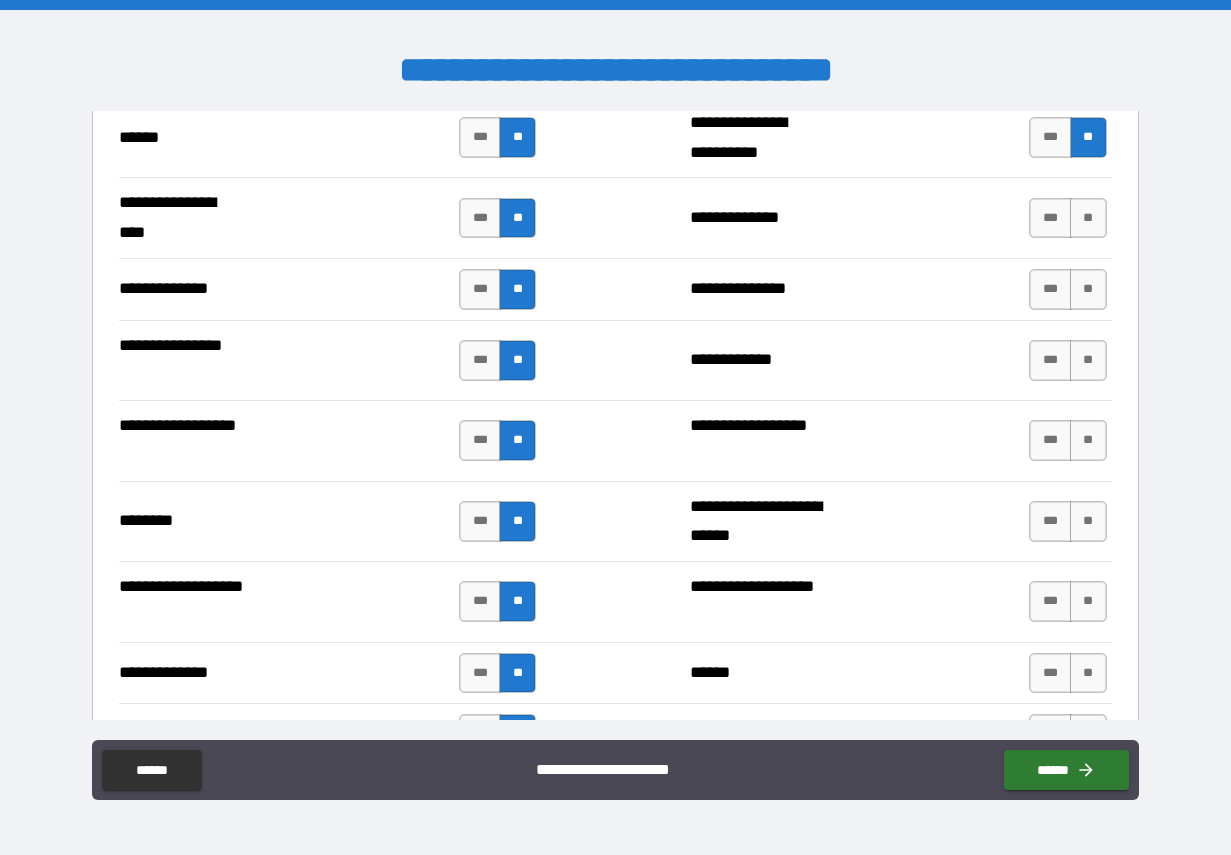 scroll, scrollTop: 3291, scrollLeft: 0, axis: vertical 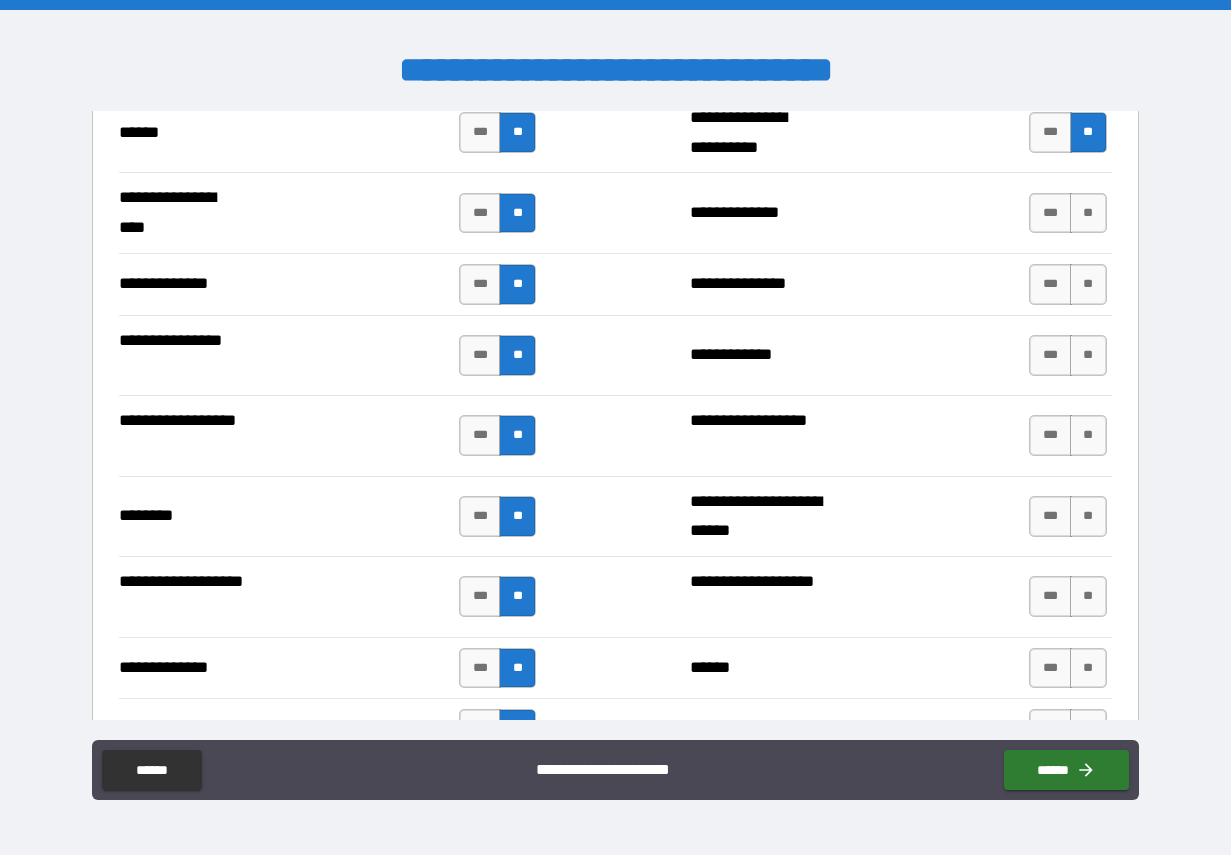 drag, startPoint x: 1078, startPoint y: 214, endPoint x: 1072, endPoint y: 238, distance: 24.738634 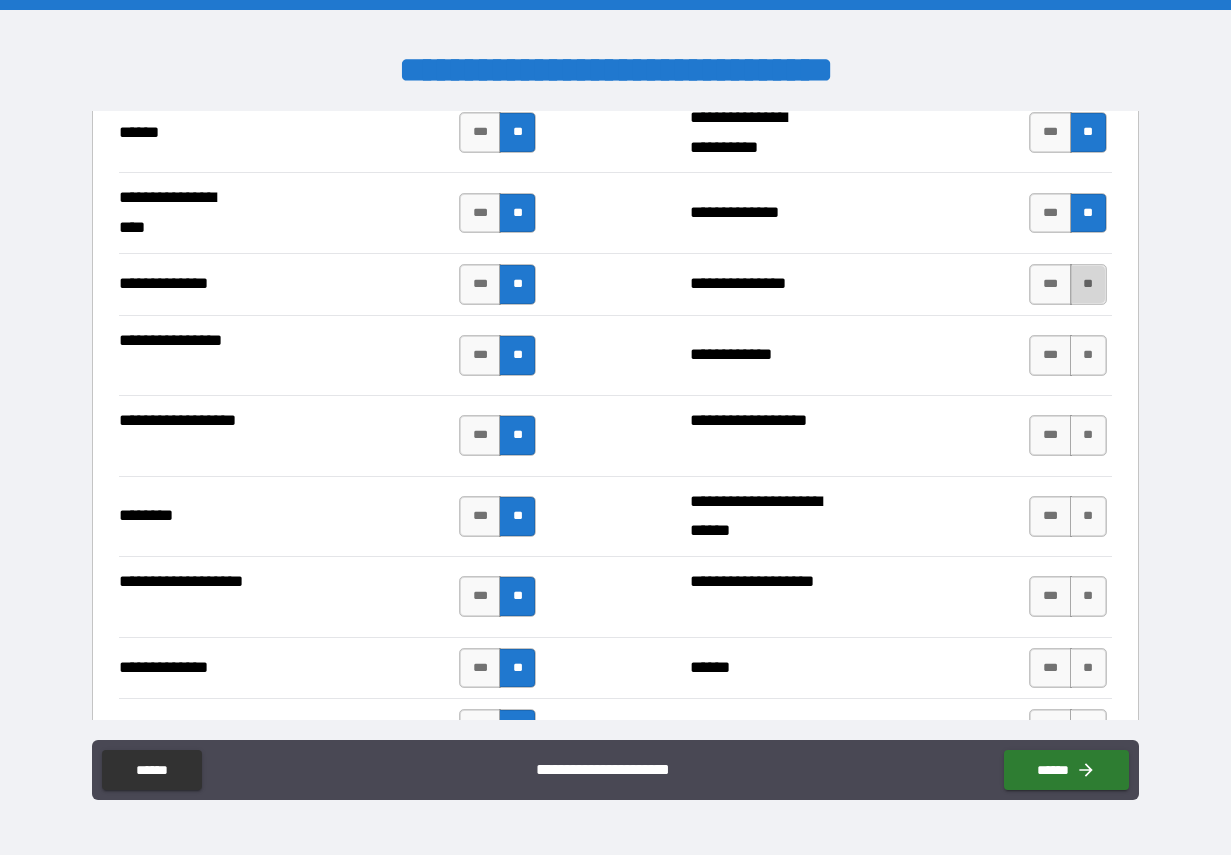 click on "**" at bounding box center [1088, 284] 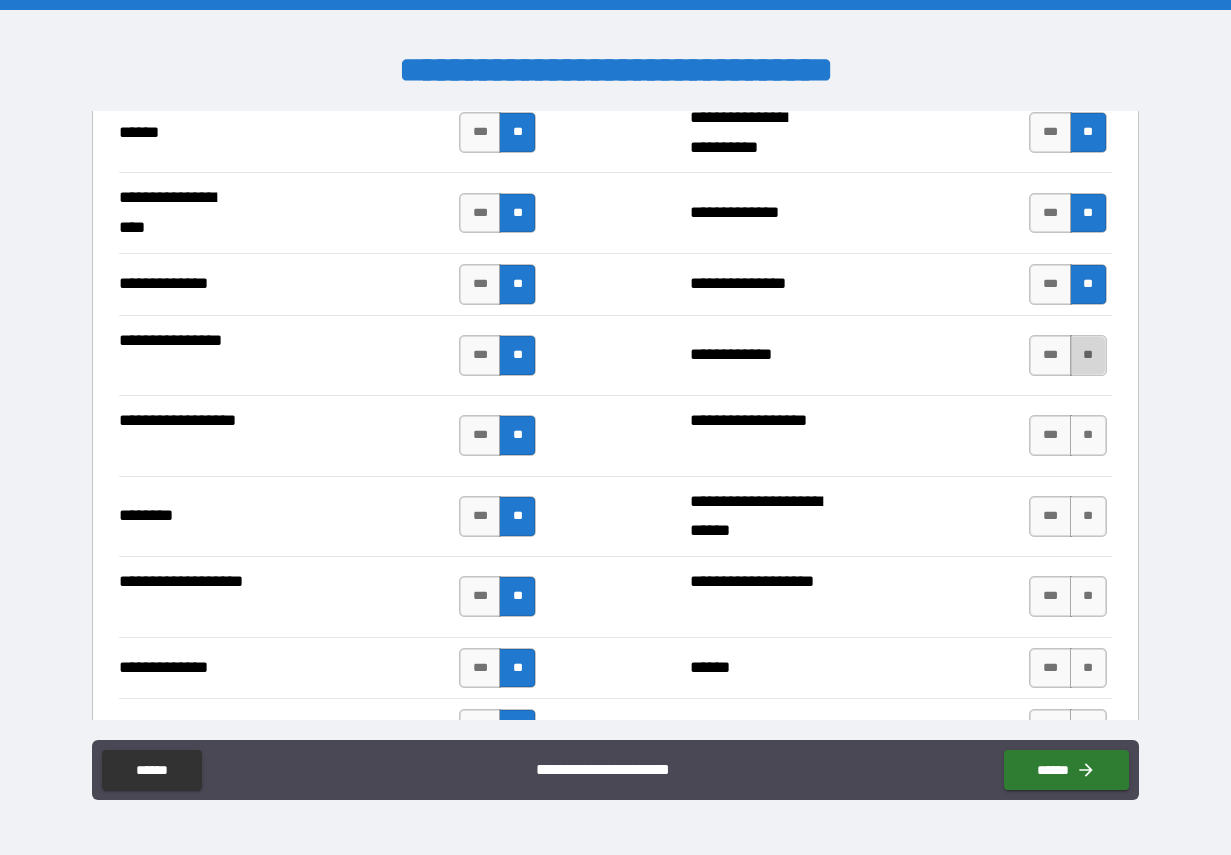 click on "**" at bounding box center (1088, 355) 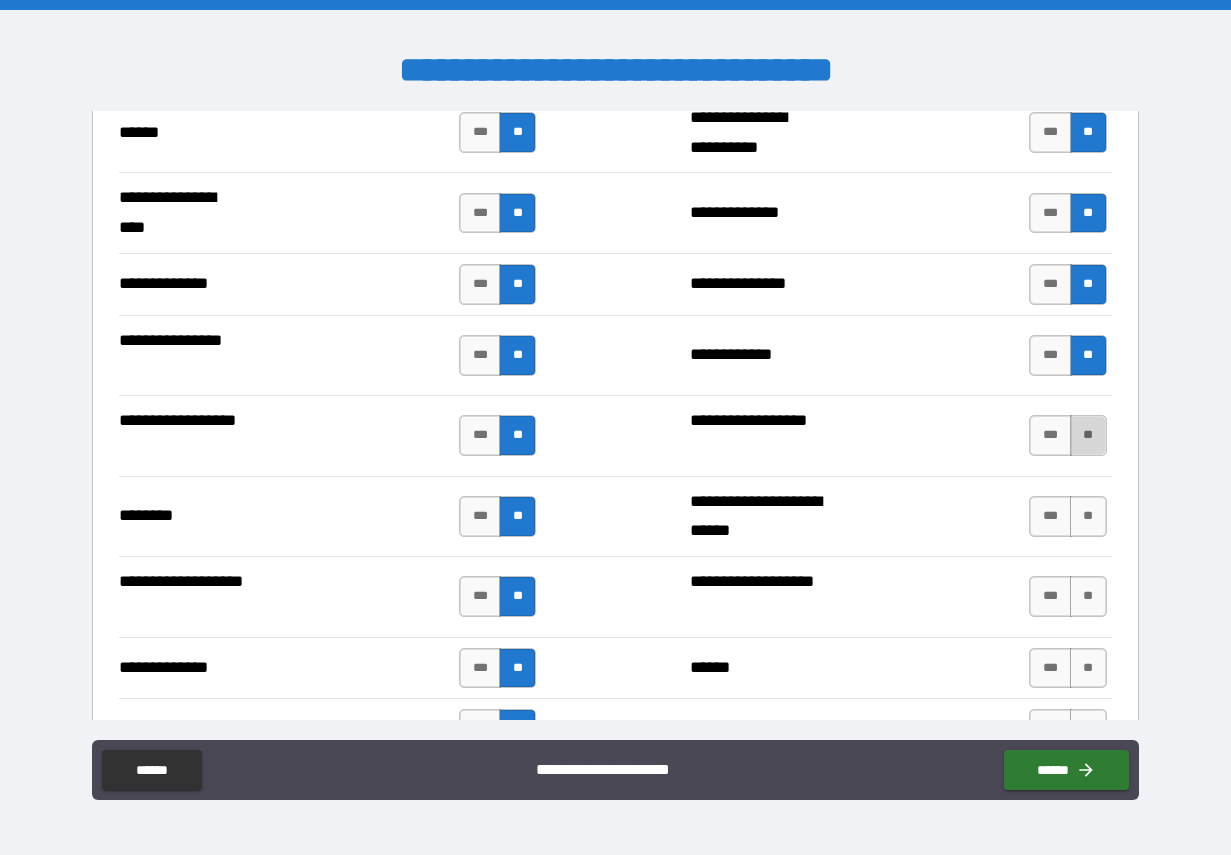 drag, startPoint x: 1083, startPoint y: 432, endPoint x: 1079, endPoint y: 453, distance: 21.377558 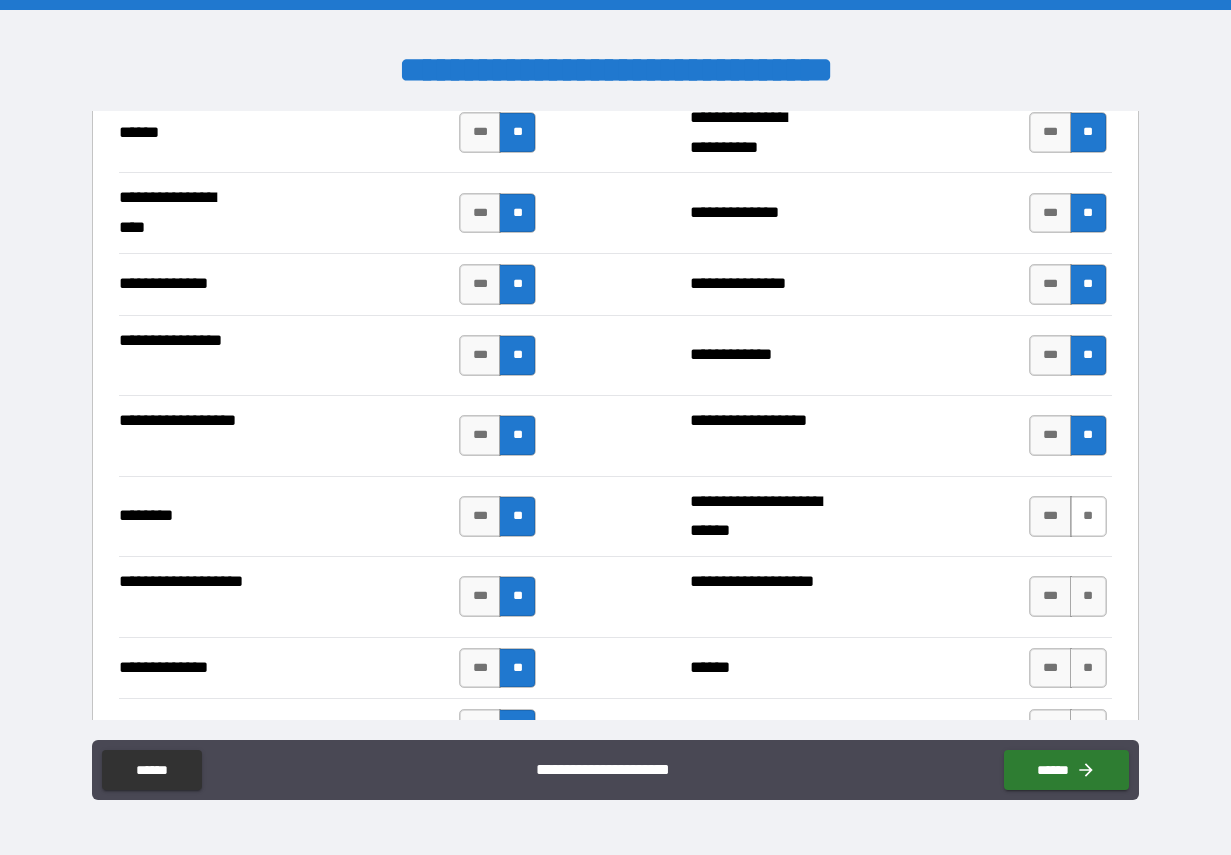click on "**" at bounding box center (1088, 516) 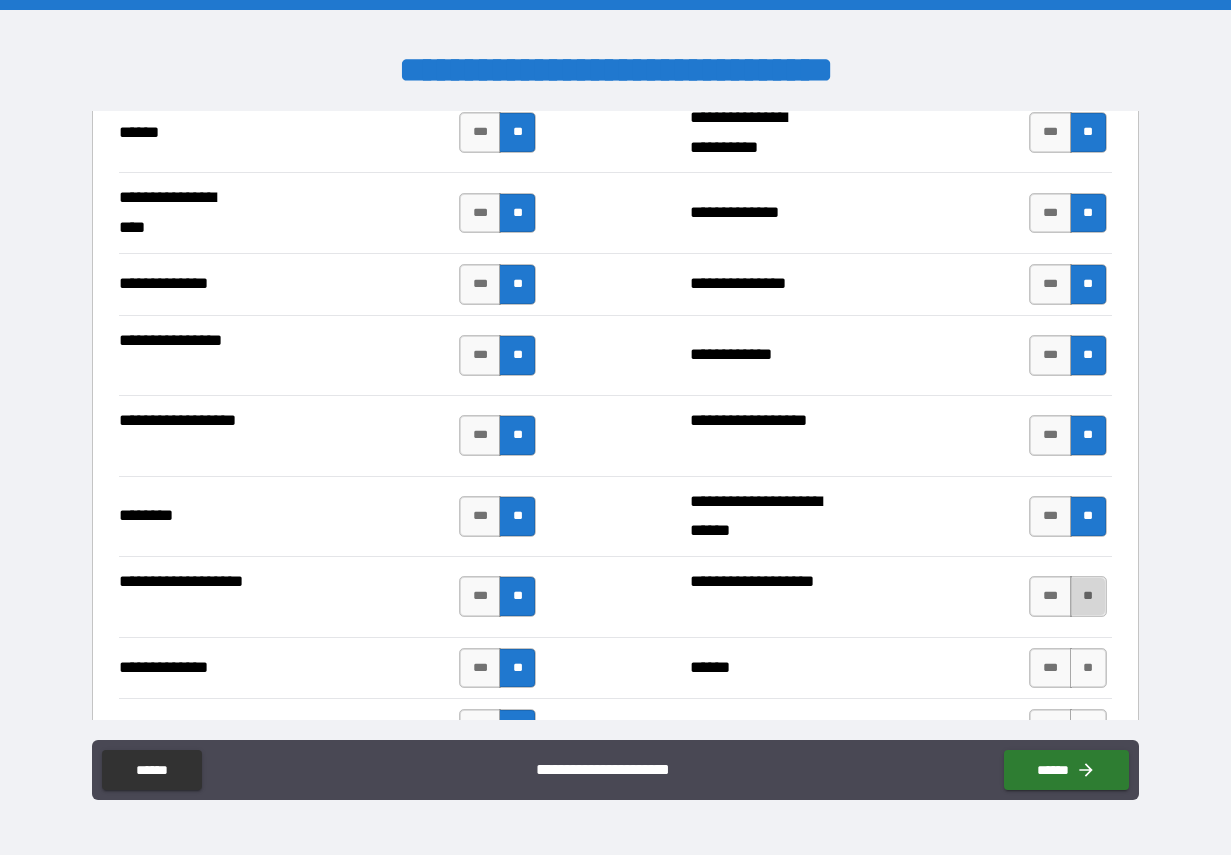 click on "**" at bounding box center (1088, 596) 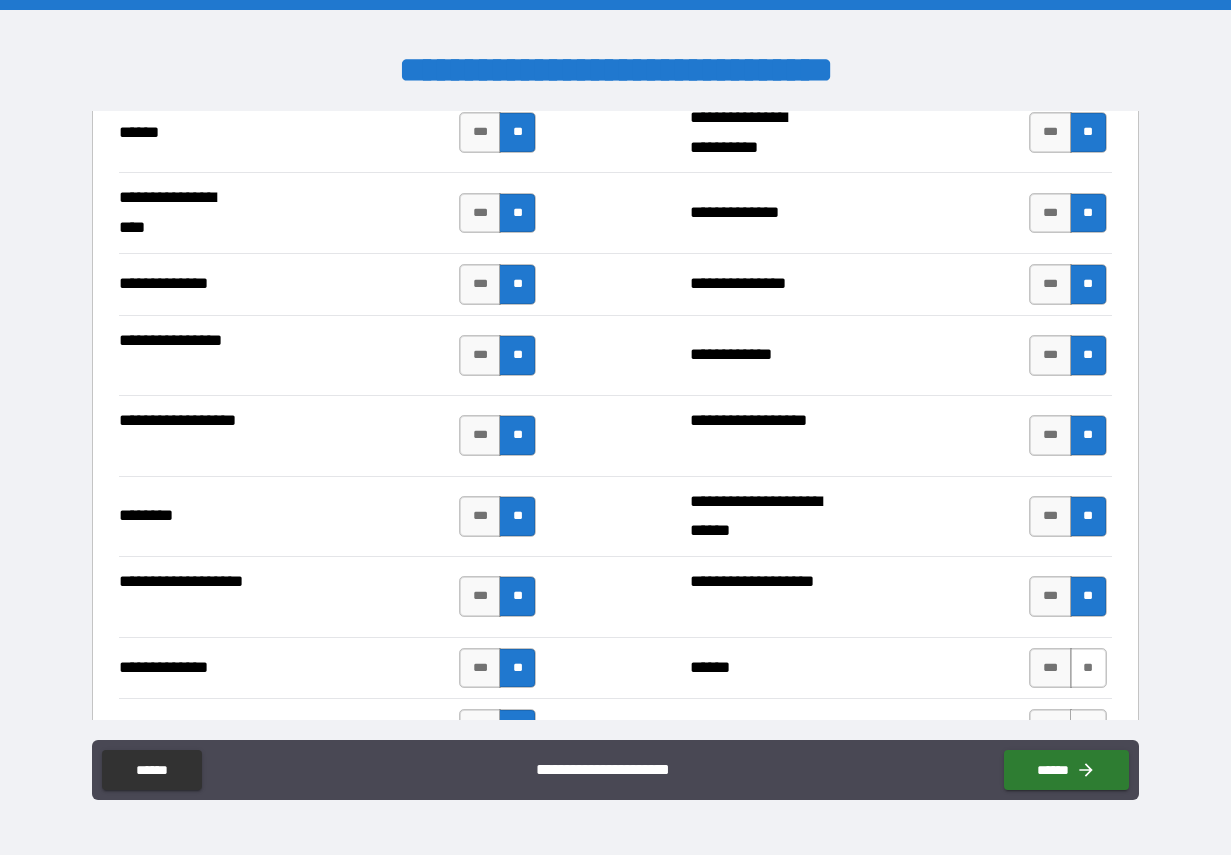 click on "**" at bounding box center (1088, 668) 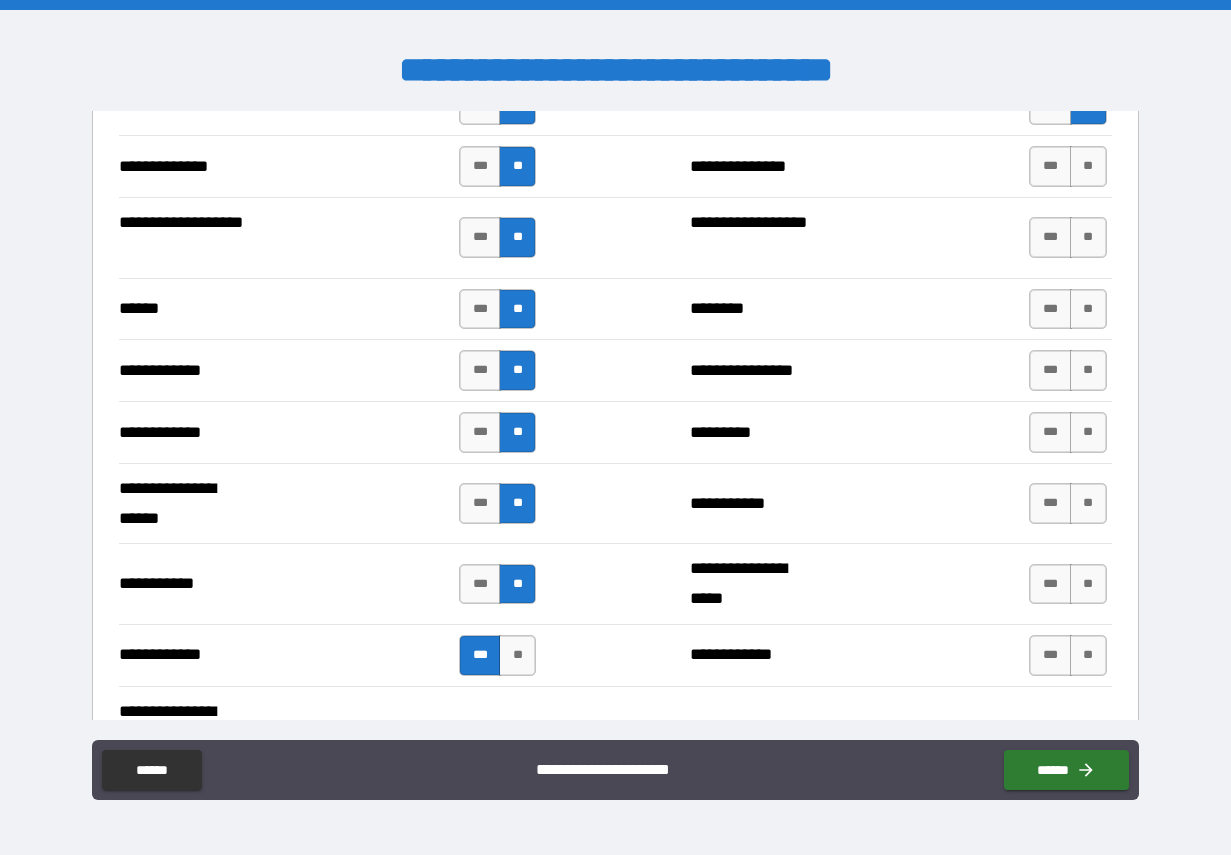 scroll, scrollTop: 3883, scrollLeft: 0, axis: vertical 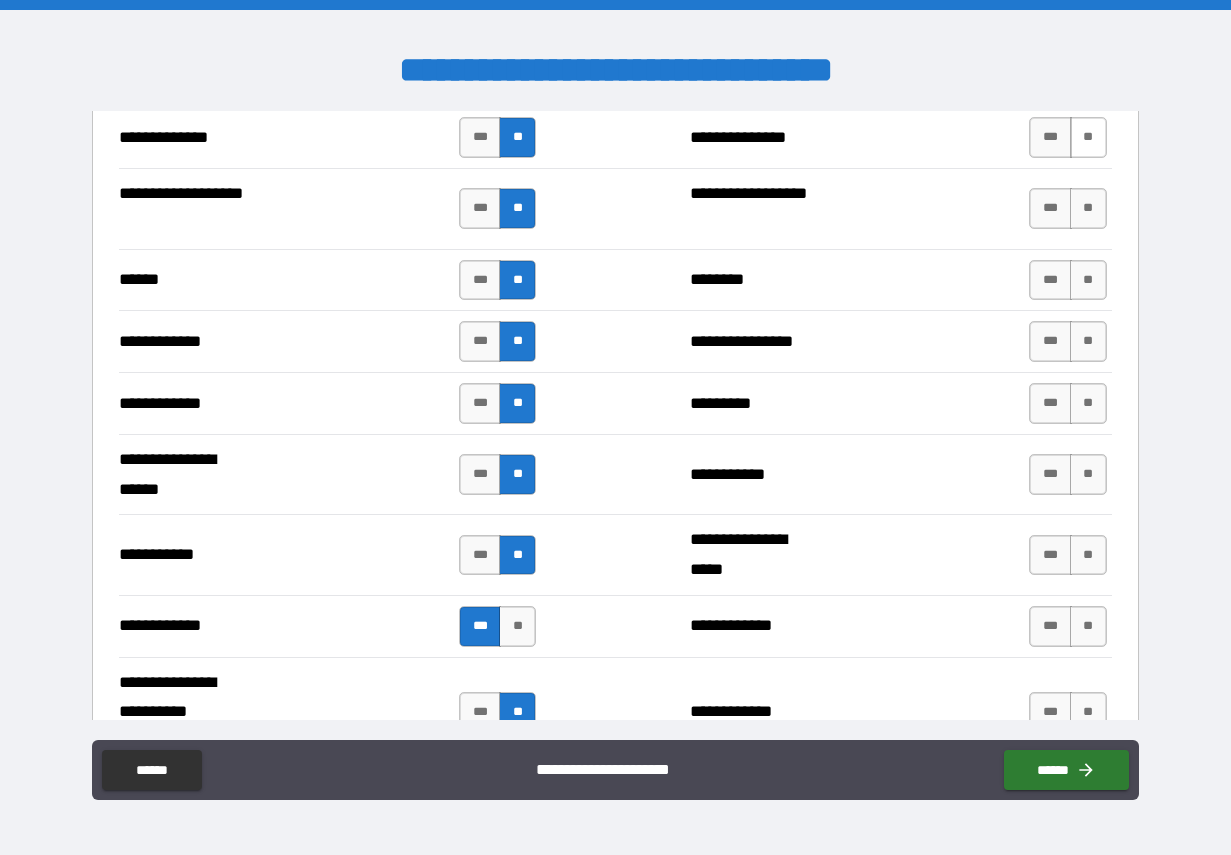 click on "**" at bounding box center [1088, 137] 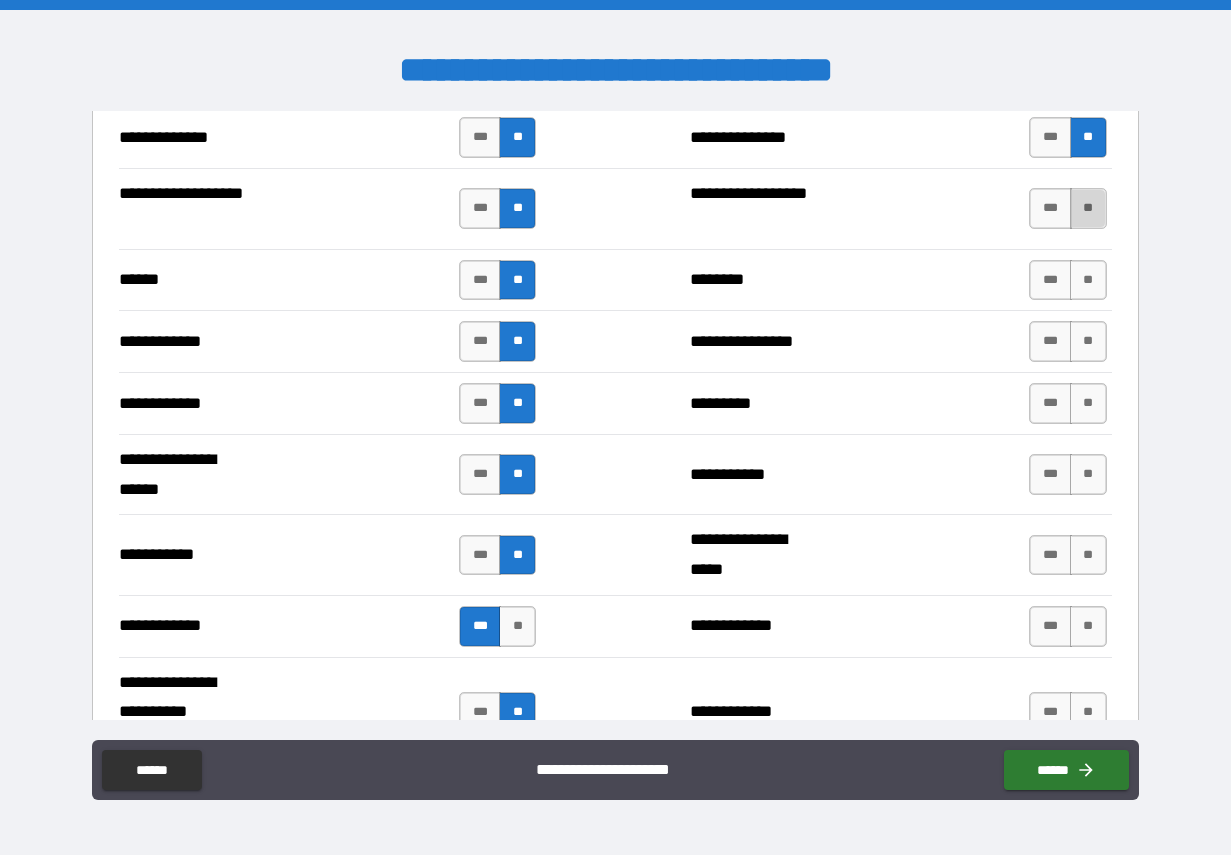 drag, startPoint x: 1073, startPoint y: 204, endPoint x: 1063, endPoint y: 244, distance: 41.231056 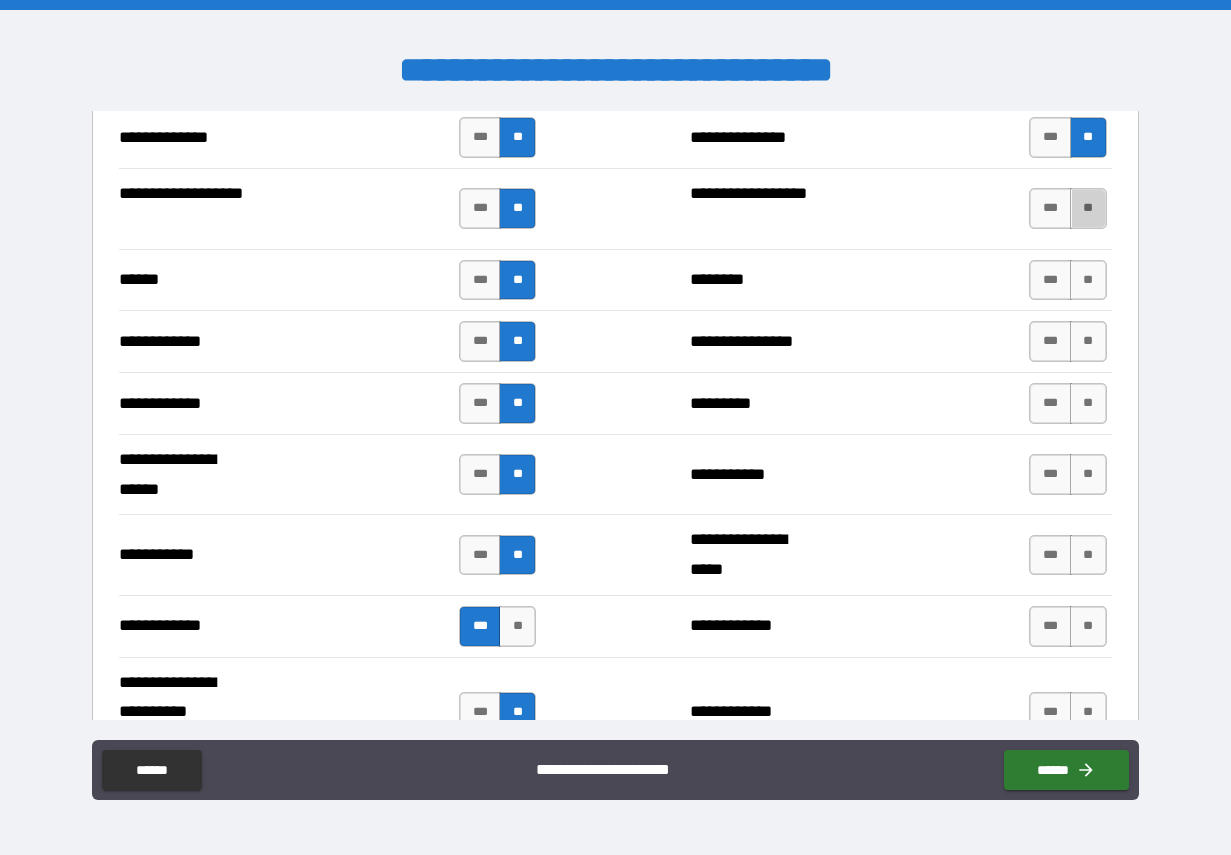 click on "**" at bounding box center [1088, 208] 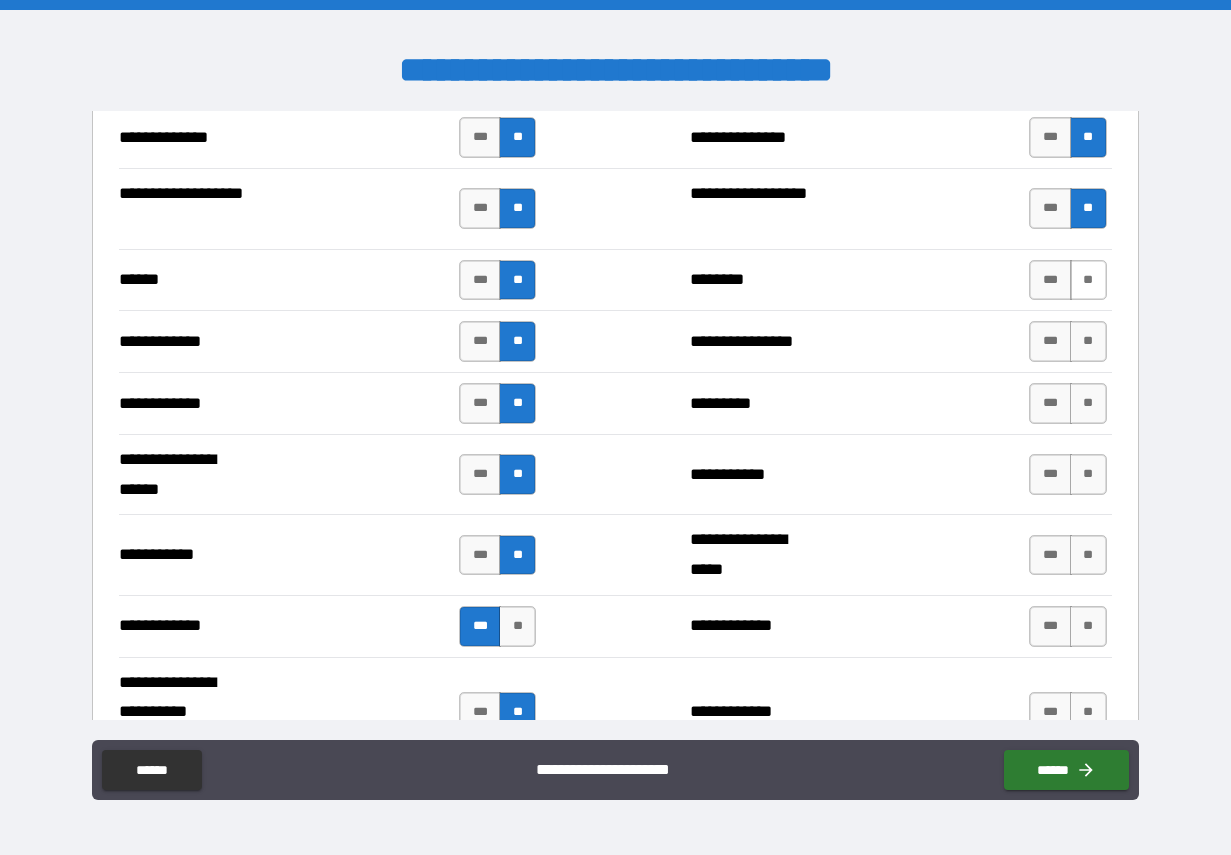 click on "**" at bounding box center [1088, 280] 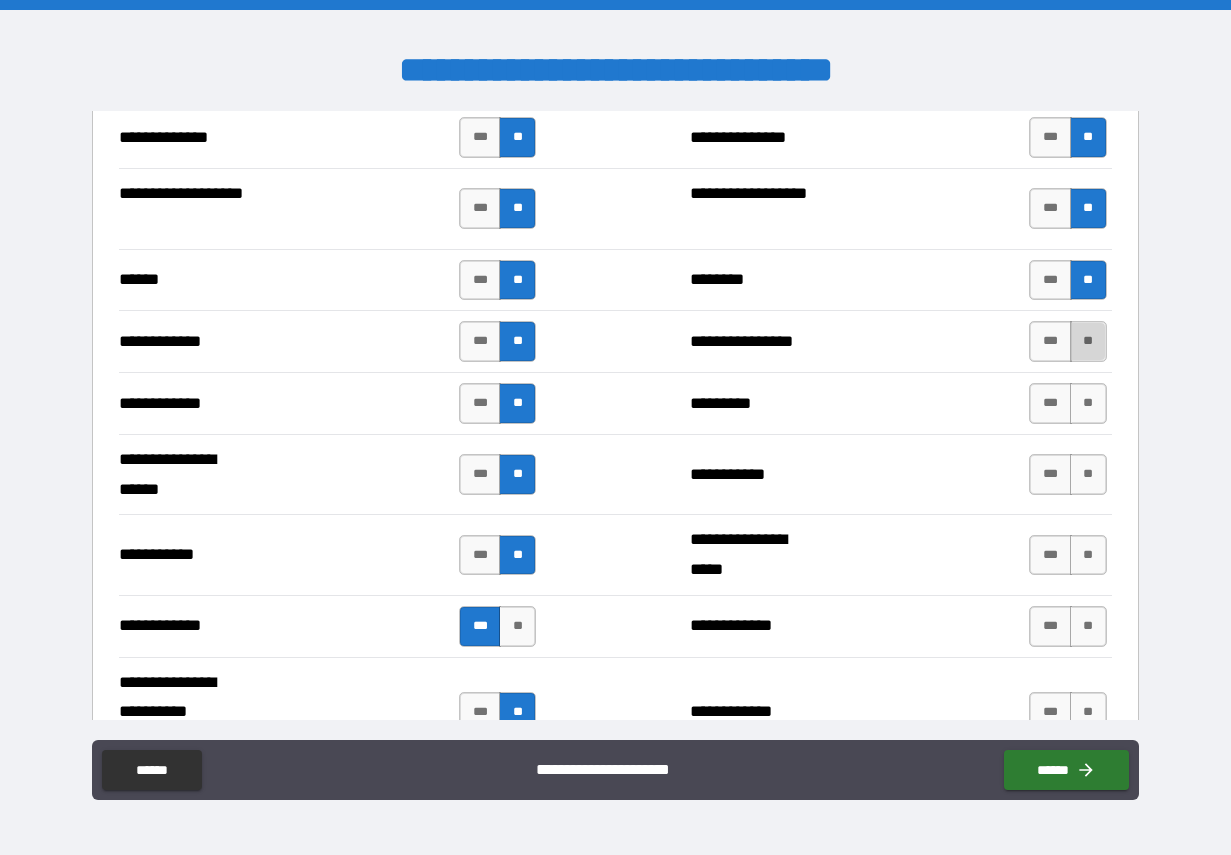 click on "**" at bounding box center [1088, 341] 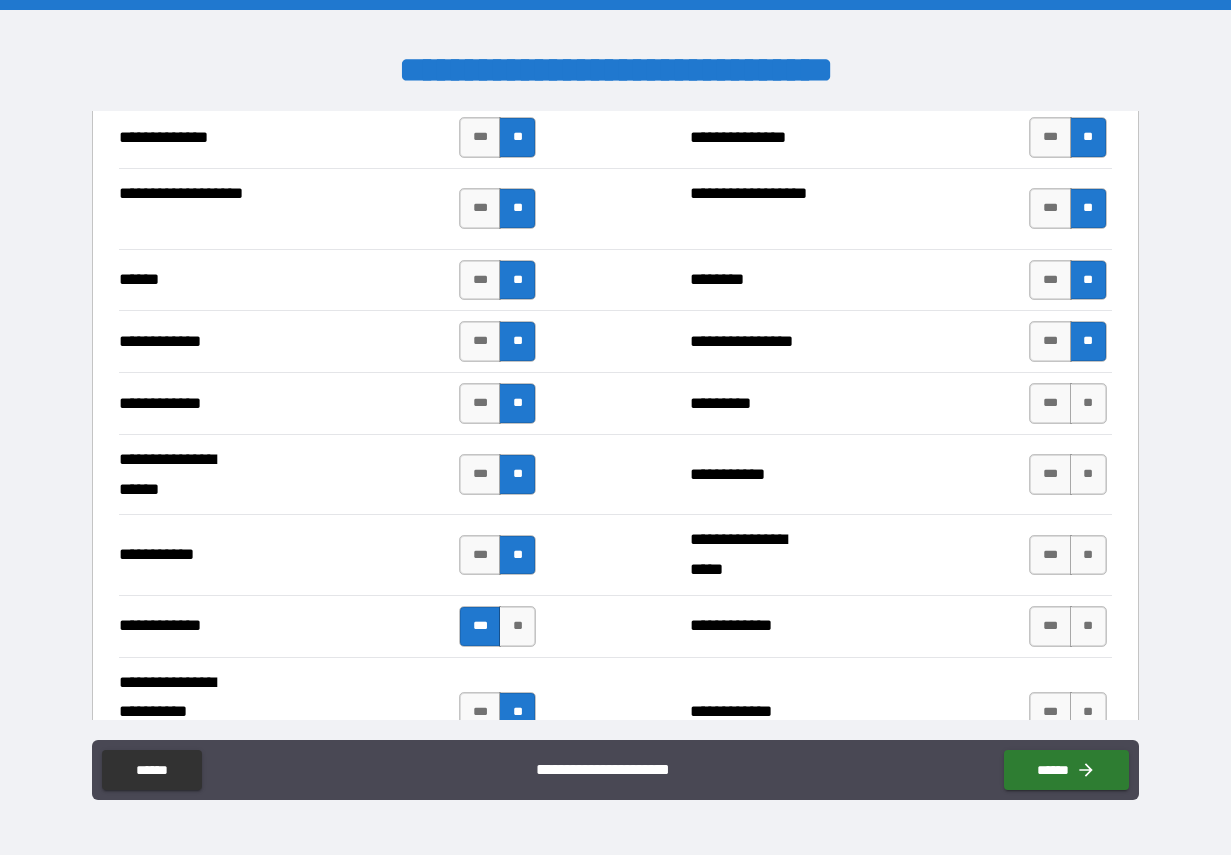 click on "**" at bounding box center [1088, 403] 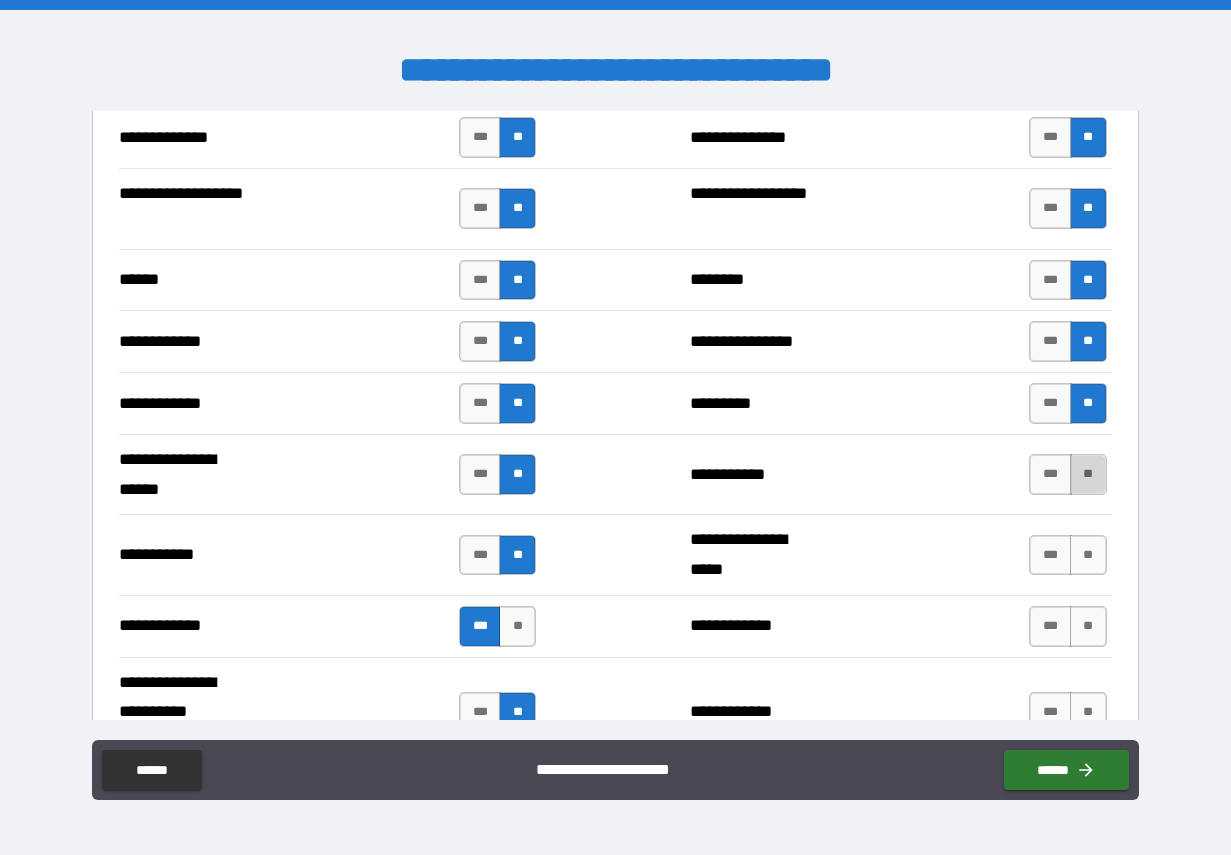 click on "**" at bounding box center [1088, 474] 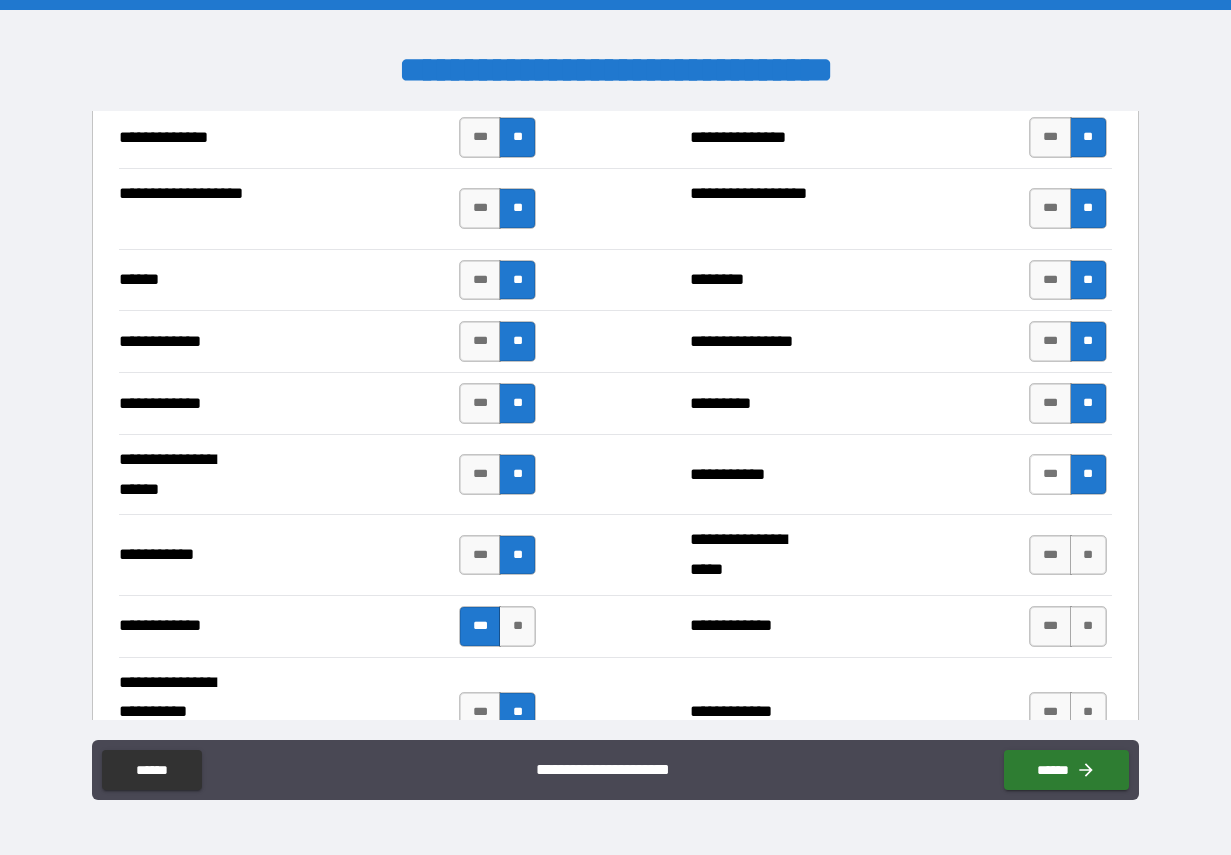 click on "***" at bounding box center (1050, 474) 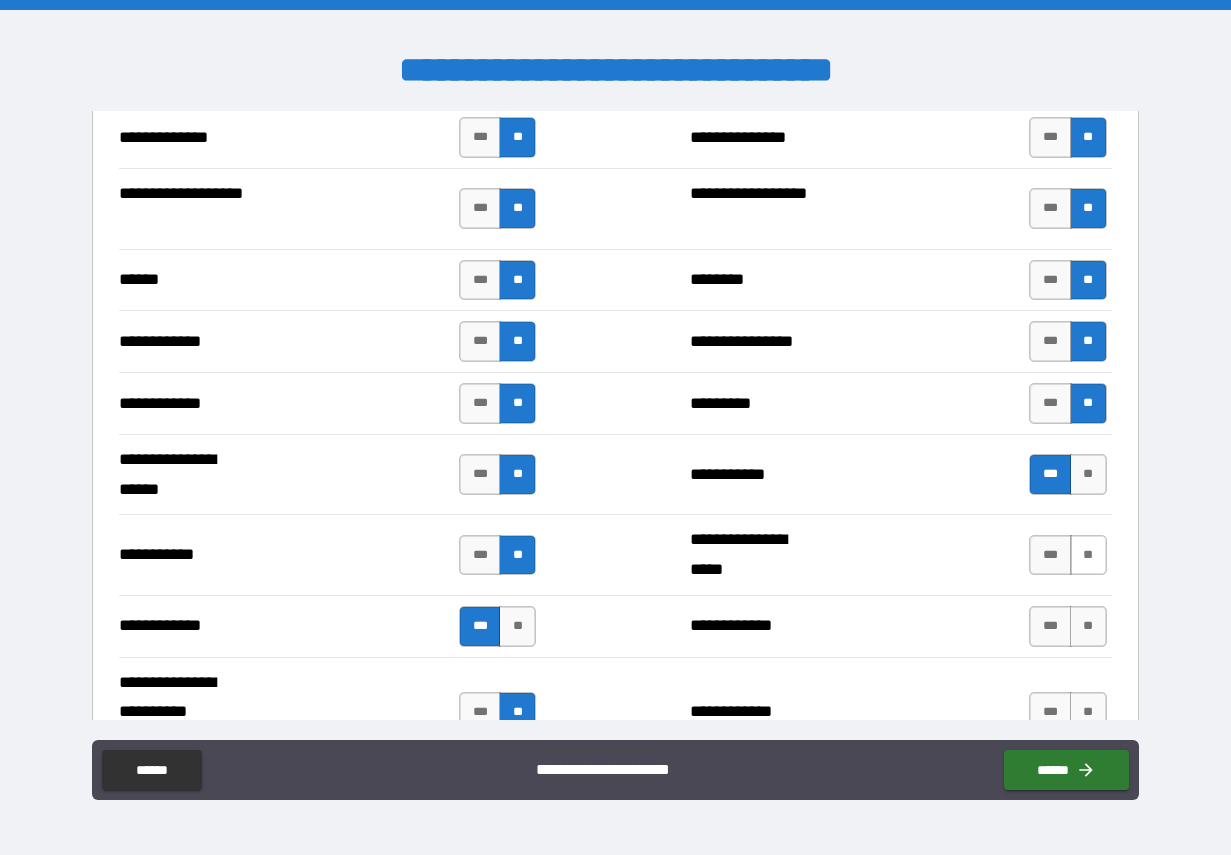click on "**" at bounding box center [1088, 555] 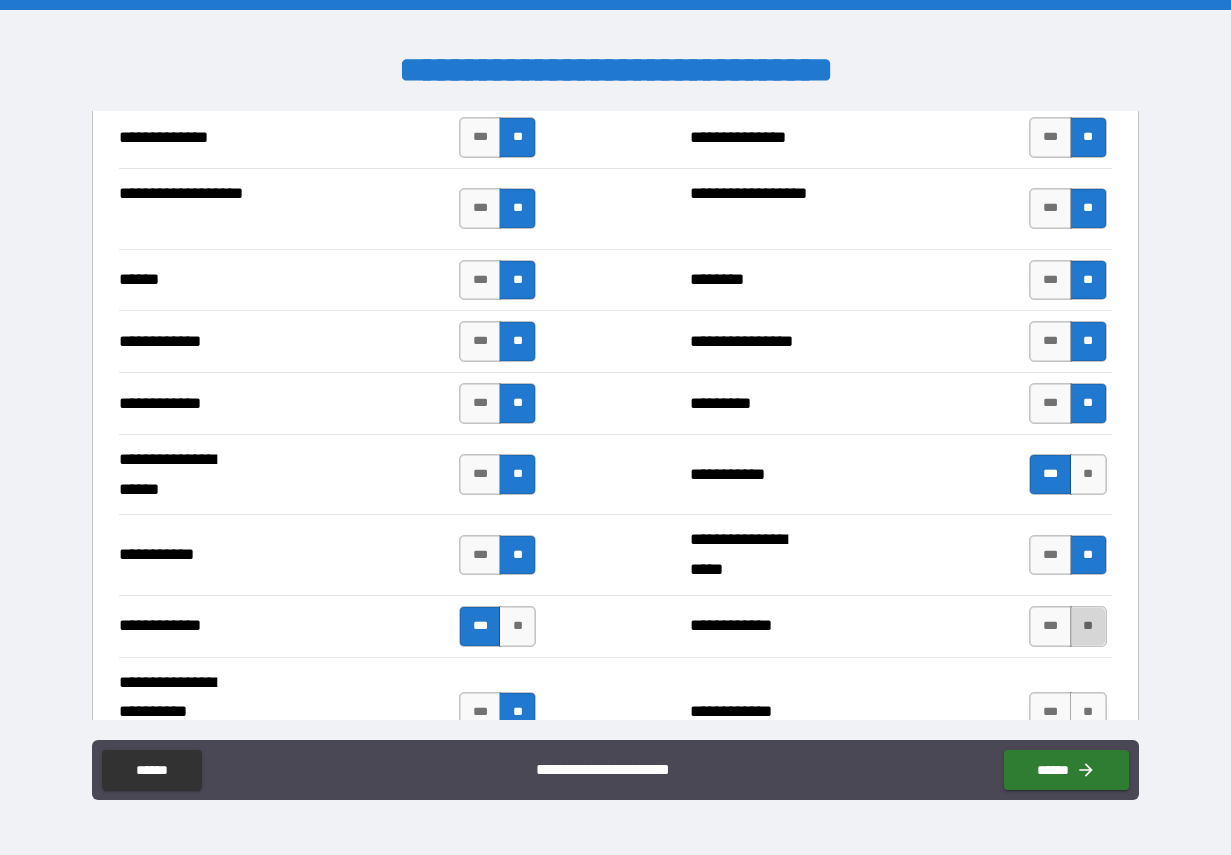 click on "**" at bounding box center [1088, 626] 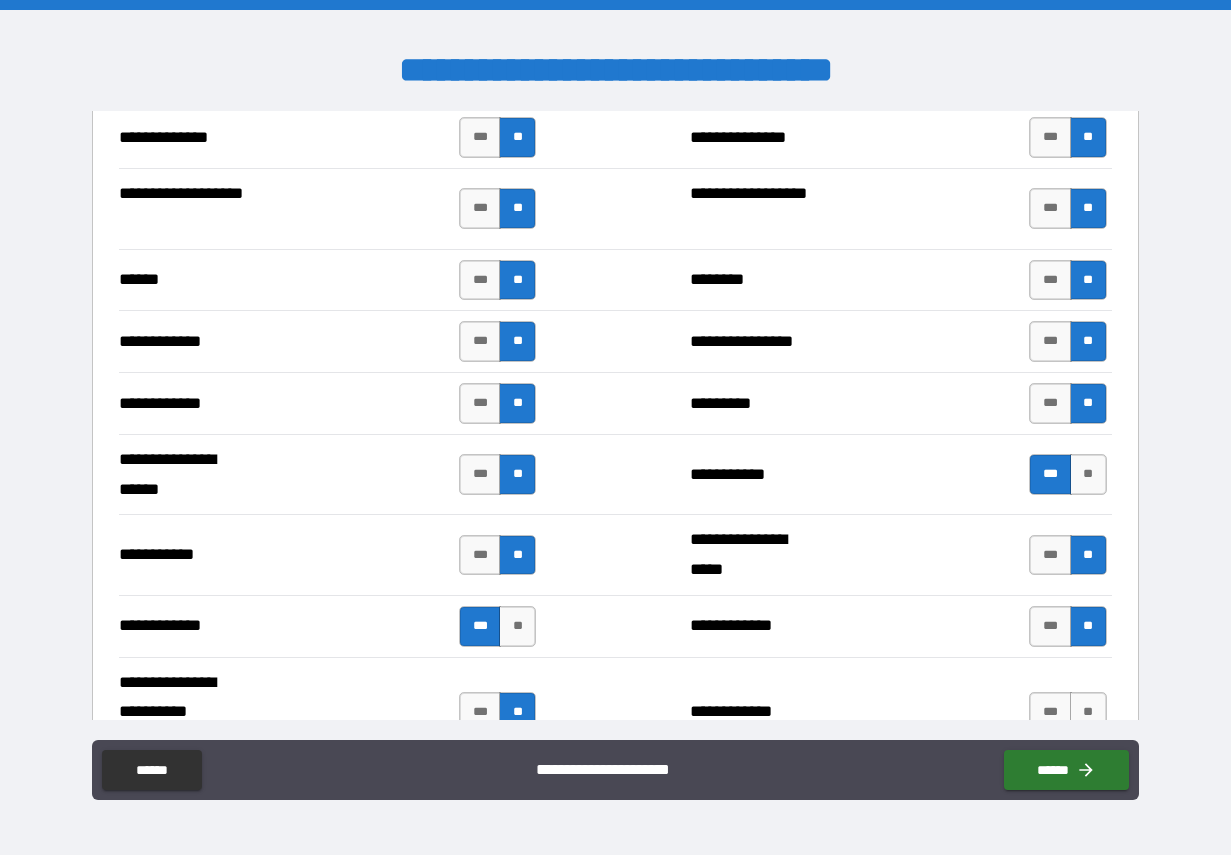click on "**" at bounding box center (1088, 712) 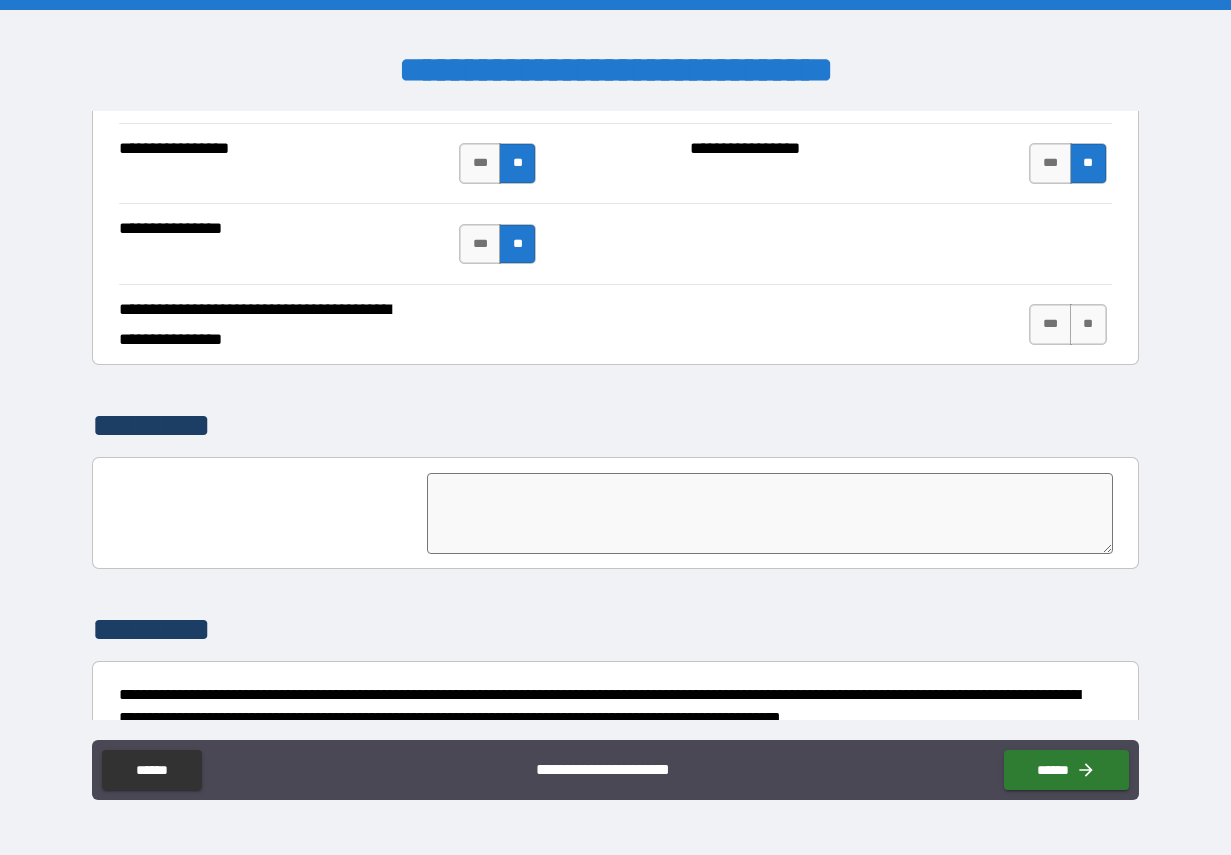 scroll, scrollTop: 4850, scrollLeft: 0, axis: vertical 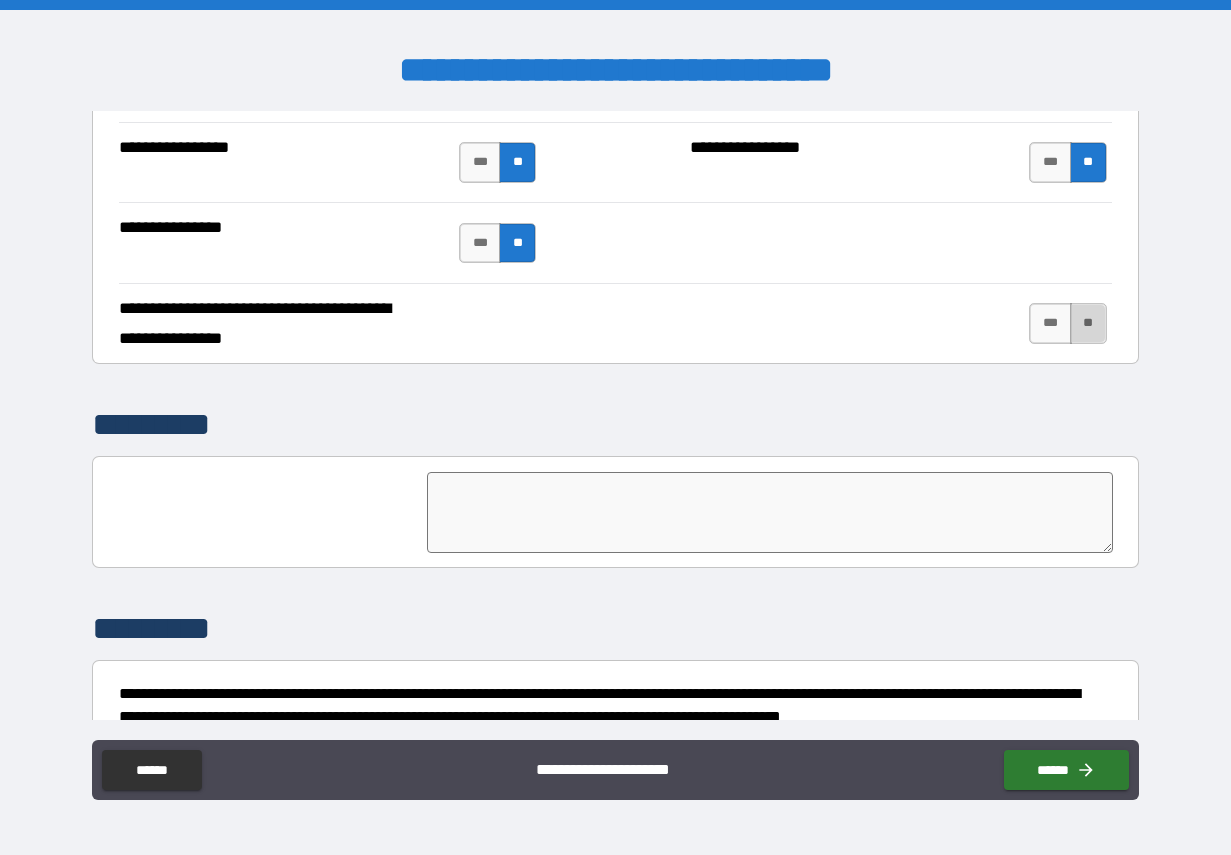 click on "**" at bounding box center (1088, 323) 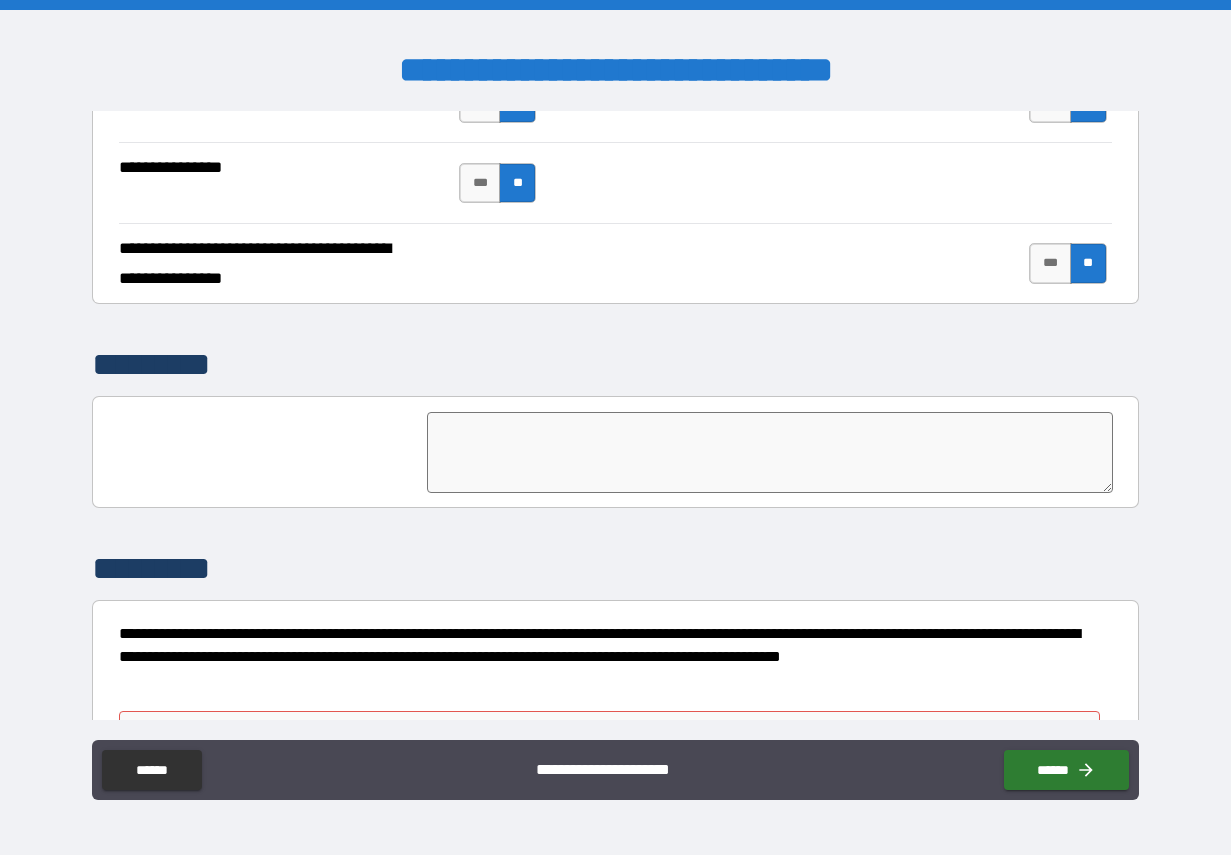 scroll, scrollTop: 4972, scrollLeft: 0, axis: vertical 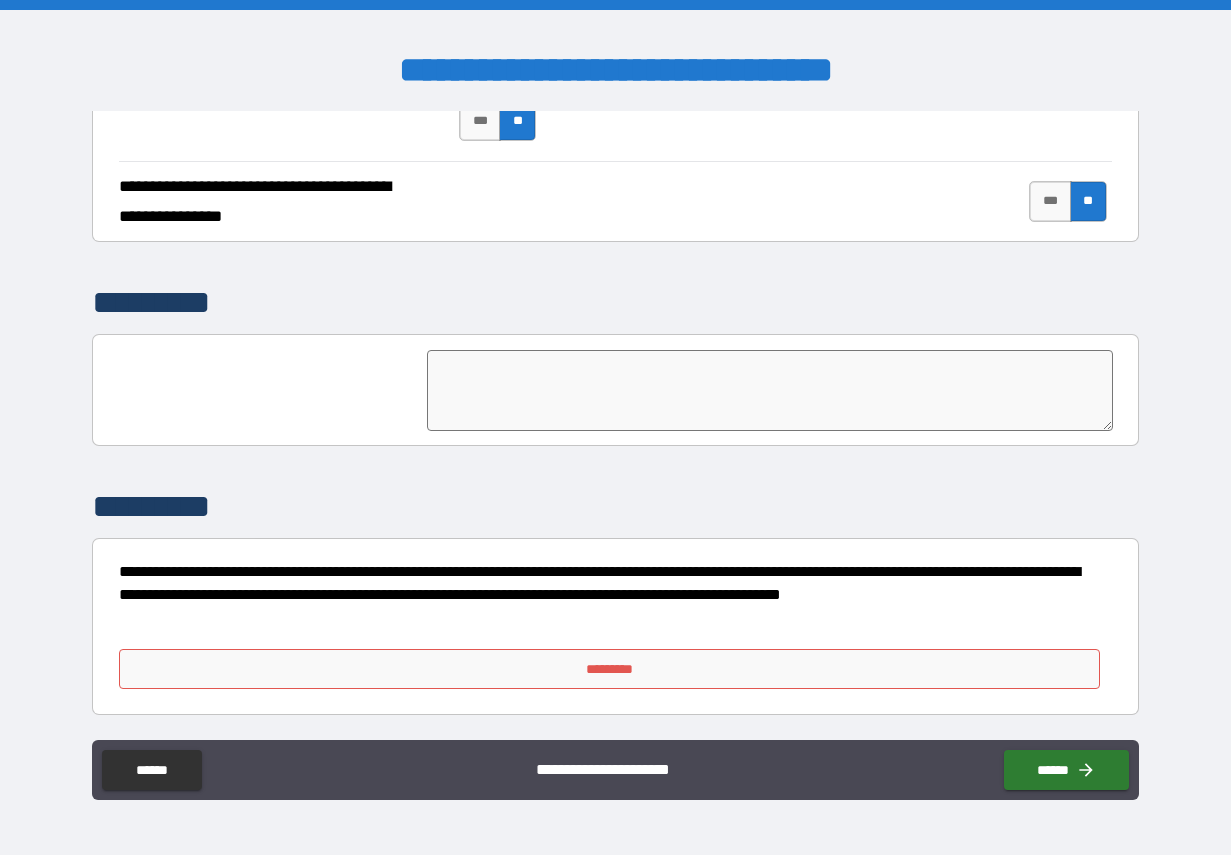 click on "*********" at bounding box center (609, 669) 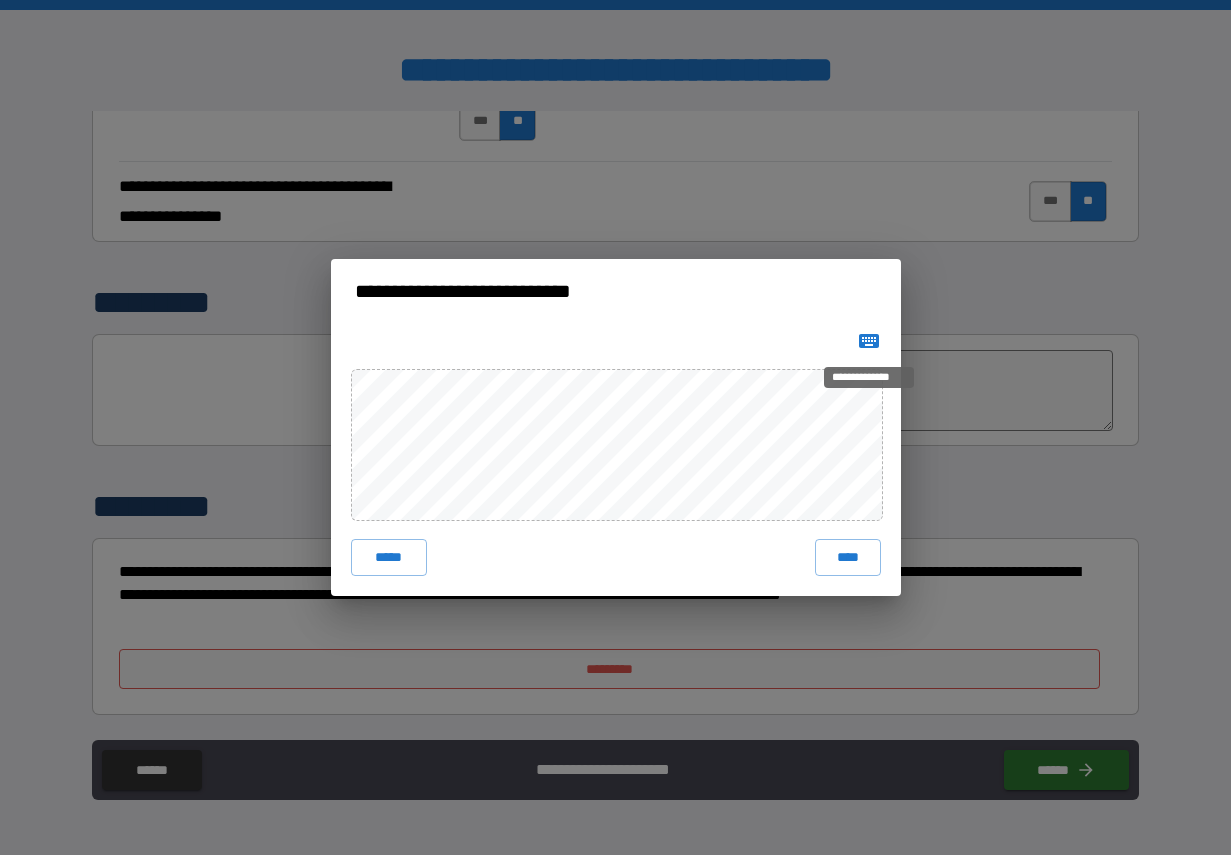 click 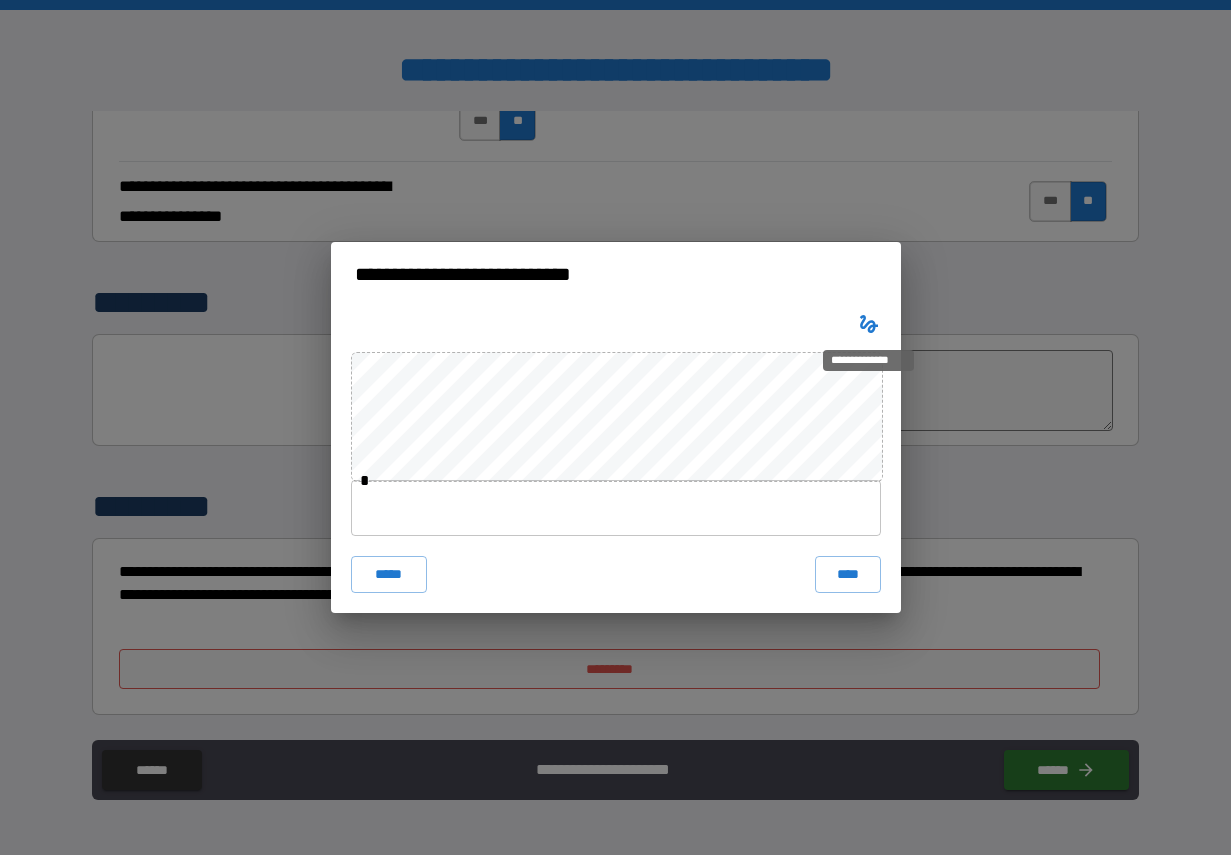 click 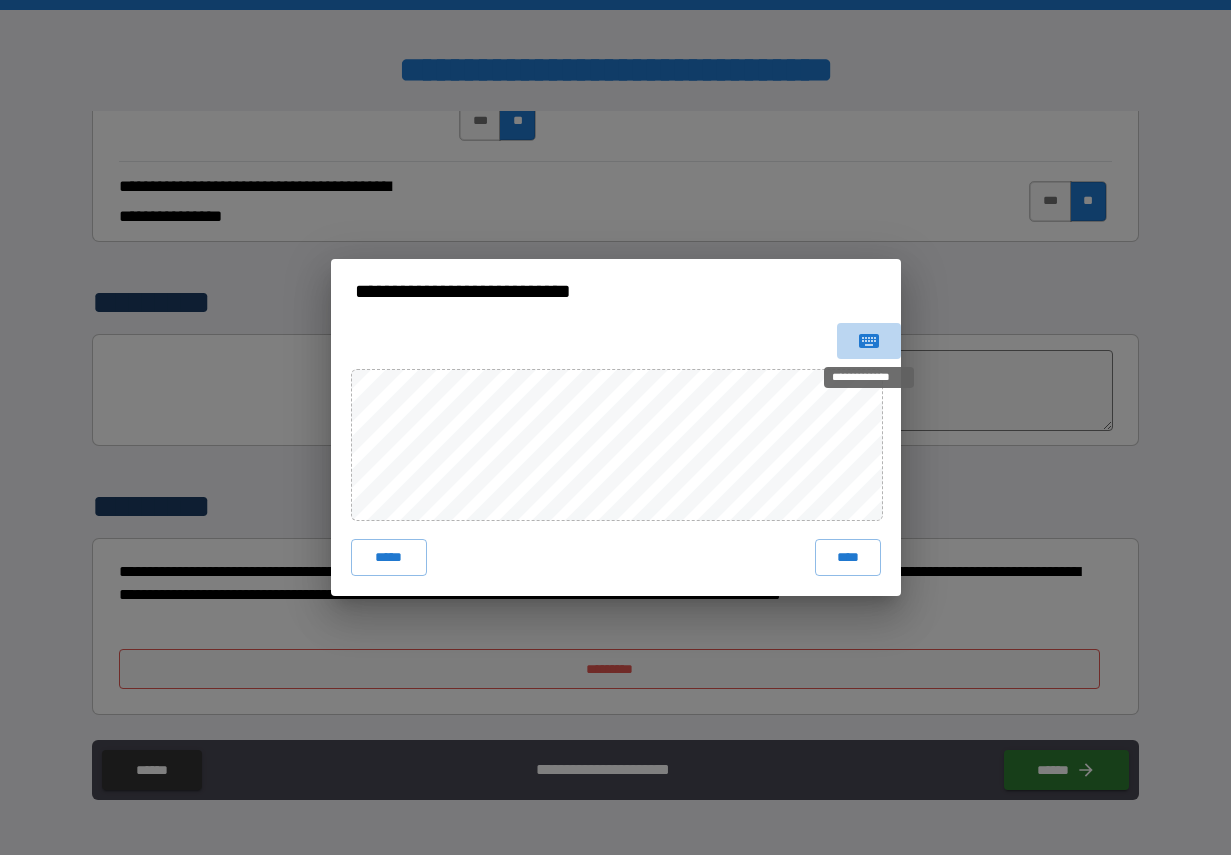 click 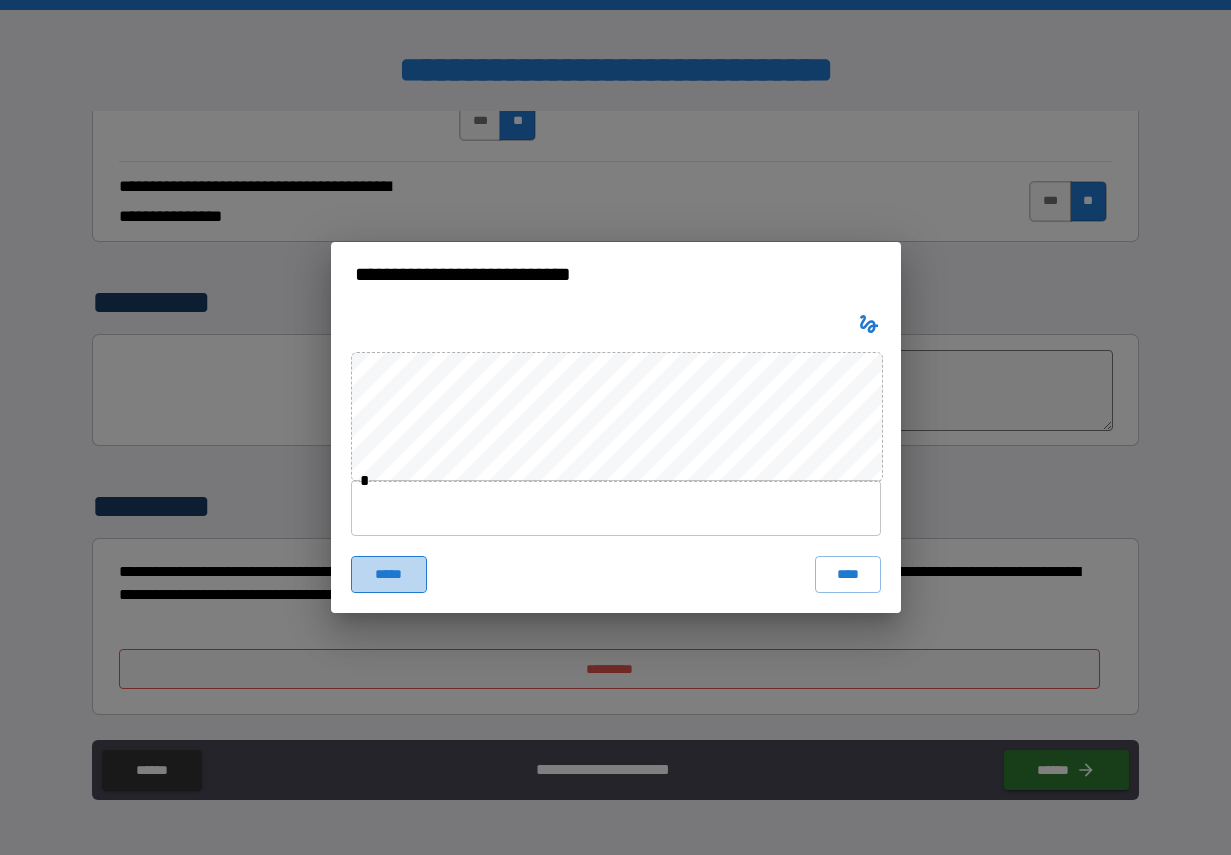 click on "*****" at bounding box center [389, 574] 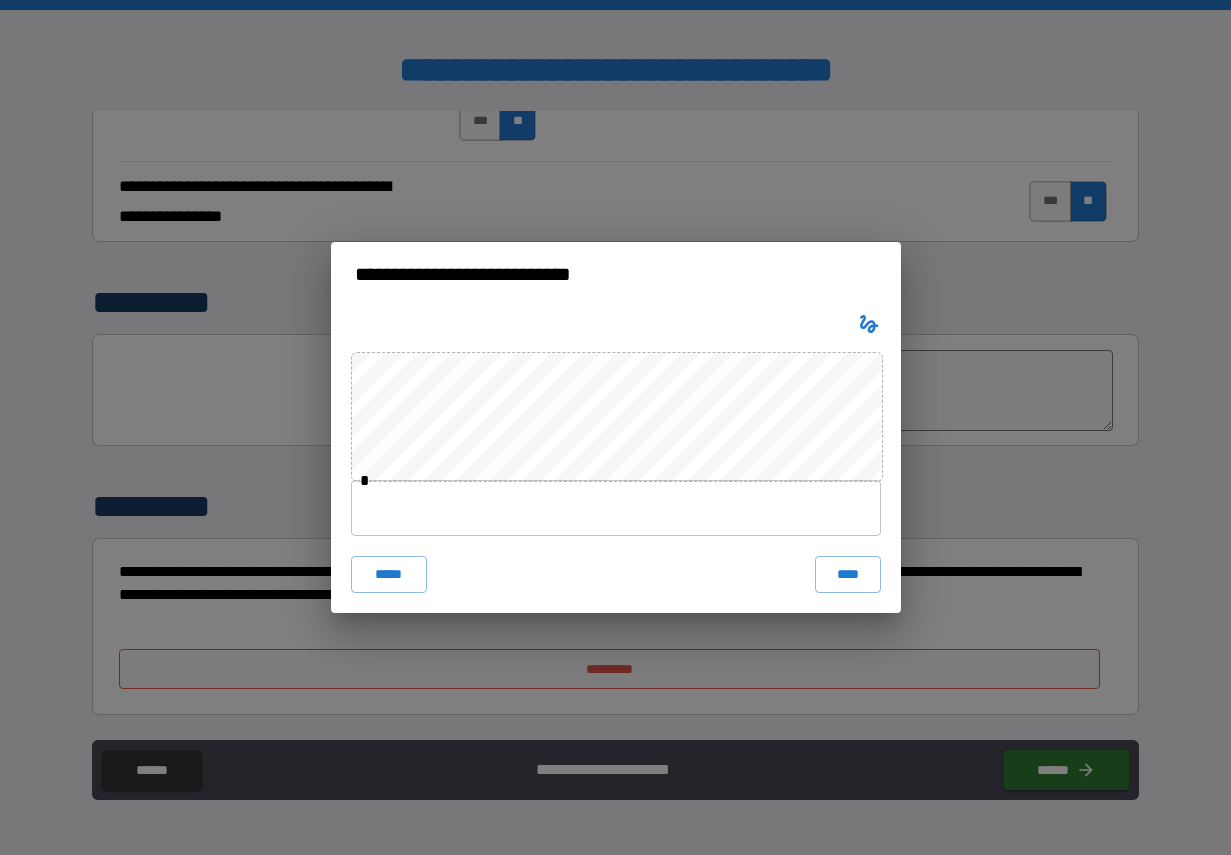 type 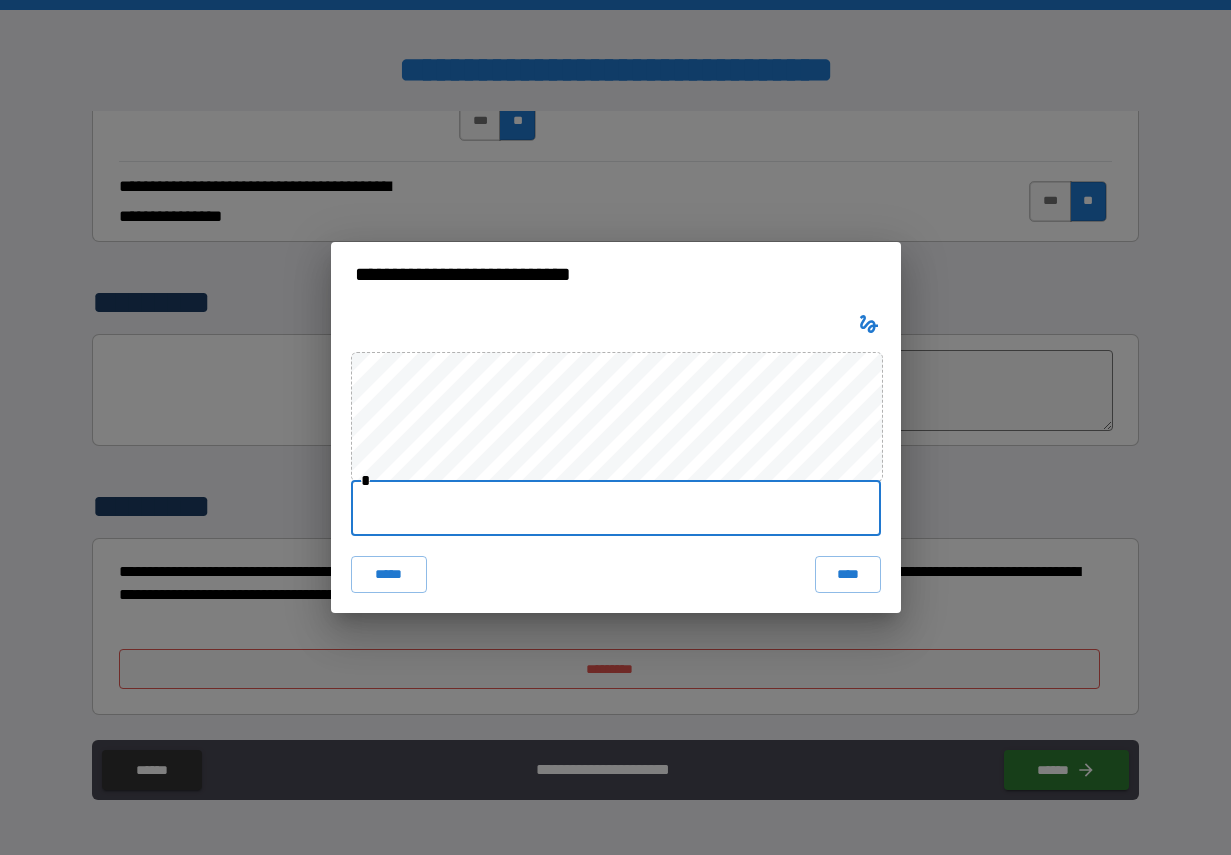 click at bounding box center (616, 508) 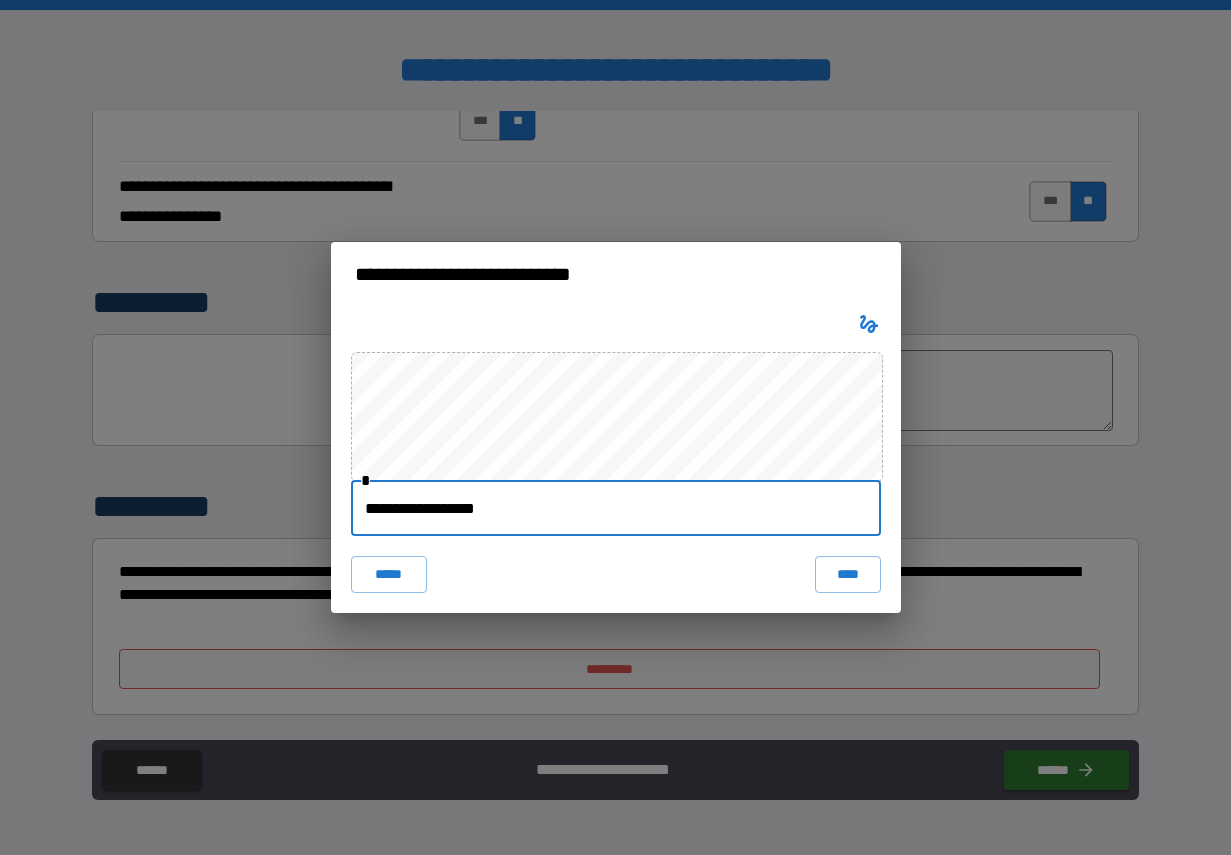 click on "****" at bounding box center (848, 574) 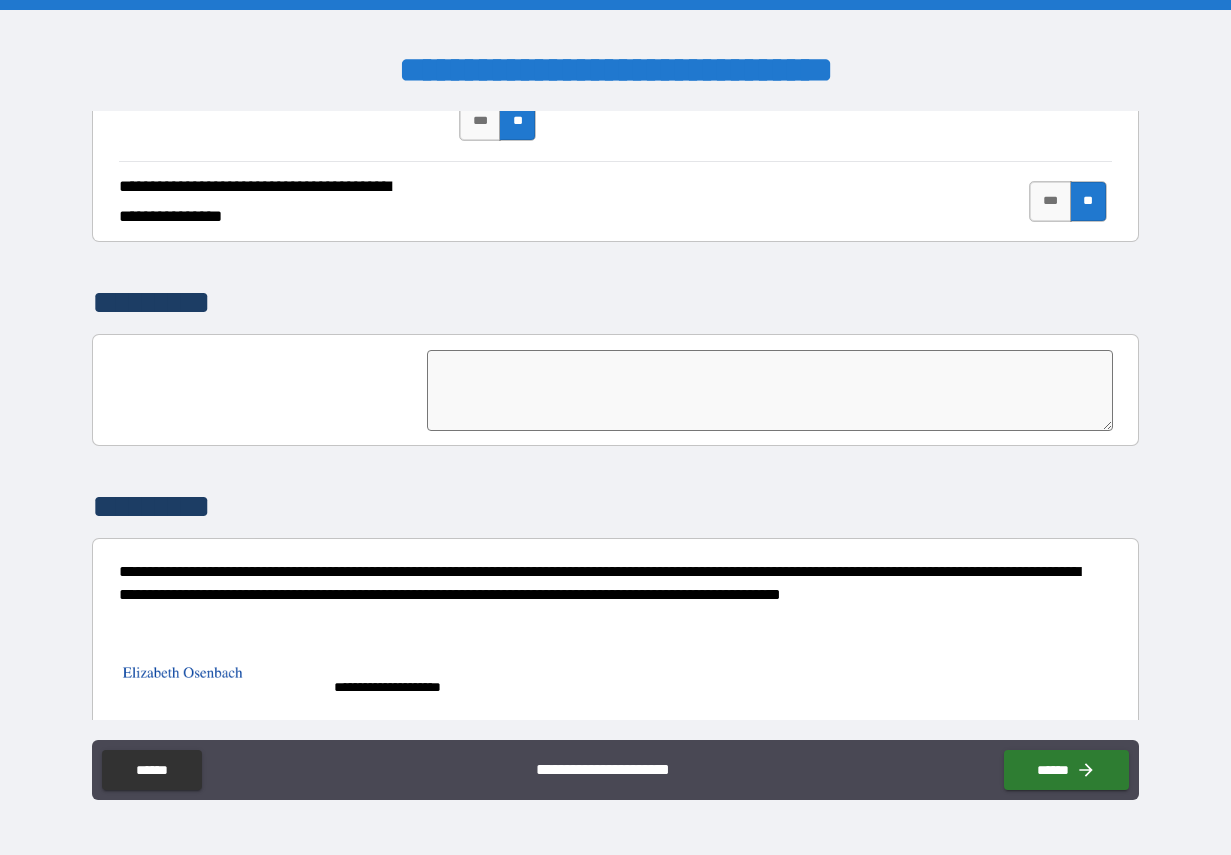 scroll, scrollTop: 4990, scrollLeft: 0, axis: vertical 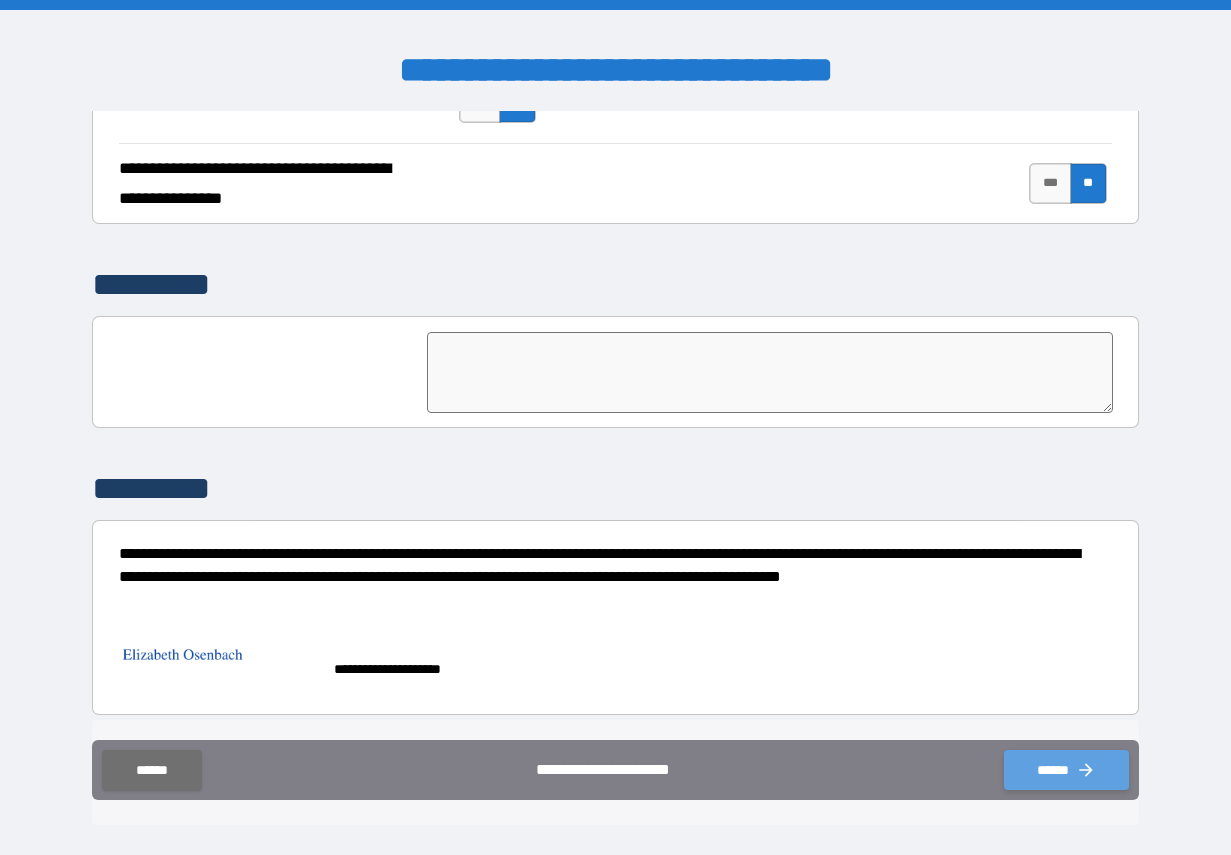 click on "******" at bounding box center [1066, 770] 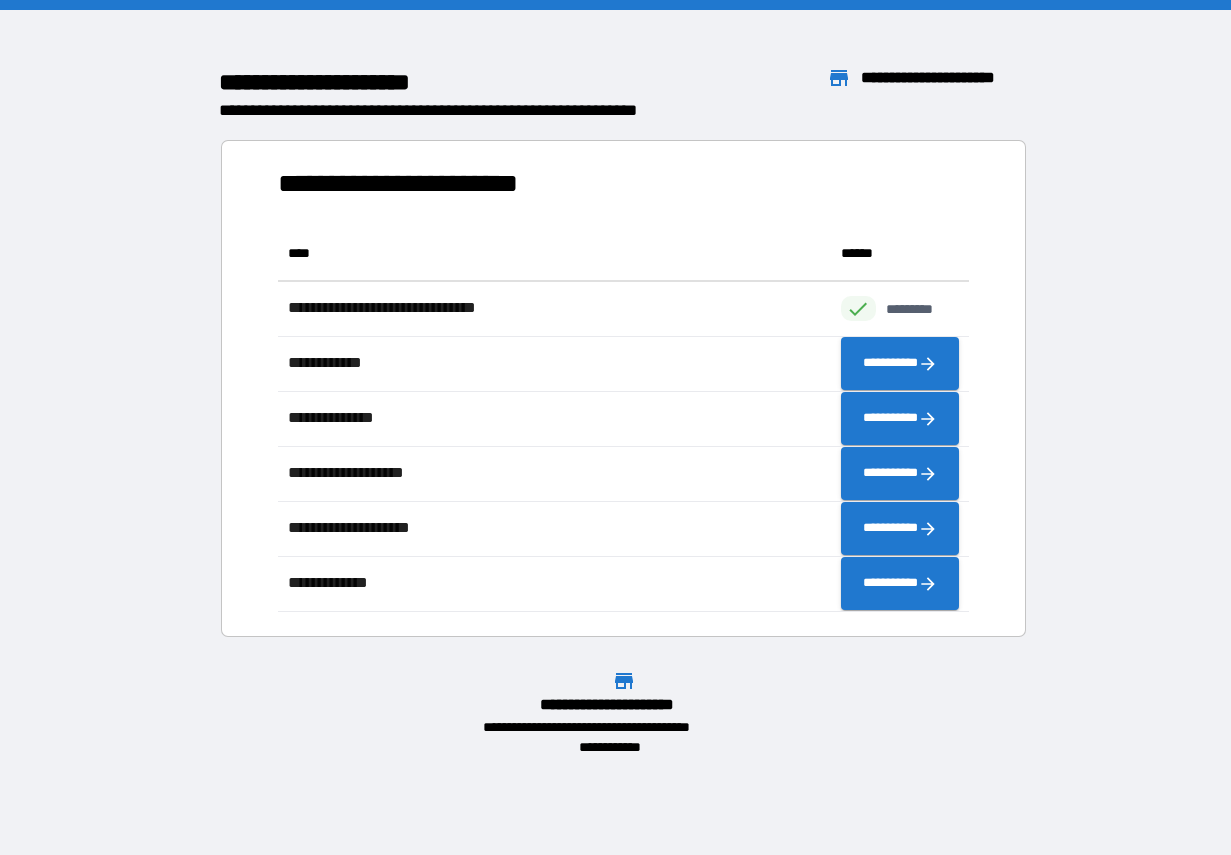 scroll, scrollTop: 1, scrollLeft: 1, axis: both 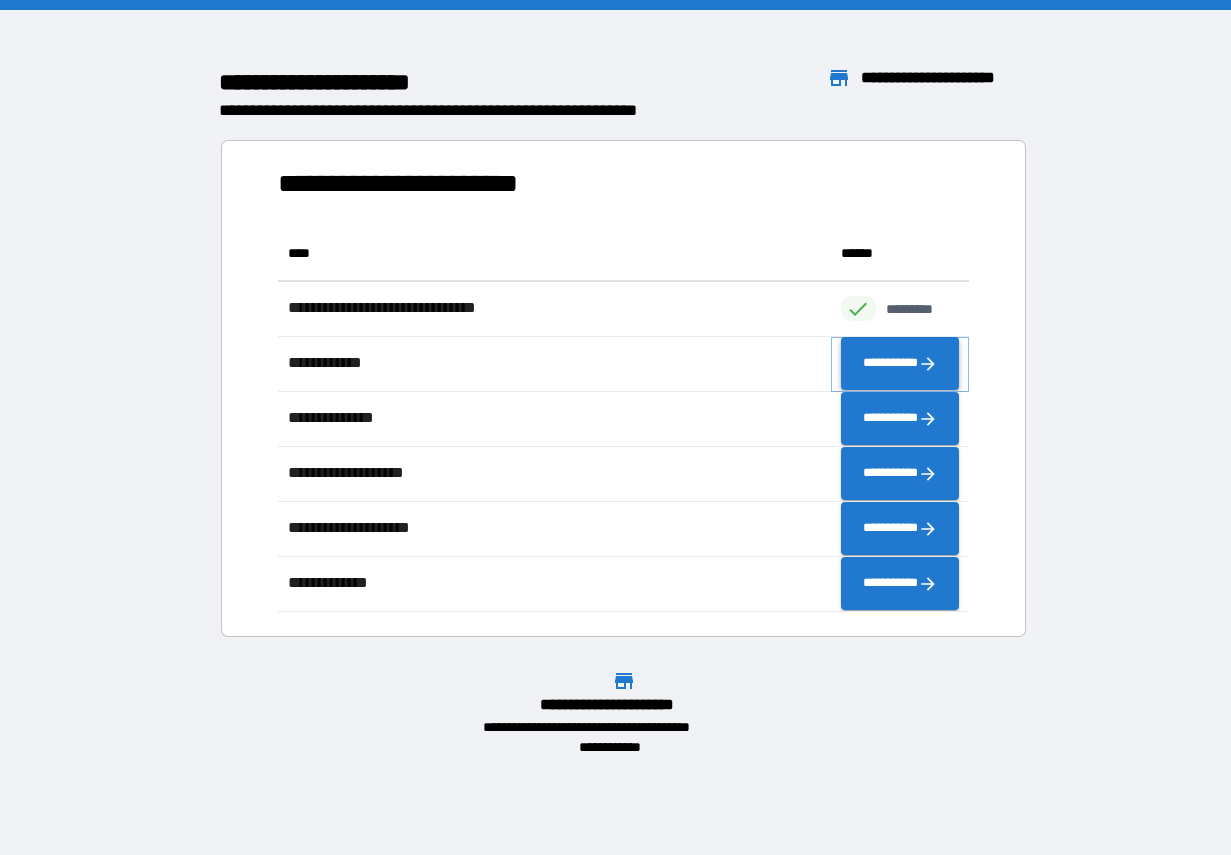 click 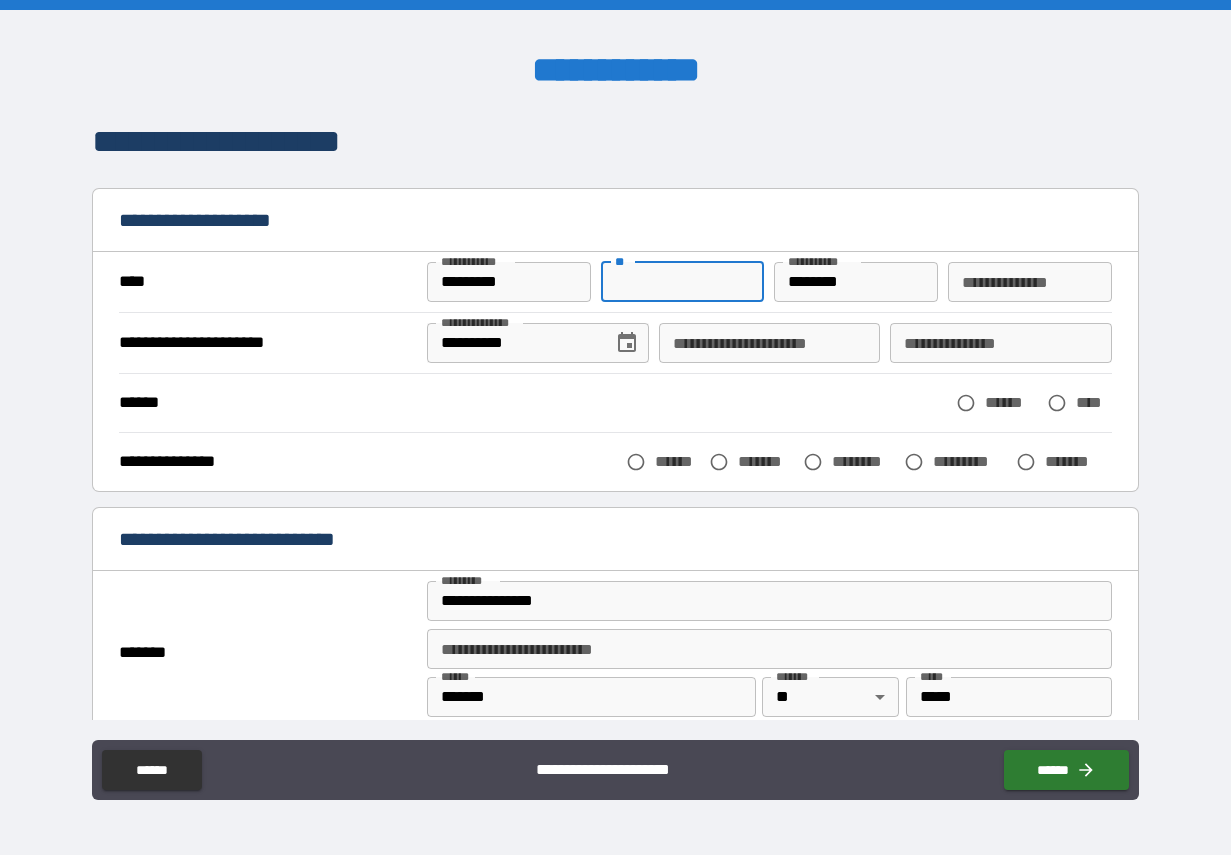 click on "**" at bounding box center [683, 282] 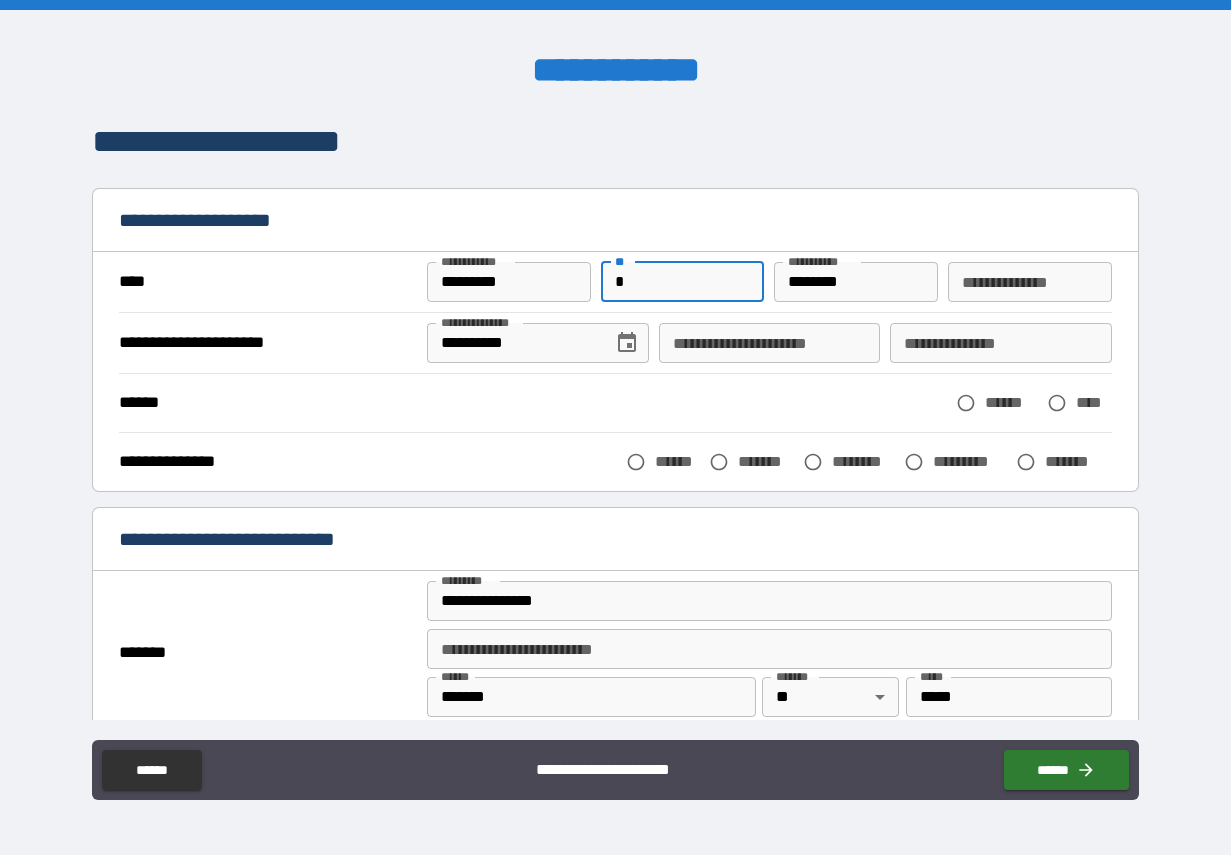 type on "*" 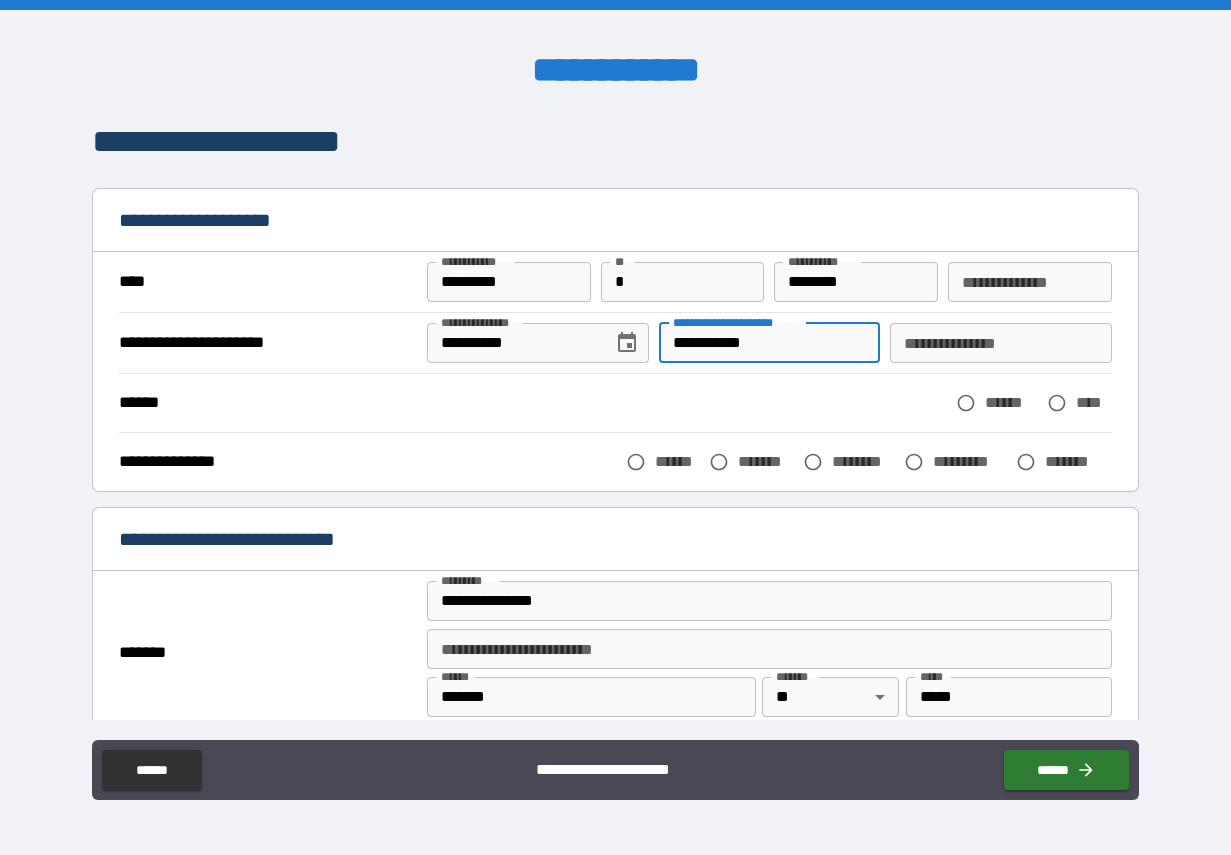 type on "**********" 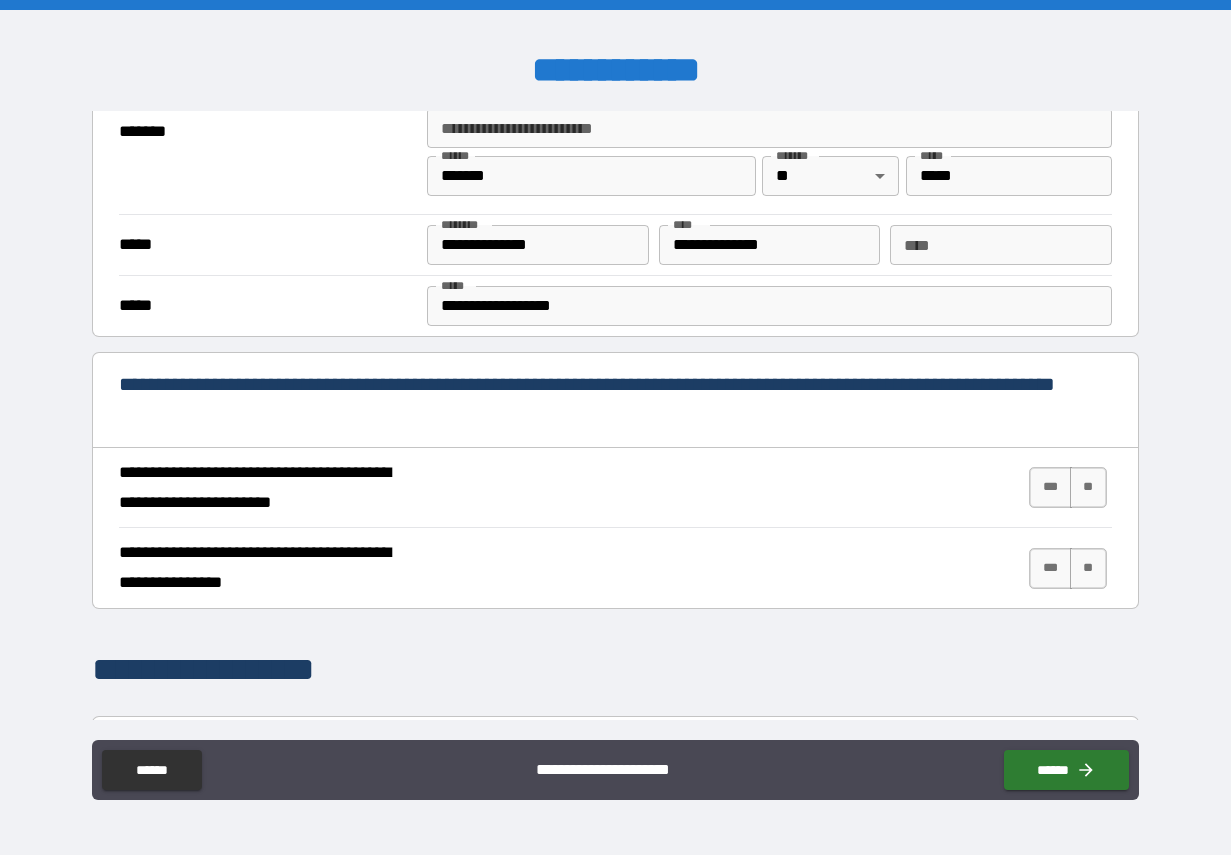 scroll, scrollTop: 529, scrollLeft: 0, axis: vertical 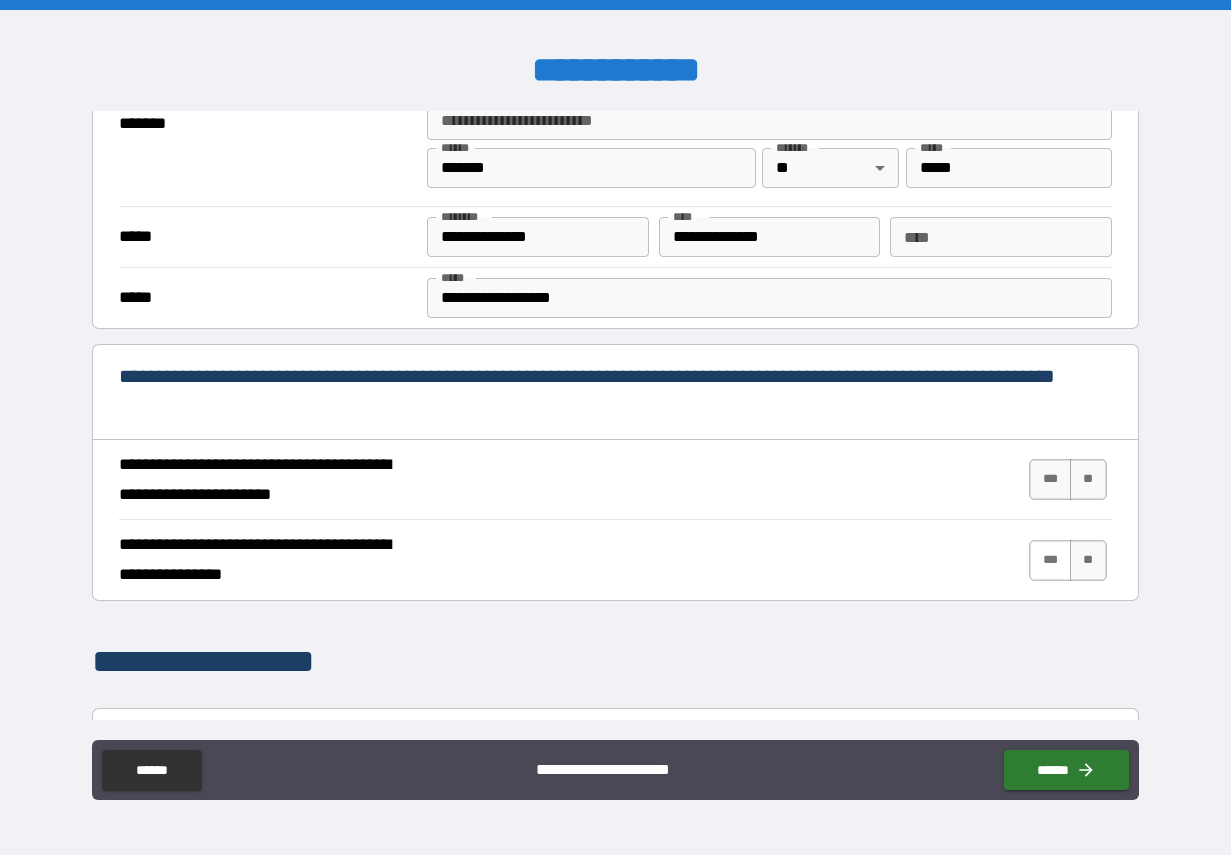click on "***" at bounding box center [1050, 560] 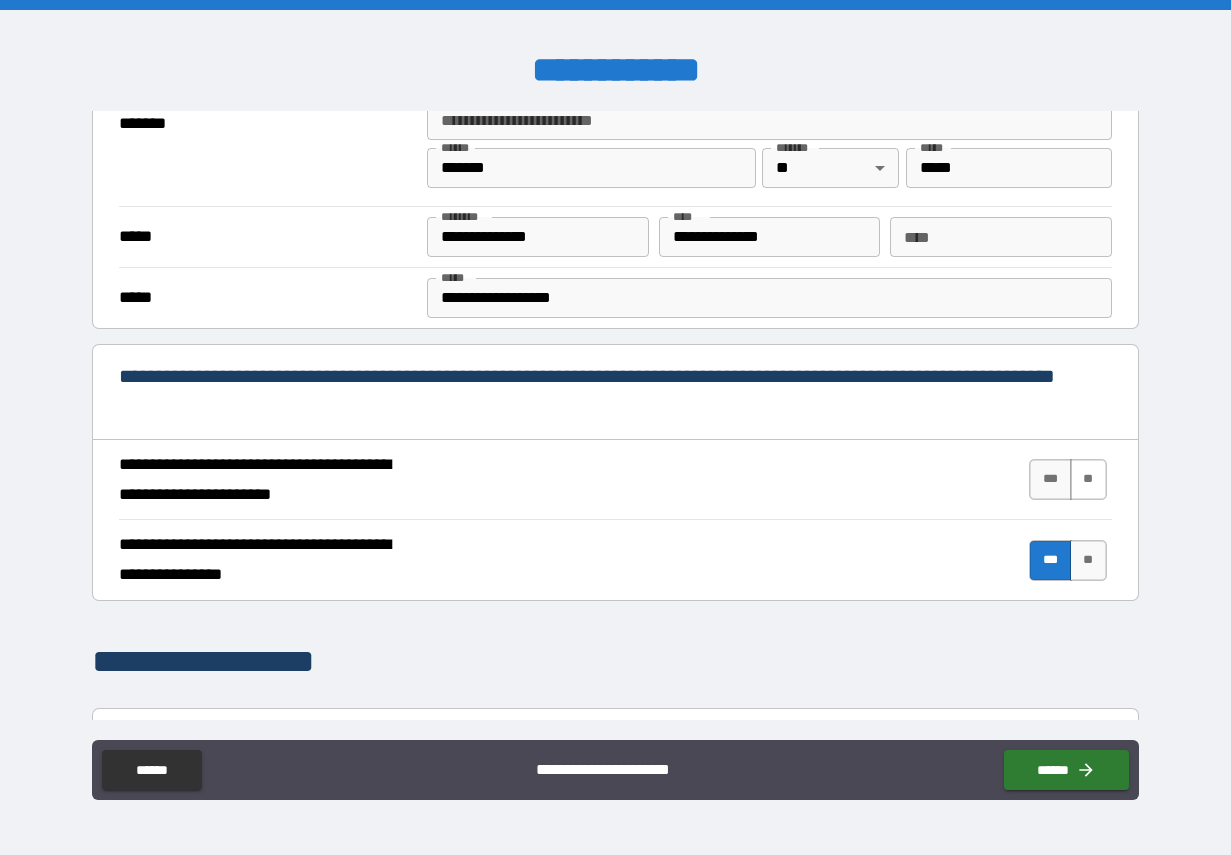 click on "**" at bounding box center [1088, 479] 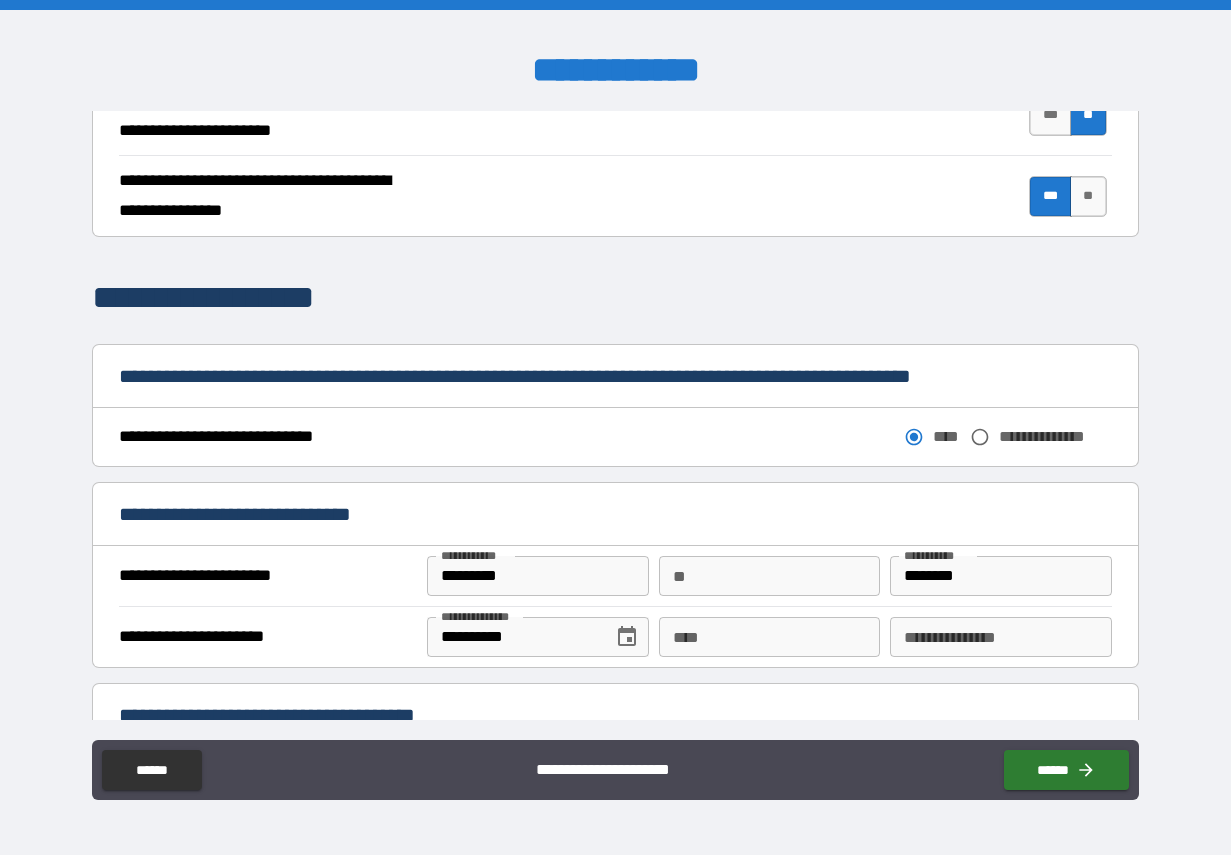 scroll, scrollTop: 895, scrollLeft: 0, axis: vertical 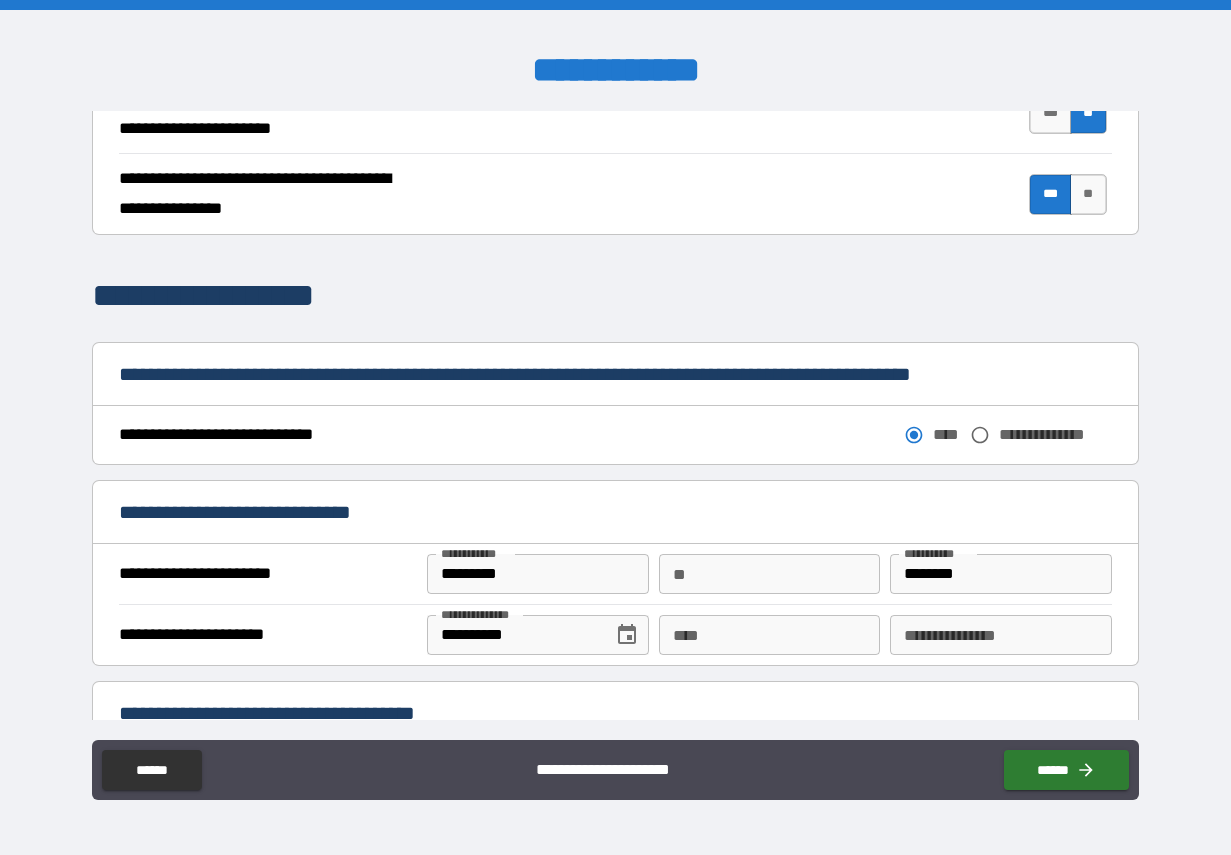 click on "**" at bounding box center (770, 574) 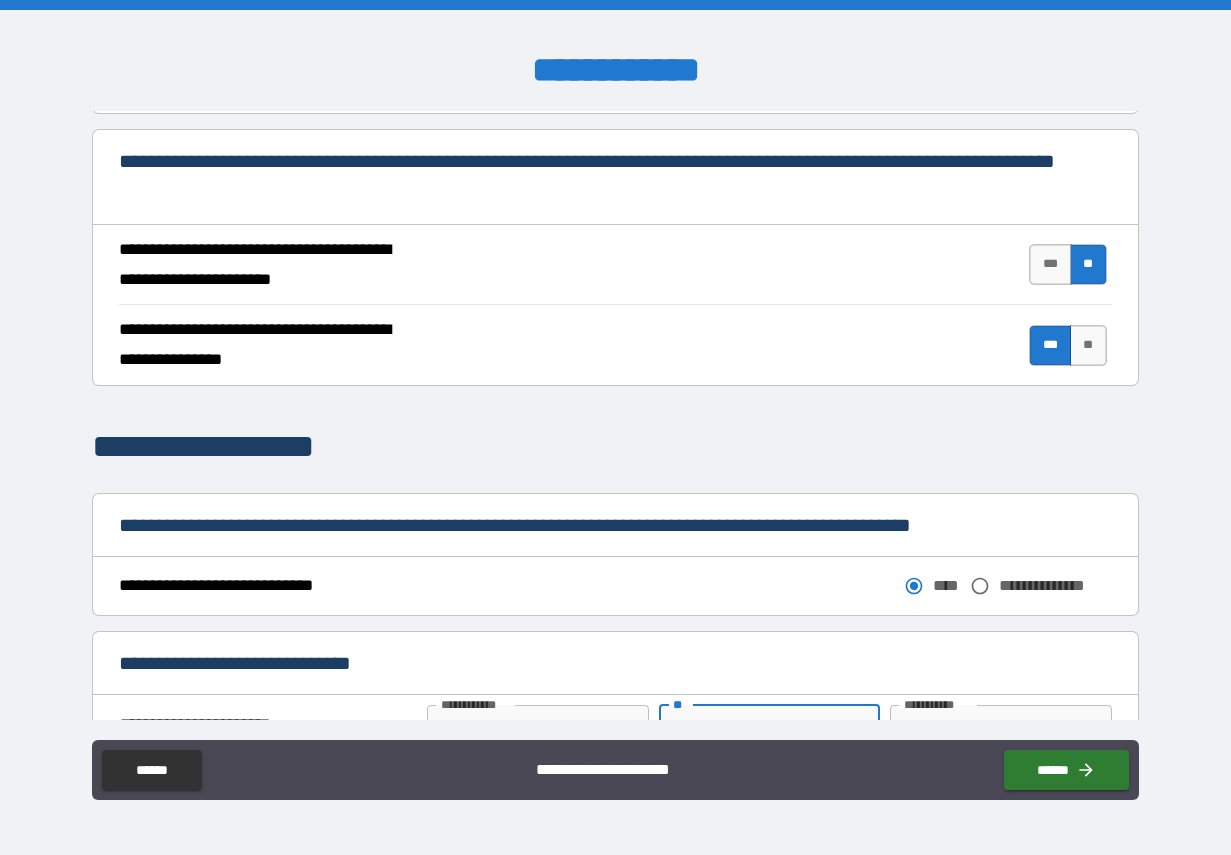 scroll, scrollTop: 740, scrollLeft: 0, axis: vertical 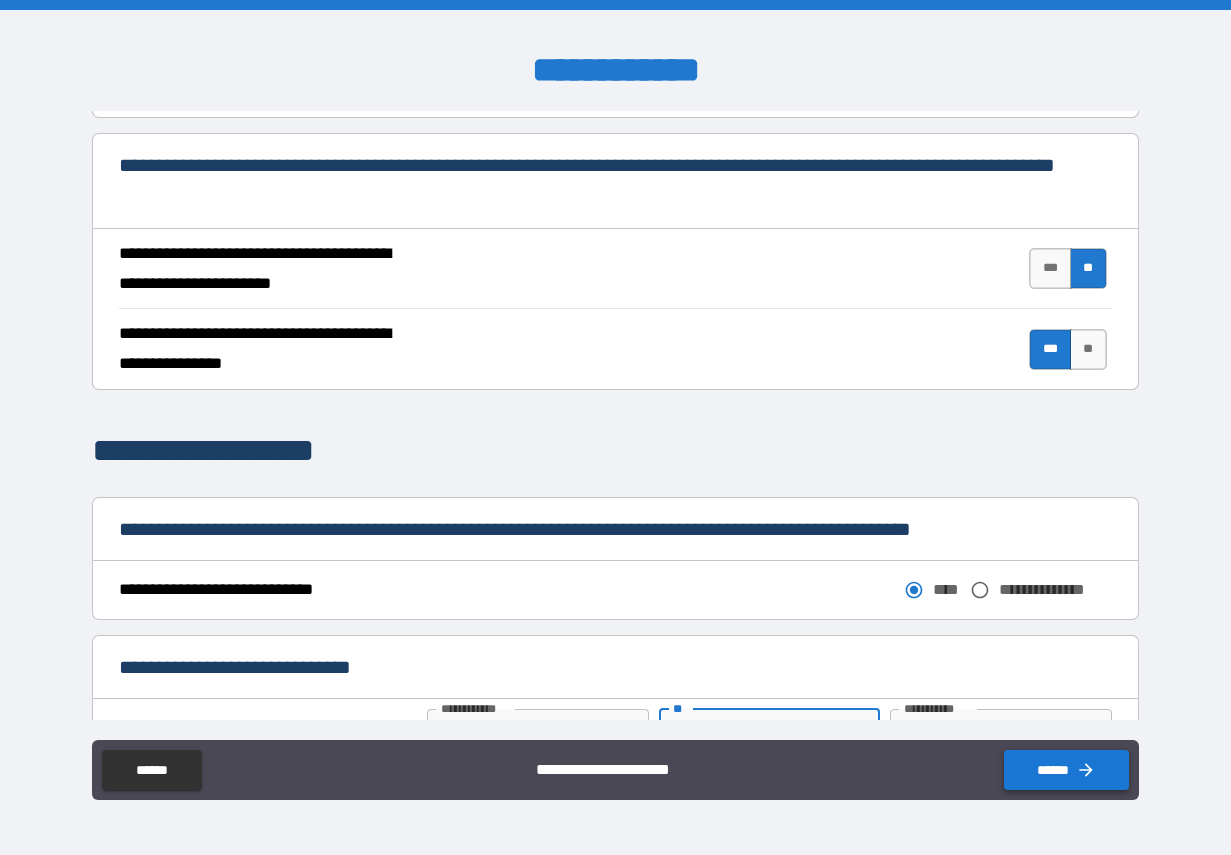 type on "*" 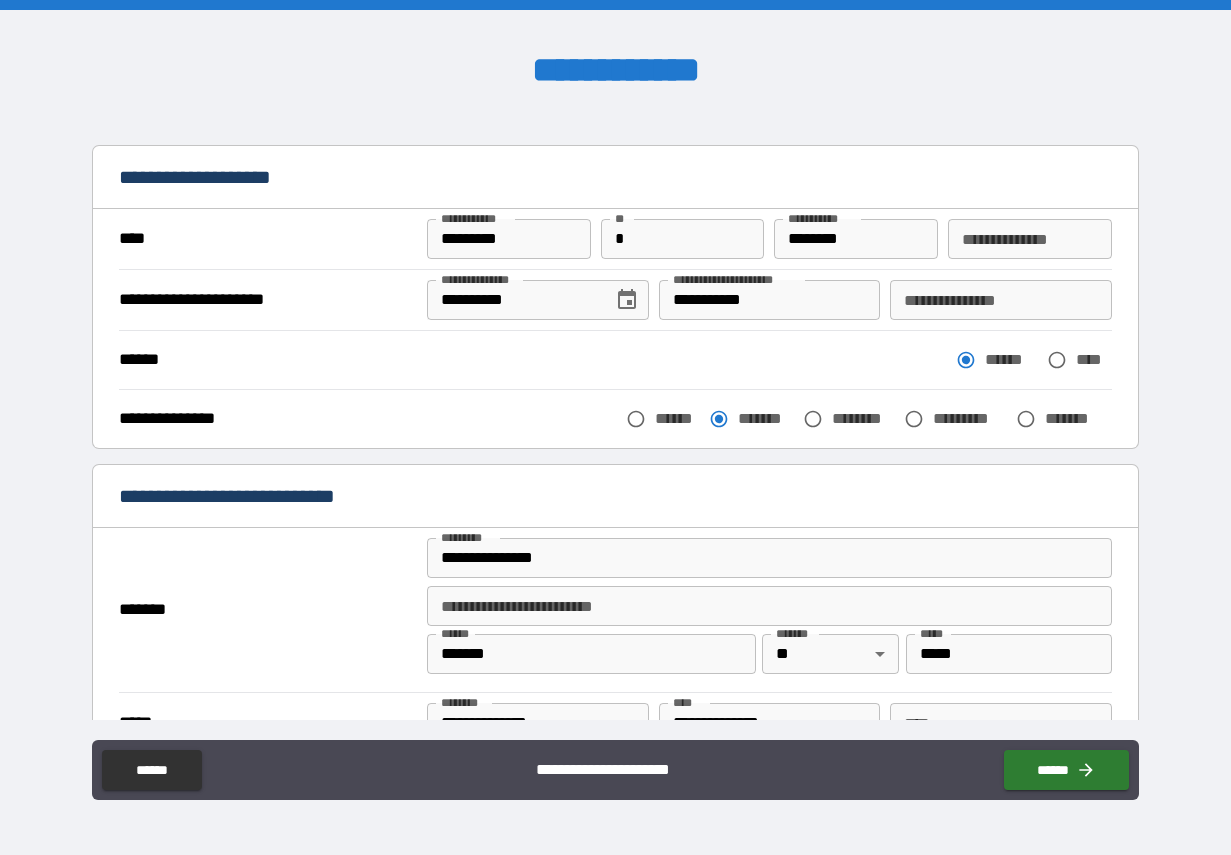 scroll, scrollTop: 0, scrollLeft: 0, axis: both 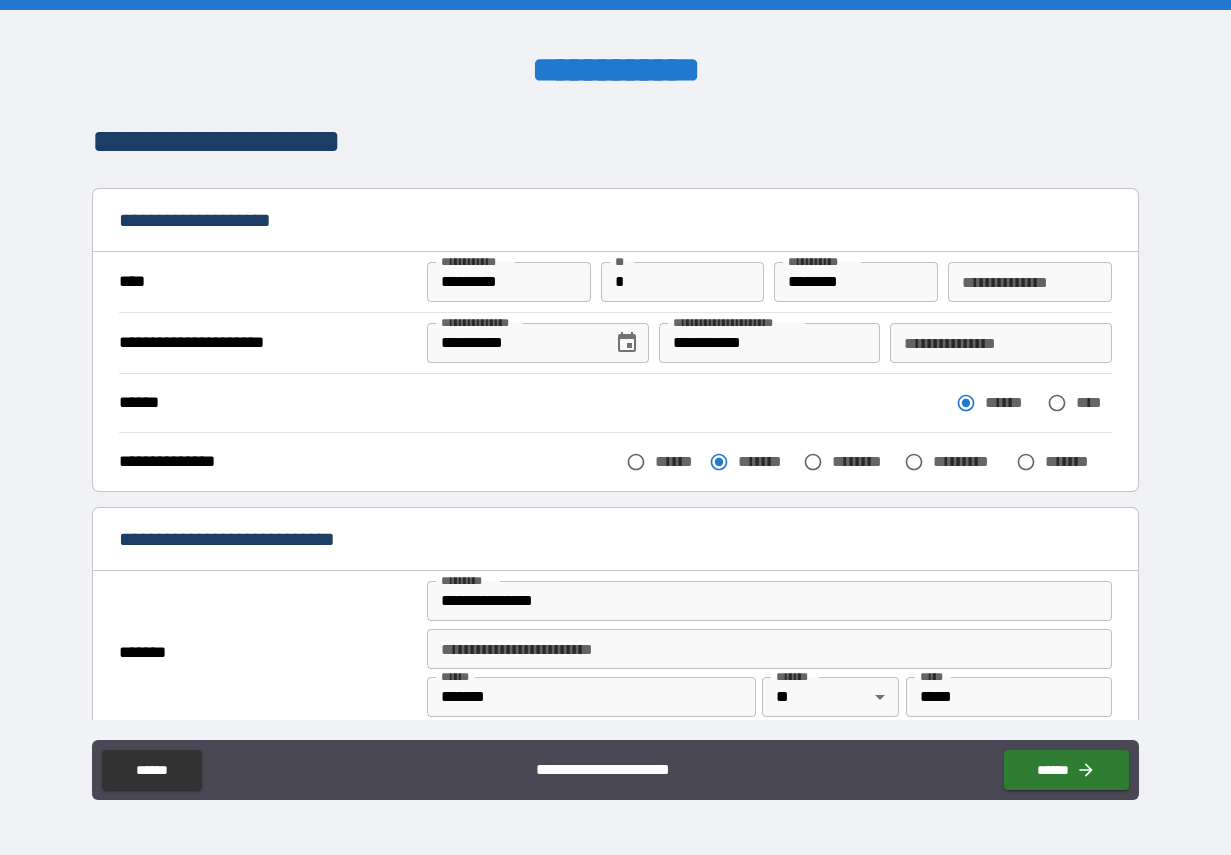 click on "**********" at bounding box center (1001, 343) 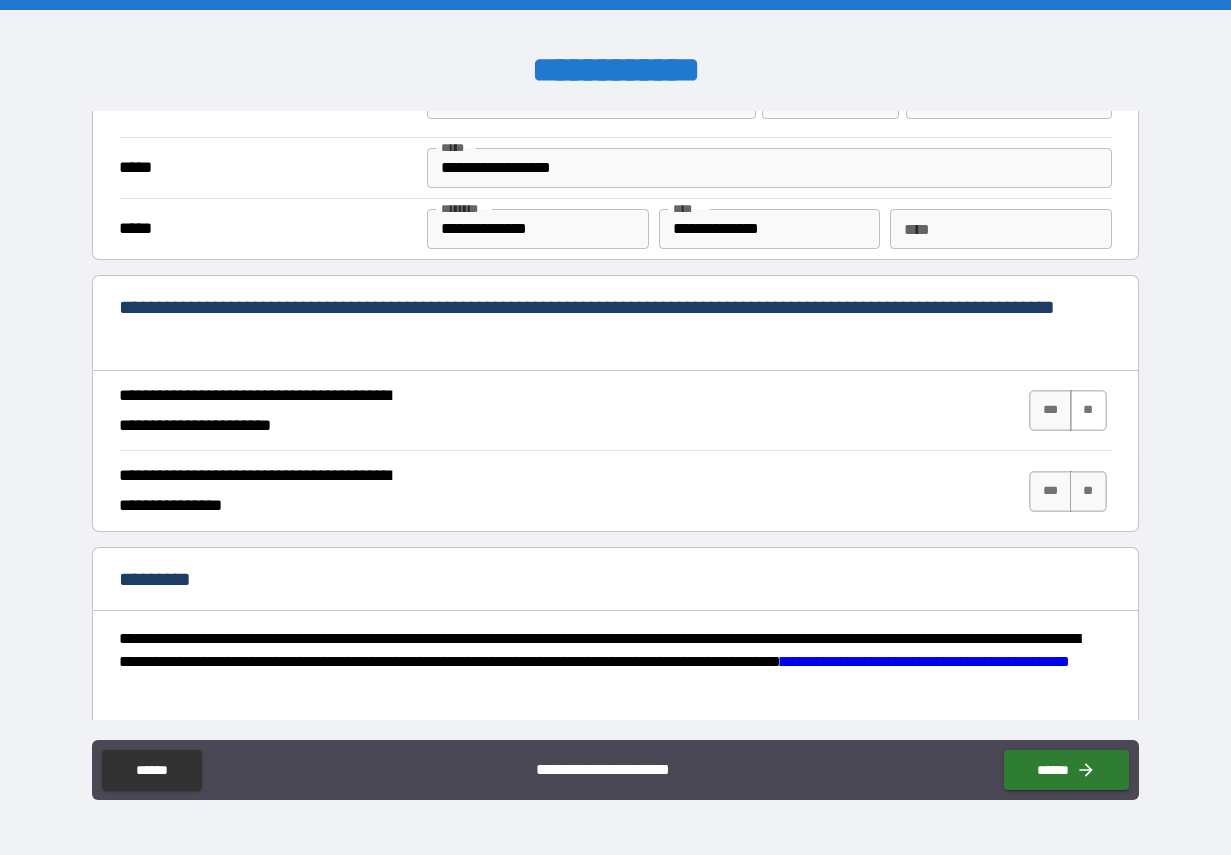 scroll, scrollTop: 1674, scrollLeft: 0, axis: vertical 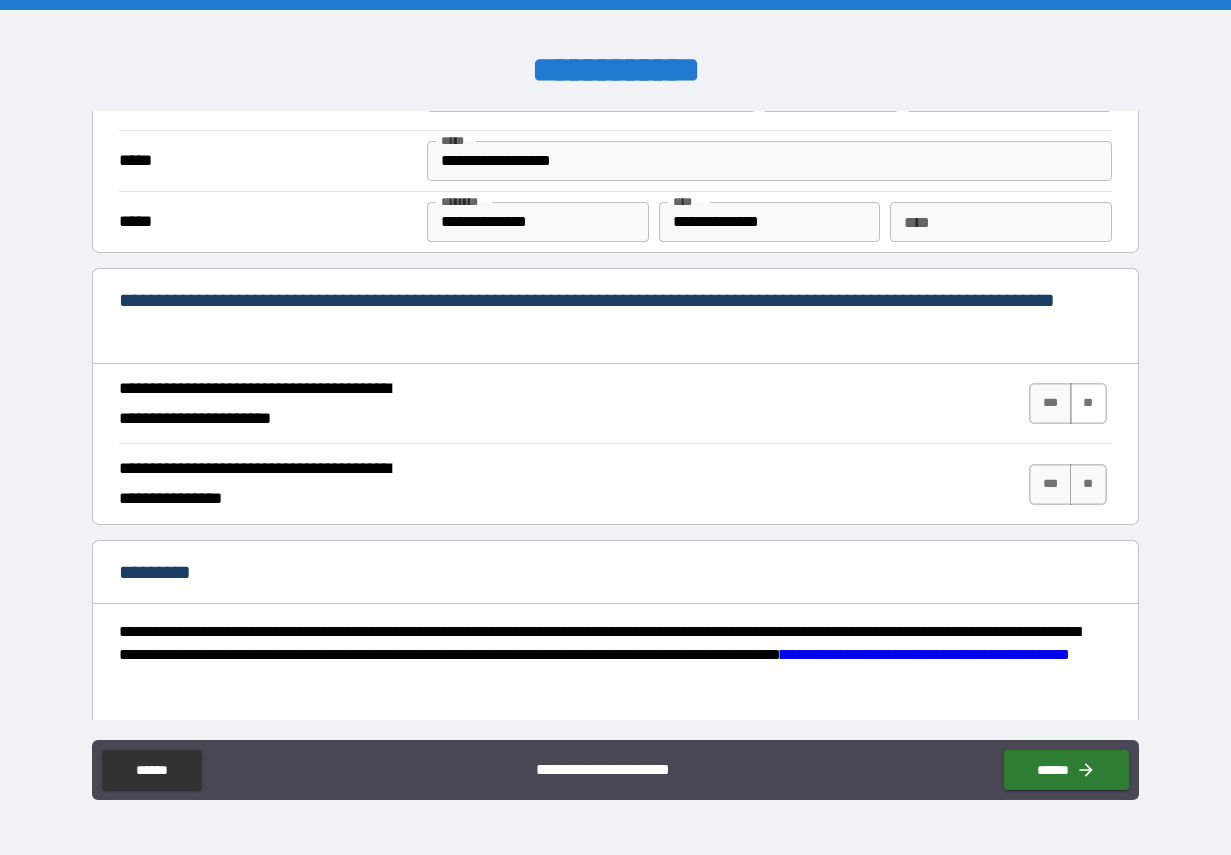 type on "**********" 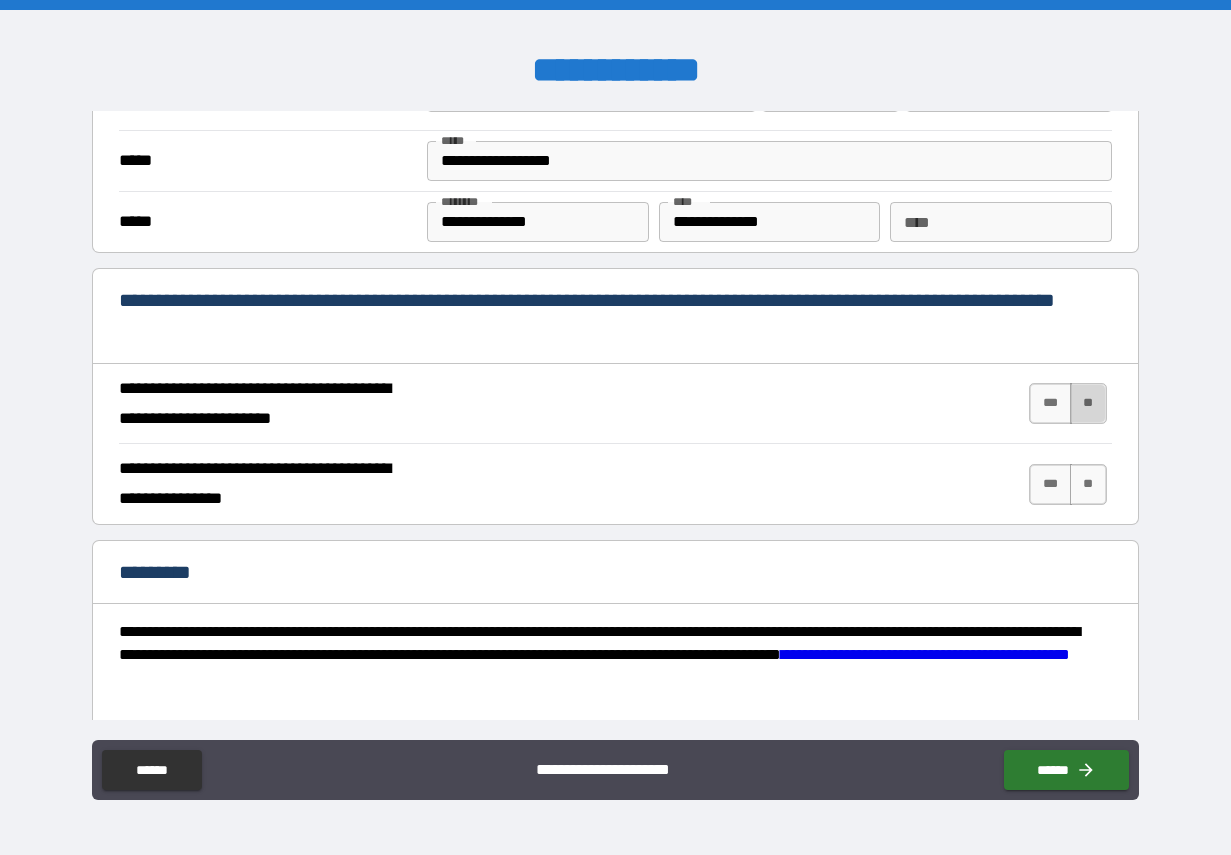 click on "**" at bounding box center (1088, 403) 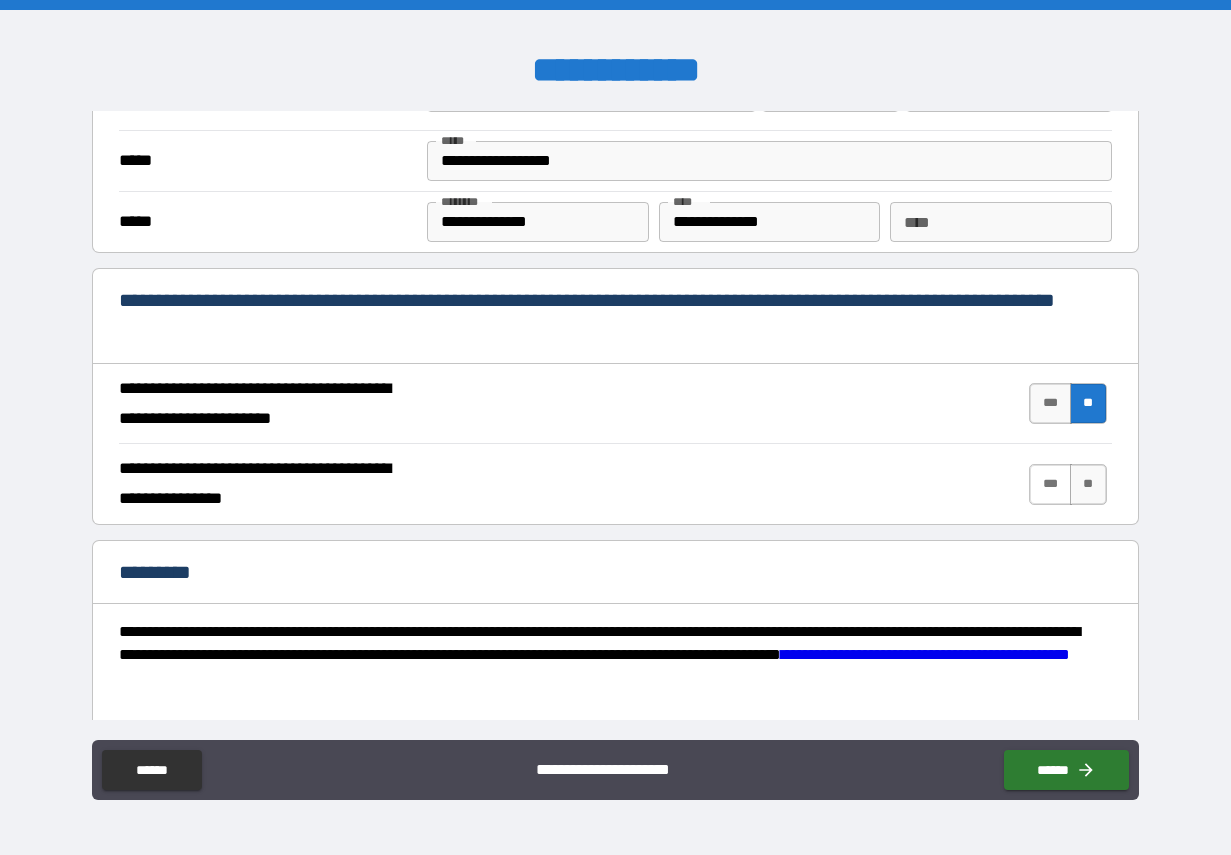 click on "***" at bounding box center [1050, 484] 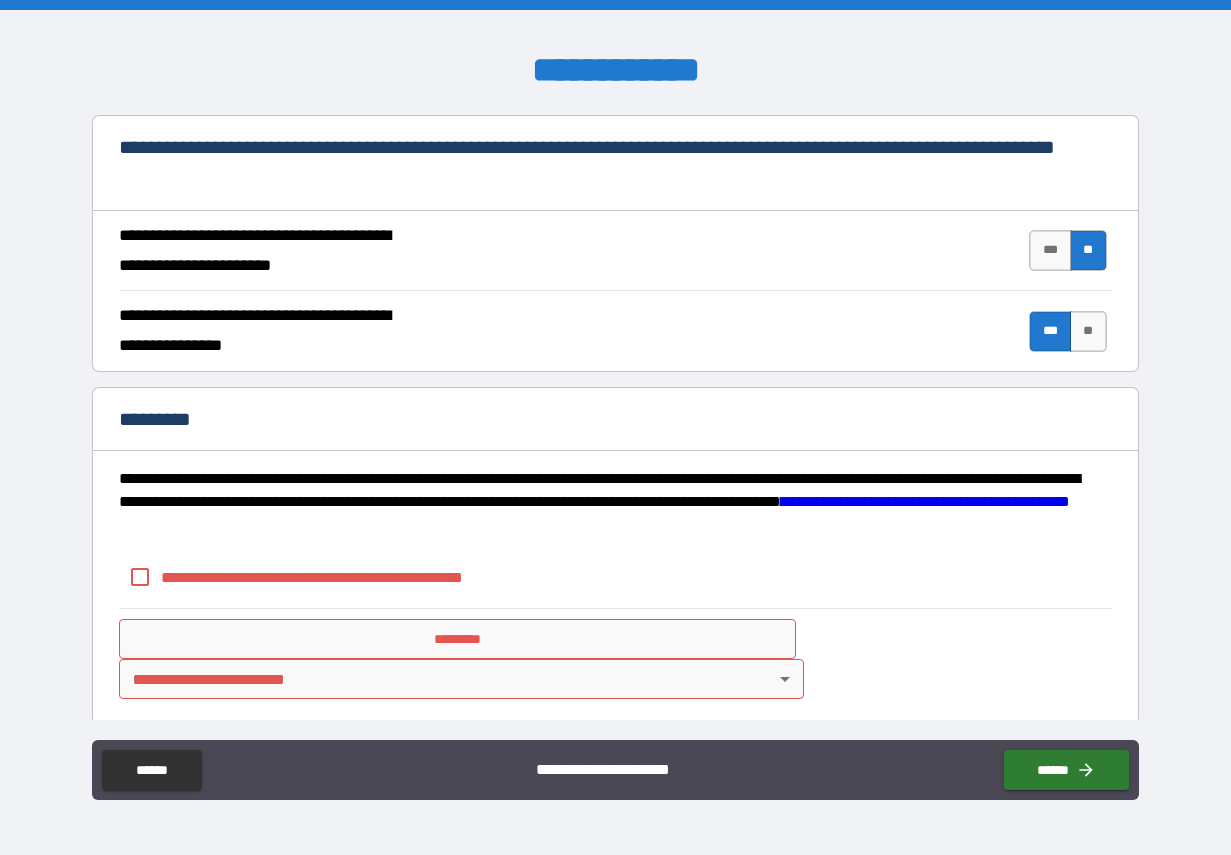 scroll, scrollTop: 1837, scrollLeft: 0, axis: vertical 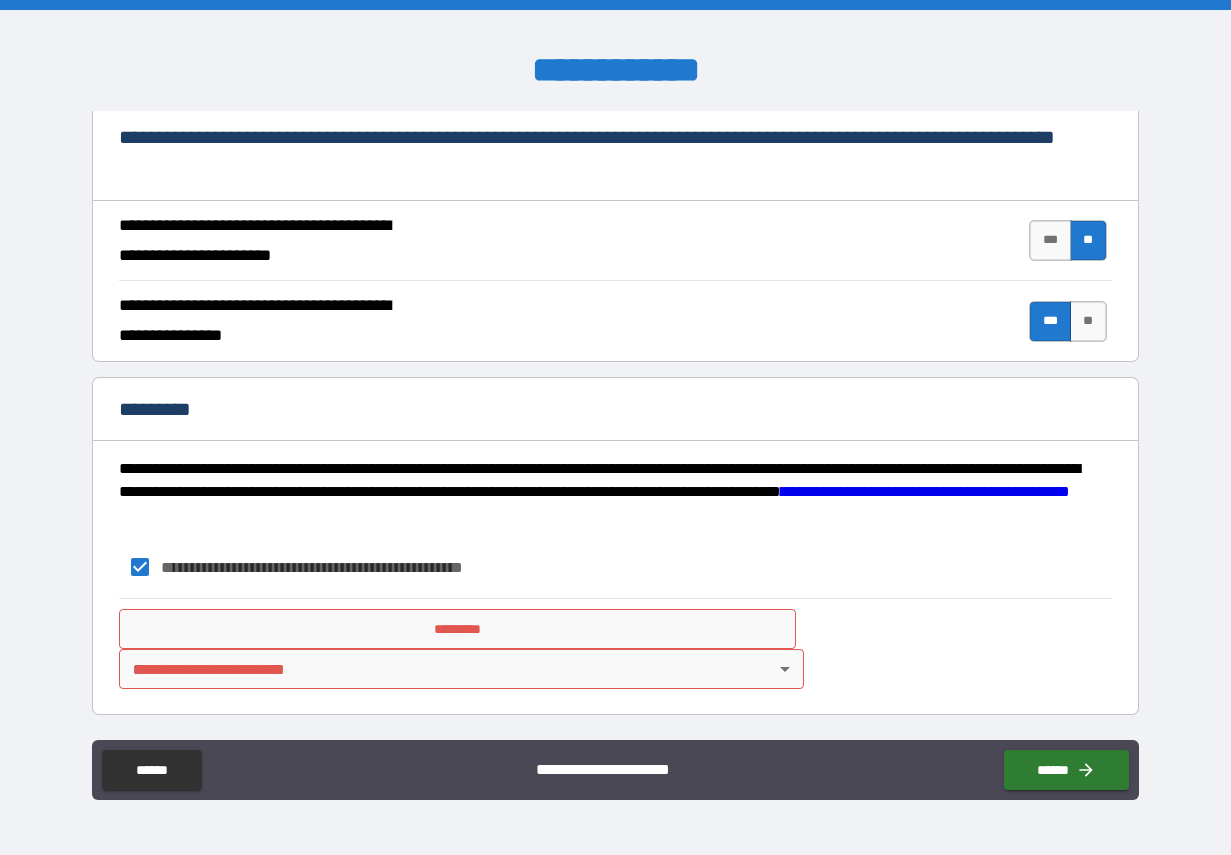 click on "*********" at bounding box center [457, 629] 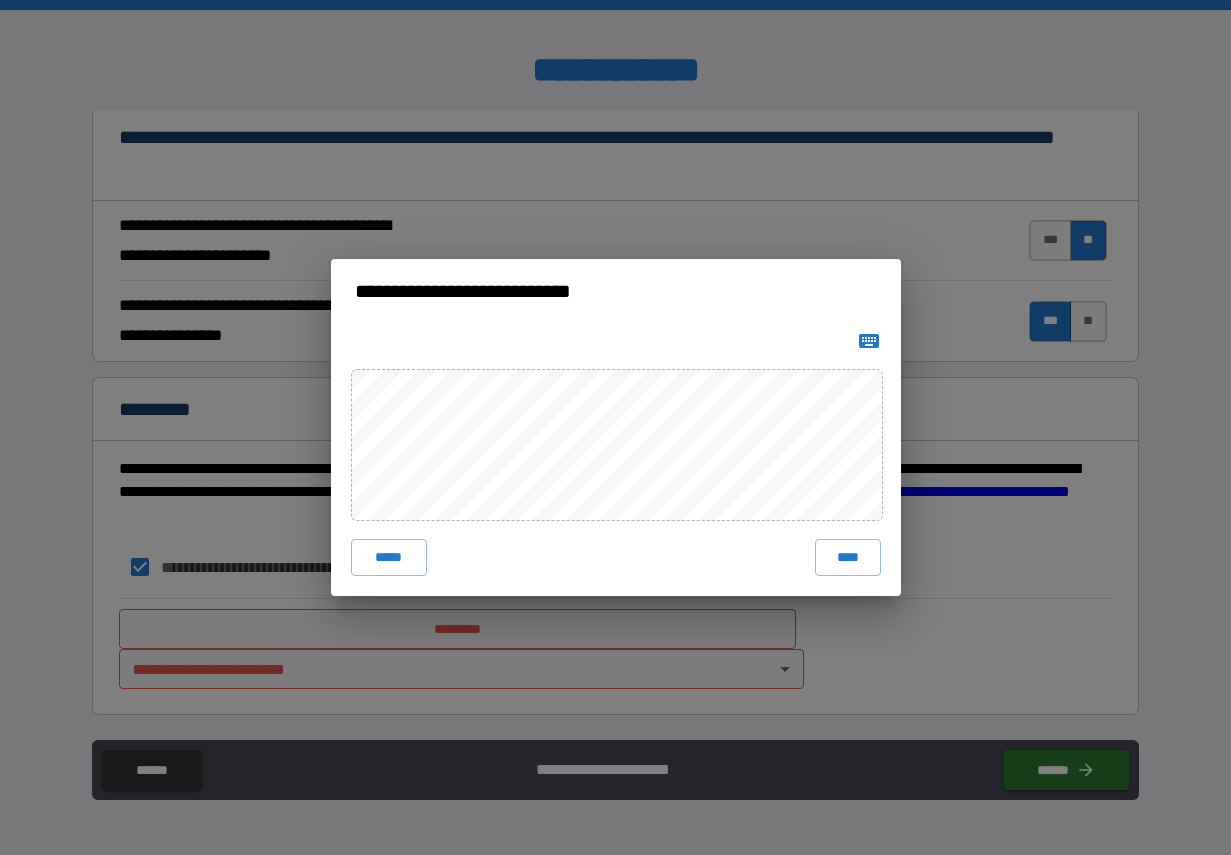 click on "****" at bounding box center [848, 557] 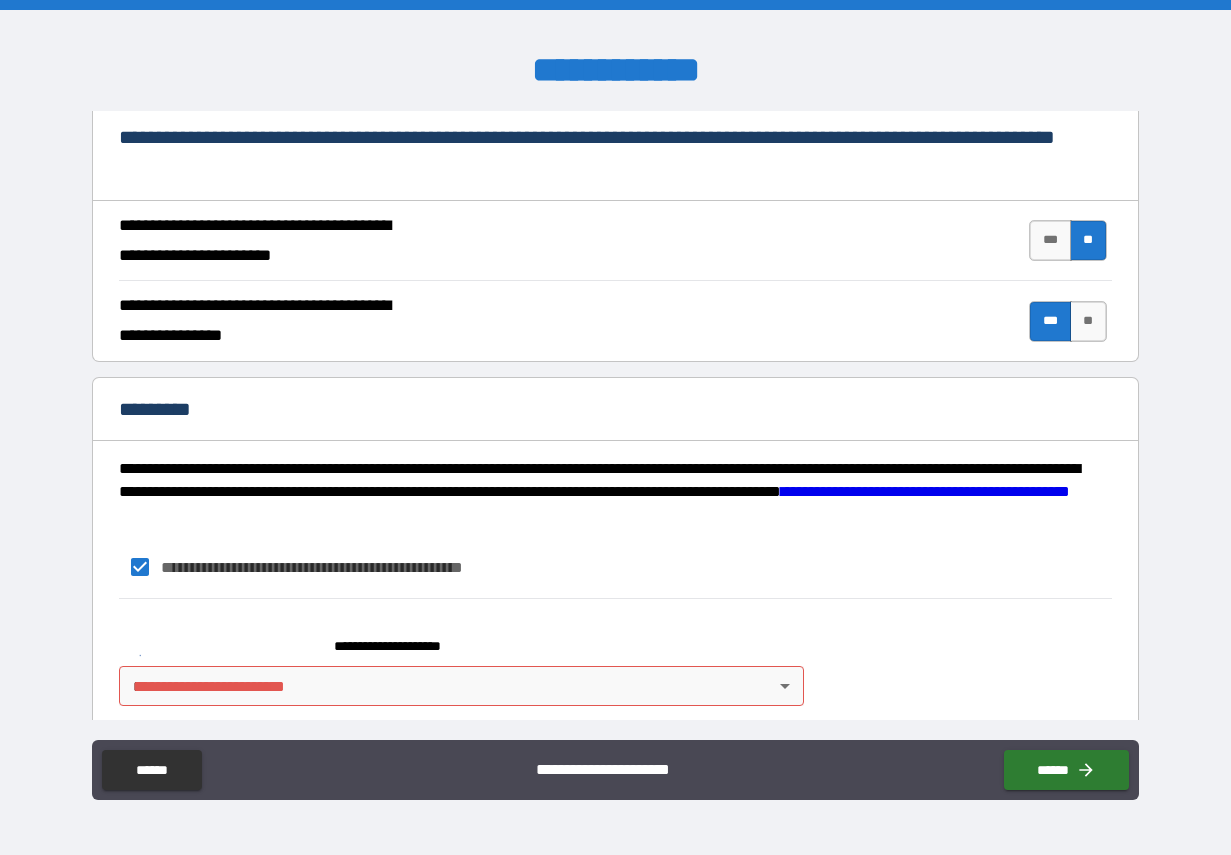 scroll, scrollTop: 1854, scrollLeft: 0, axis: vertical 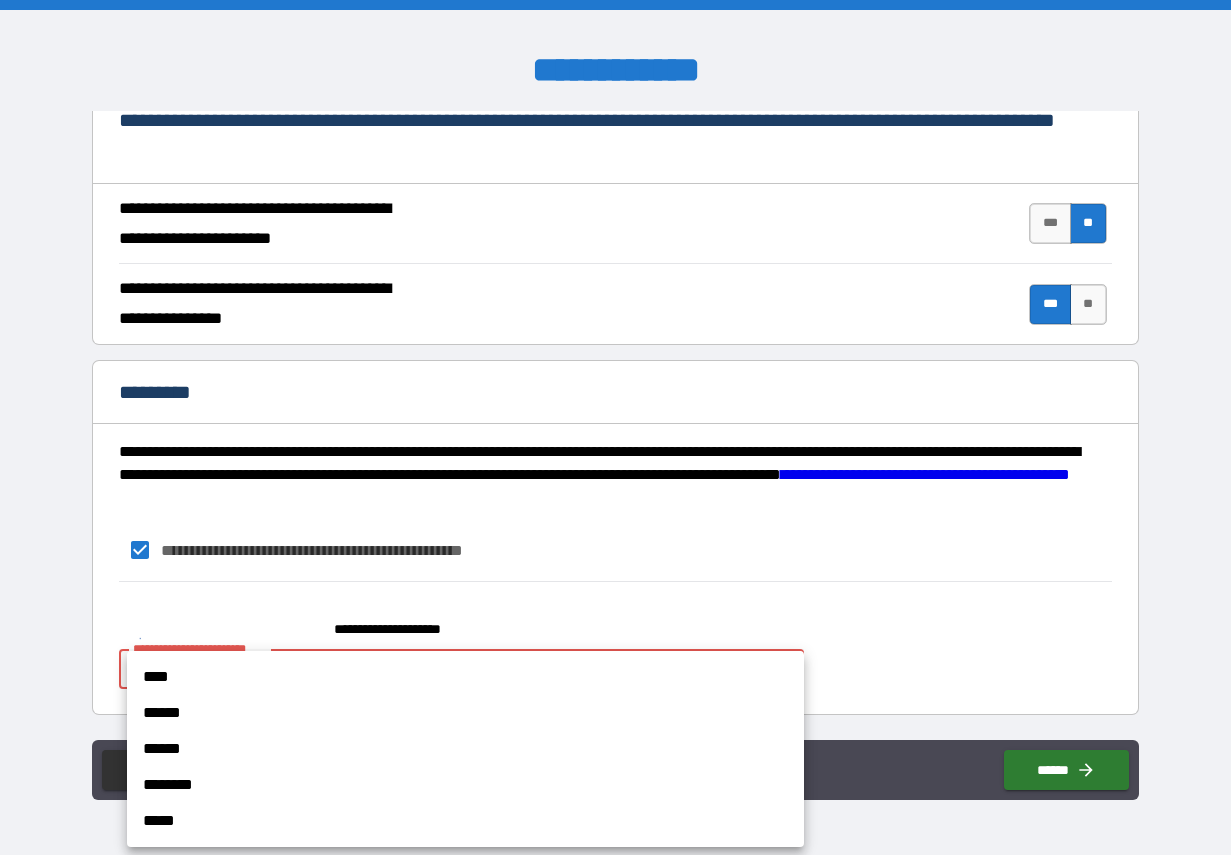 click on "**********" at bounding box center (615, 427) 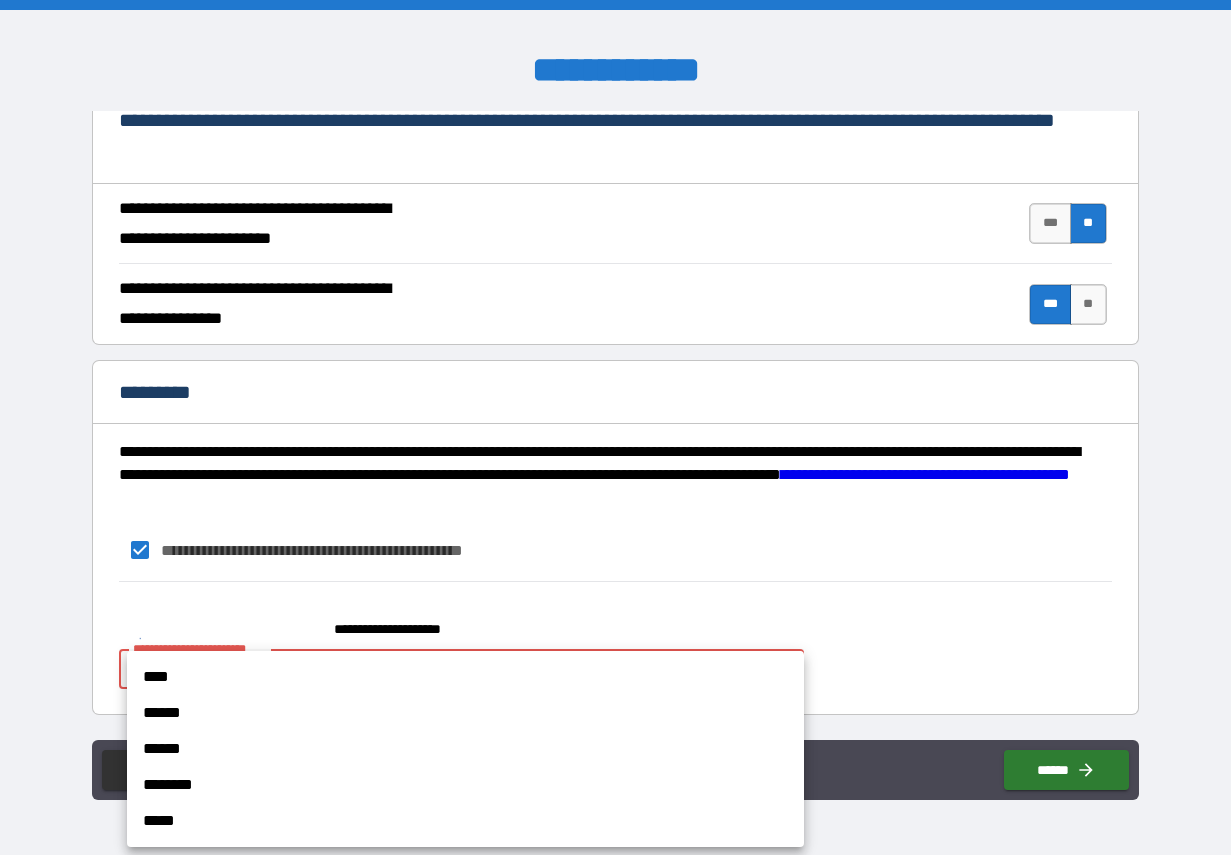 click on "****" at bounding box center (465, 677) 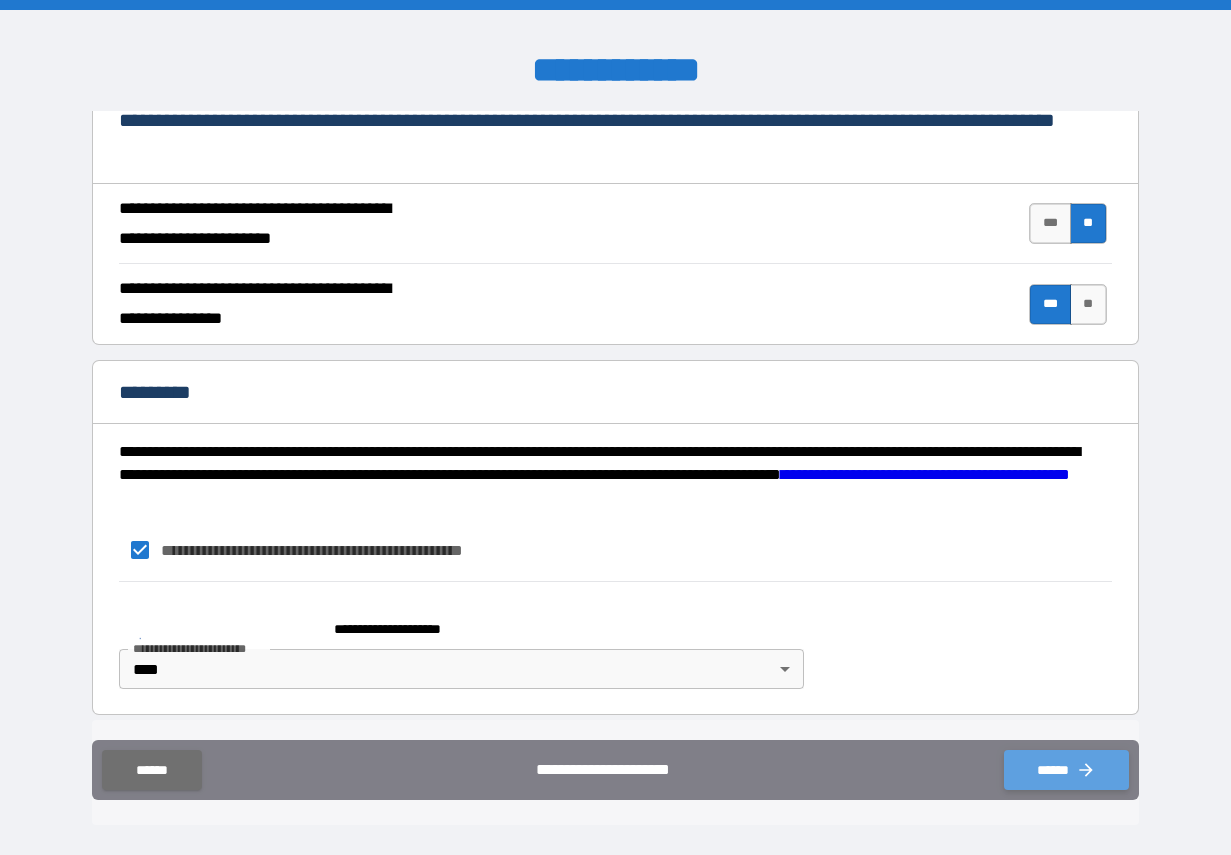 click on "******" at bounding box center [1066, 770] 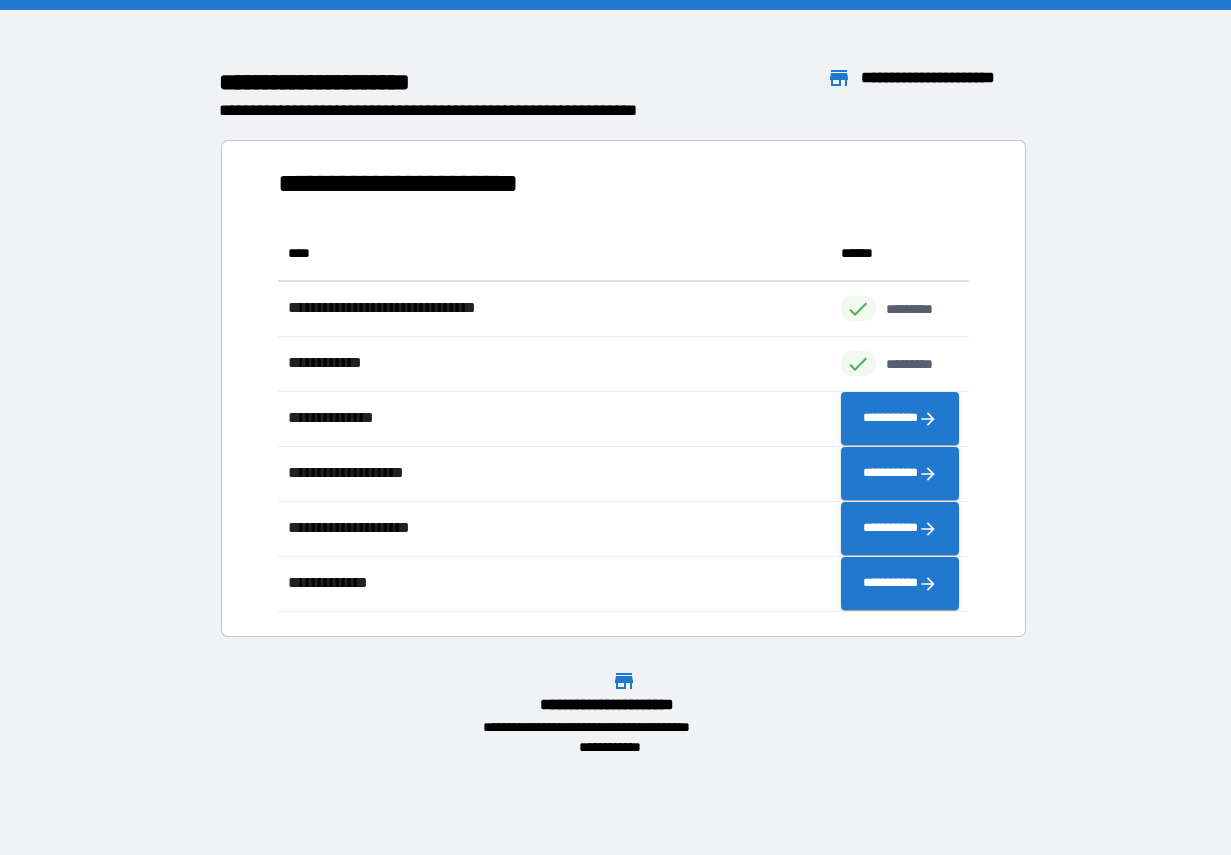 scroll, scrollTop: 1, scrollLeft: 1, axis: both 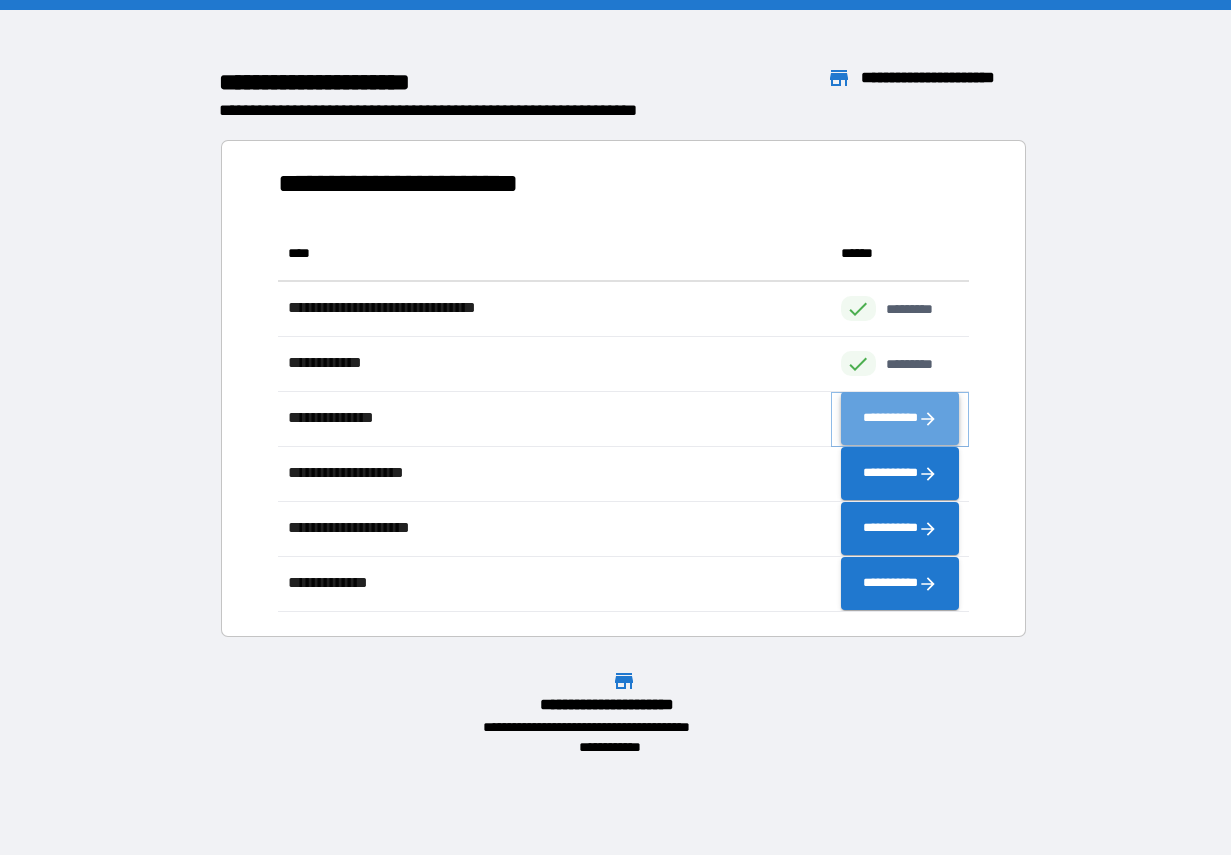 click on "**********" at bounding box center [900, 419] 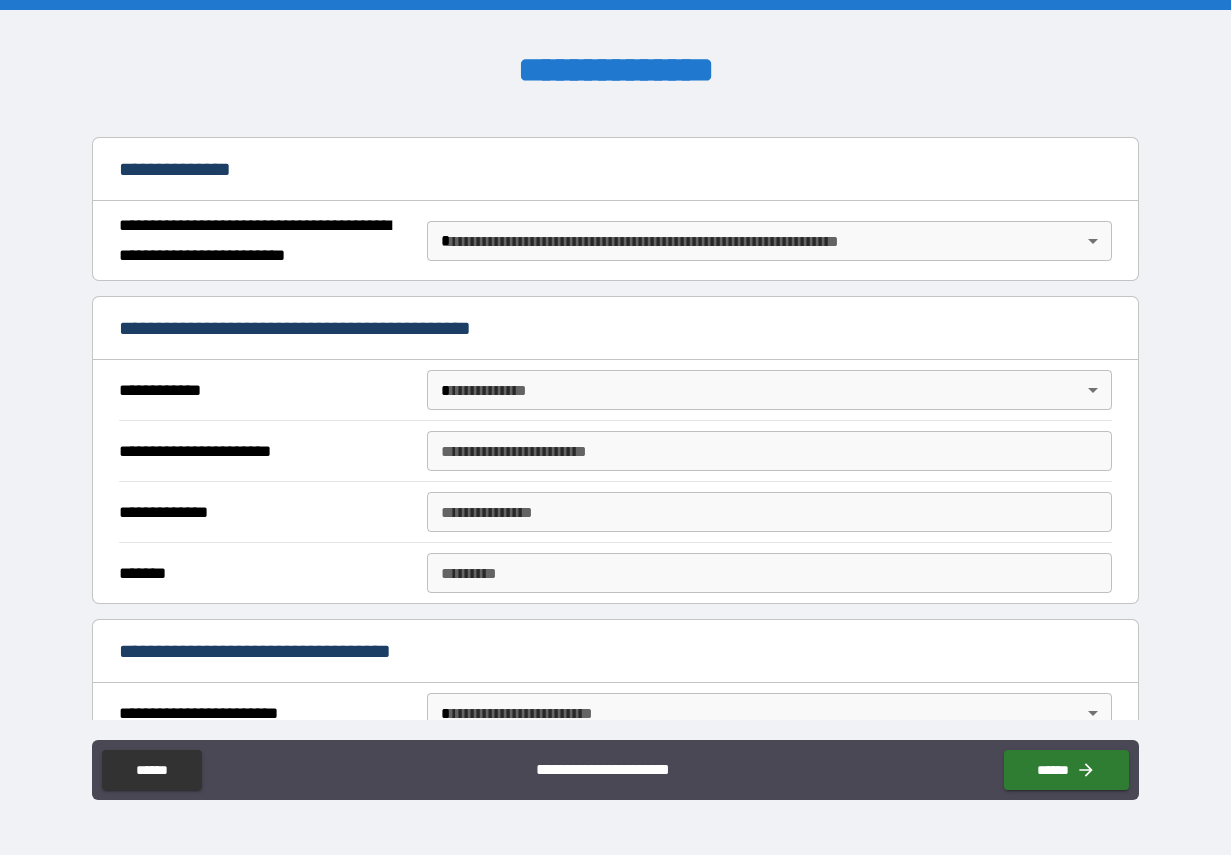 scroll, scrollTop: 149, scrollLeft: 0, axis: vertical 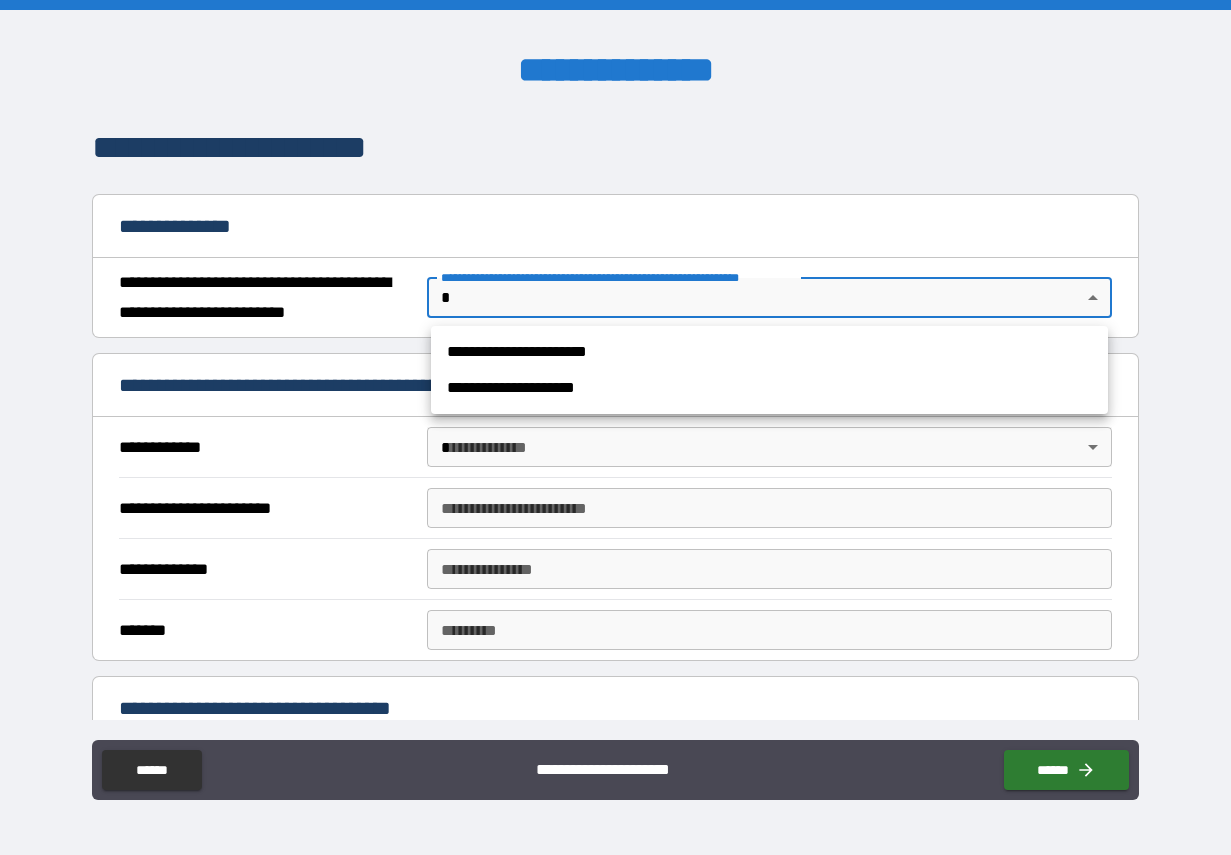 click on "**********" at bounding box center [615, 427] 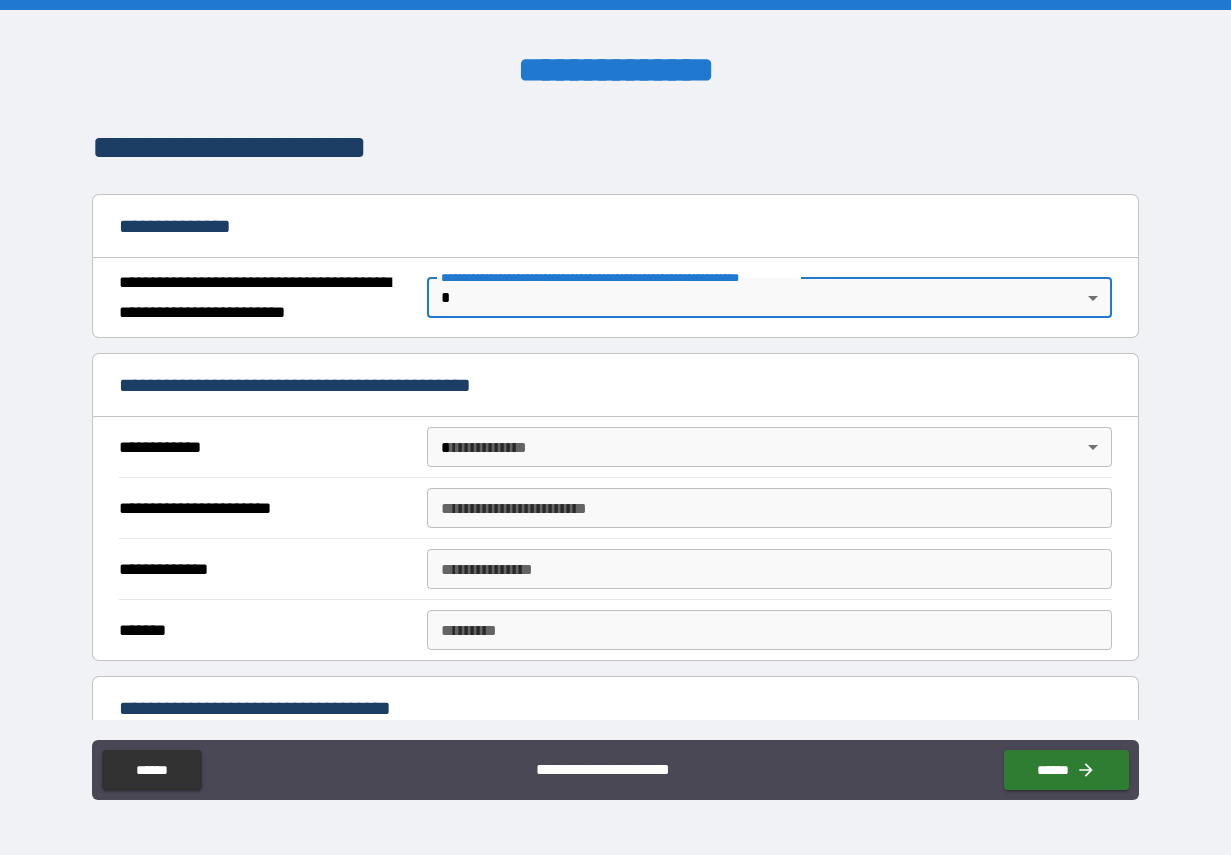 click on "**********" at bounding box center [615, 427] 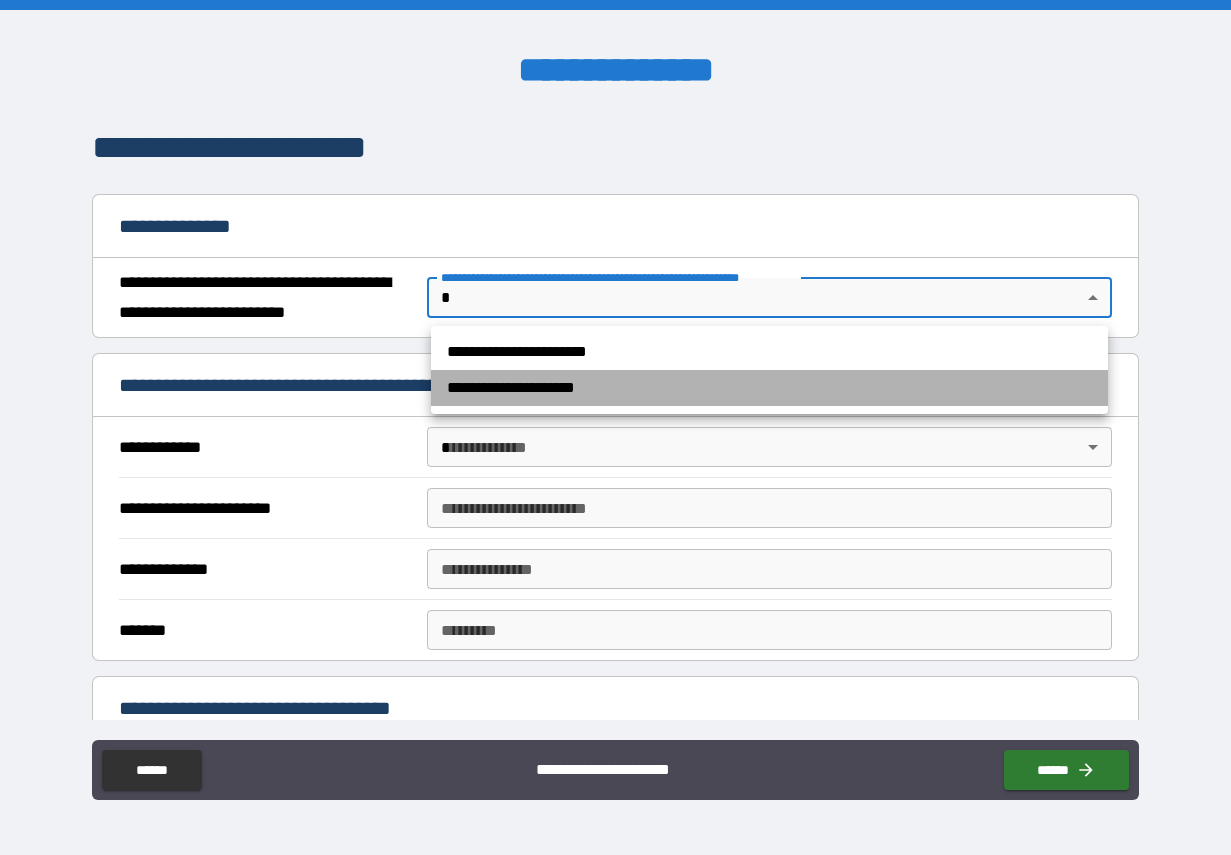 click on "**********" at bounding box center (769, 388) 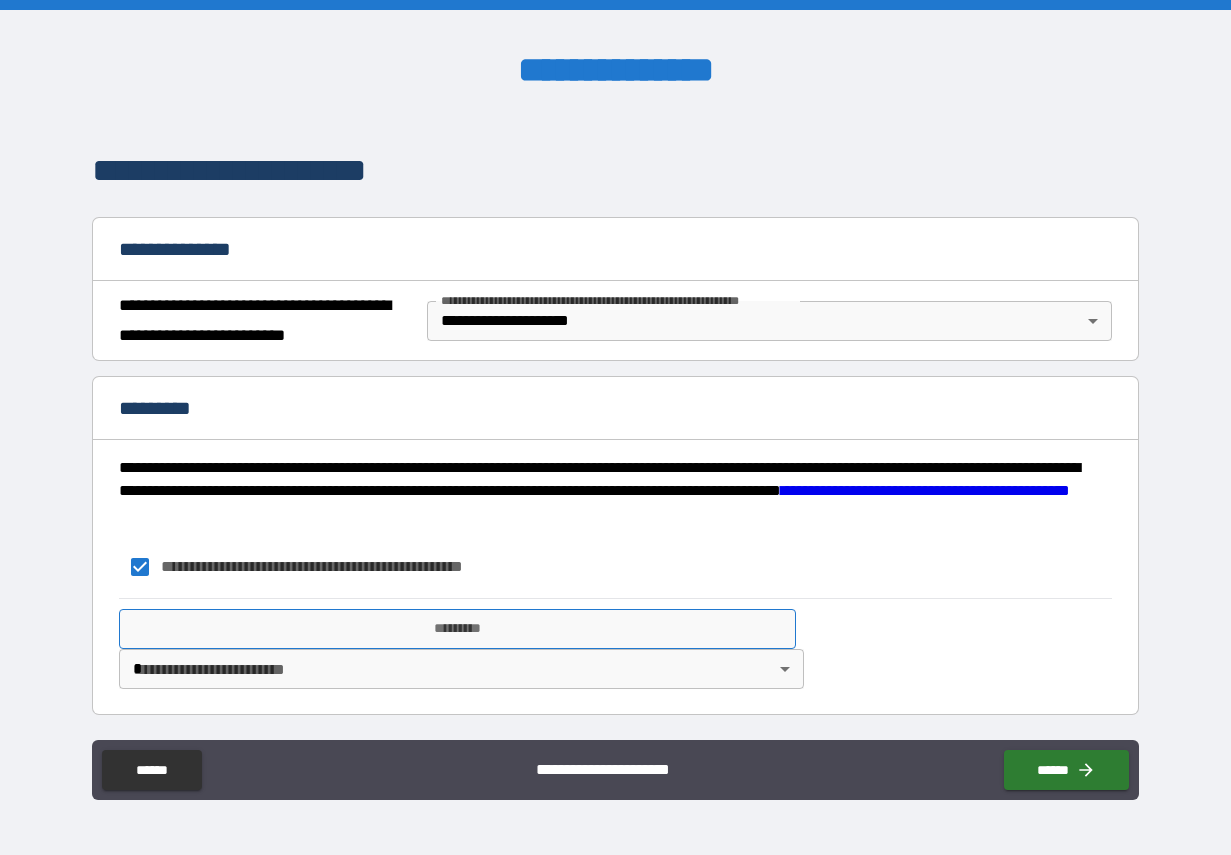 click on "*********" at bounding box center (457, 629) 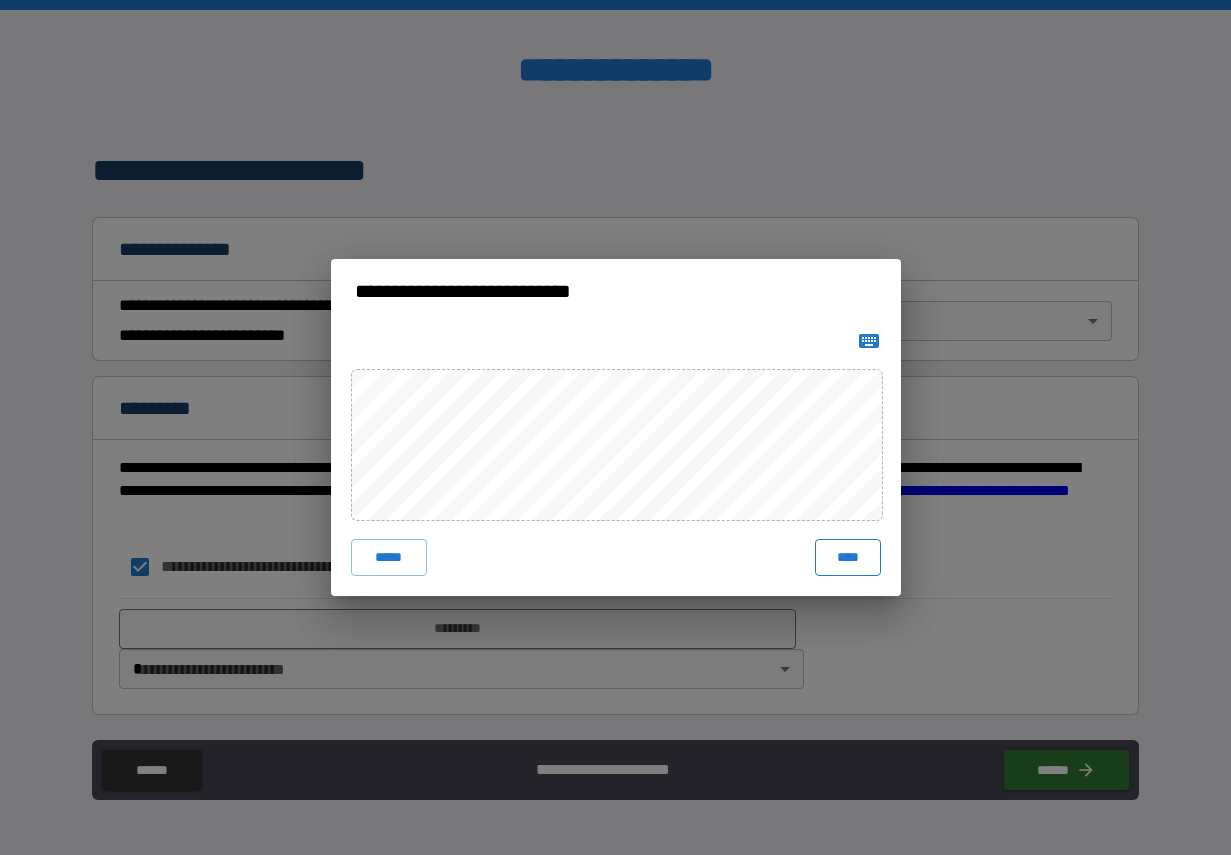 click on "****" at bounding box center [848, 557] 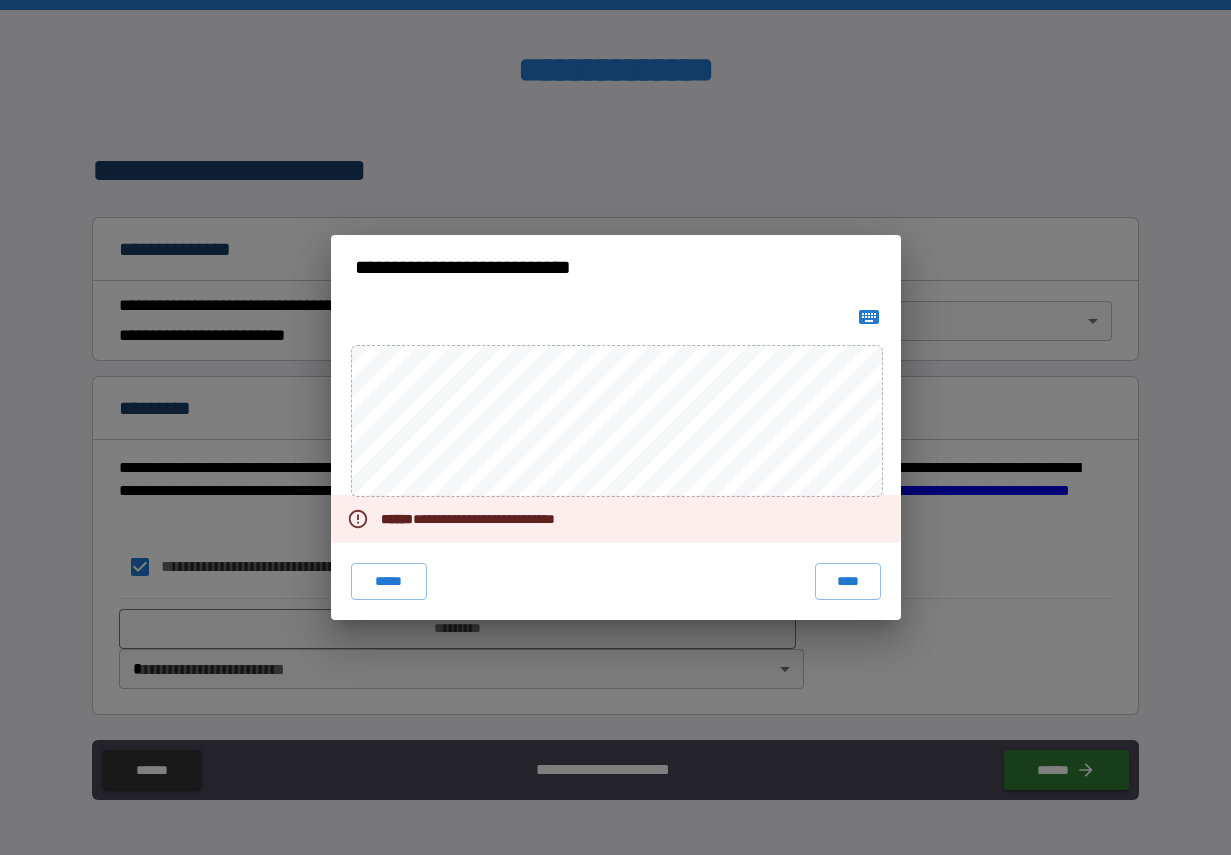 click on "**********" at bounding box center (615, 427) 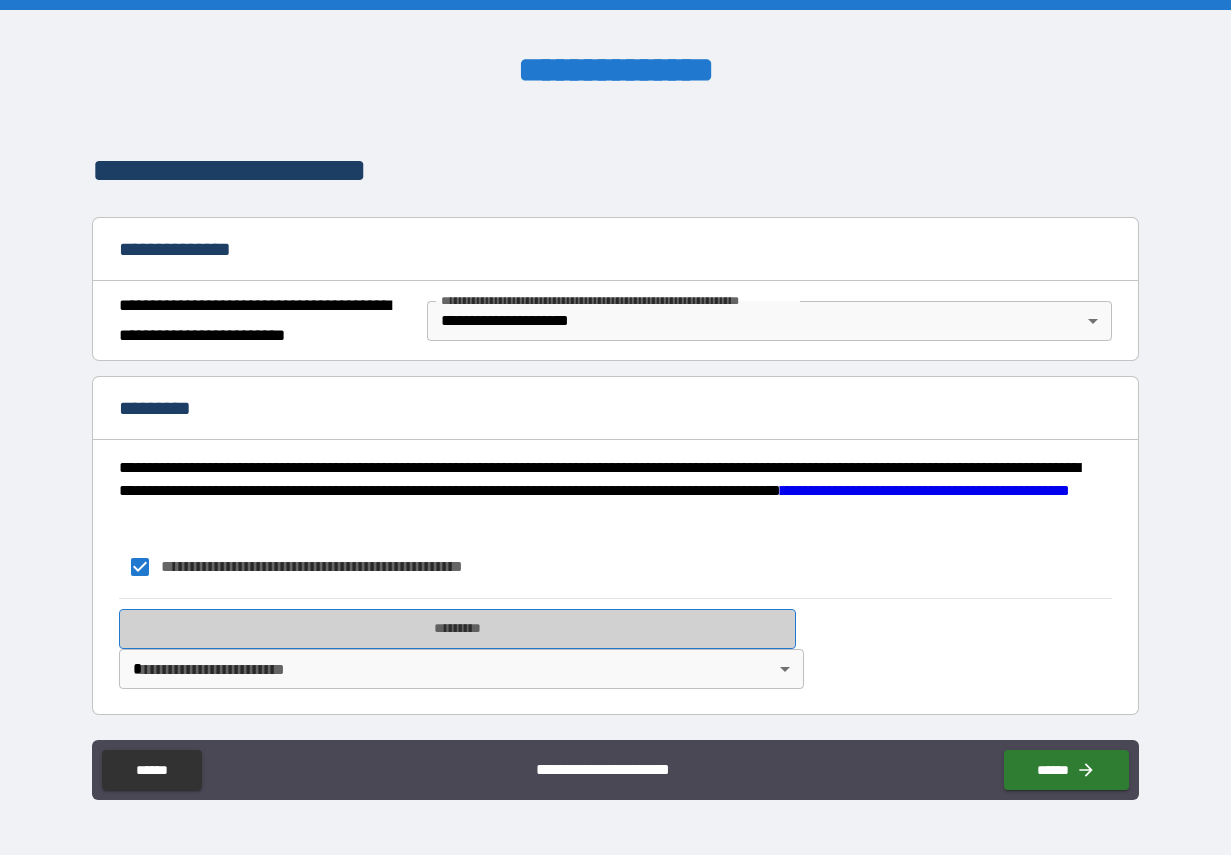 click on "*********" at bounding box center (457, 629) 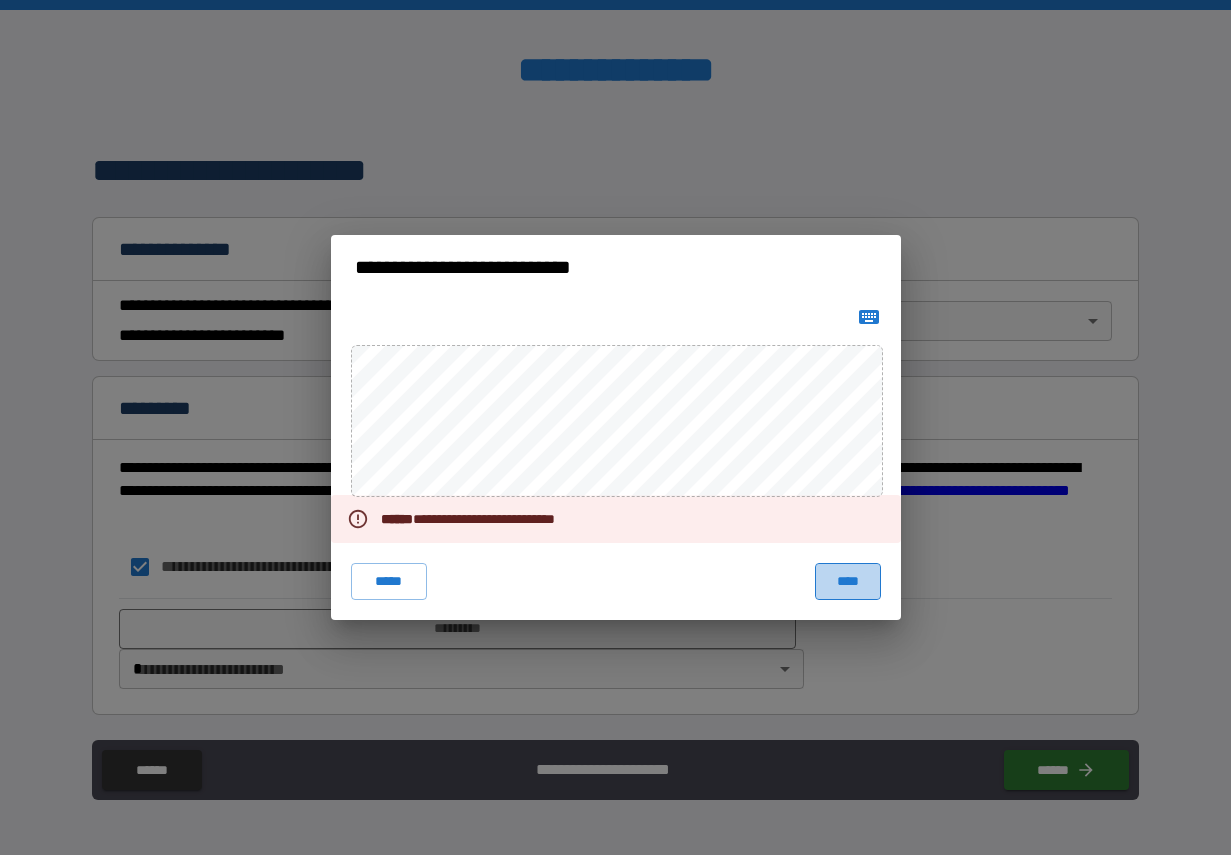 click on "****" at bounding box center (848, 581) 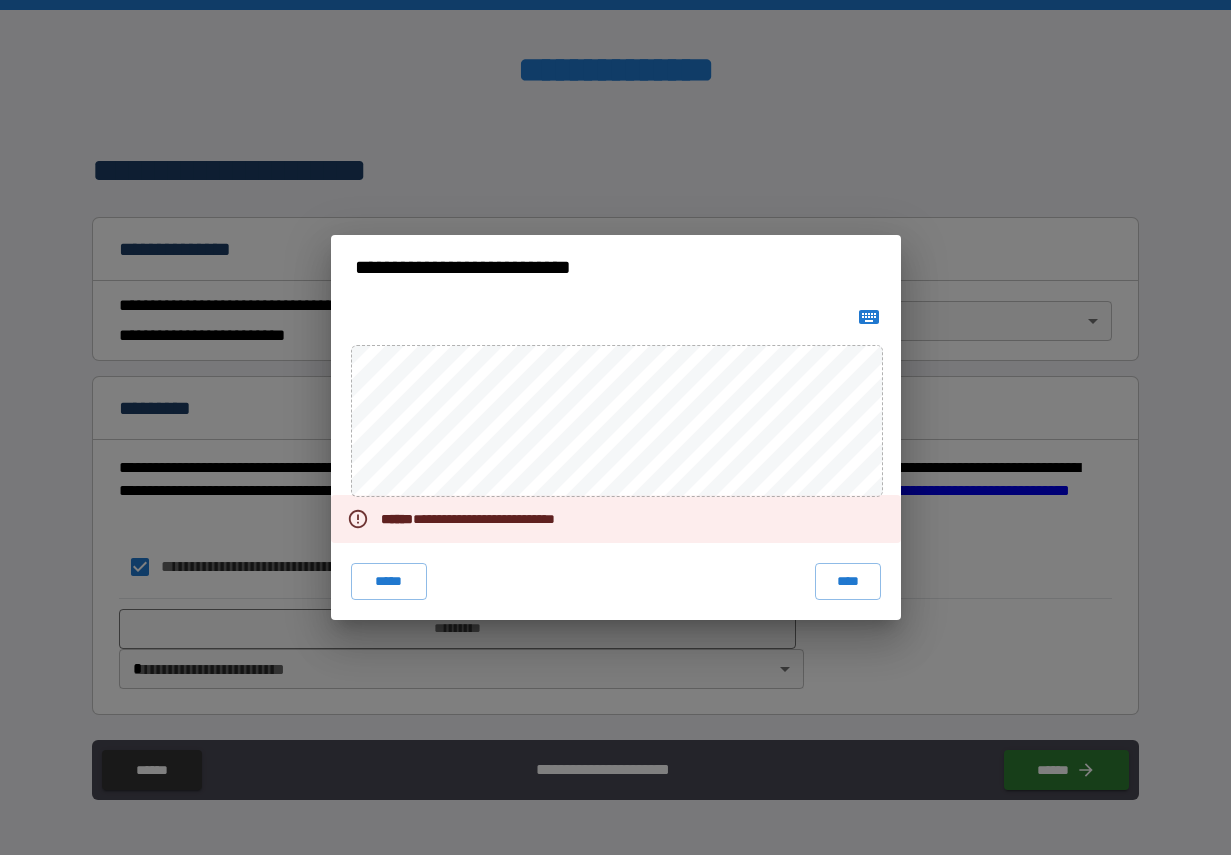 click on "**********" at bounding box center [615, 427] 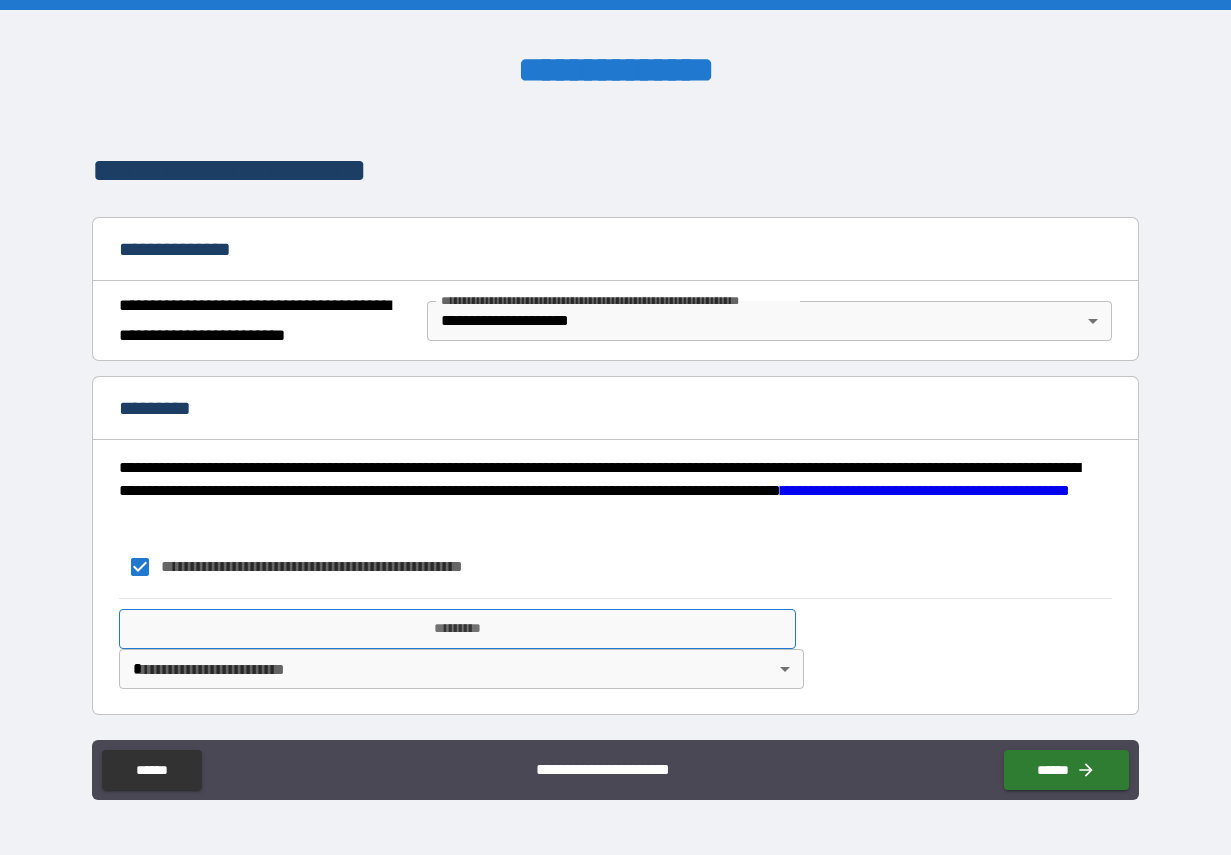 type 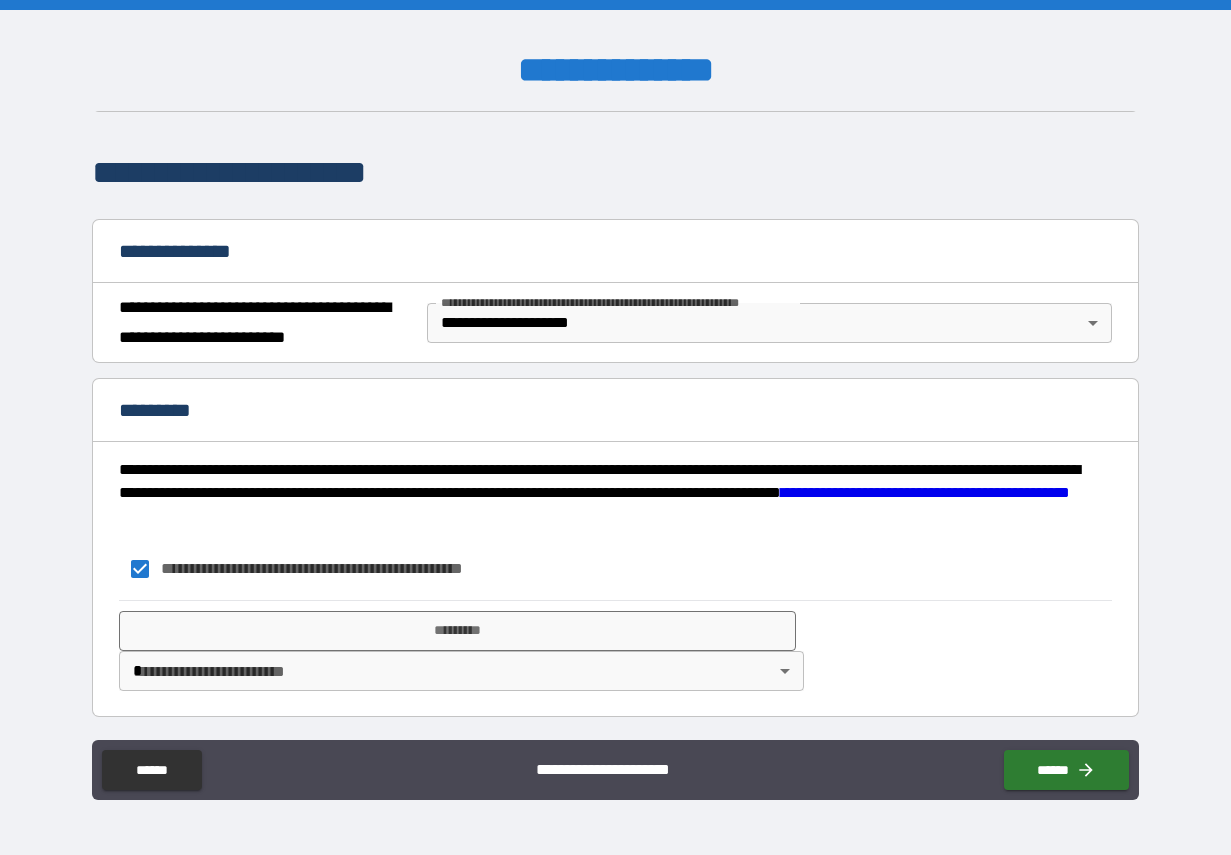 click on "**********" at bounding box center [615, 427] 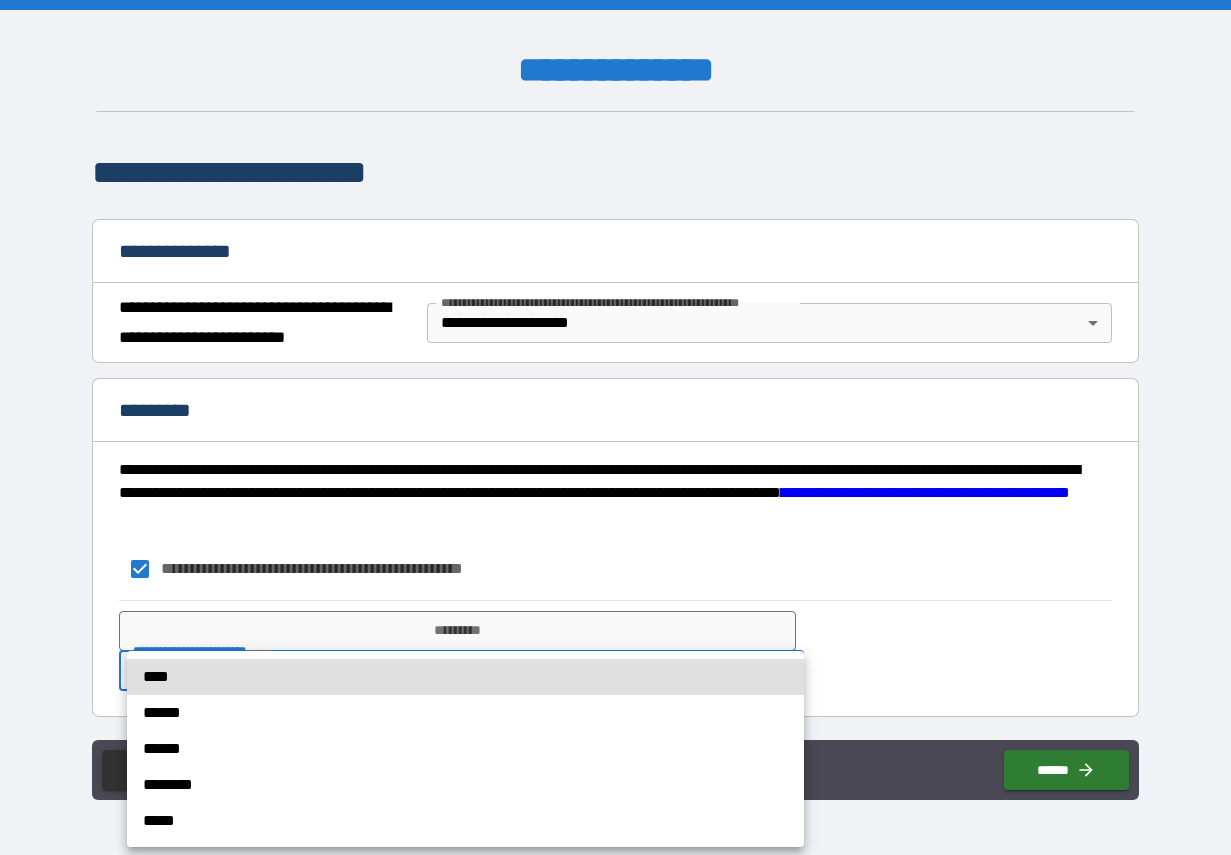 click on "****" at bounding box center [465, 677] 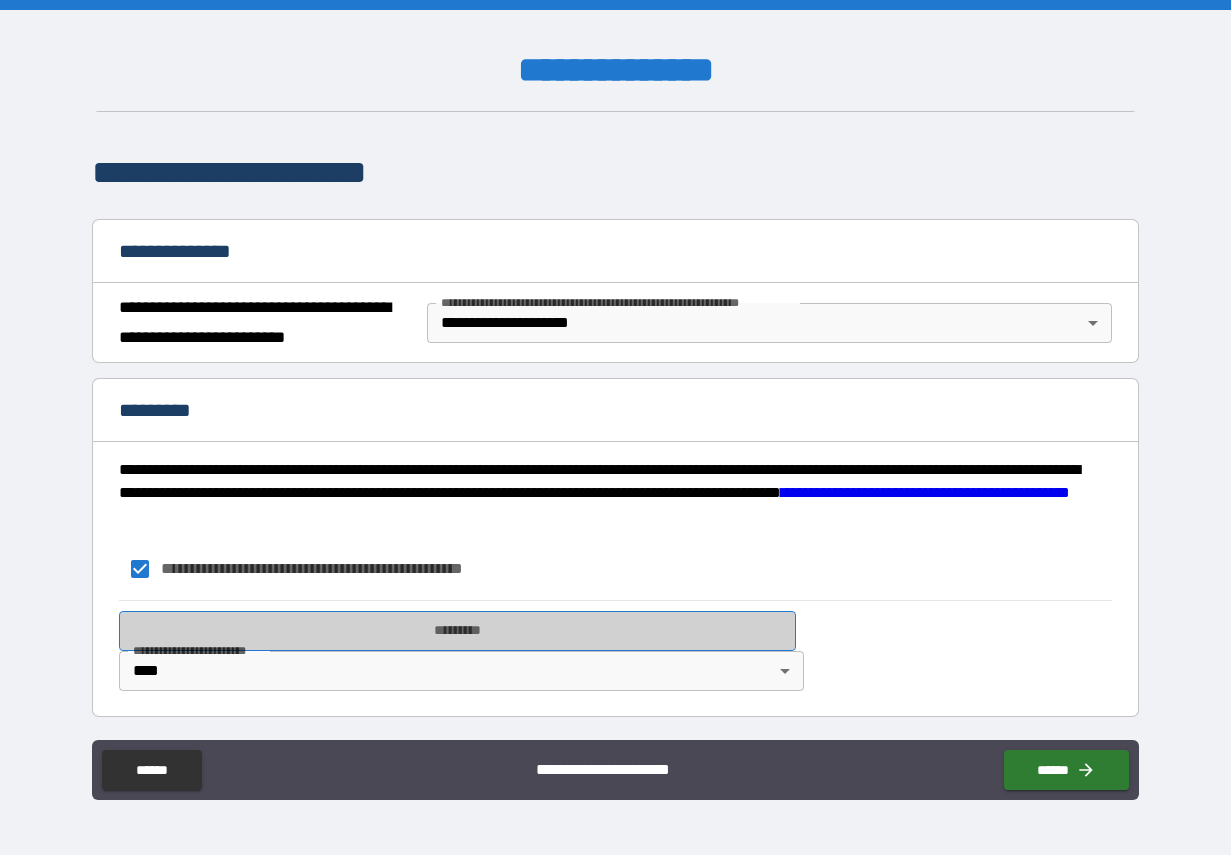click on "*********" at bounding box center [457, 631] 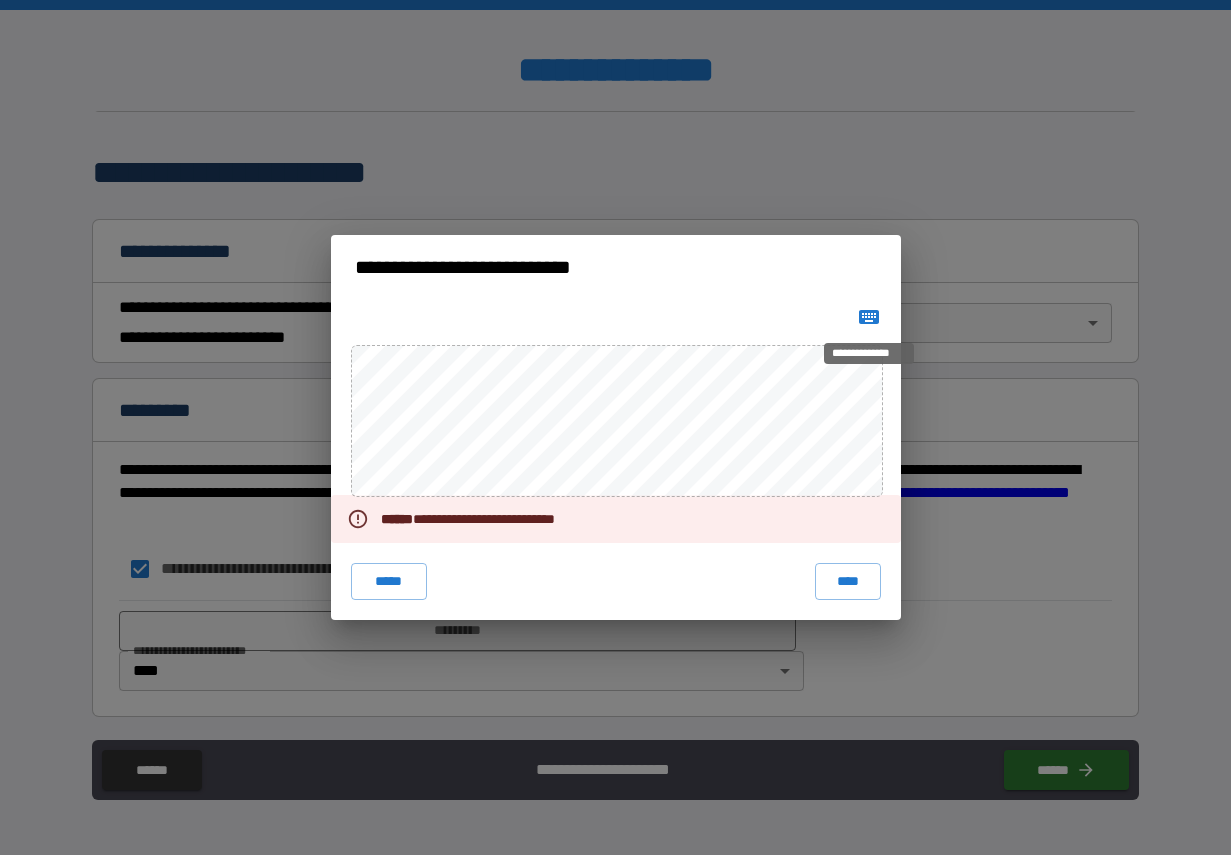 click 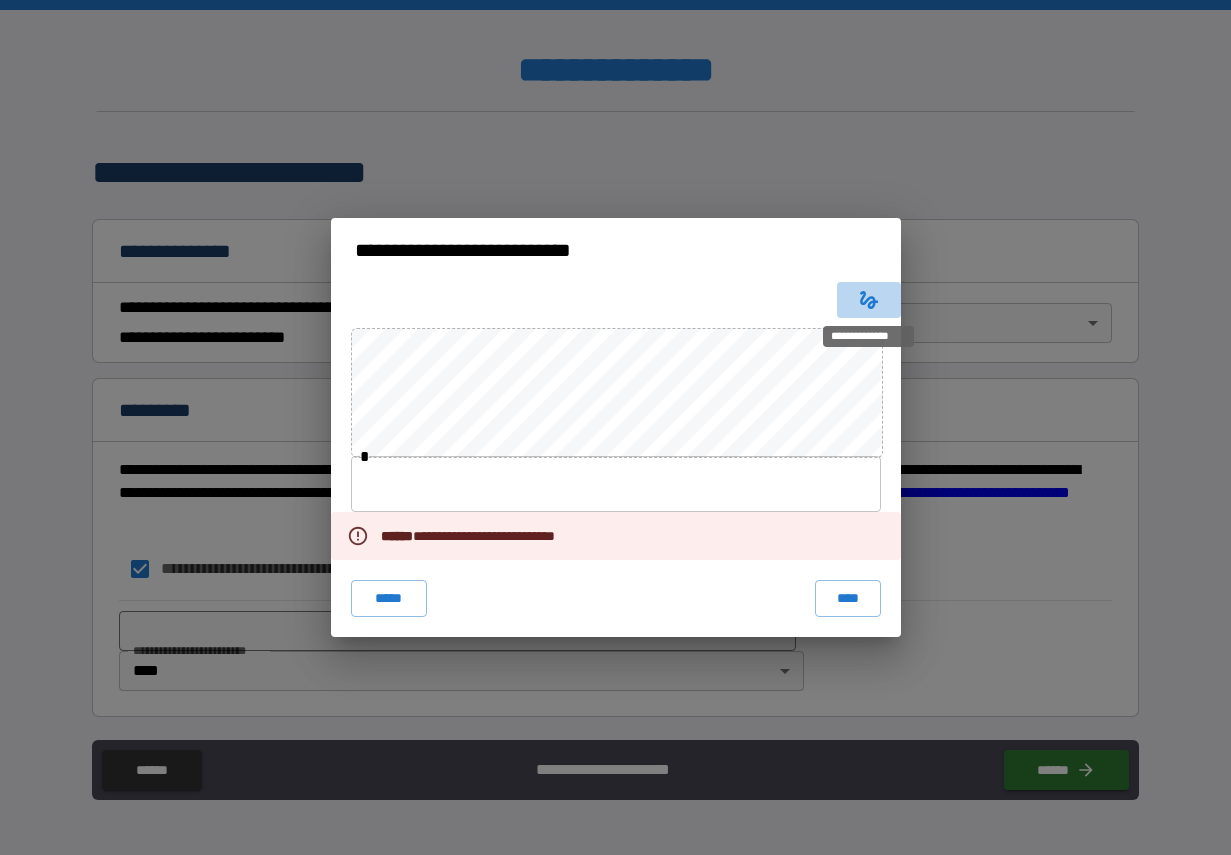 click 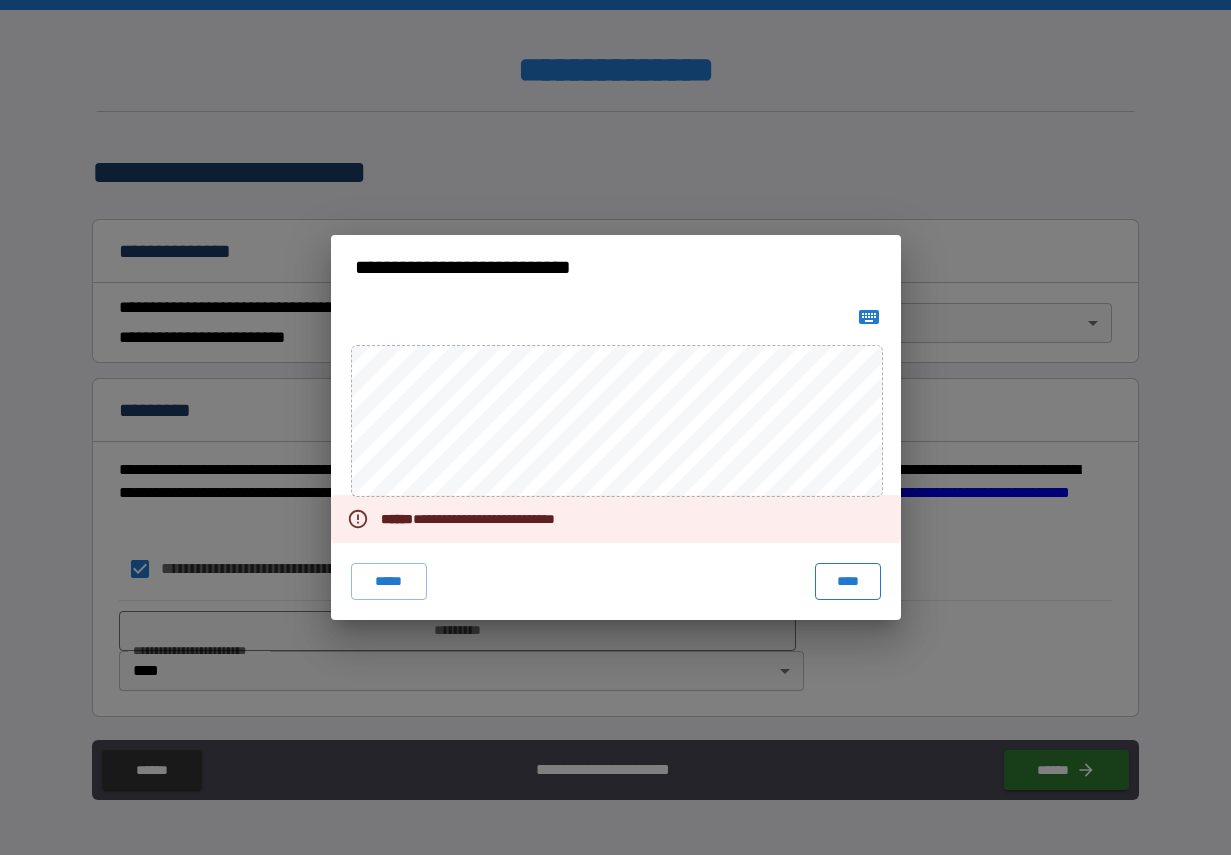 click on "****" at bounding box center (848, 581) 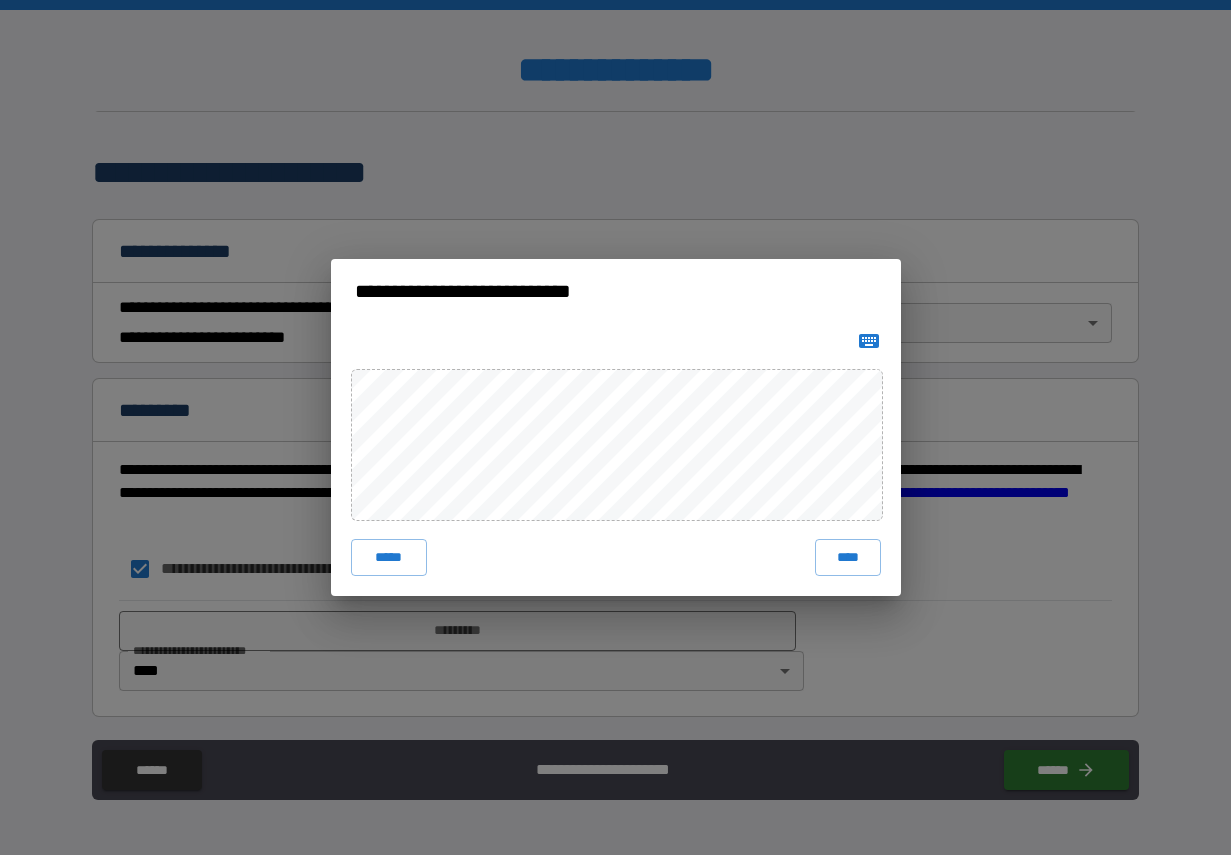 click at bounding box center (616, 341) 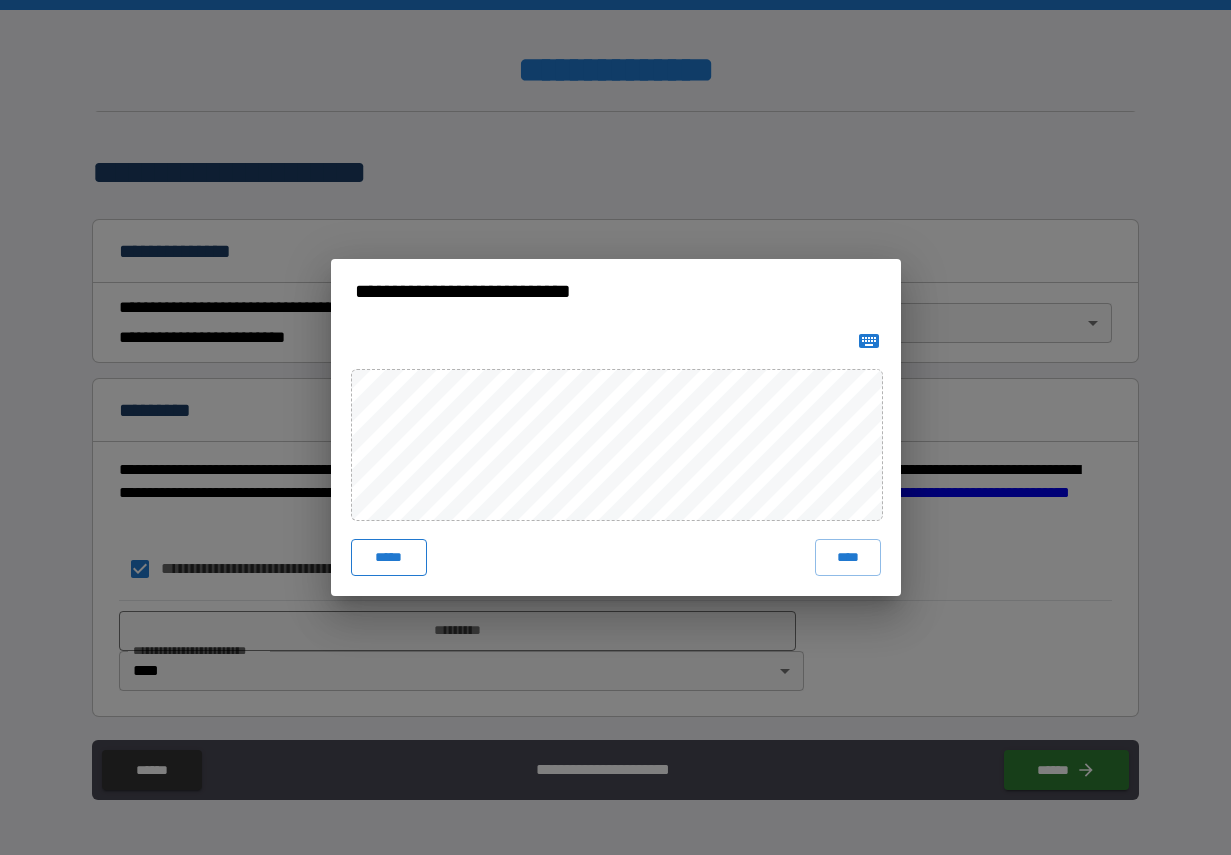 click on "*****" at bounding box center (389, 557) 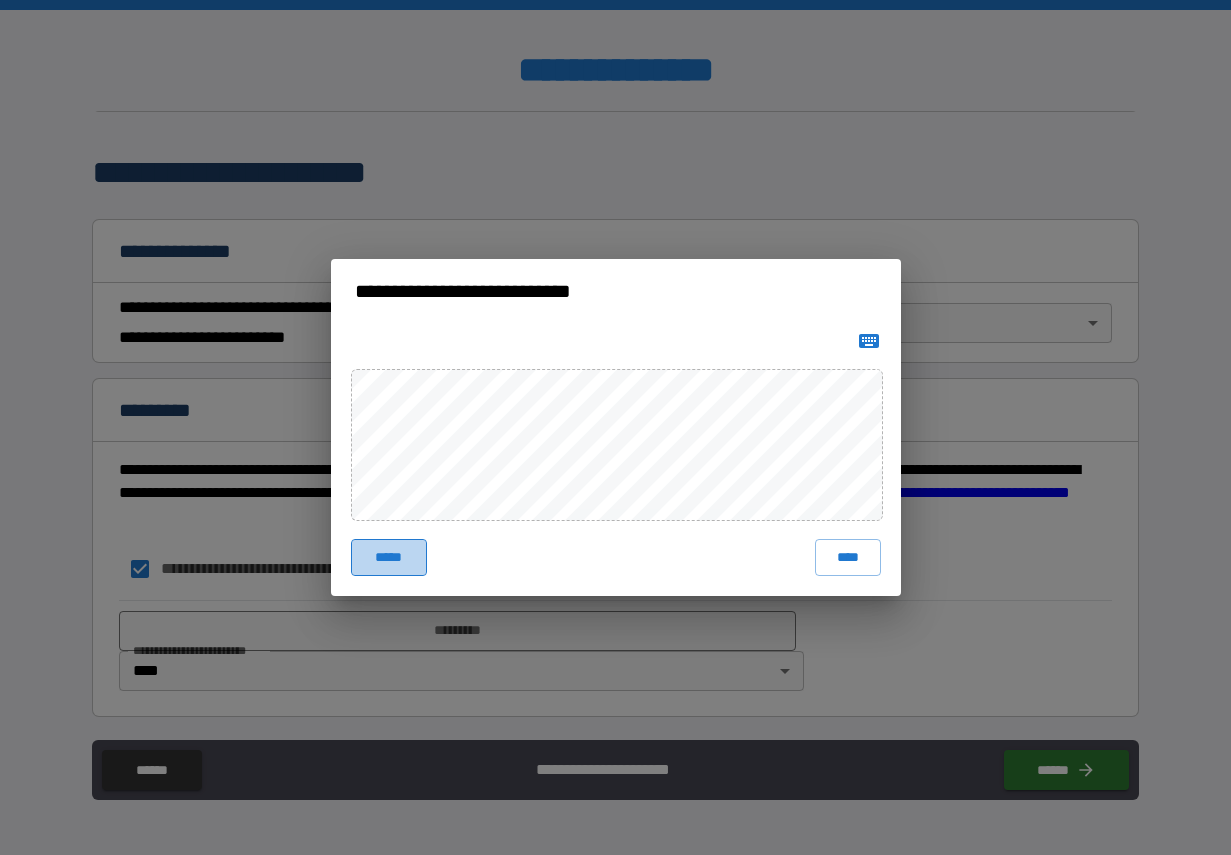 click on "*****" at bounding box center (389, 557) 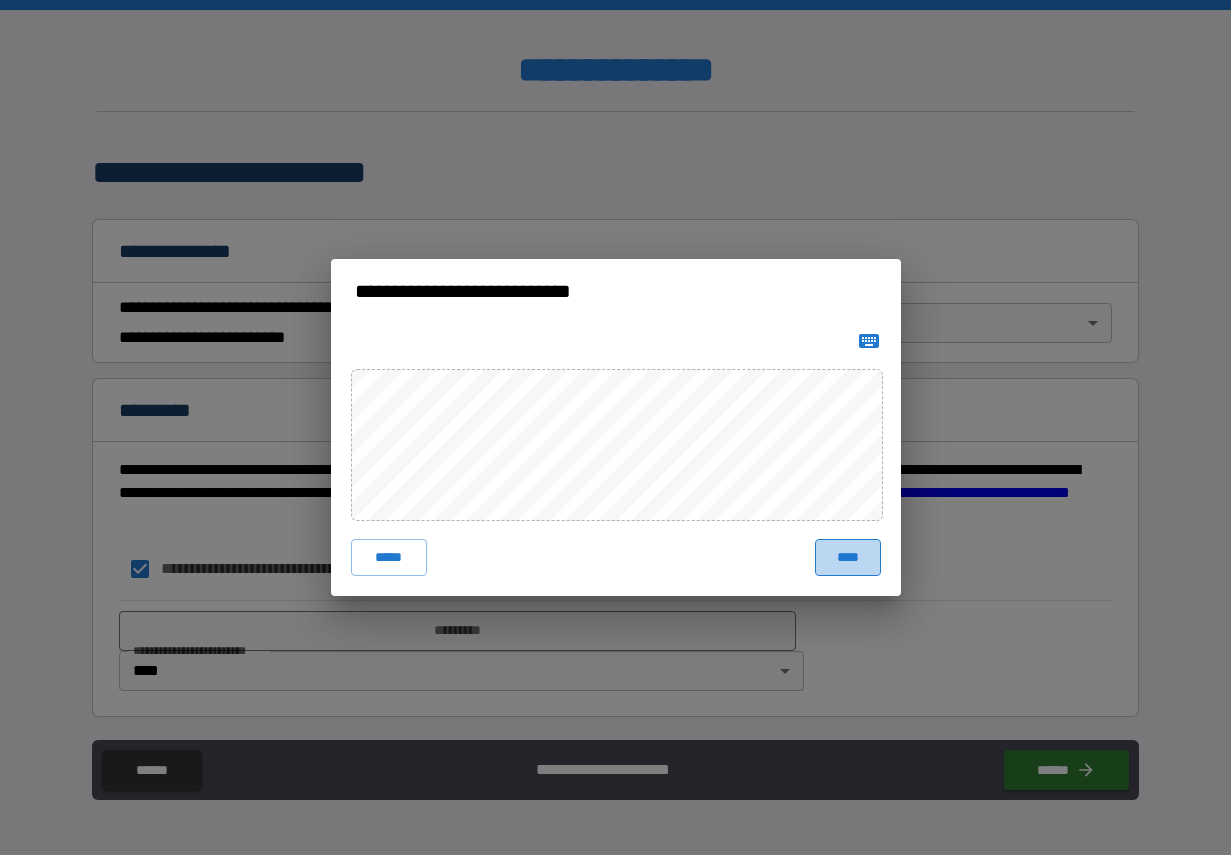 click on "****" at bounding box center [848, 557] 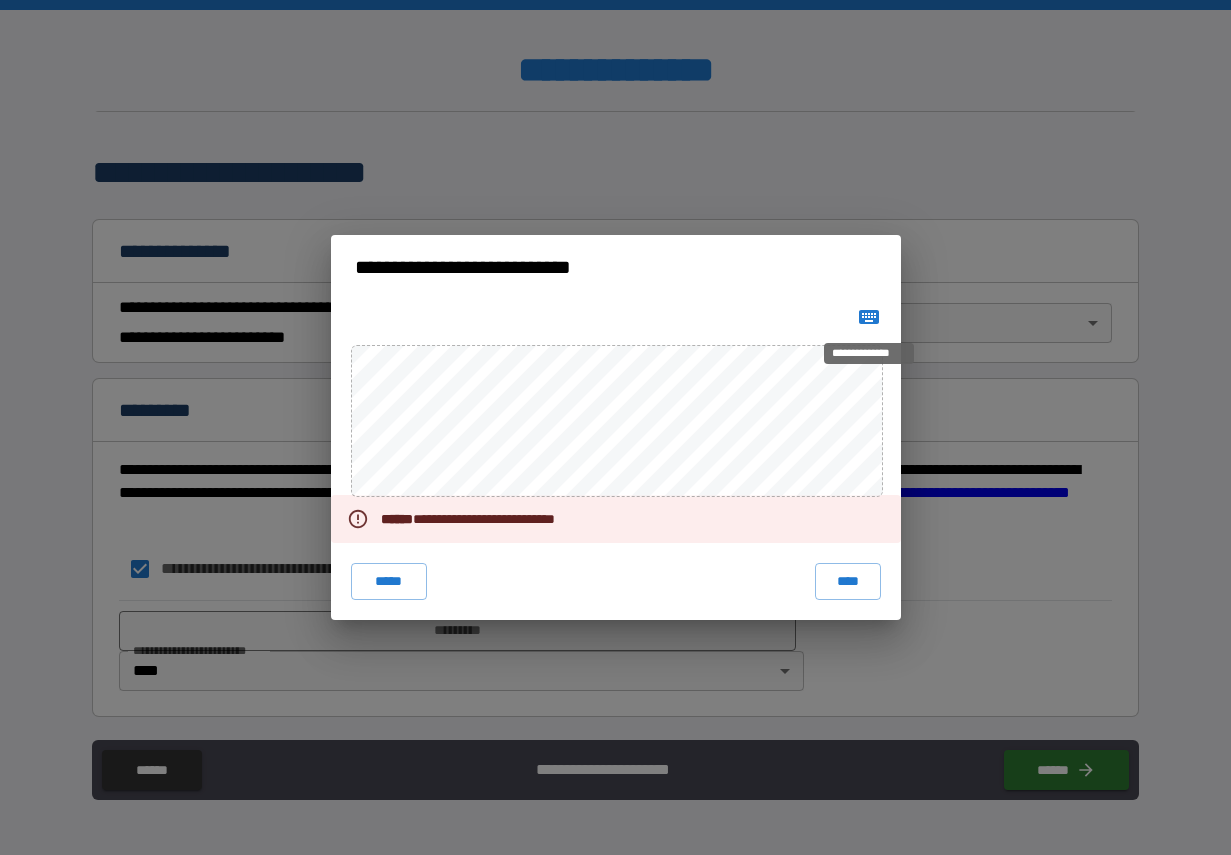 click 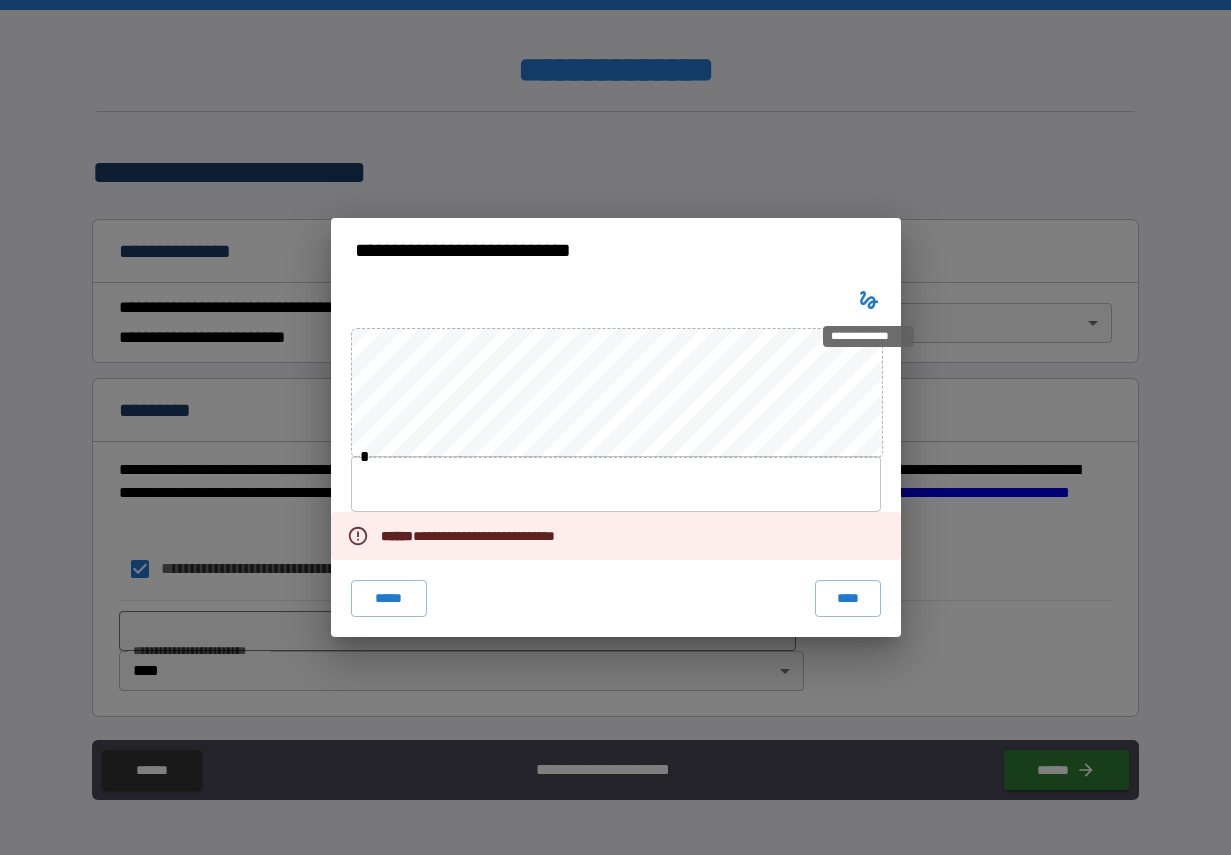 click 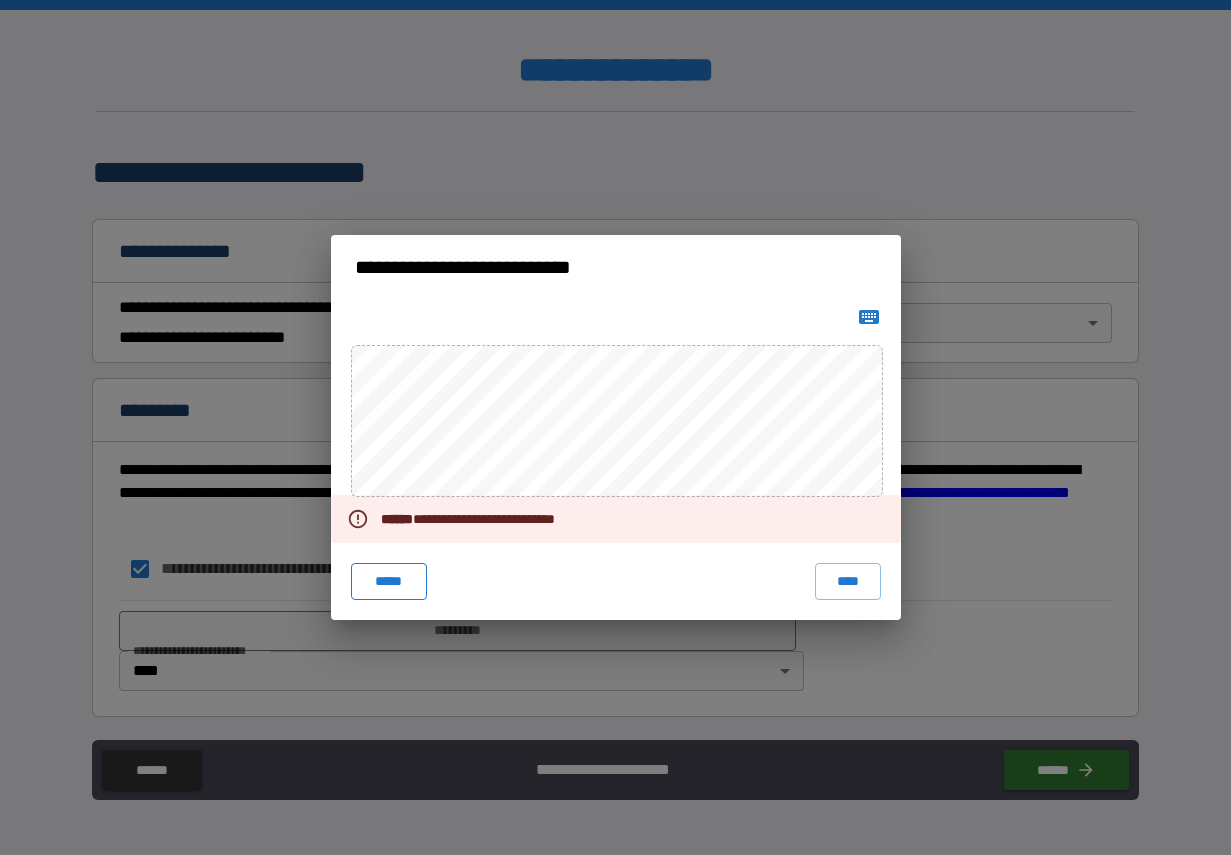 type 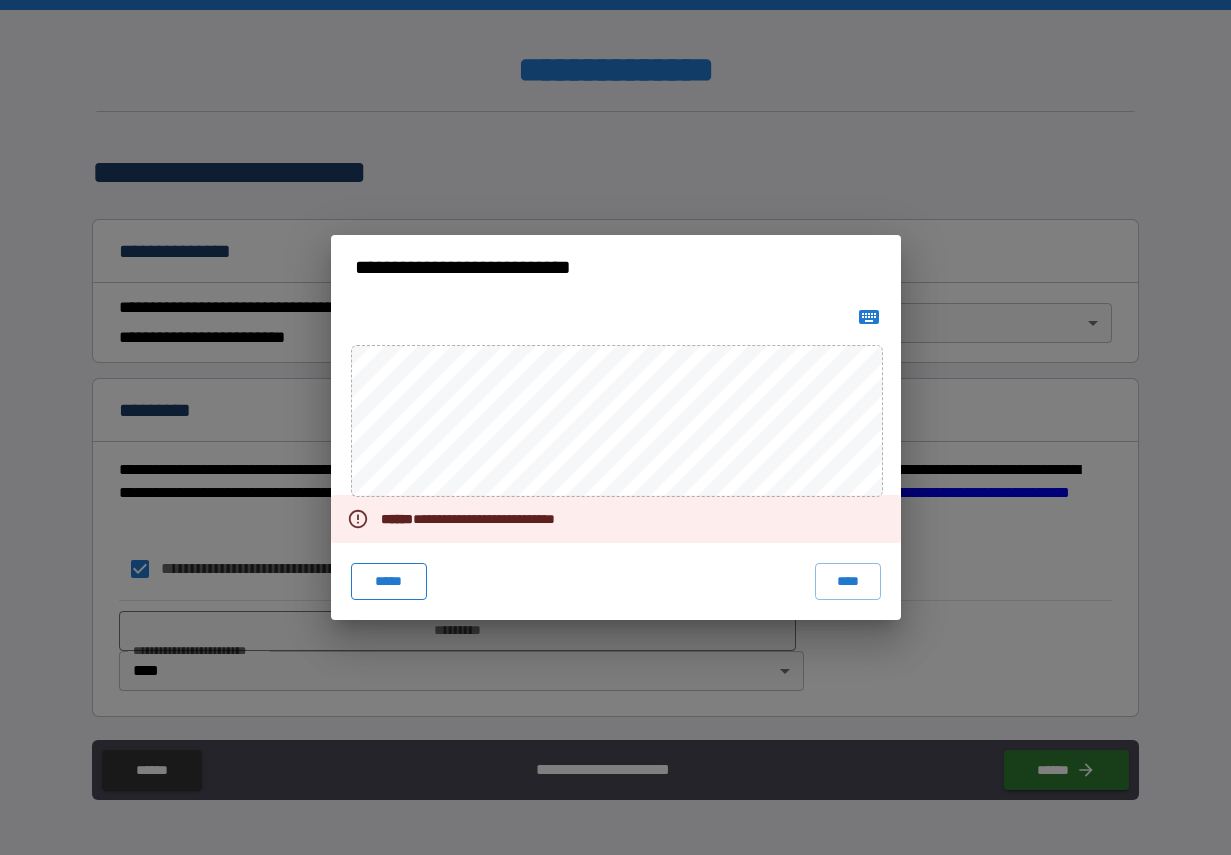 click at bounding box center [869, 317] 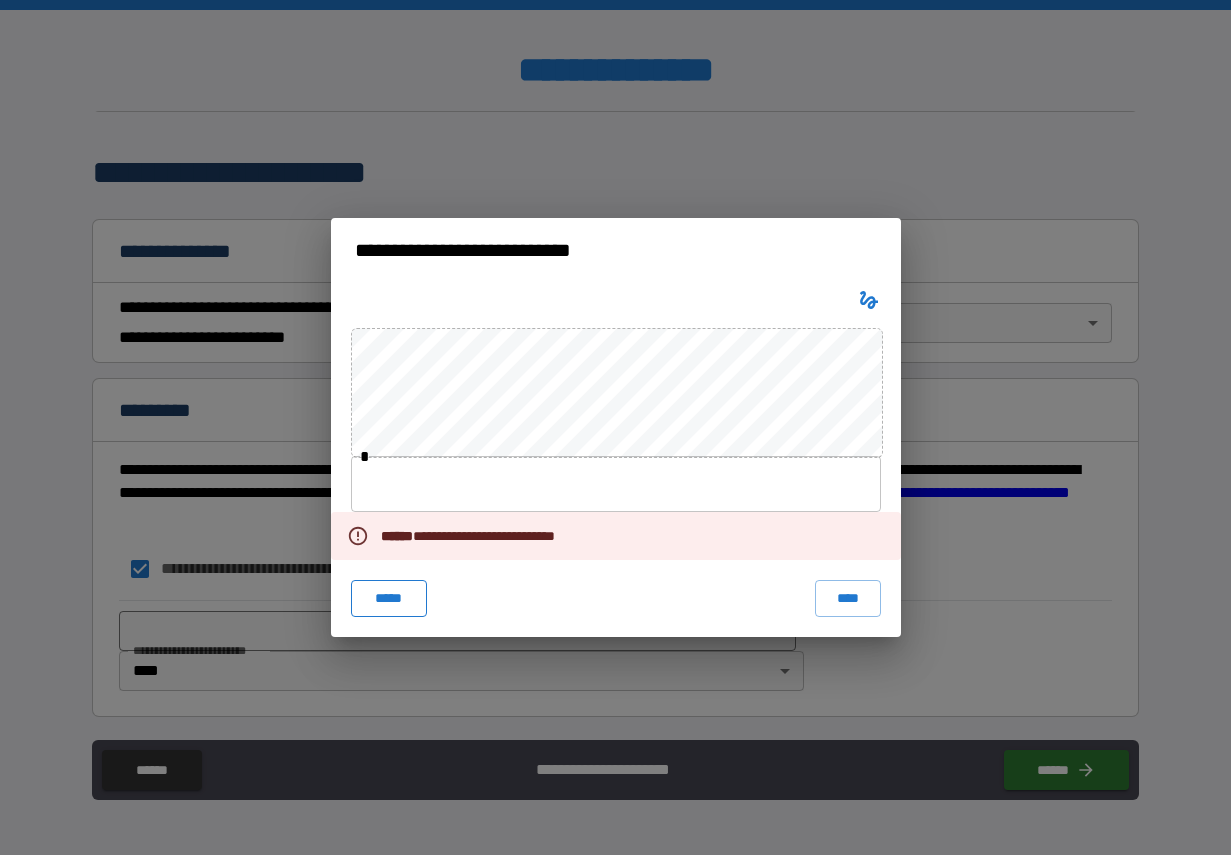 click at bounding box center (869, 300) 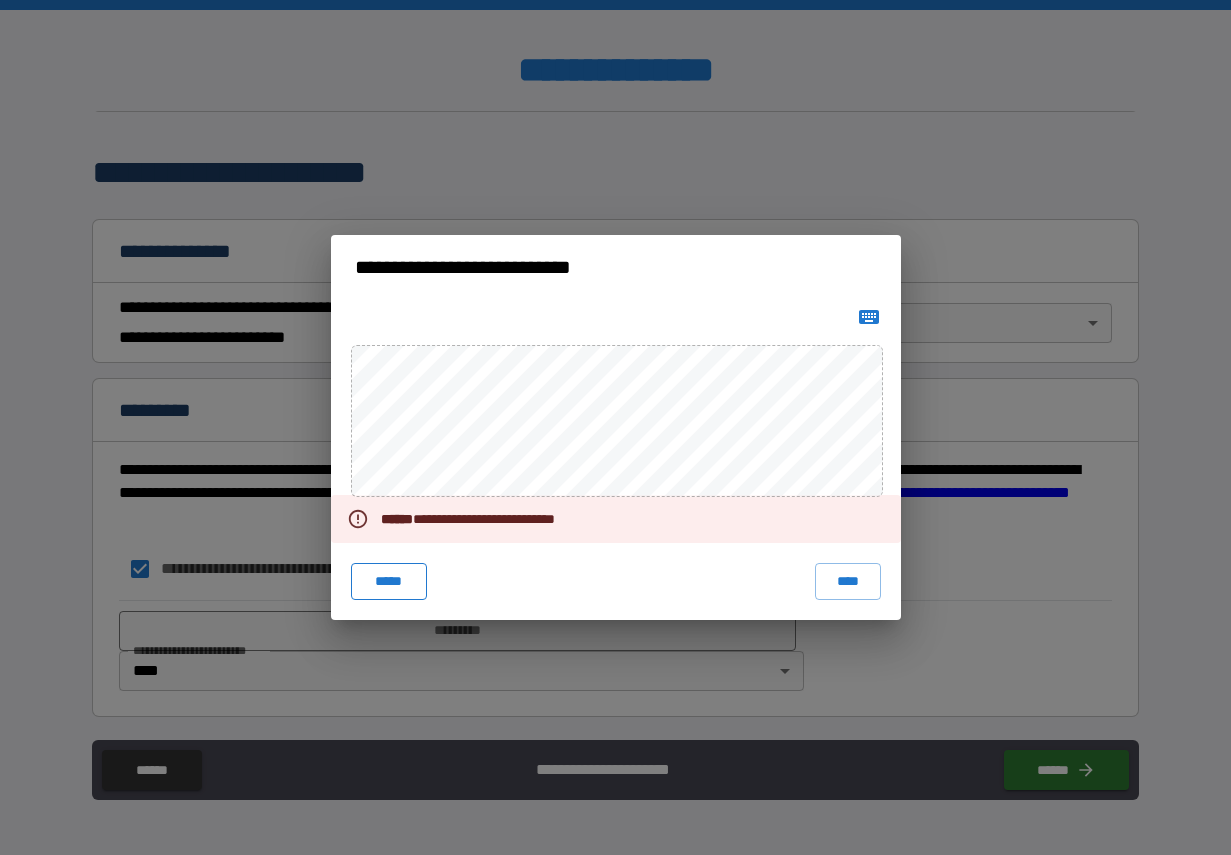 click on "*****" at bounding box center (389, 581) 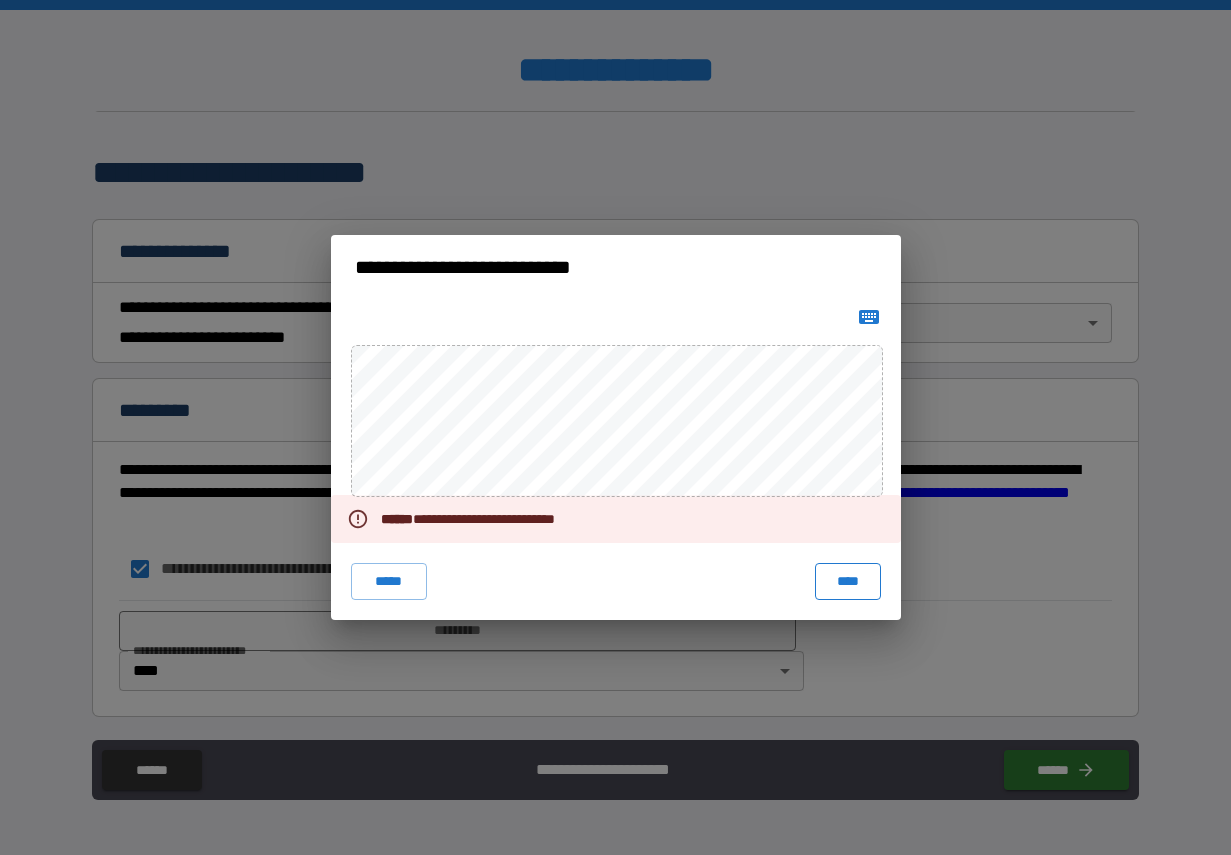 click on "****" at bounding box center [848, 581] 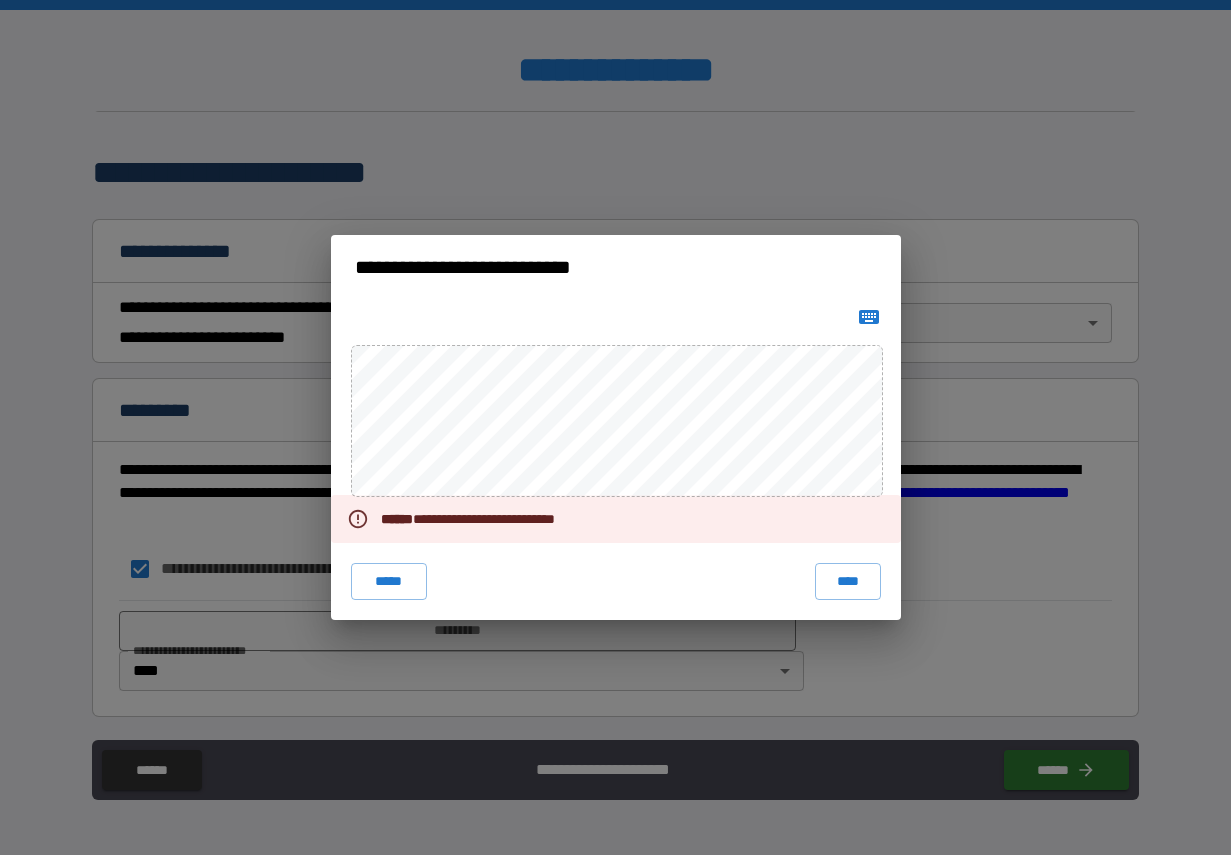 click on "**********" at bounding box center (615, 427) 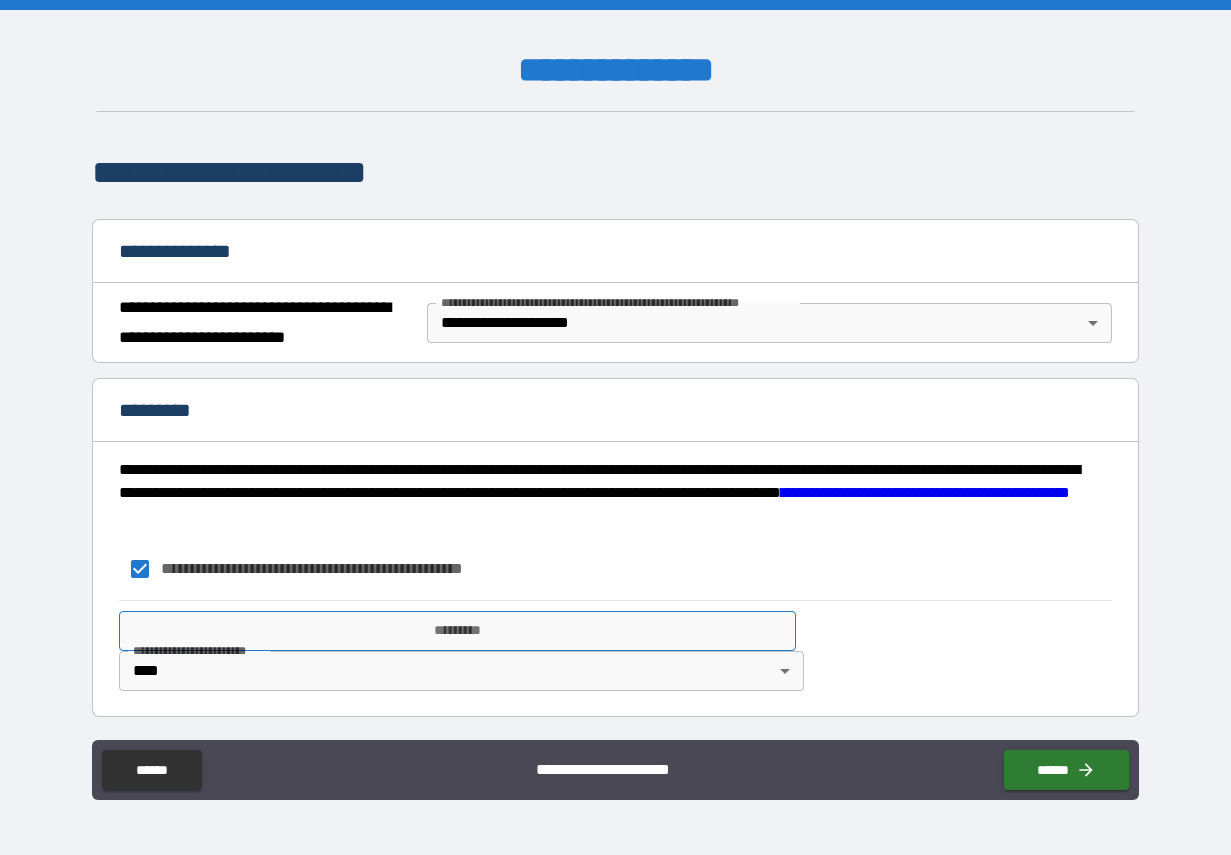 click on "*********" at bounding box center [457, 631] 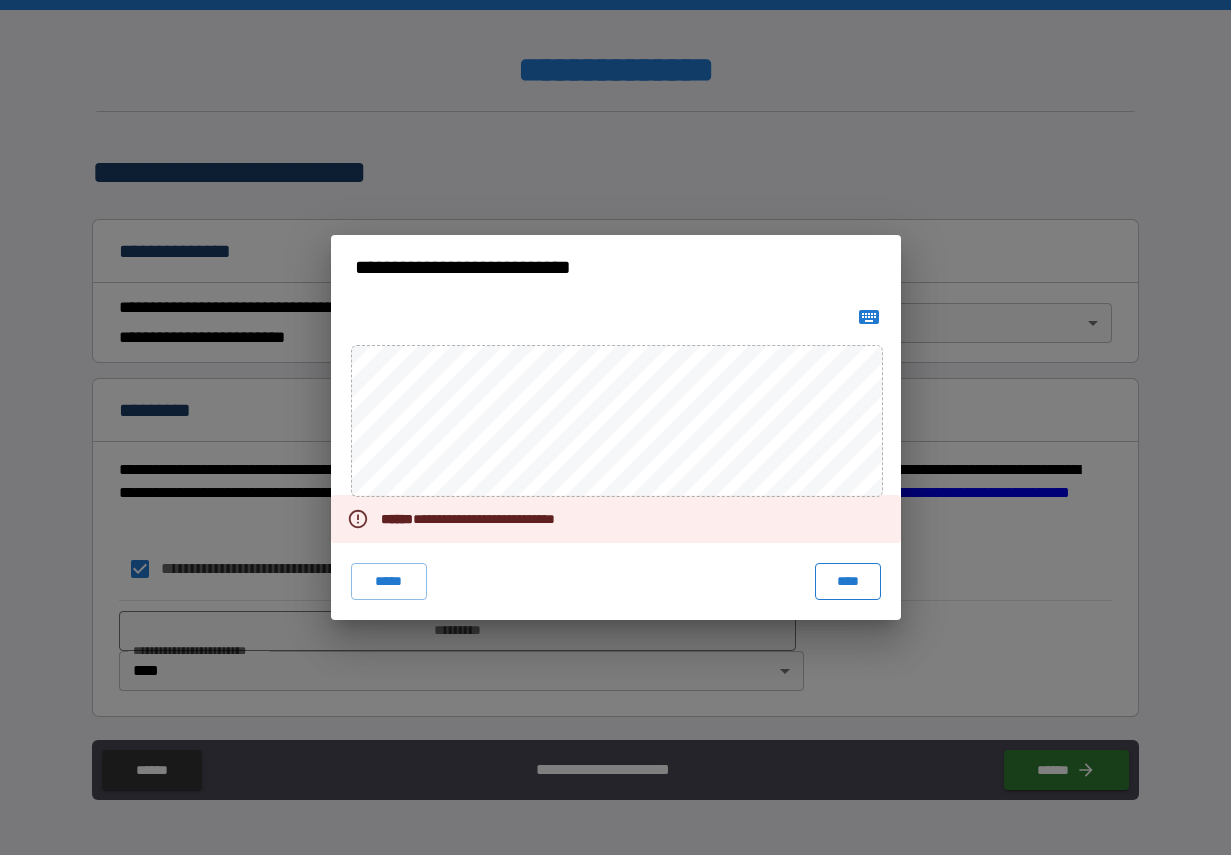 click on "****" at bounding box center (848, 581) 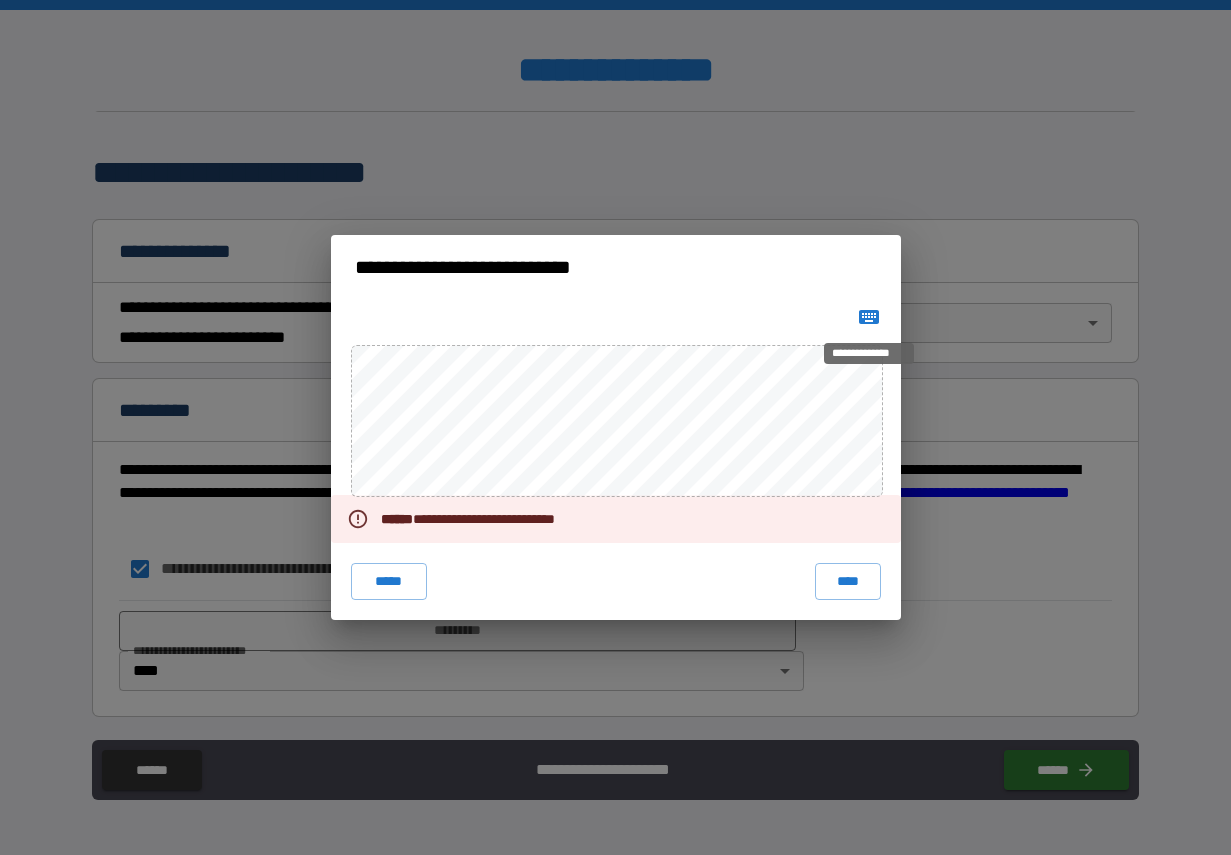 click 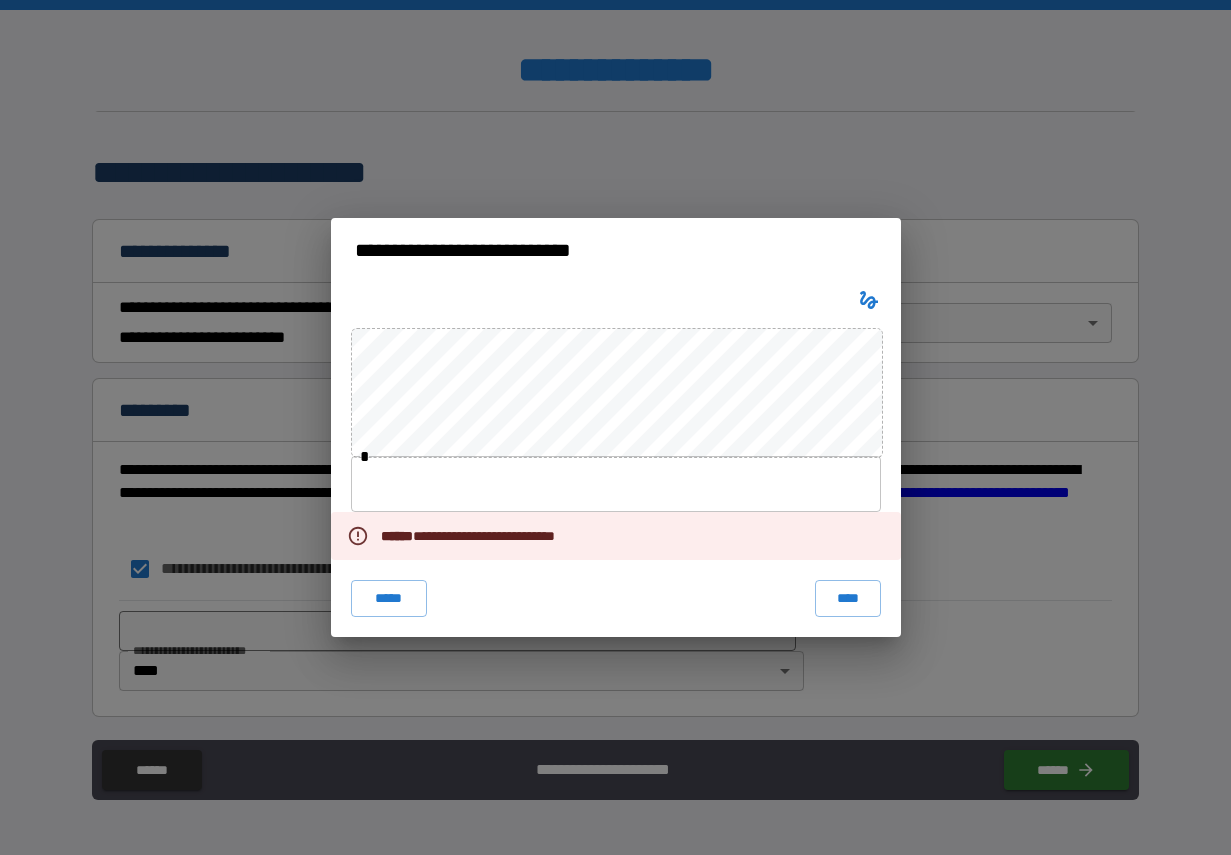 click at bounding box center (616, 484) 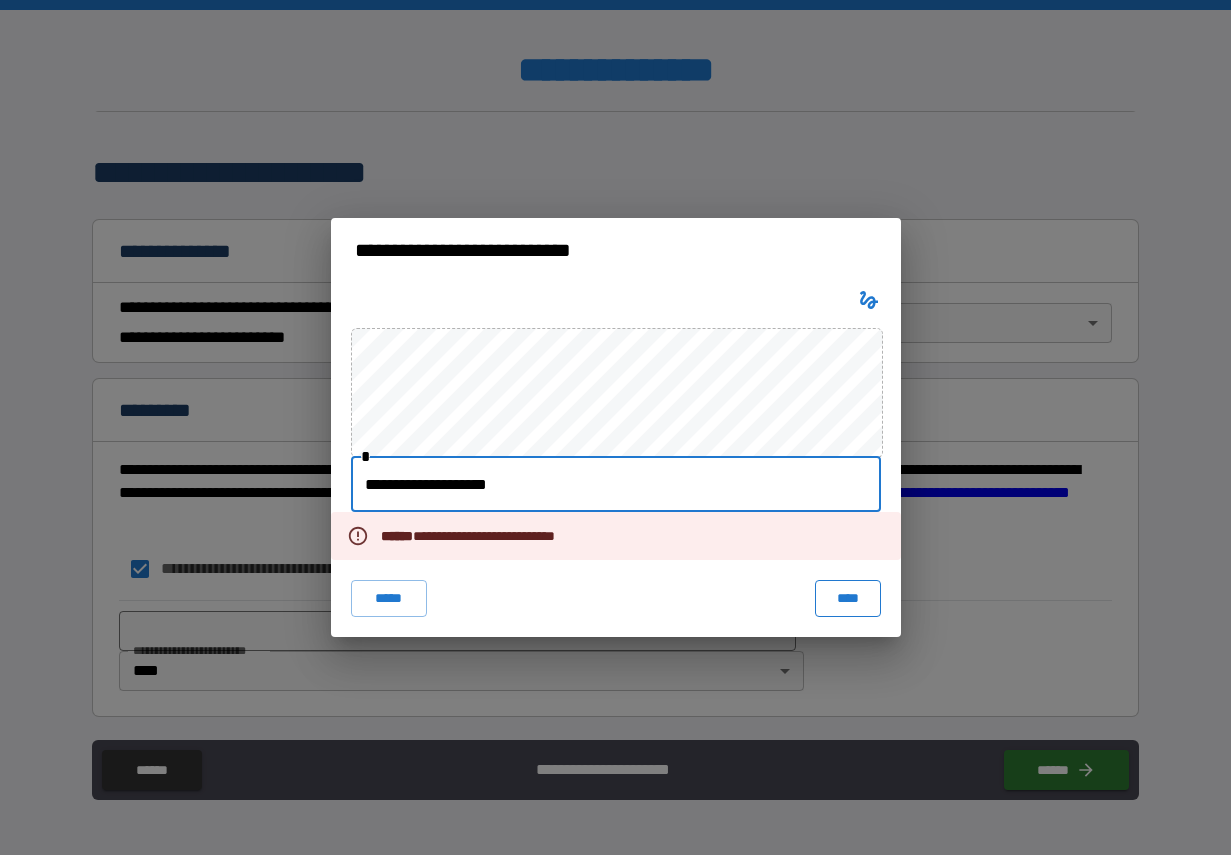 type on "**********" 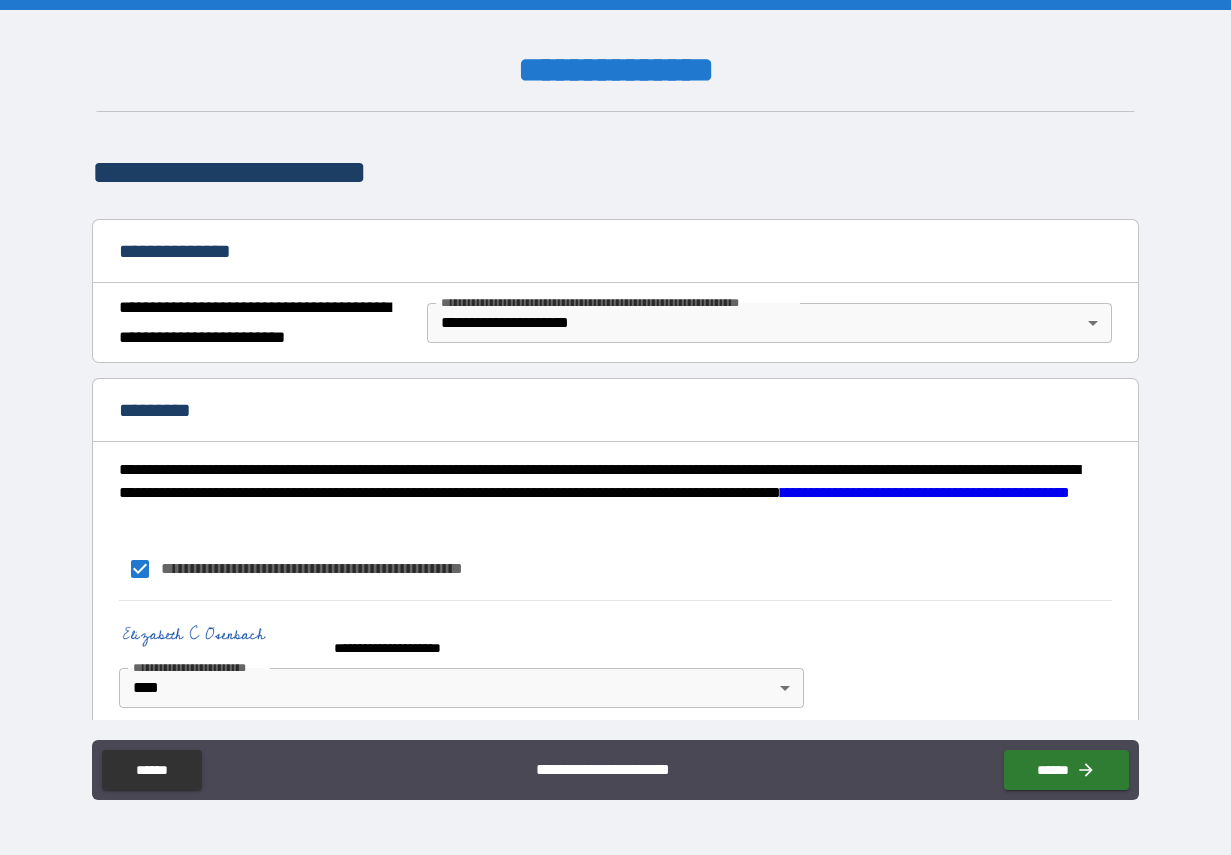 scroll, scrollTop: 143, scrollLeft: 0, axis: vertical 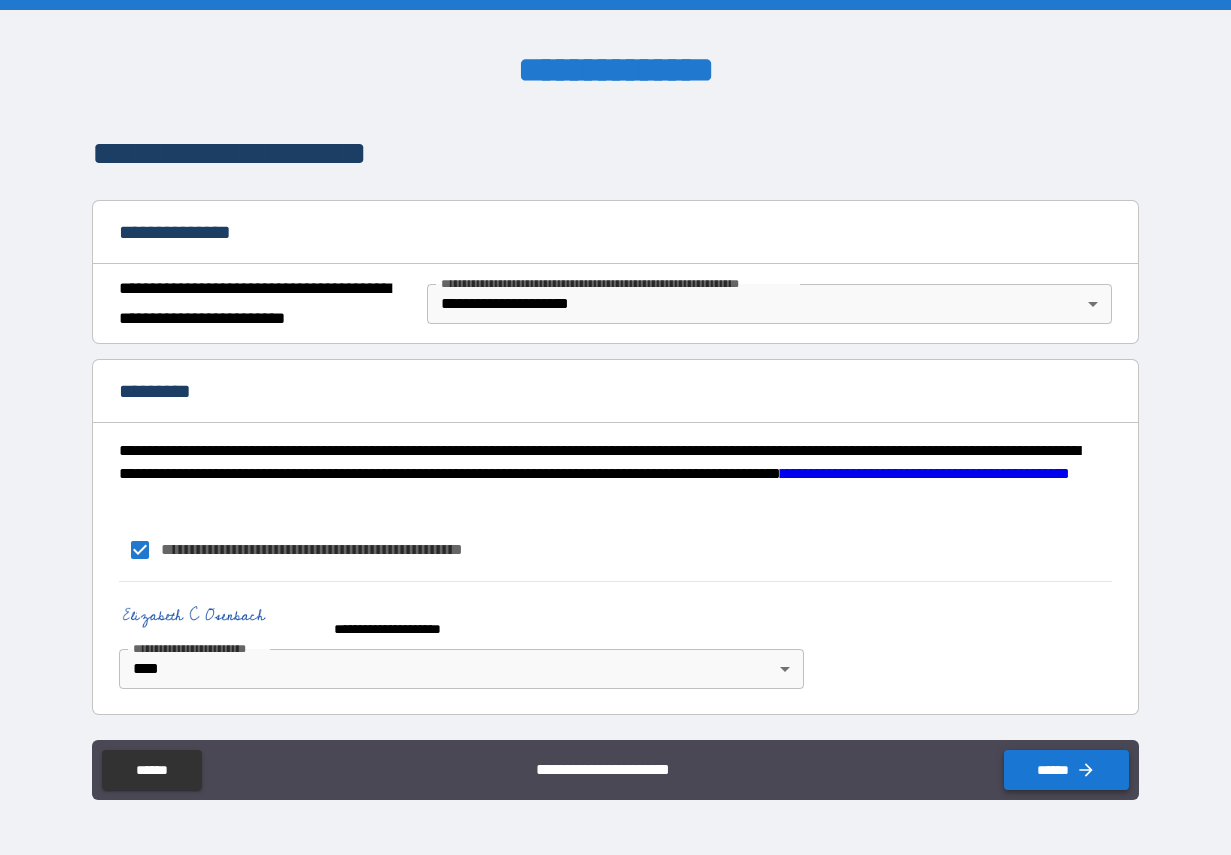 click on "******" at bounding box center (1066, 770) 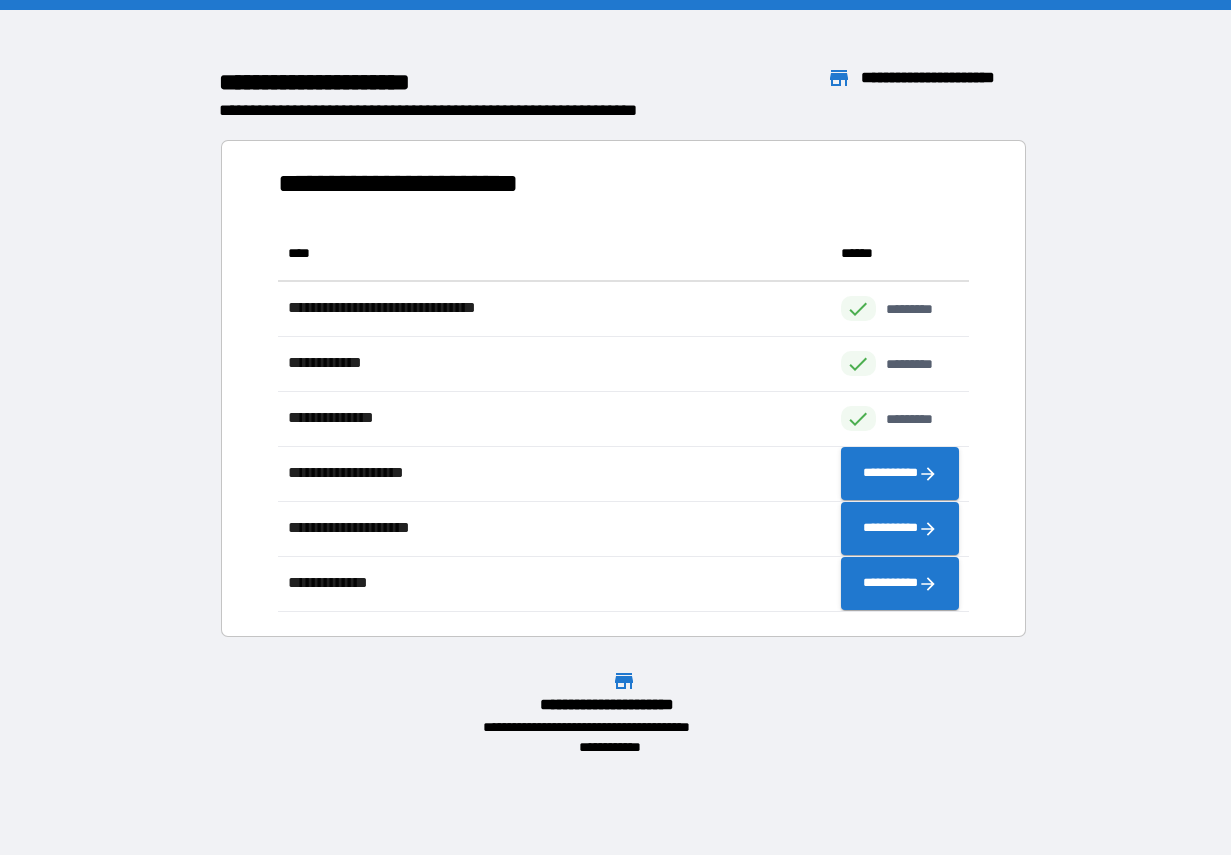 scroll, scrollTop: 1, scrollLeft: 1, axis: both 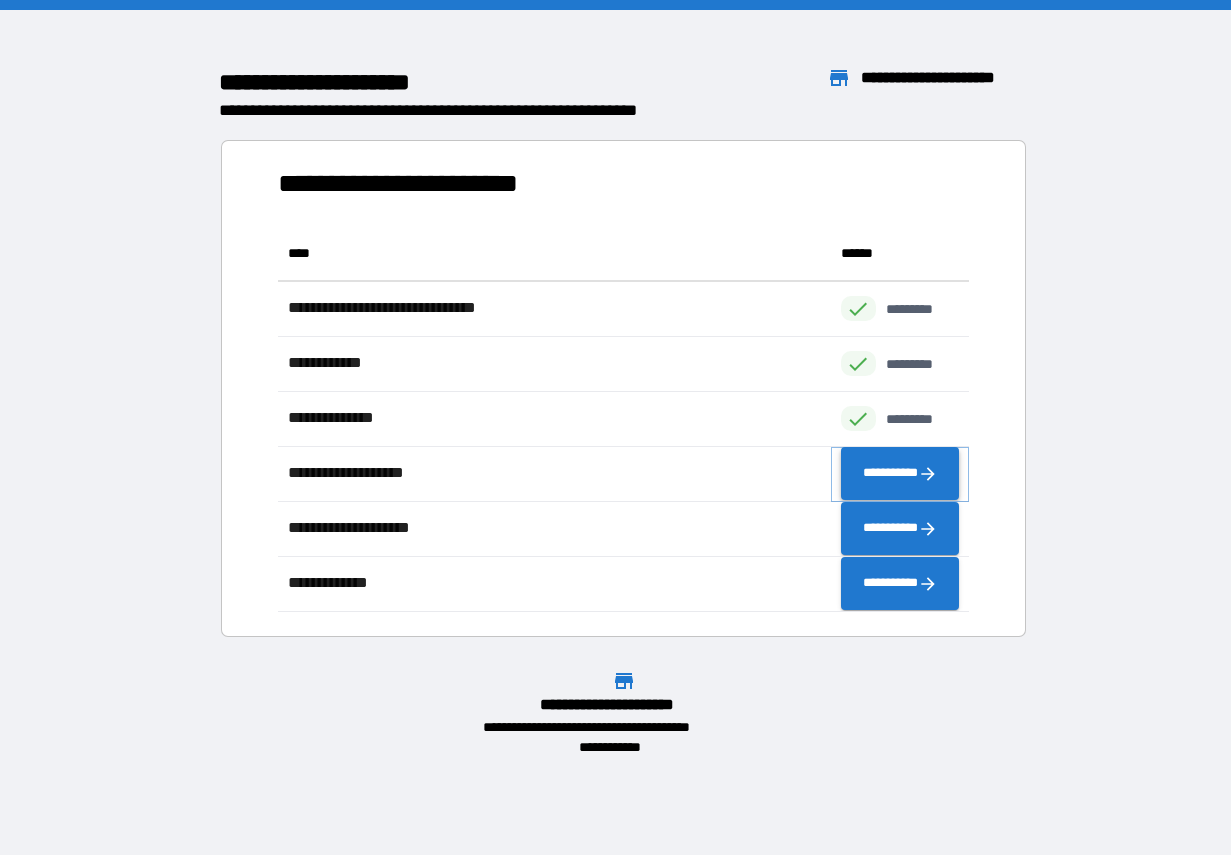 click on "**********" at bounding box center [900, 474] 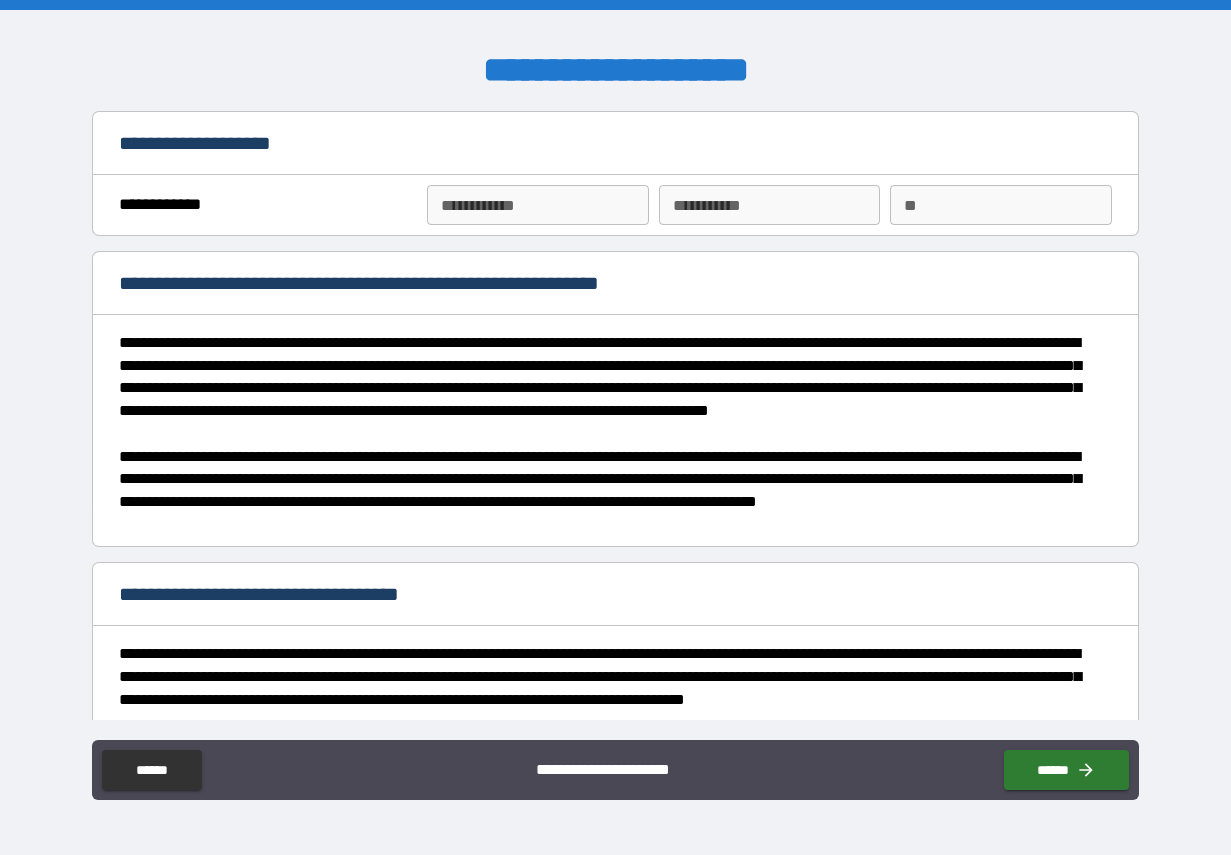 click on "**********" at bounding box center [538, 205] 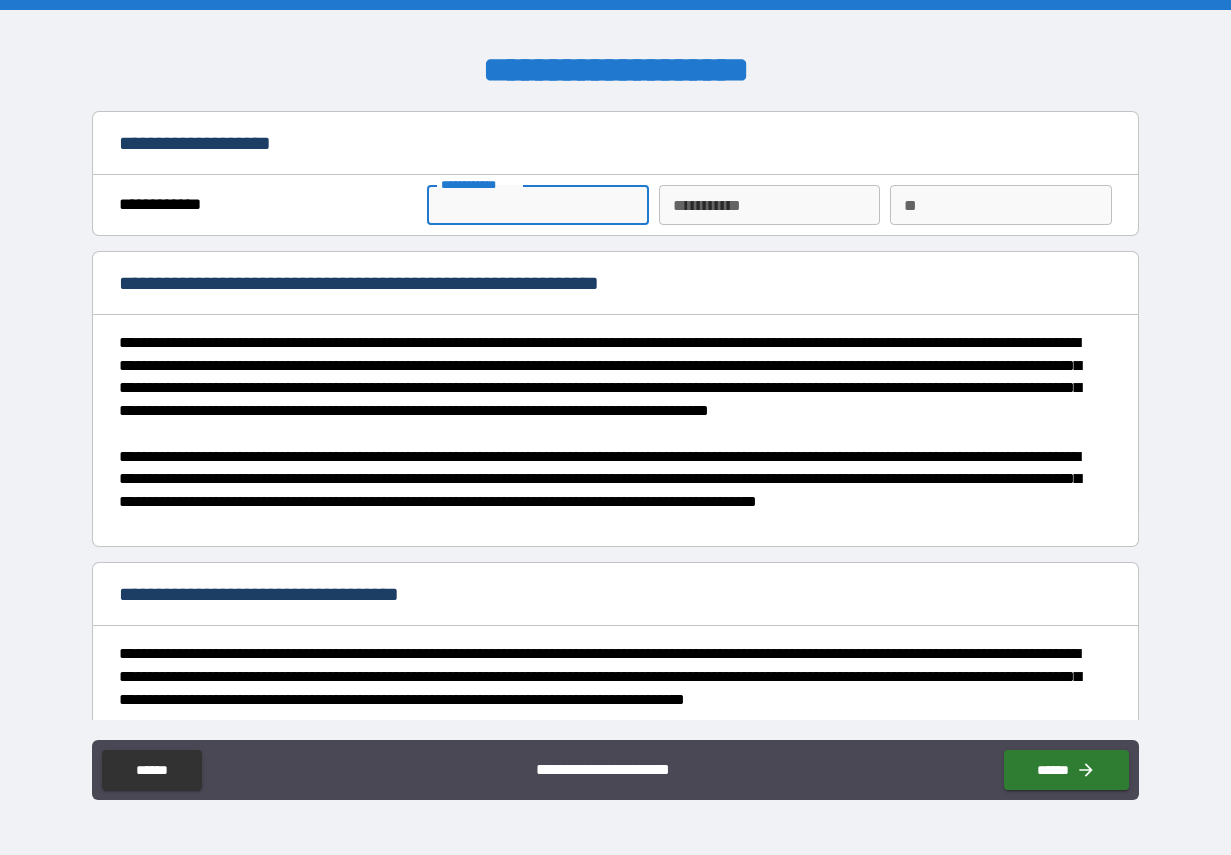 type on "*********" 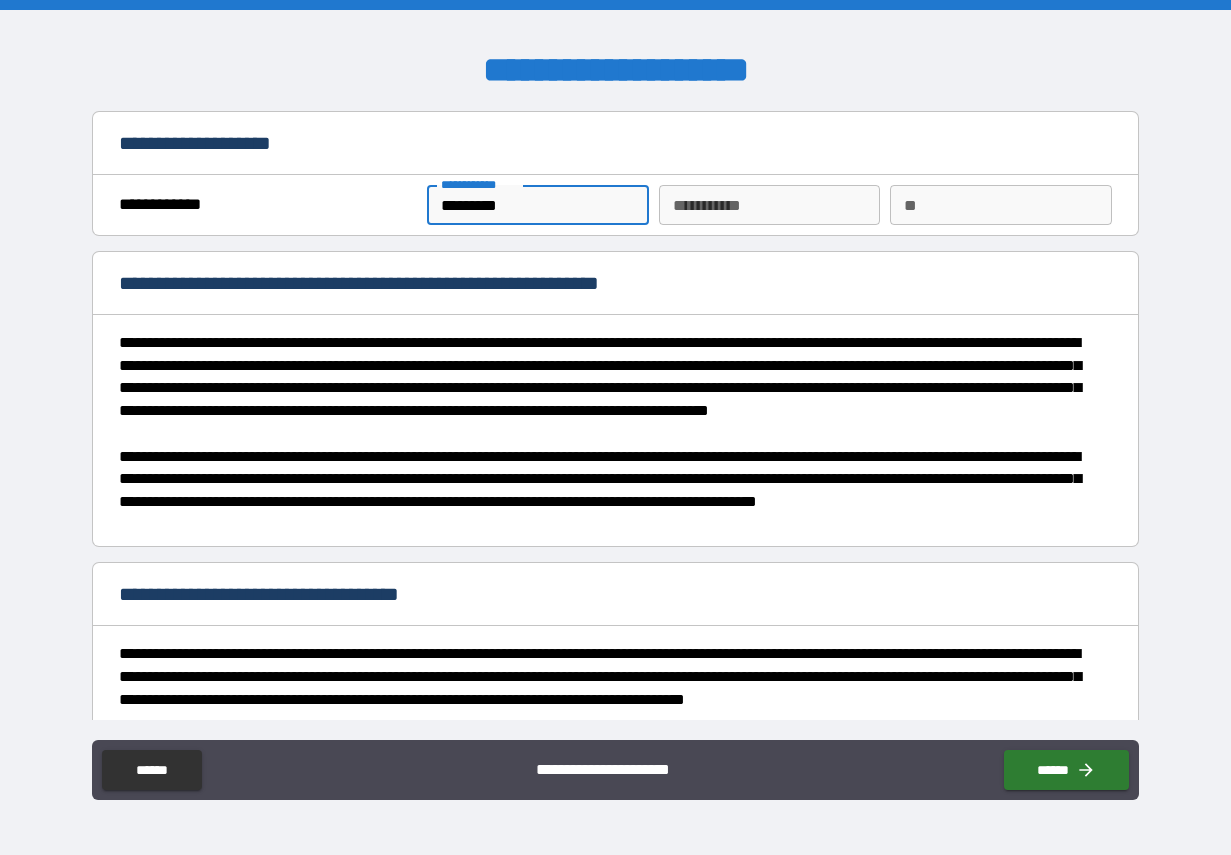 type on "********" 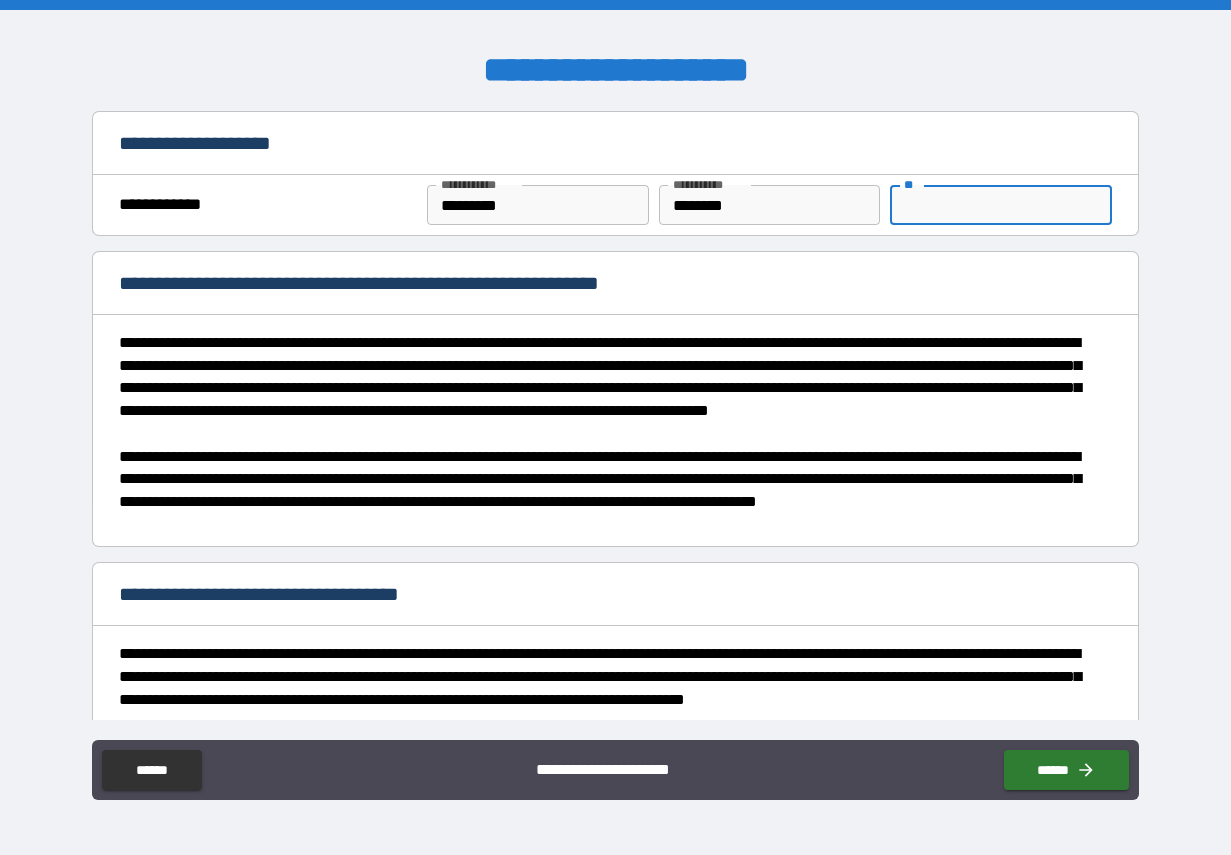 click on "**" at bounding box center [1001, 205] 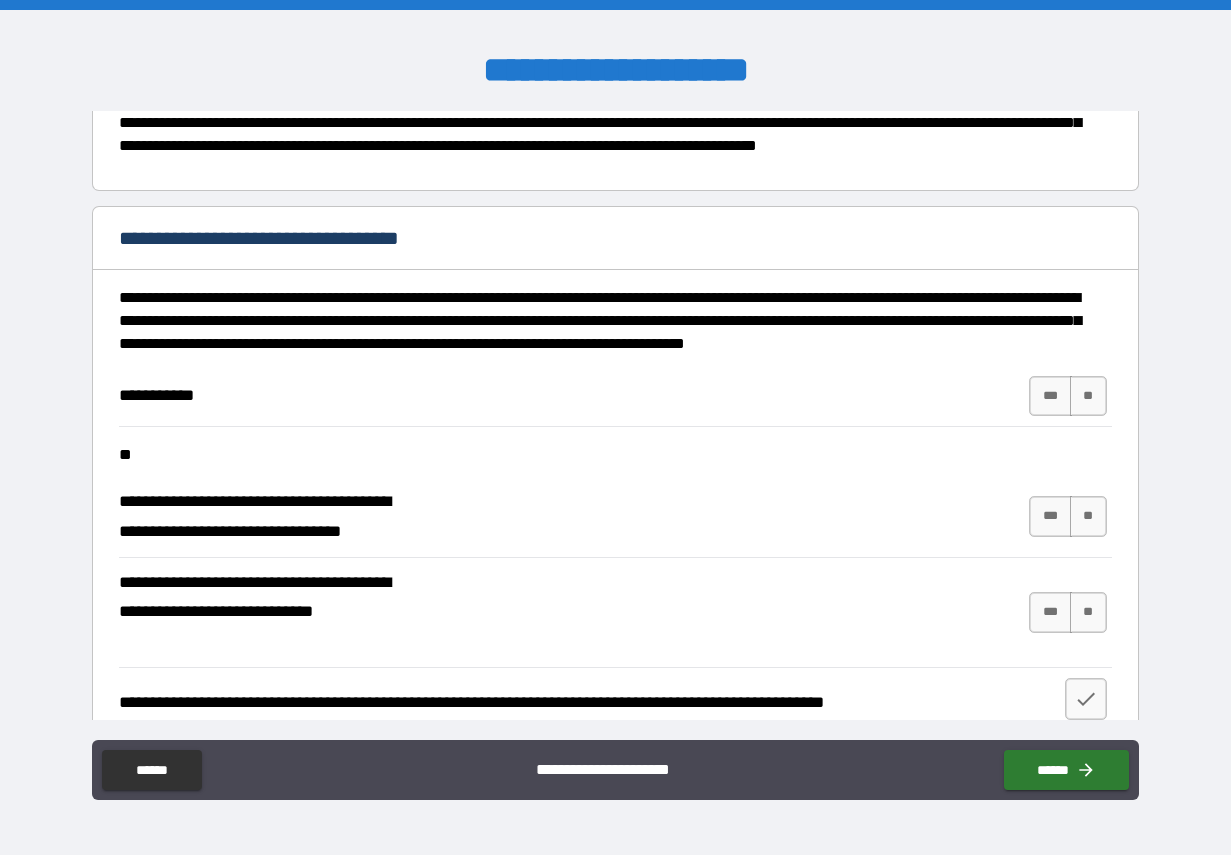 scroll, scrollTop: 359, scrollLeft: 0, axis: vertical 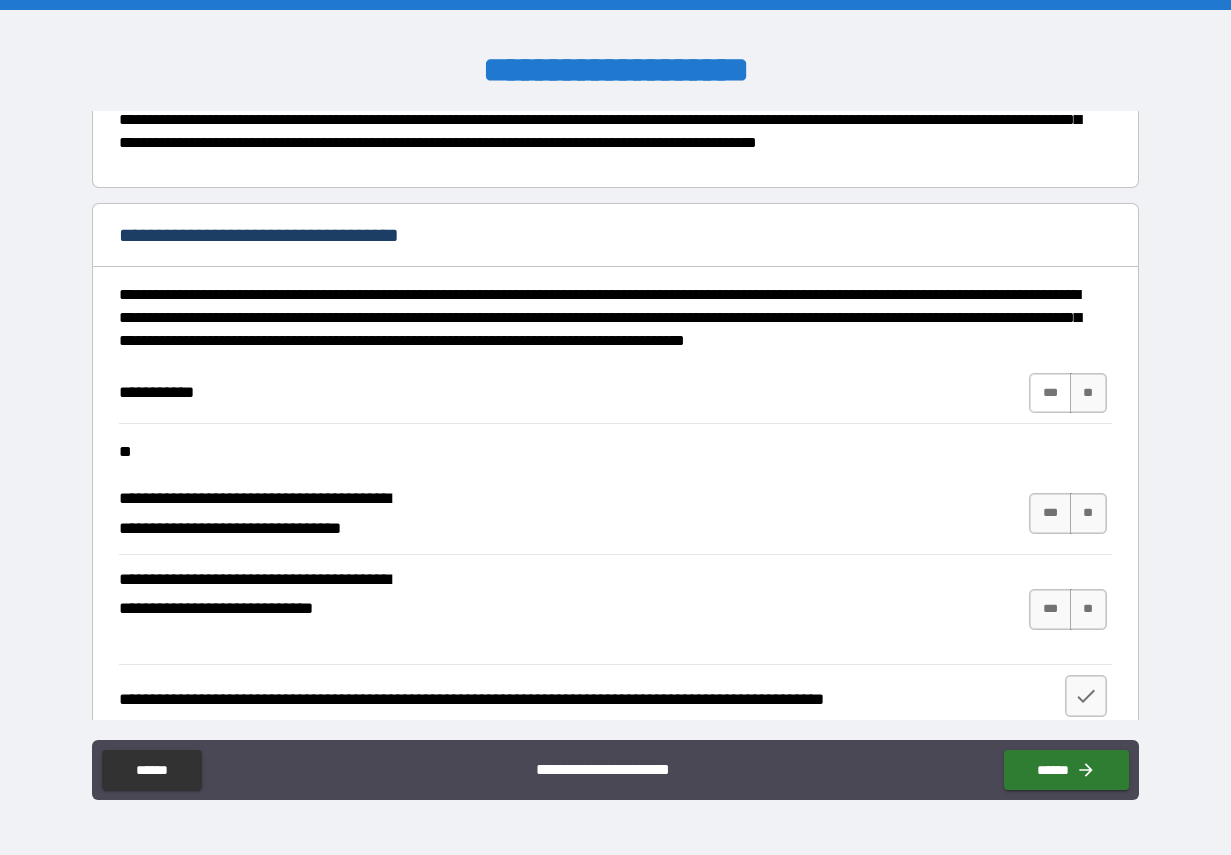 type on "*" 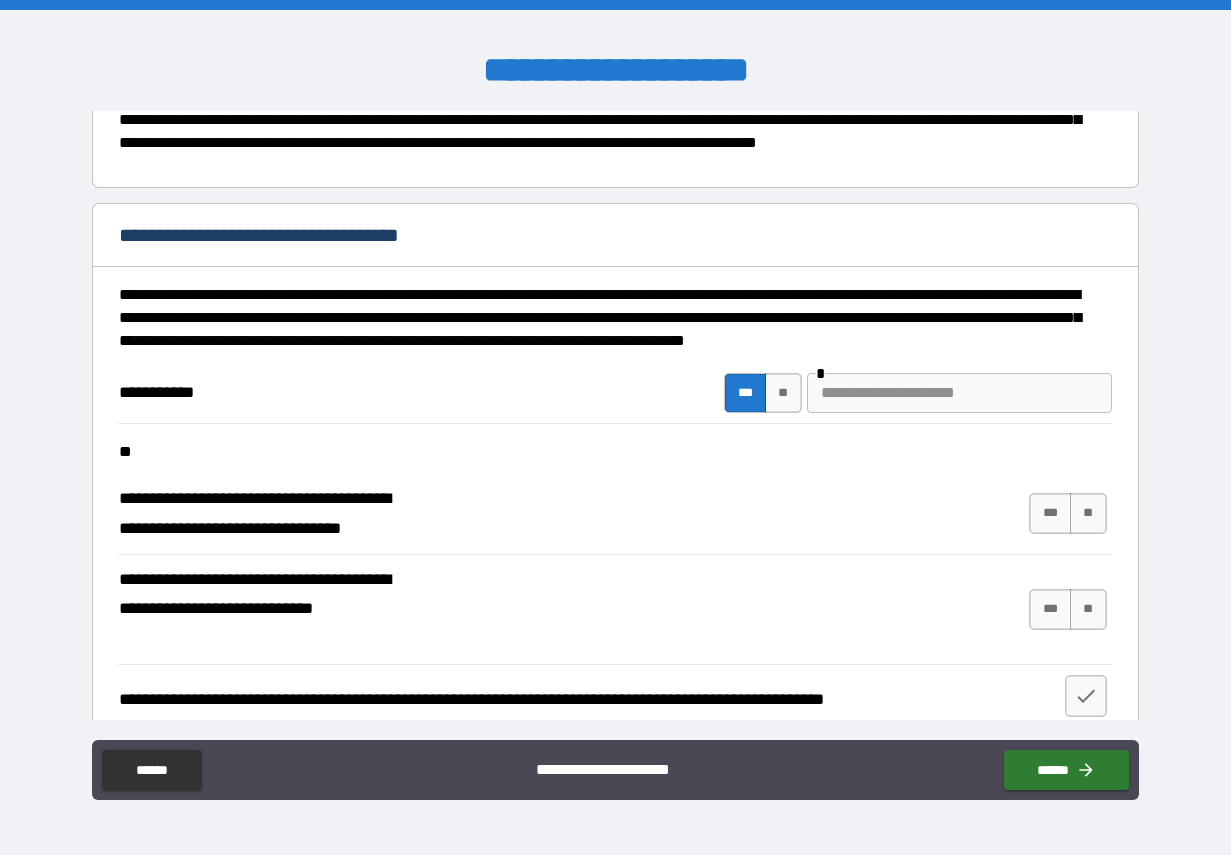 click at bounding box center [959, 393] 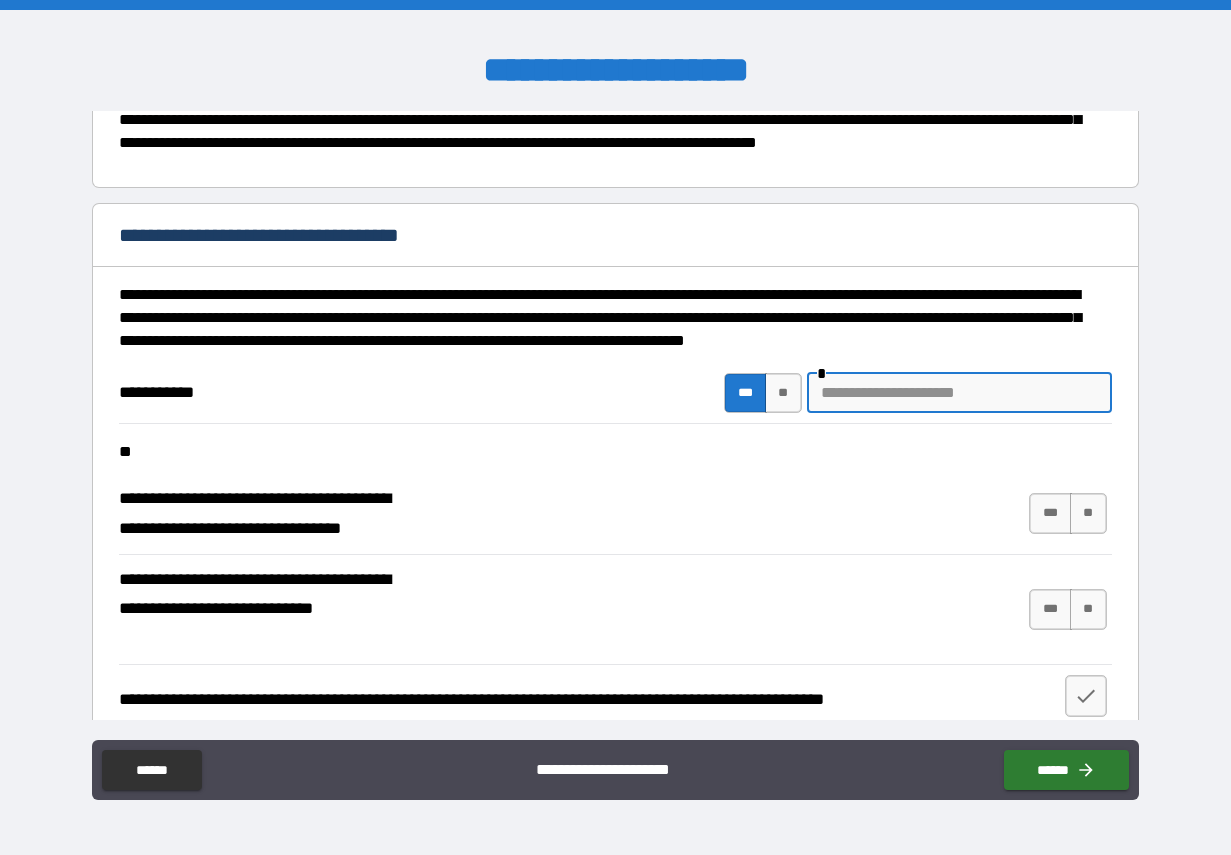click on "***" at bounding box center [745, 393] 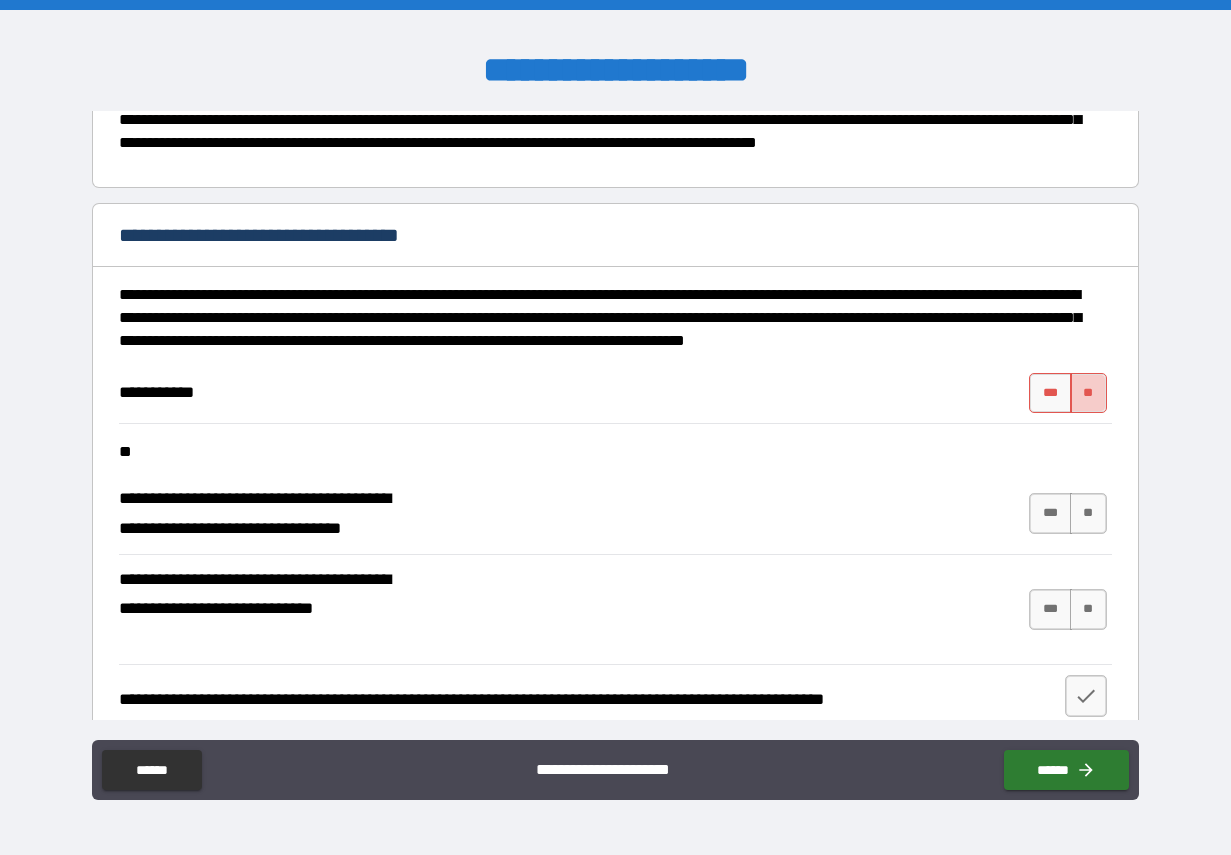 click on "**" at bounding box center [1088, 393] 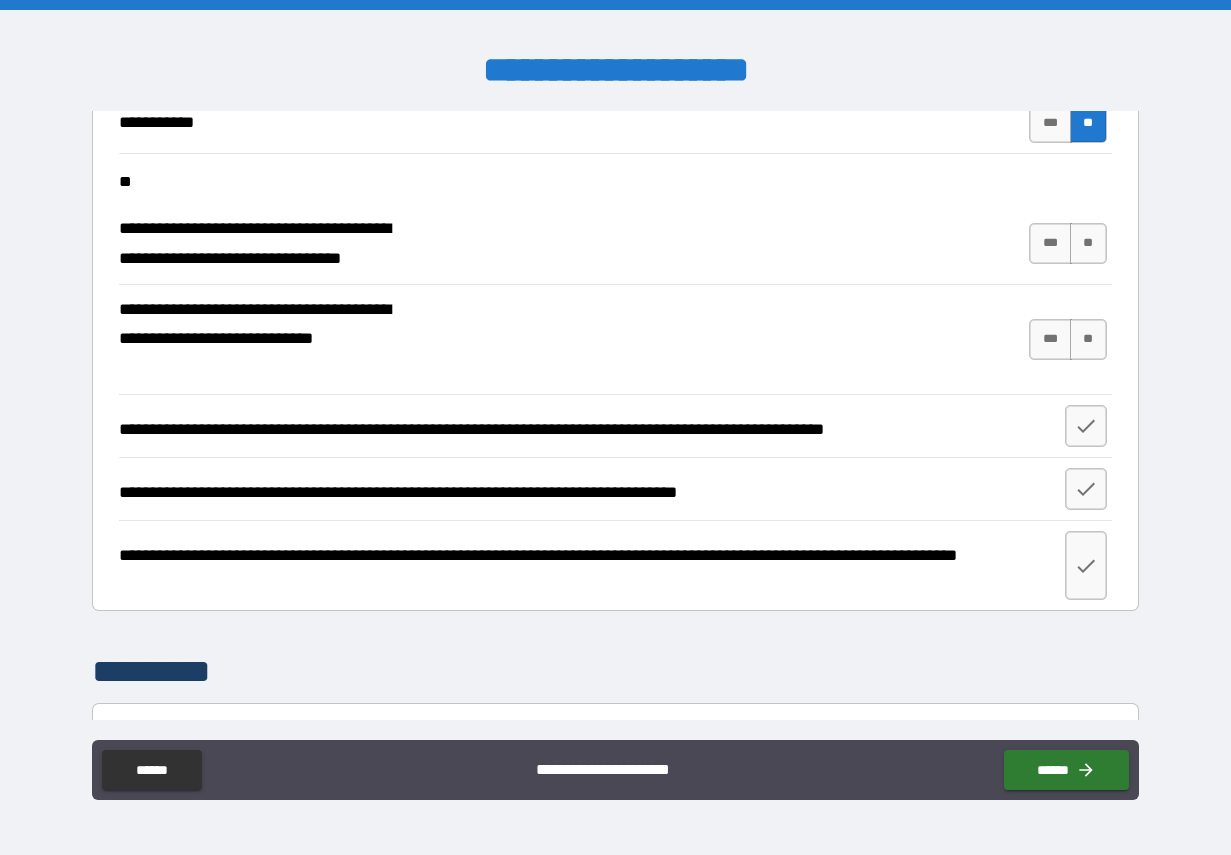 scroll, scrollTop: 649, scrollLeft: 0, axis: vertical 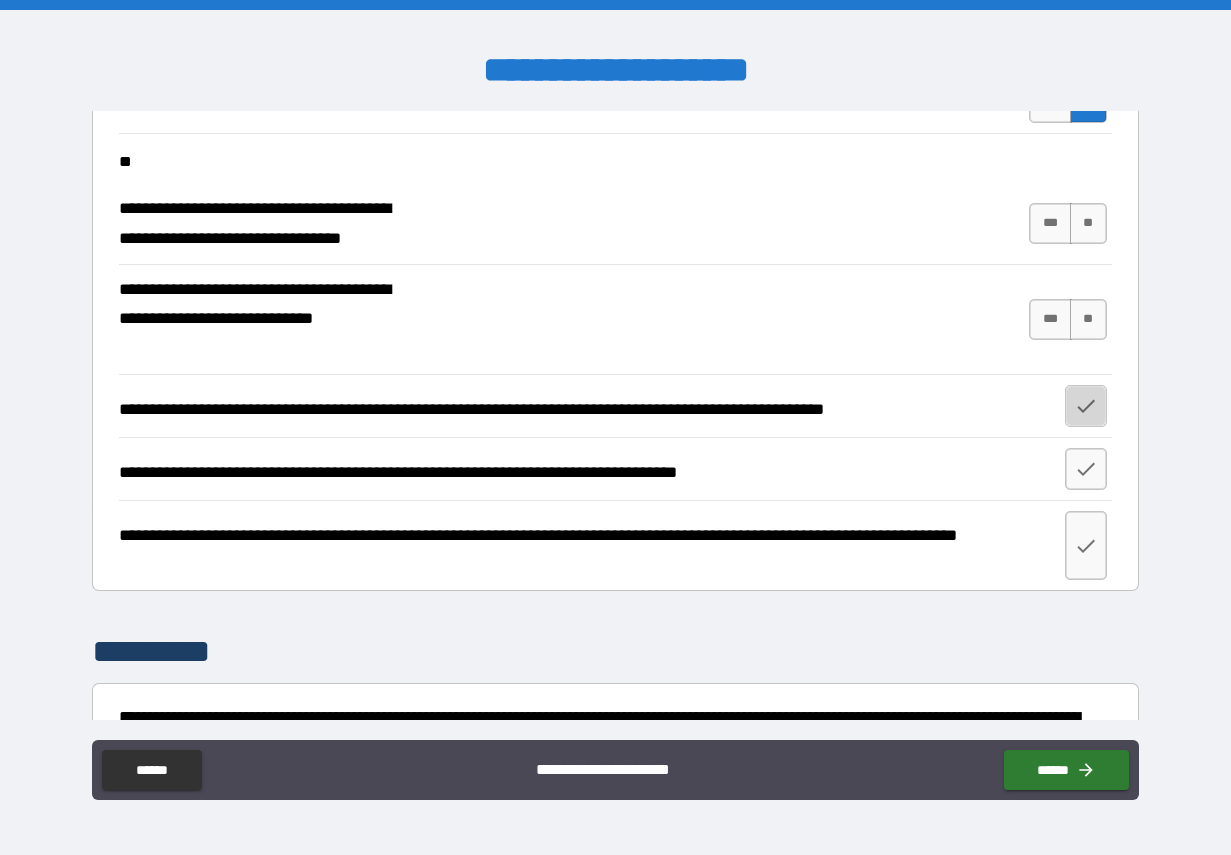 click 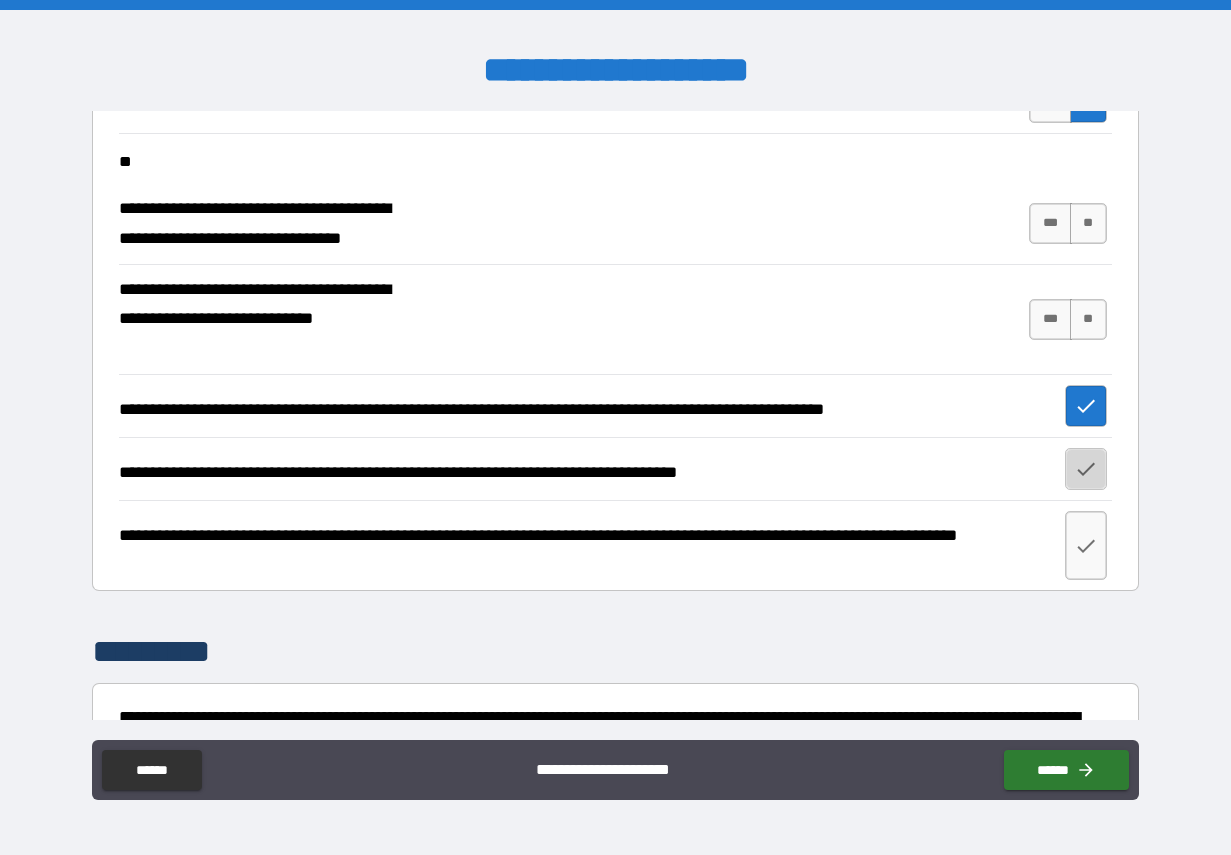 click 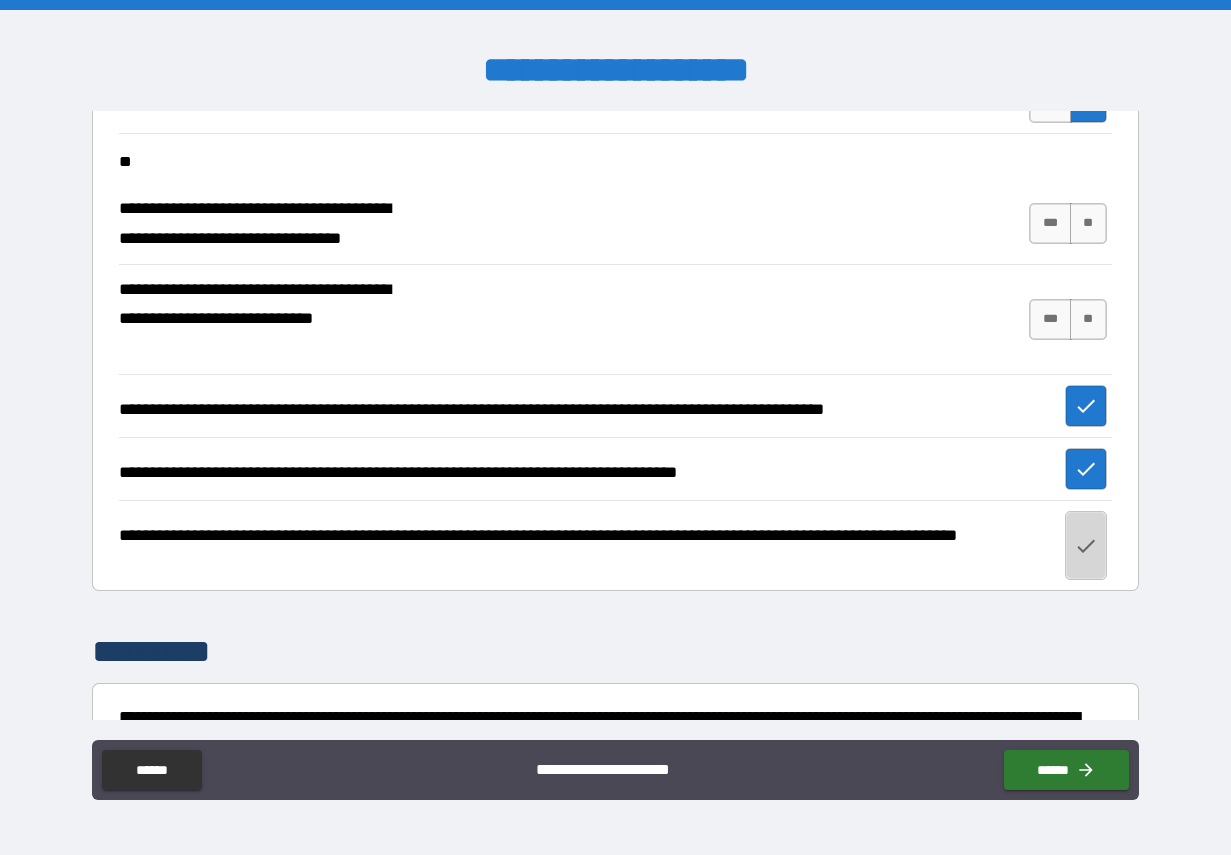 click 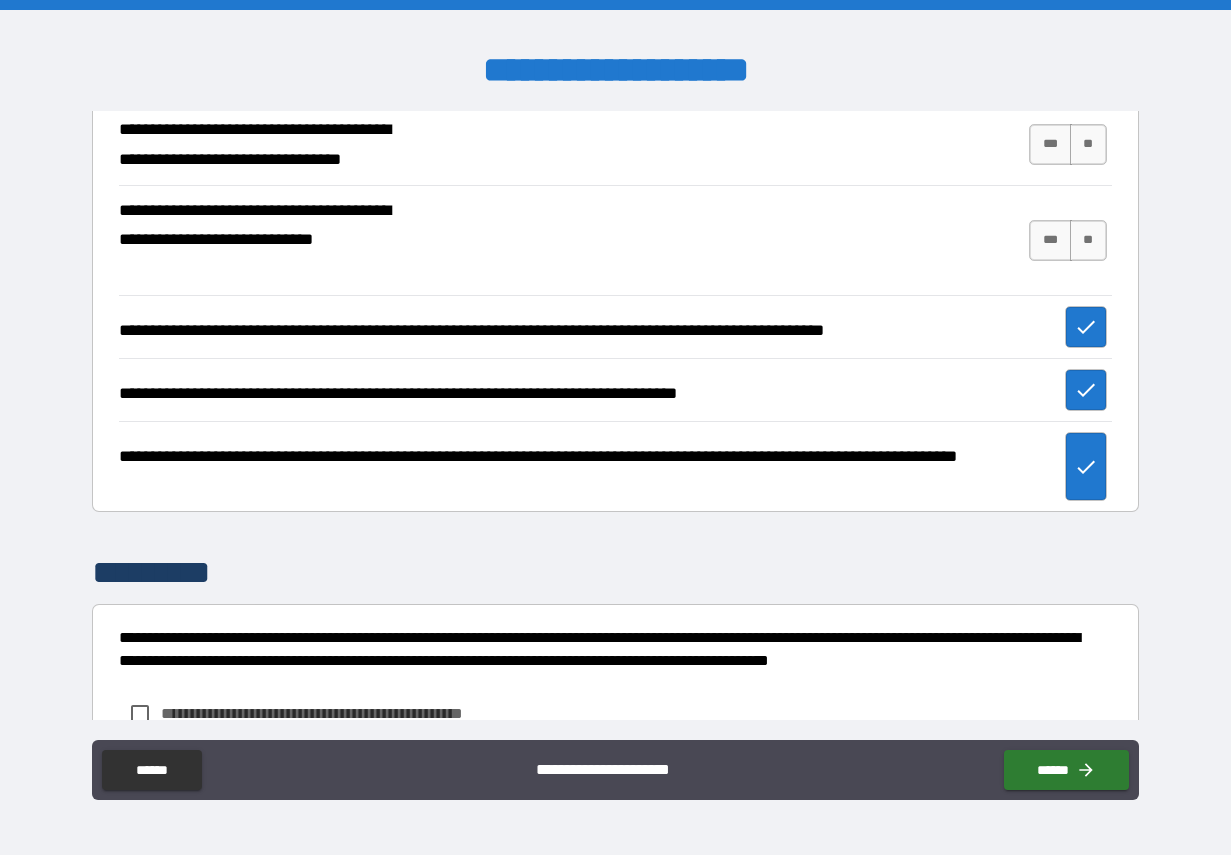 scroll, scrollTop: 875, scrollLeft: 0, axis: vertical 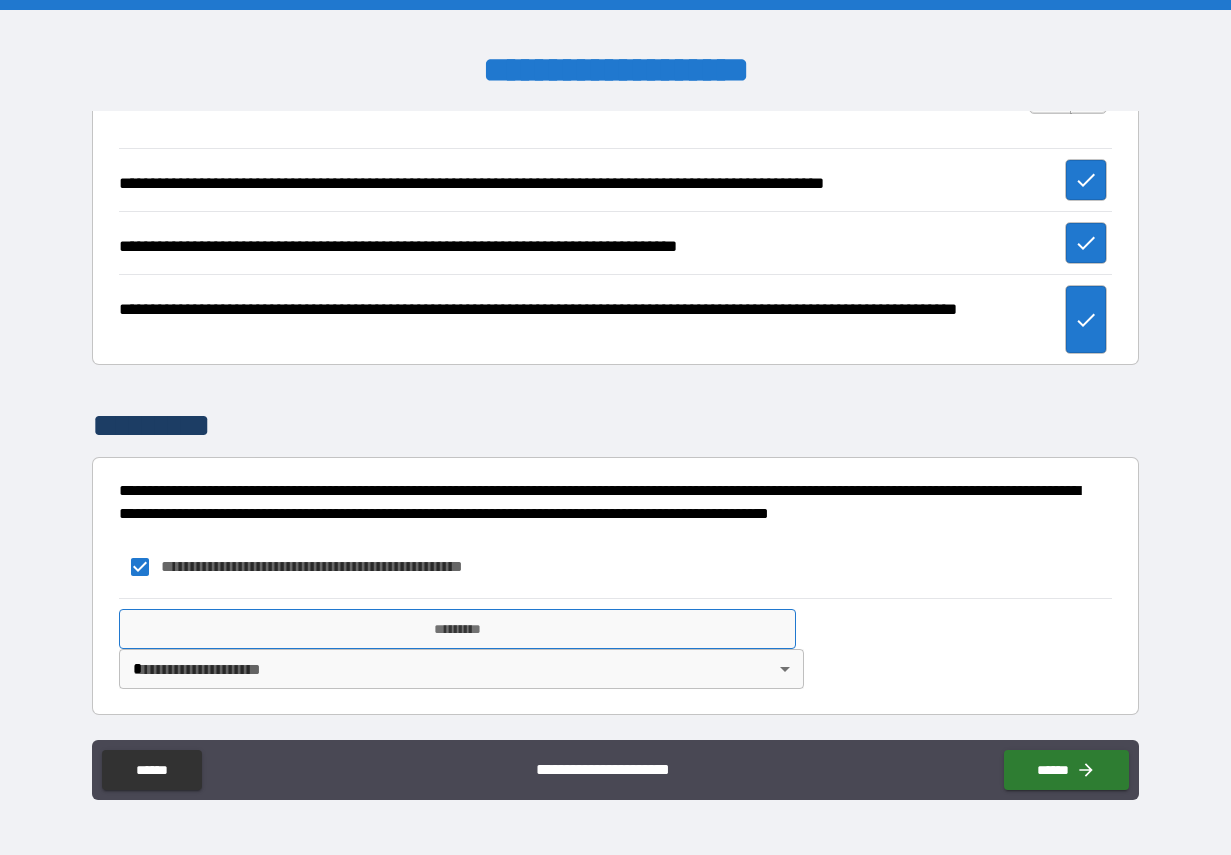 click on "*********" at bounding box center [457, 629] 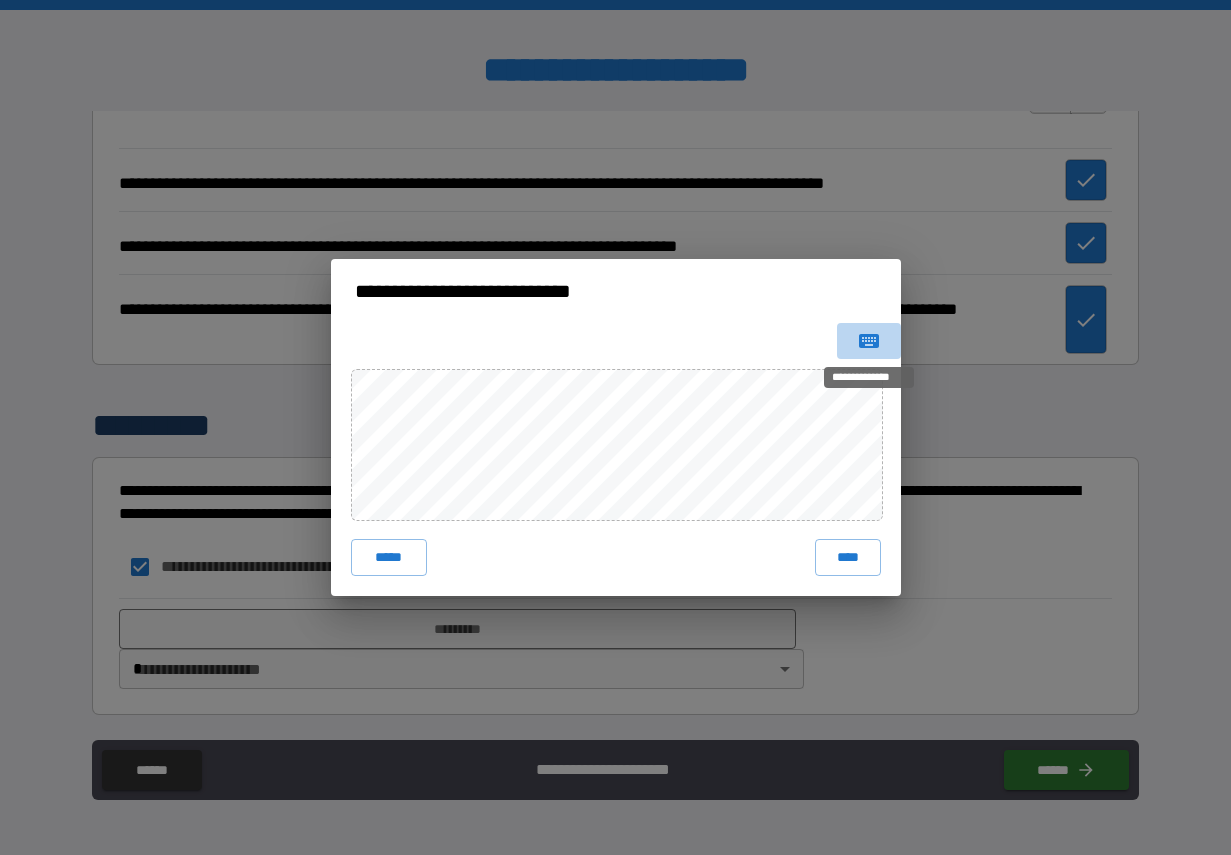 click 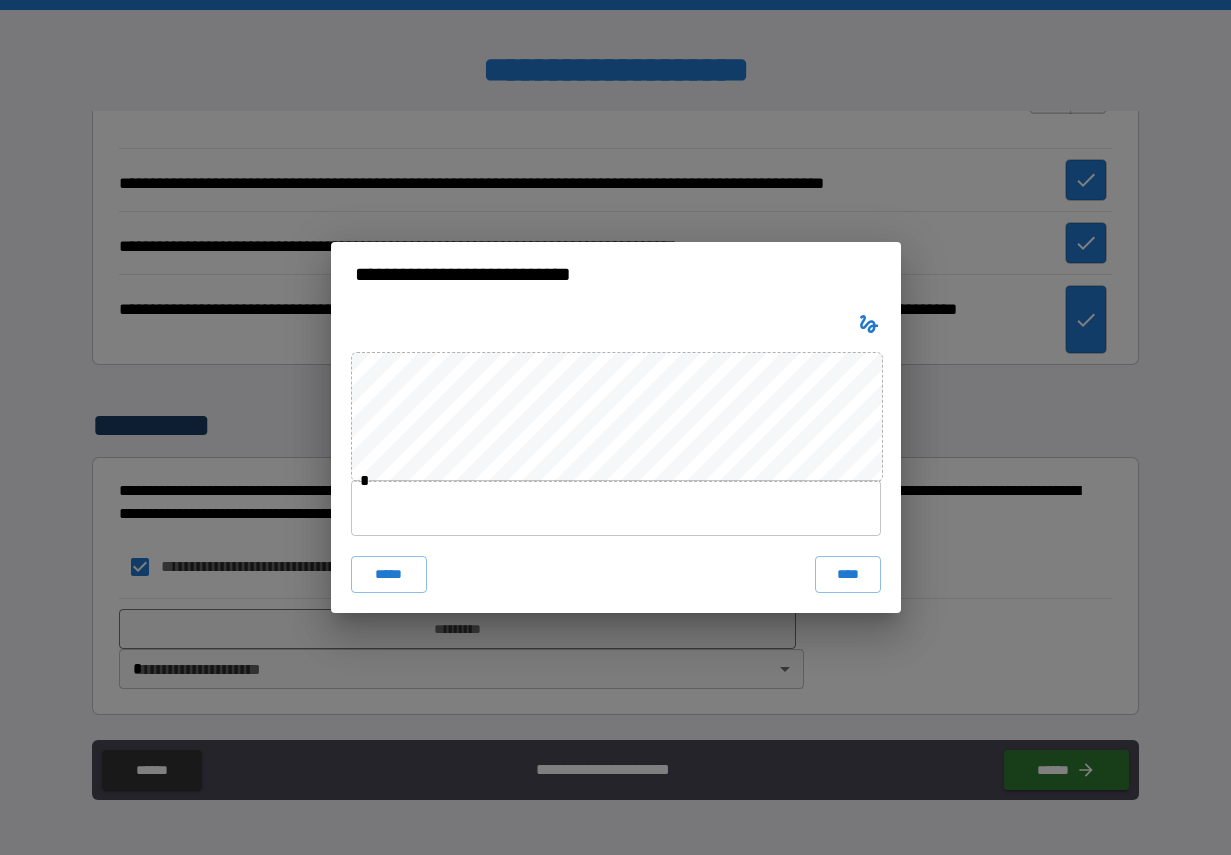 click at bounding box center [616, 508] 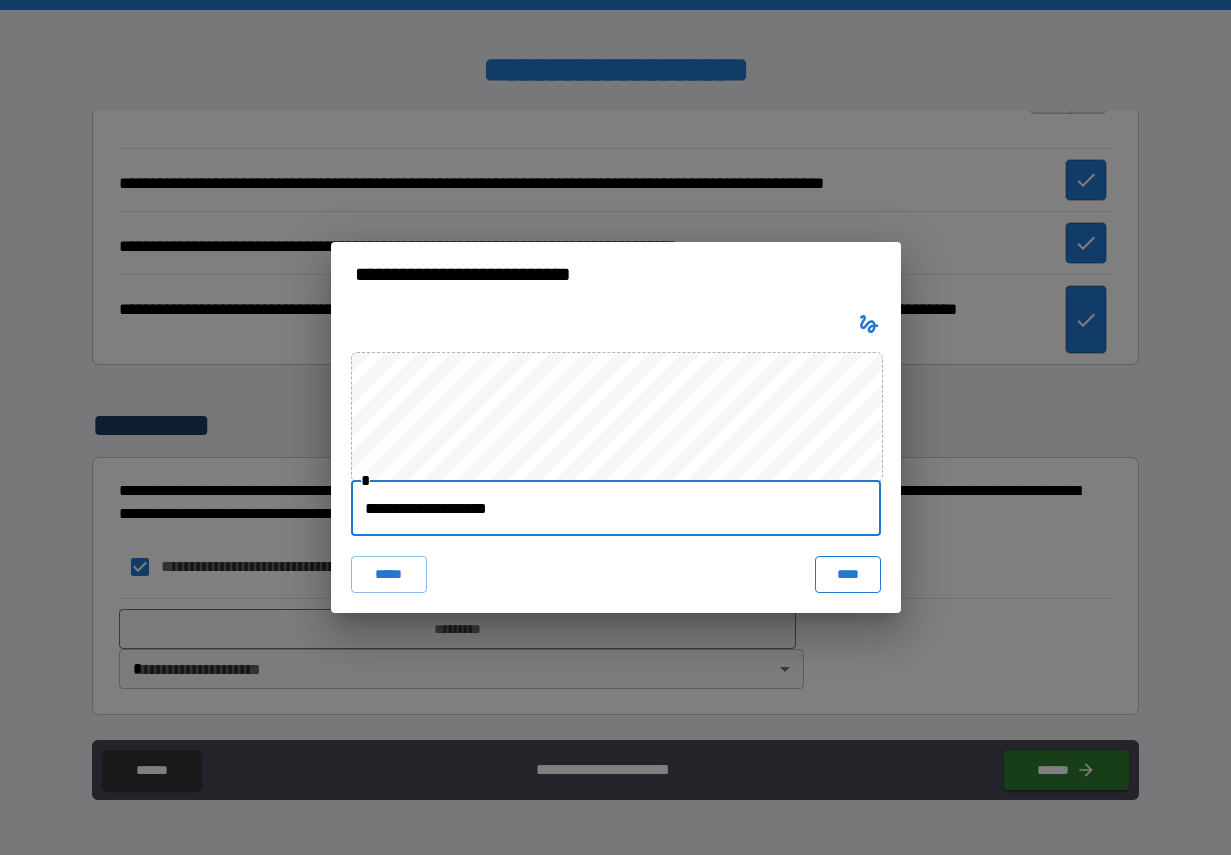 type on "**********" 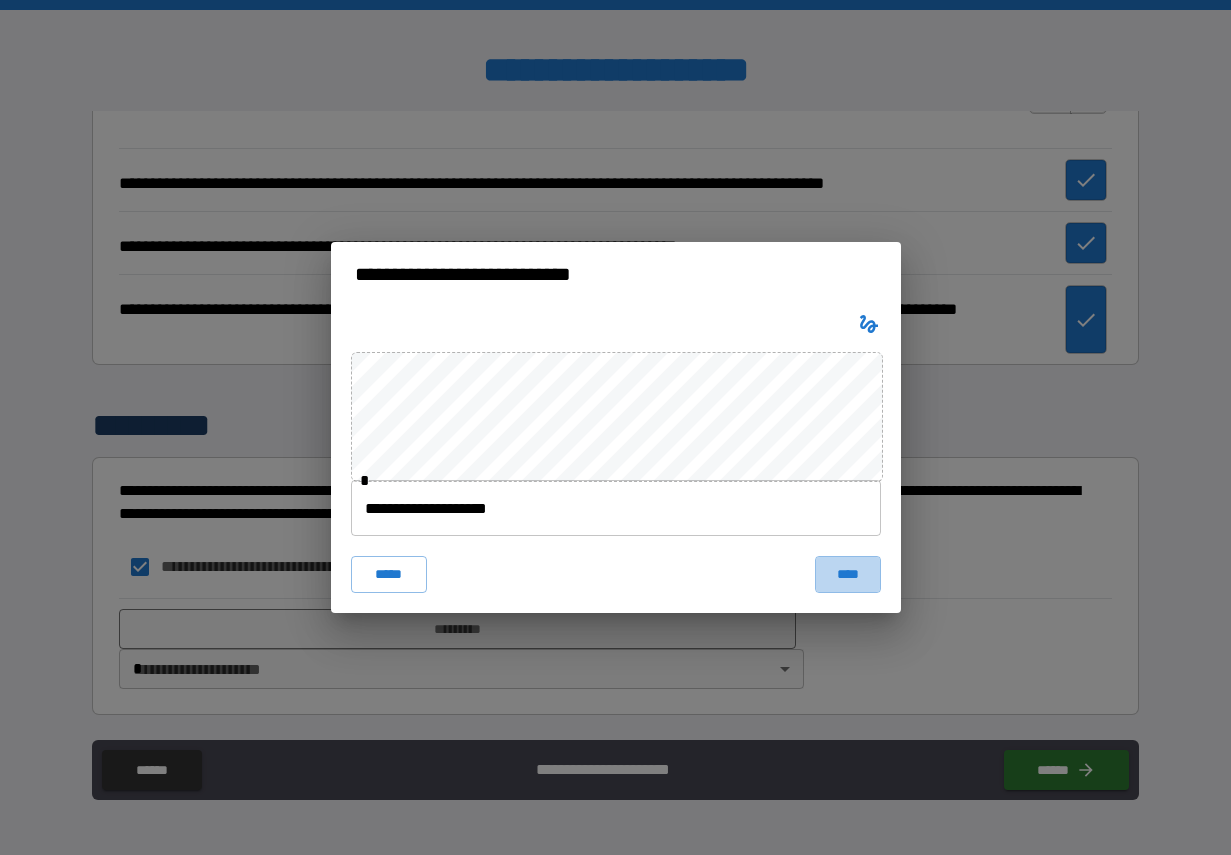 click on "****" at bounding box center (848, 574) 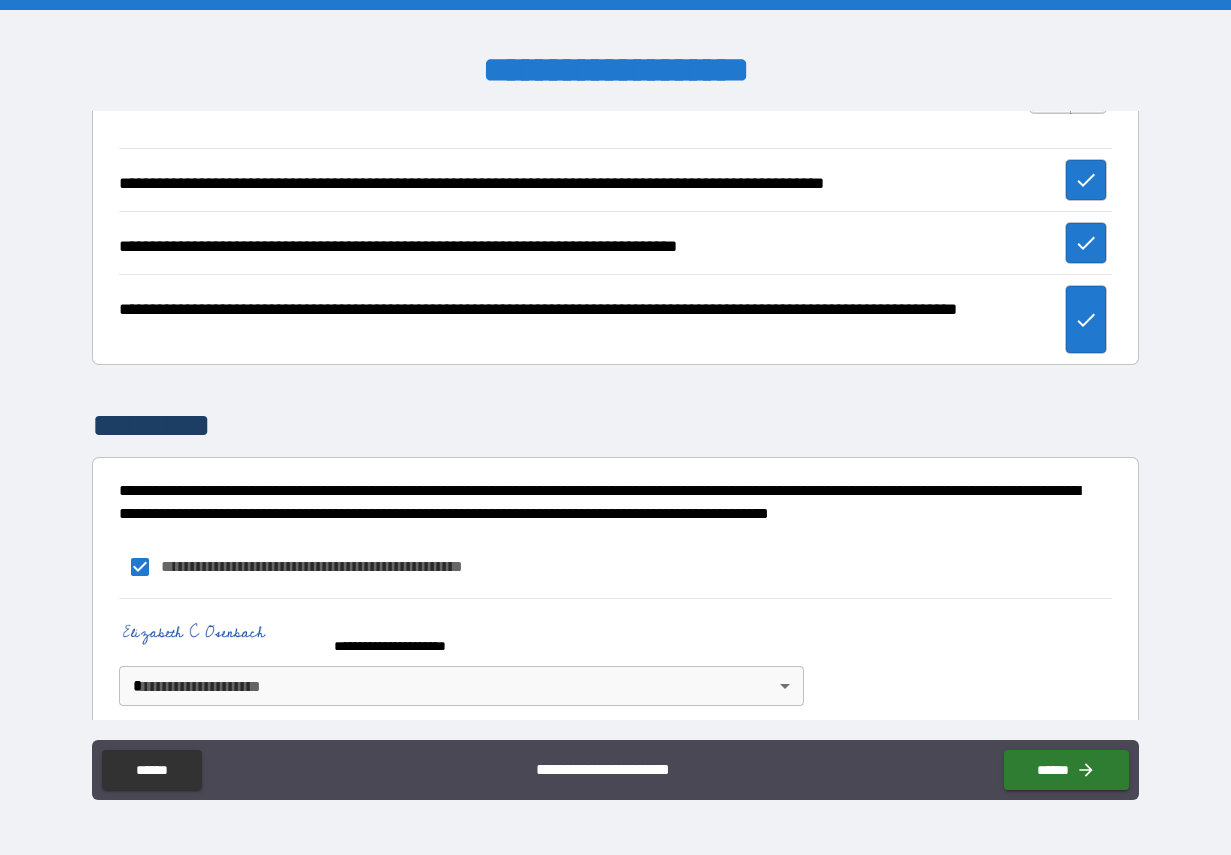 scroll, scrollTop: 892, scrollLeft: 0, axis: vertical 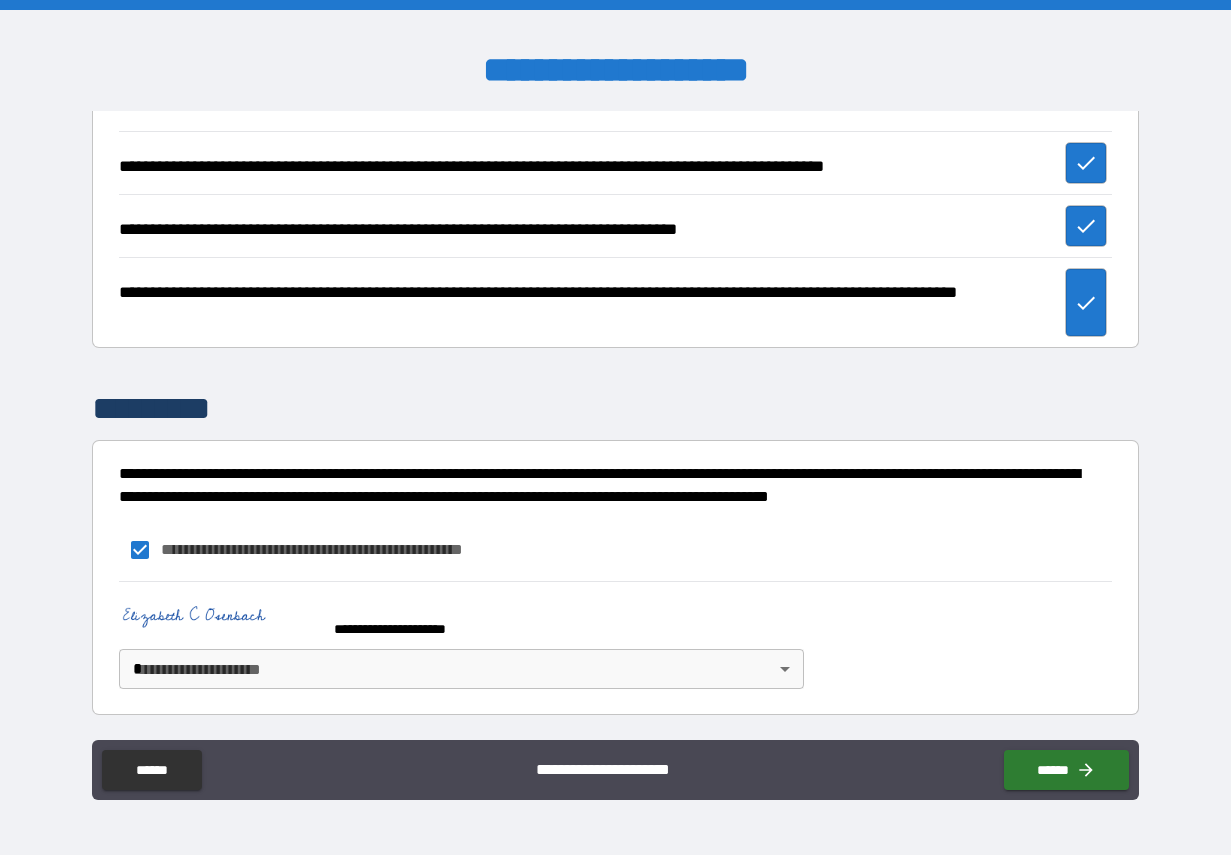 click on "**********" at bounding box center [615, 427] 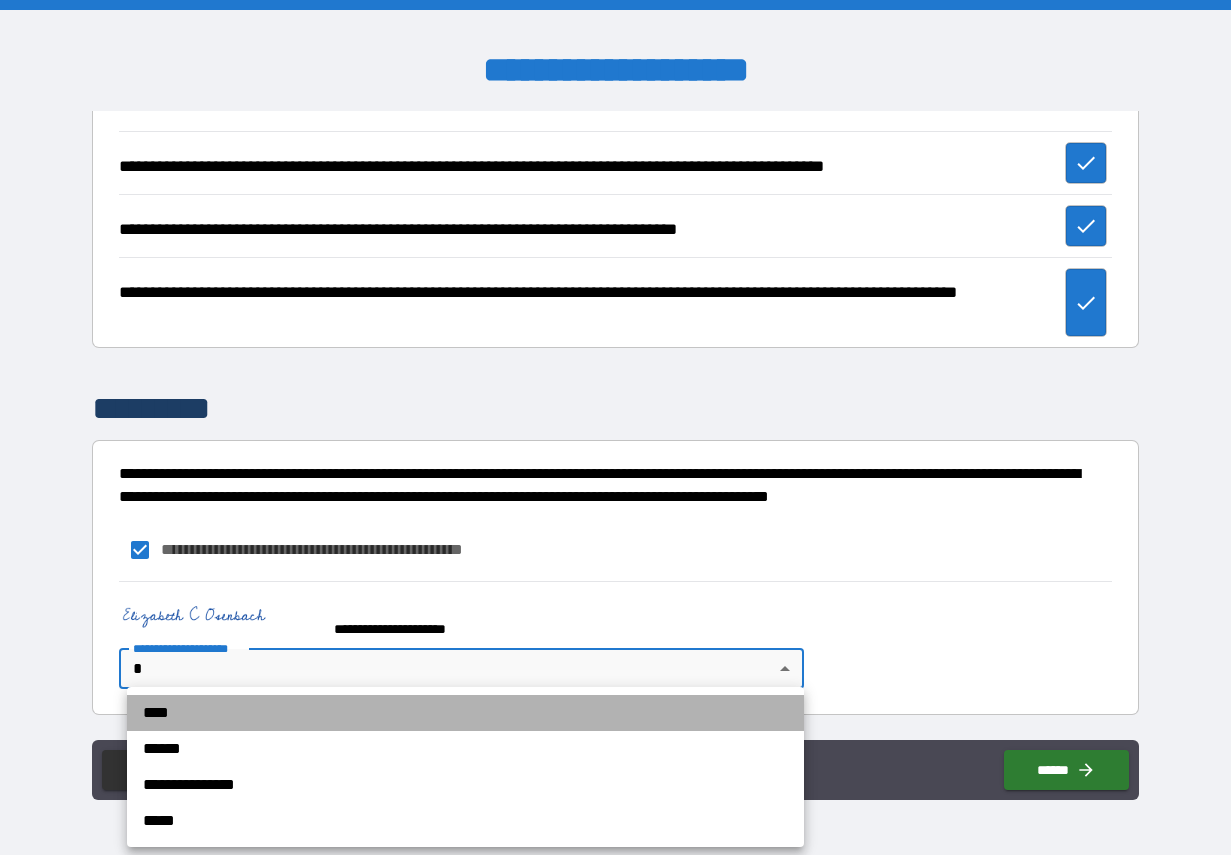 click on "****" at bounding box center (465, 713) 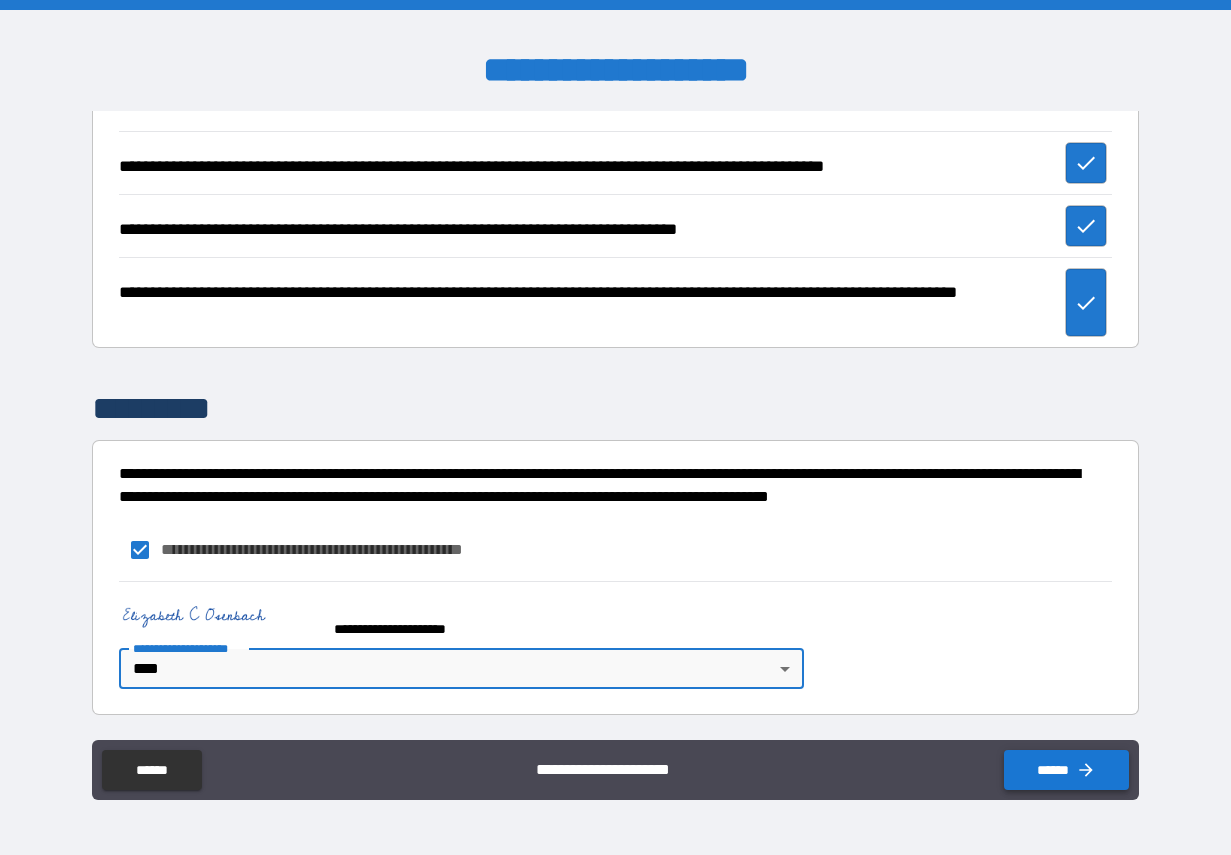 click on "******" at bounding box center (1066, 770) 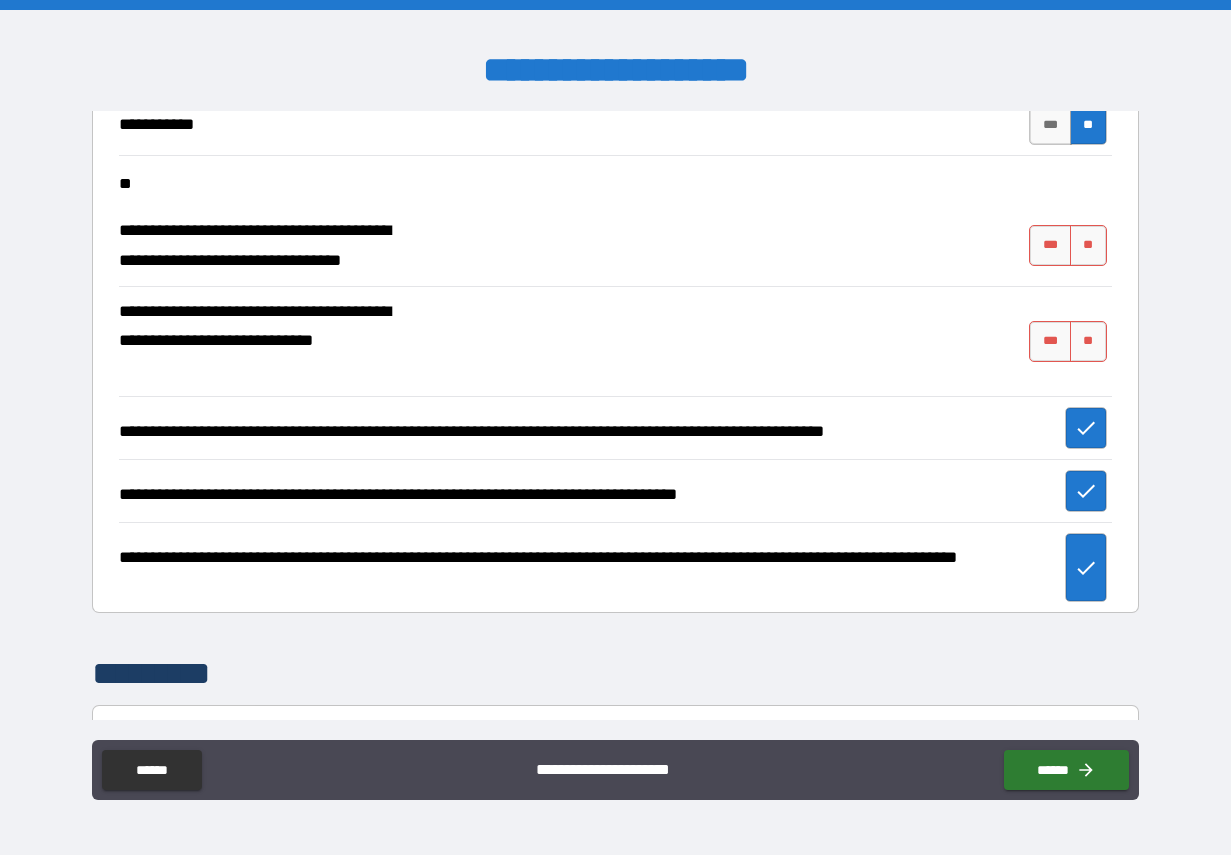 scroll, scrollTop: 619, scrollLeft: 0, axis: vertical 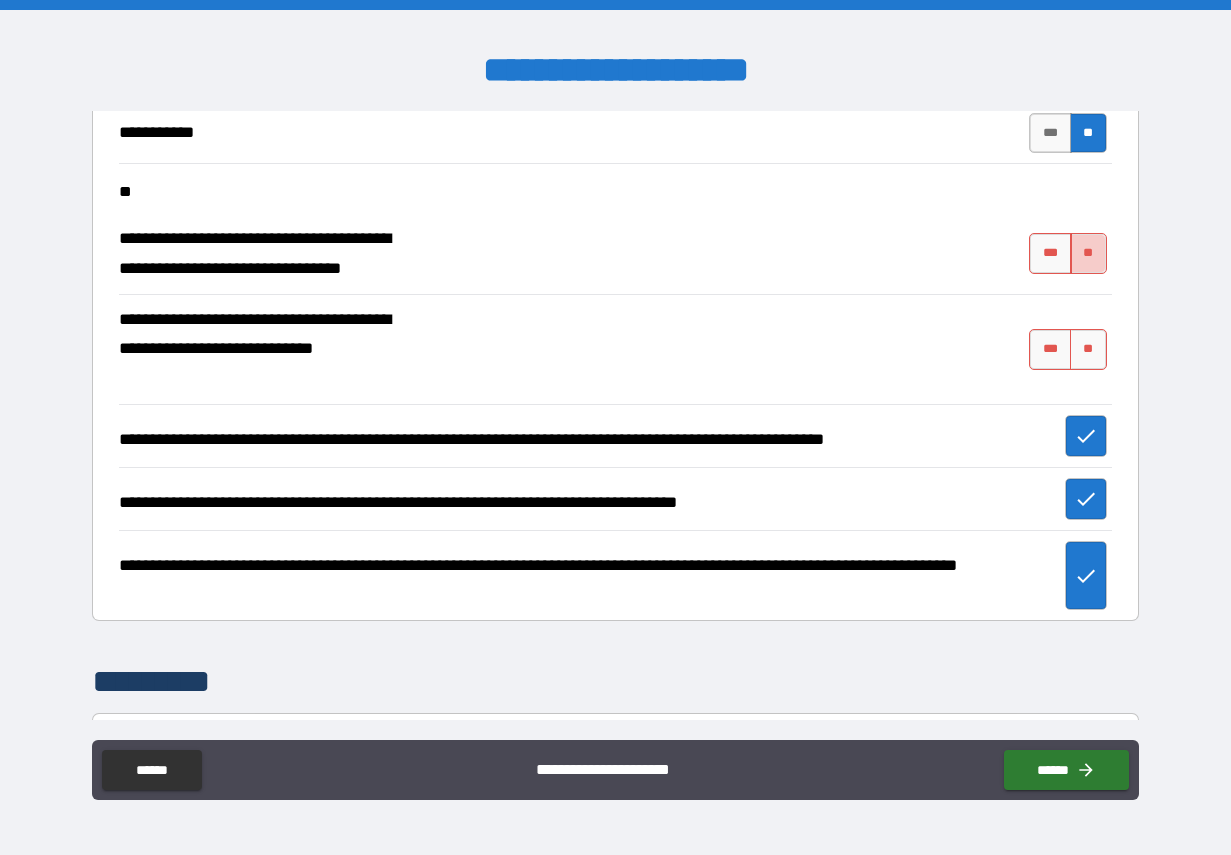 click on "**" at bounding box center [1088, 253] 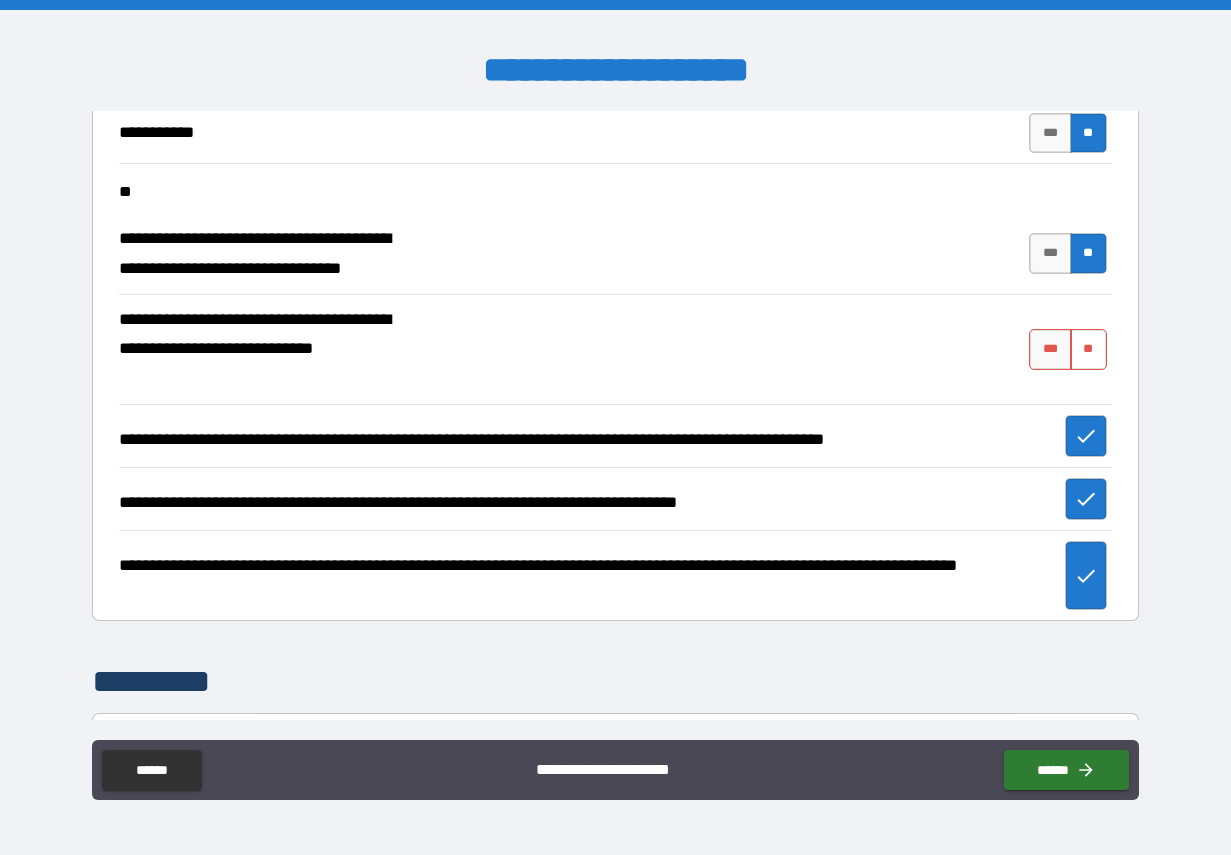 click on "**" at bounding box center [1088, 349] 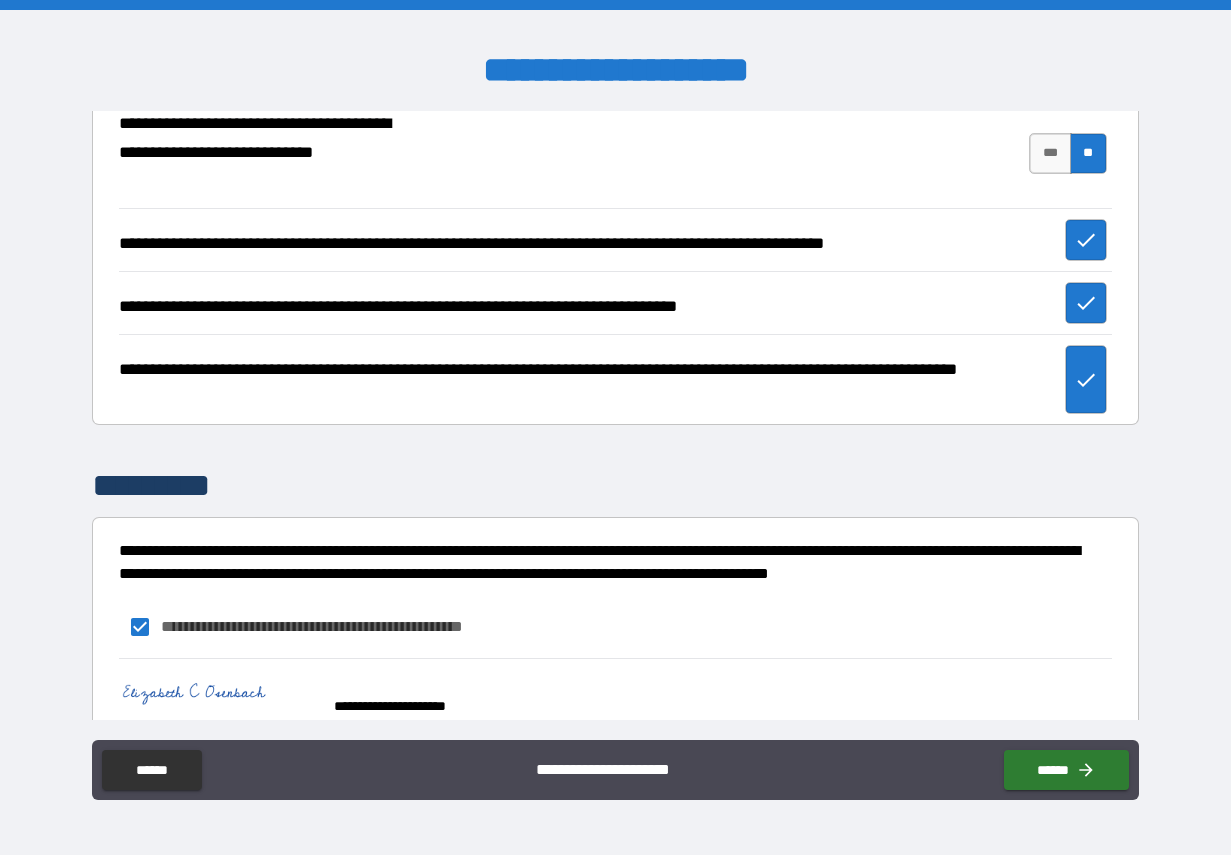scroll, scrollTop: 856, scrollLeft: 0, axis: vertical 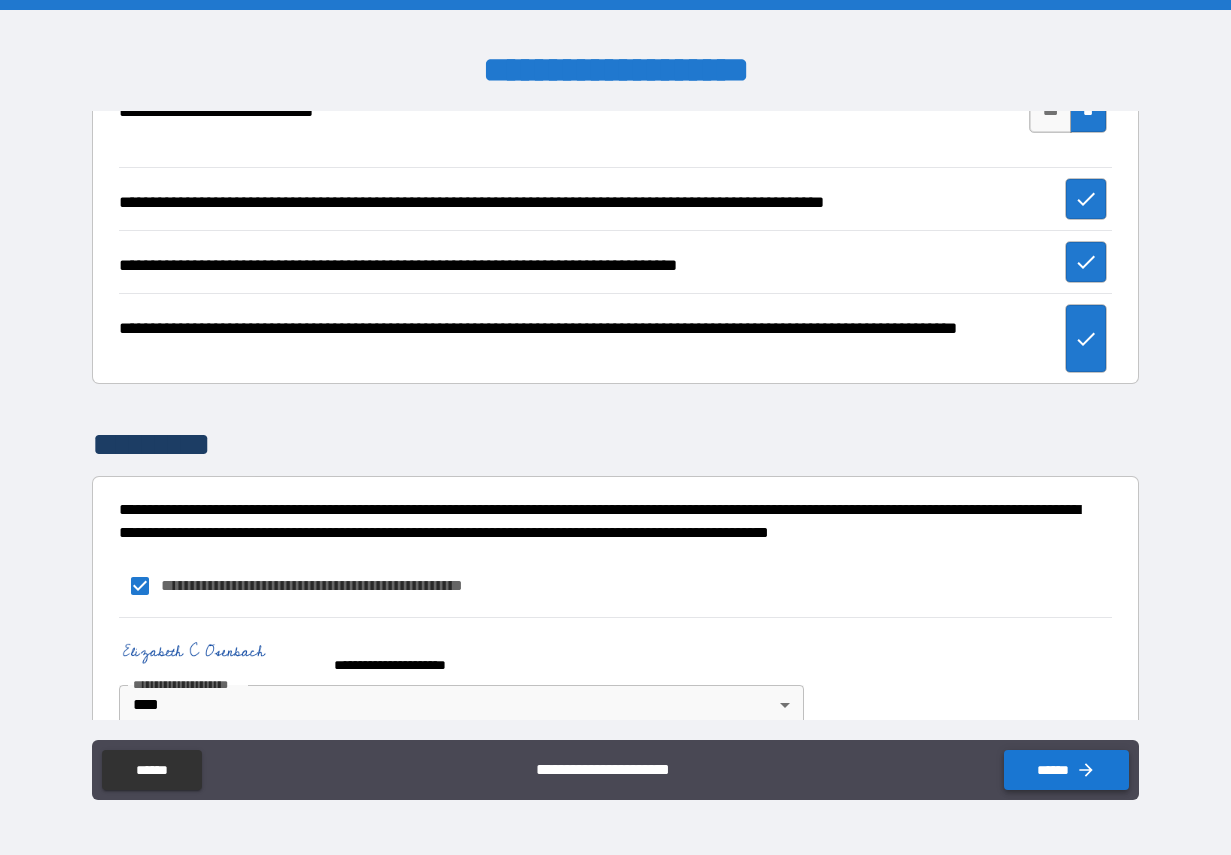 click on "******" at bounding box center (1066, 770) 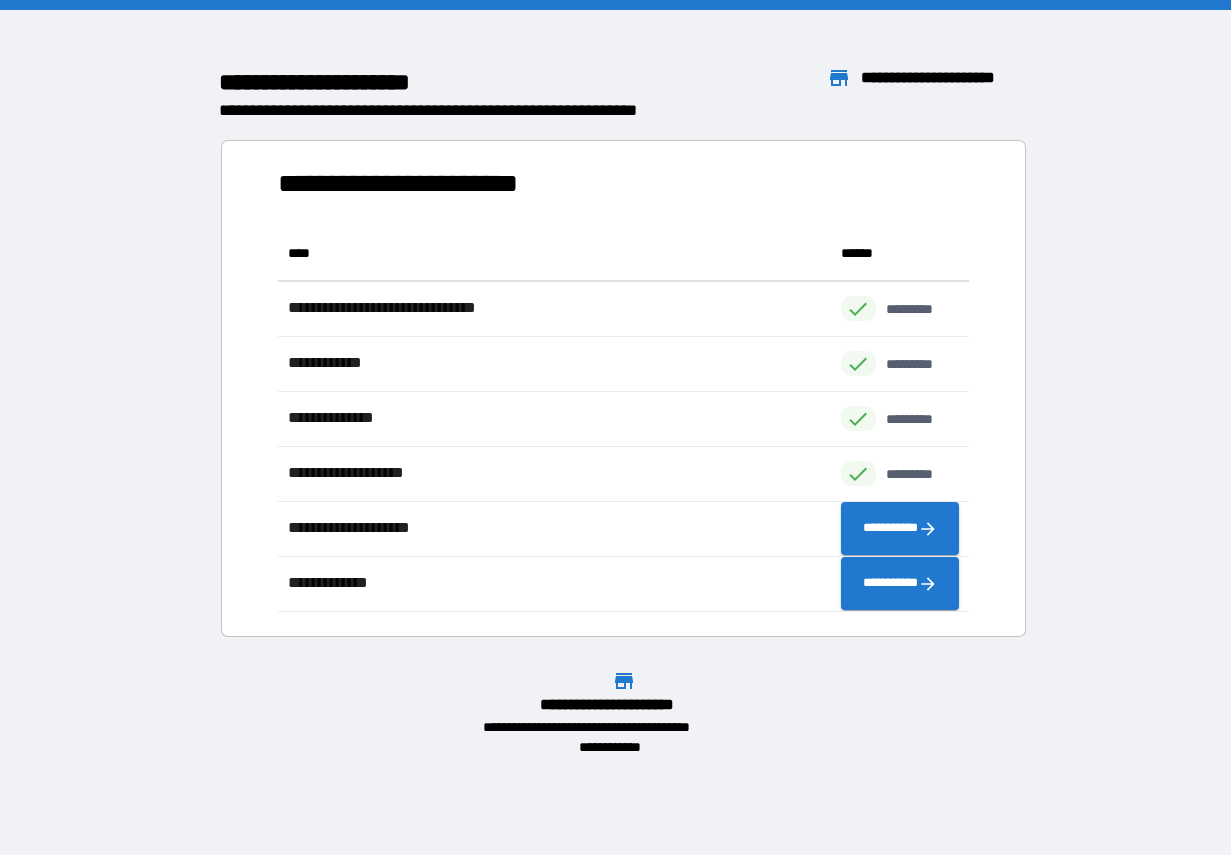 scroll, scrollTop: 1, scrollLeft: 1, axis: both 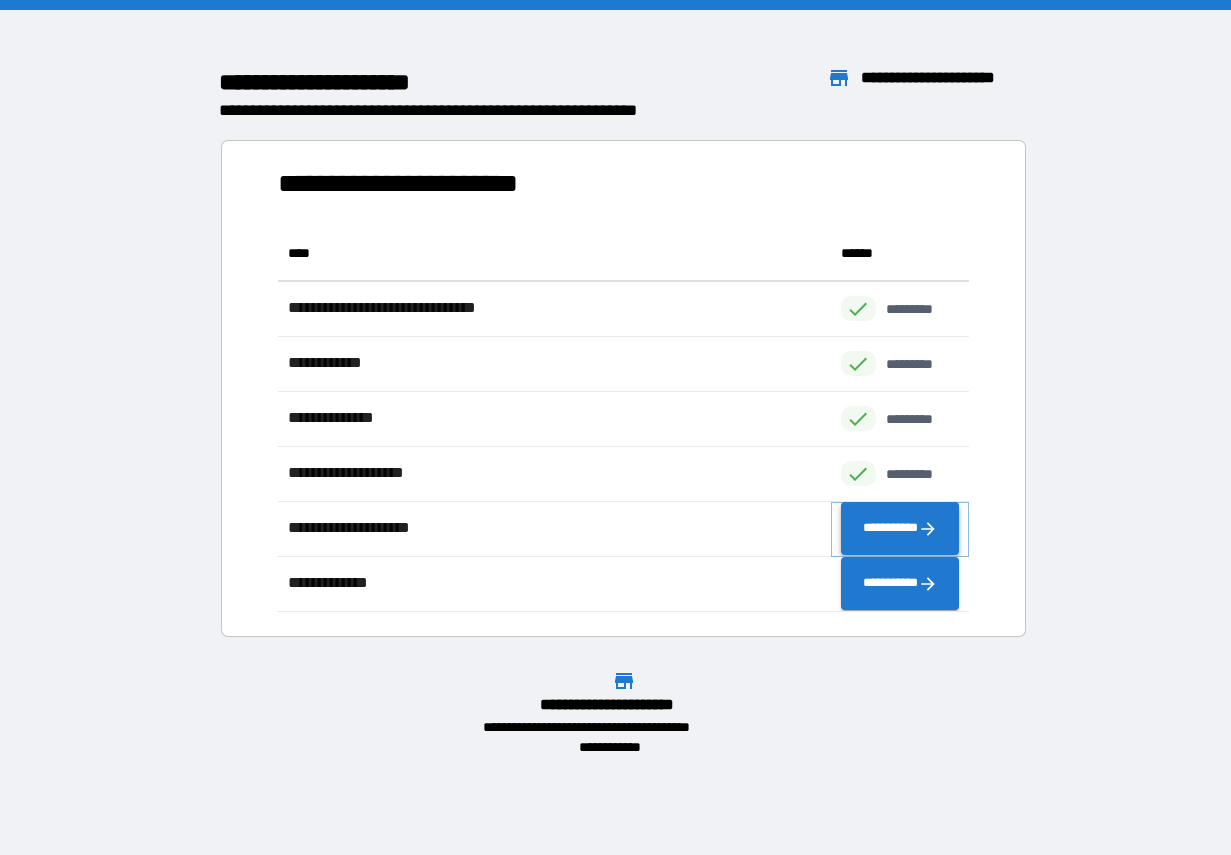 click on "**********" at bounding box center [900, 529] 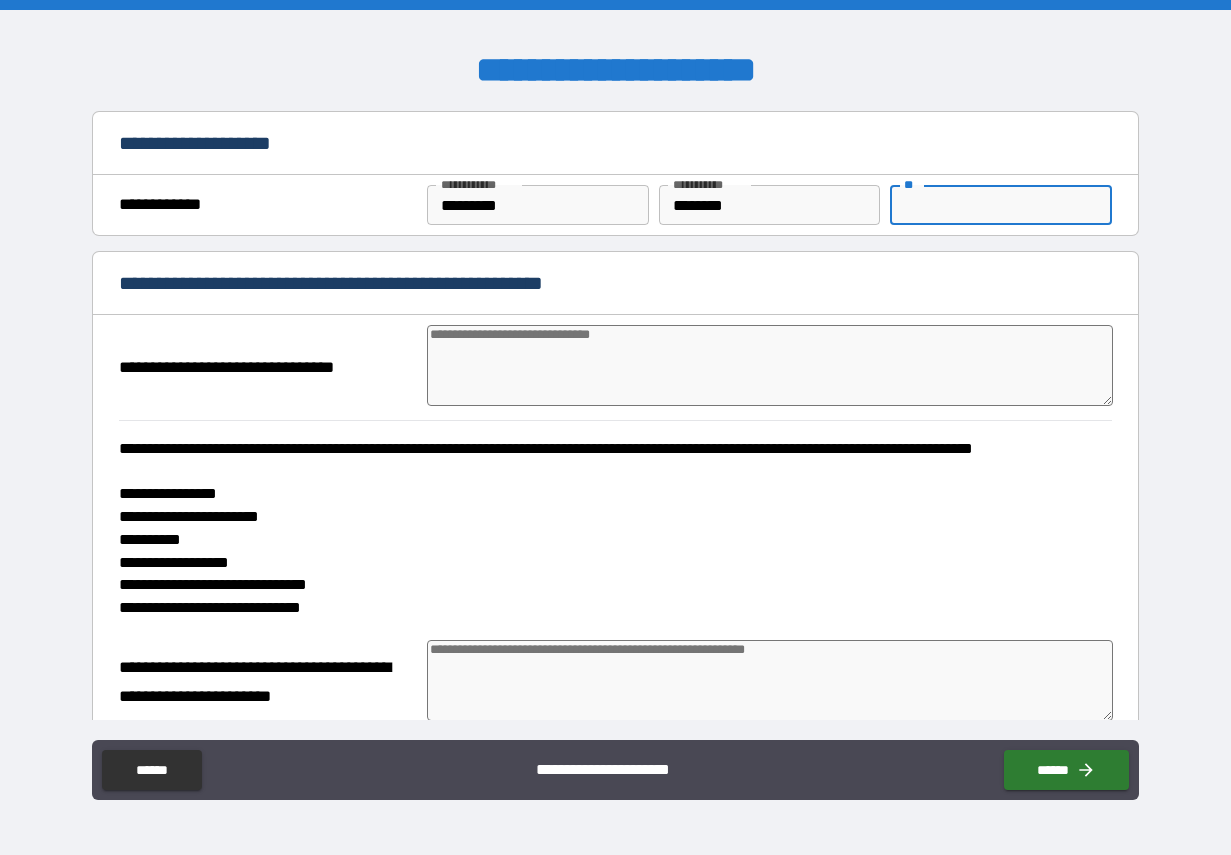 click on "**" at bounding box center [1001, 205] 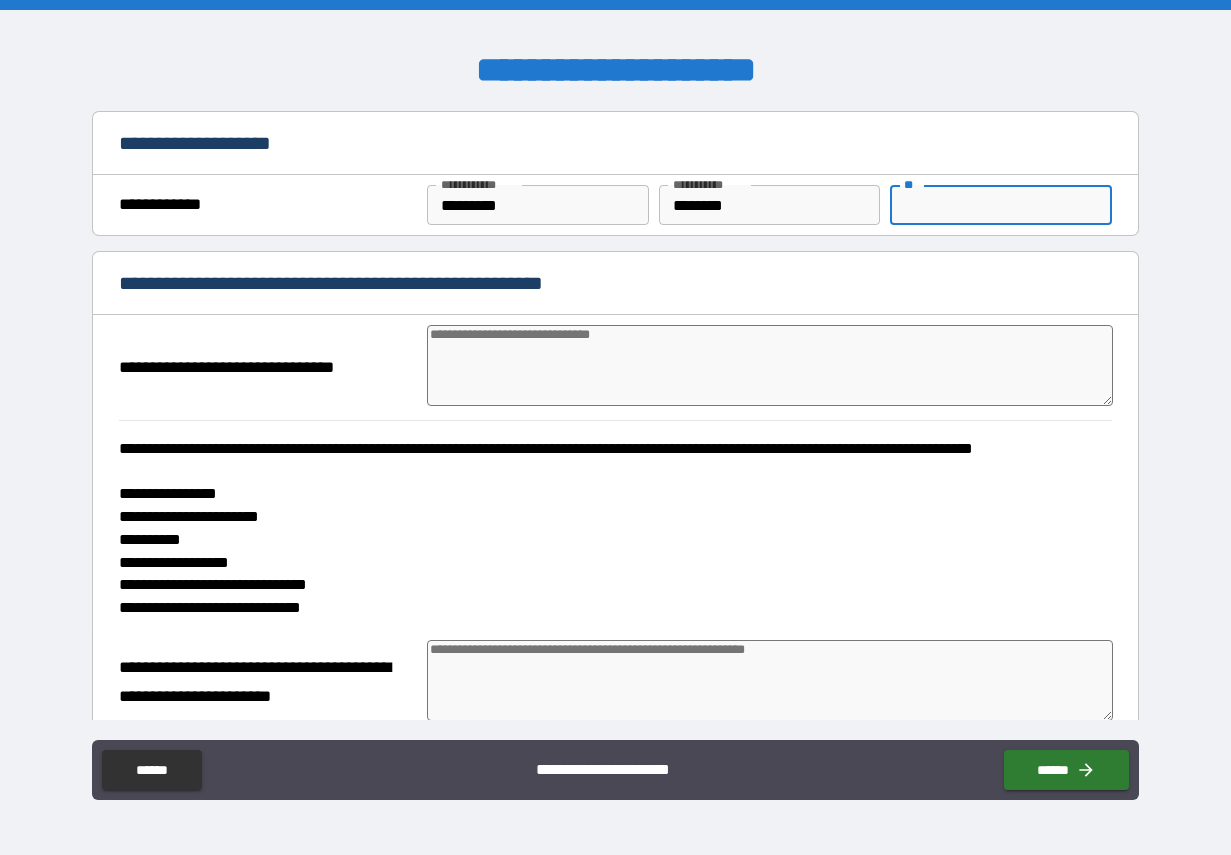 type on "*" 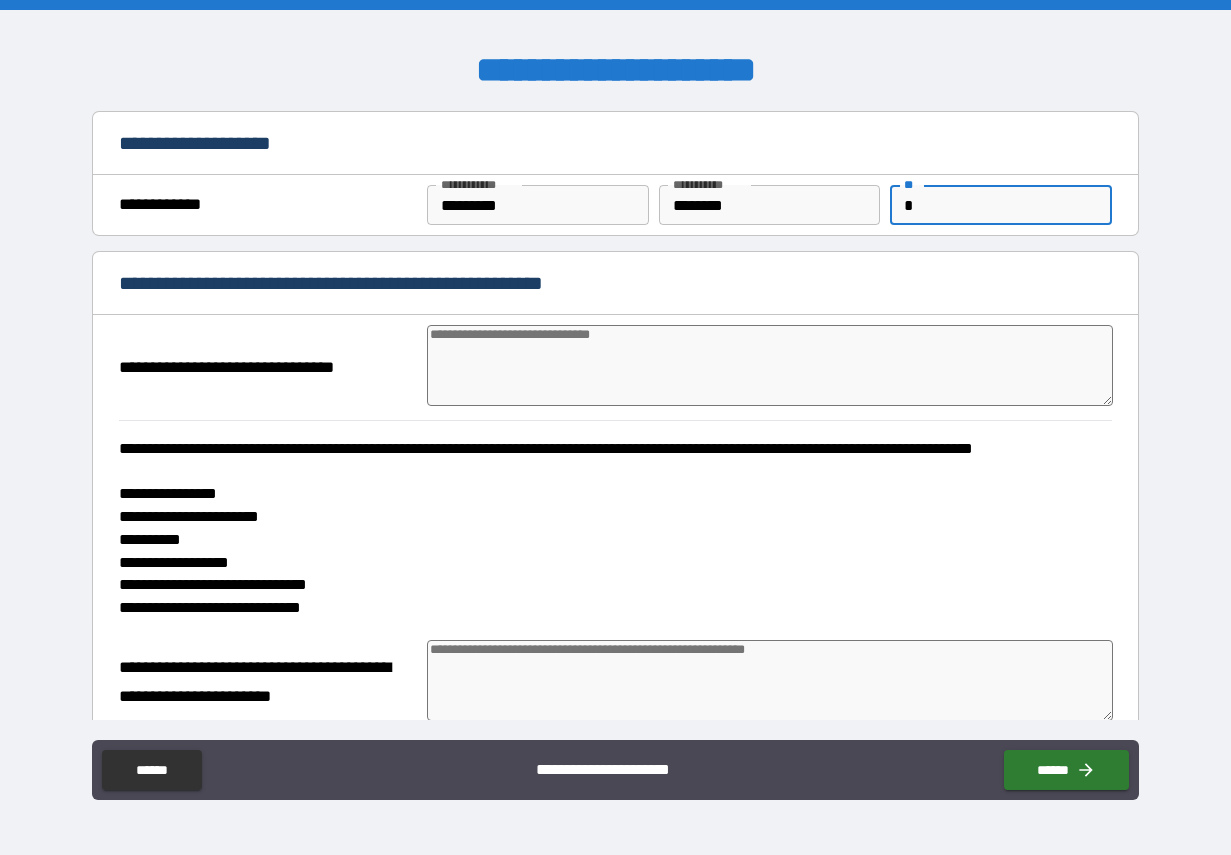 type on "*" 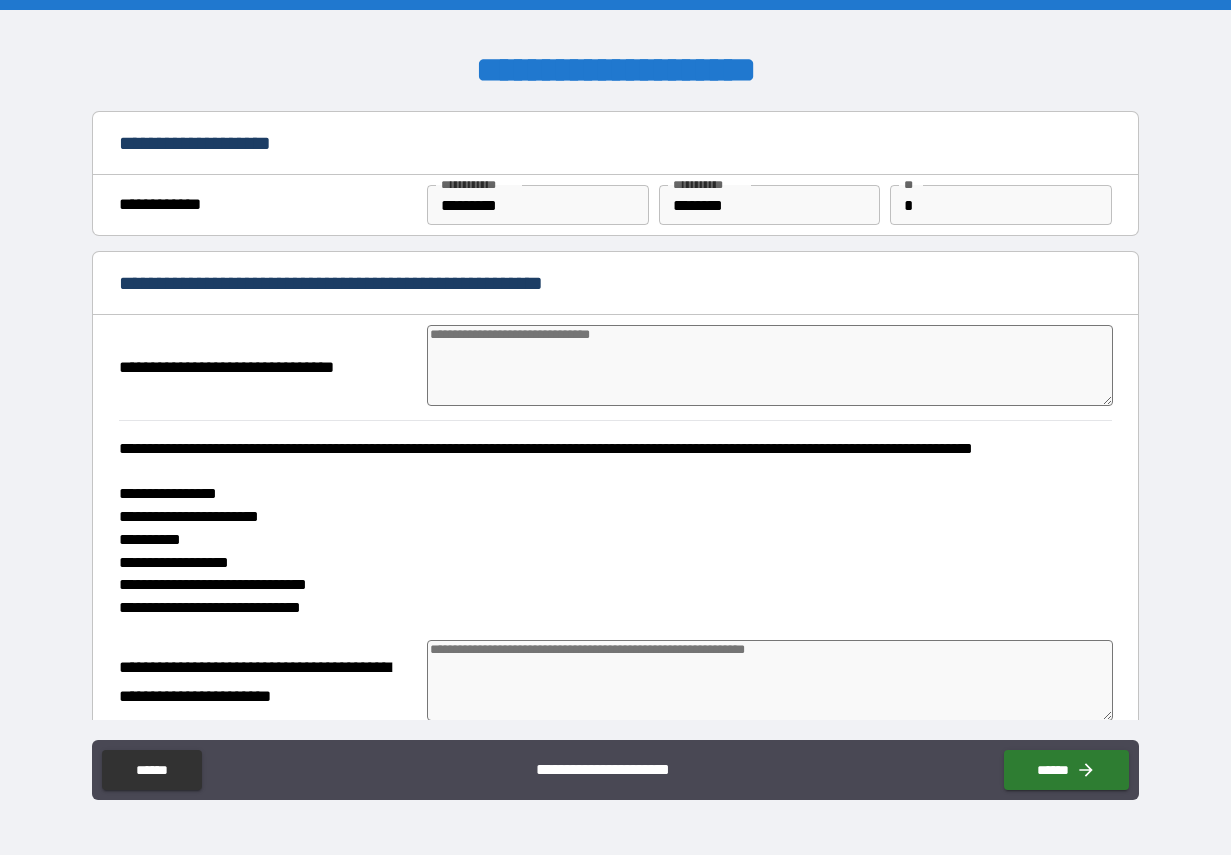 click at bounding box center [770, 365] 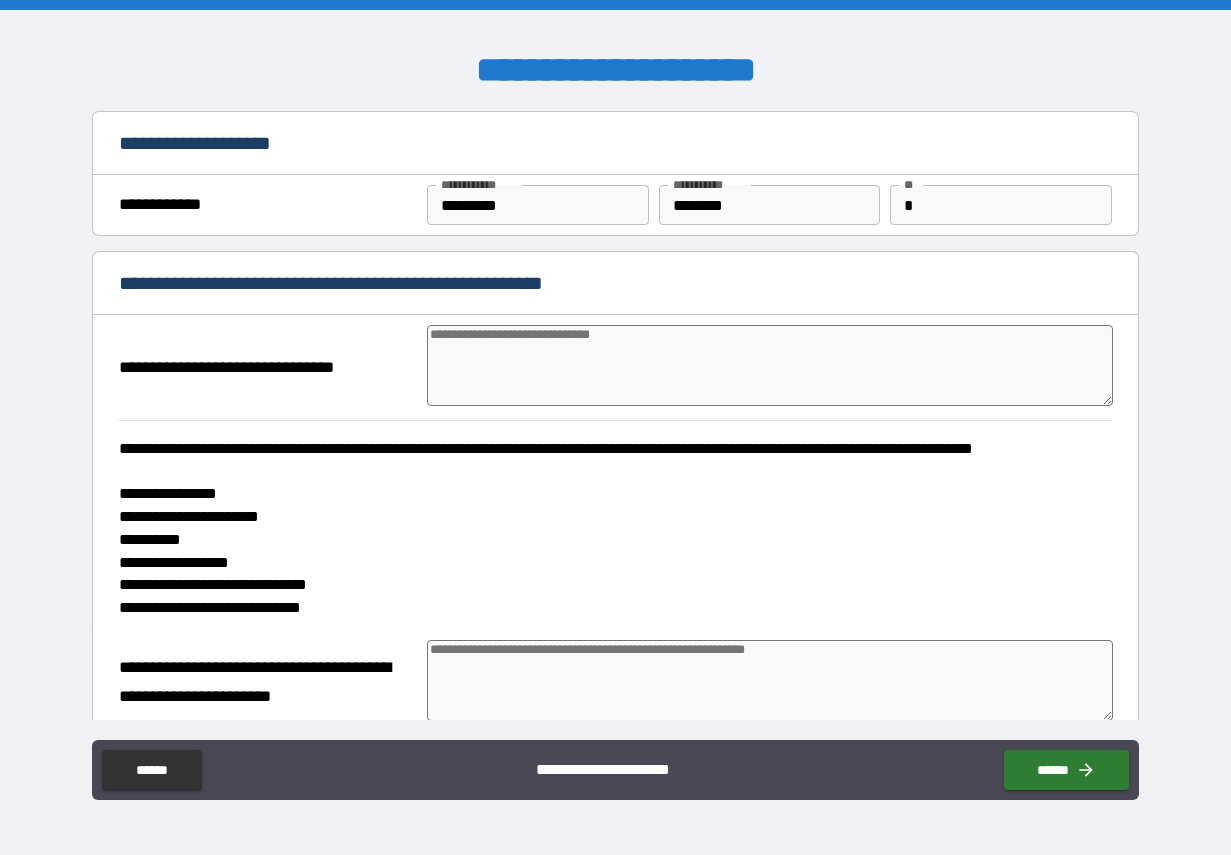 type on "*" 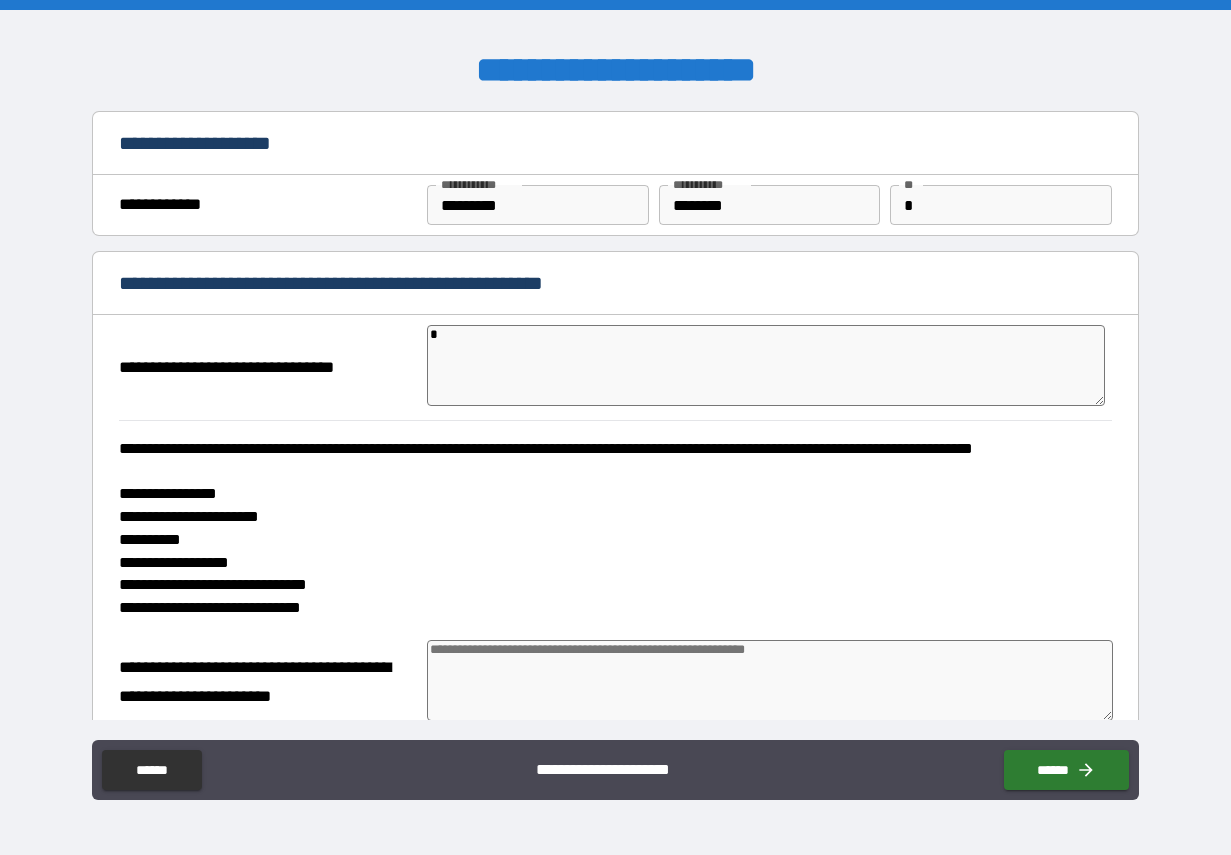 type on "*" 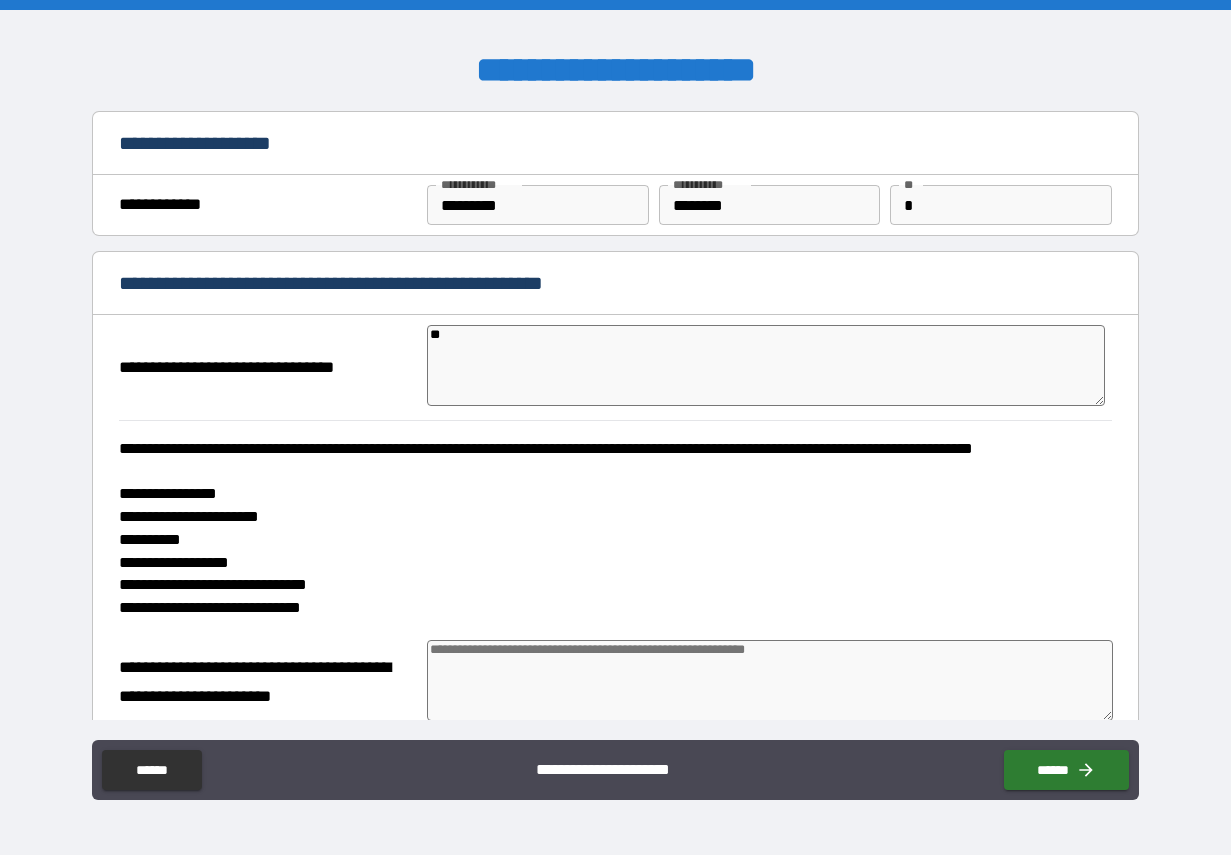 type on "***" 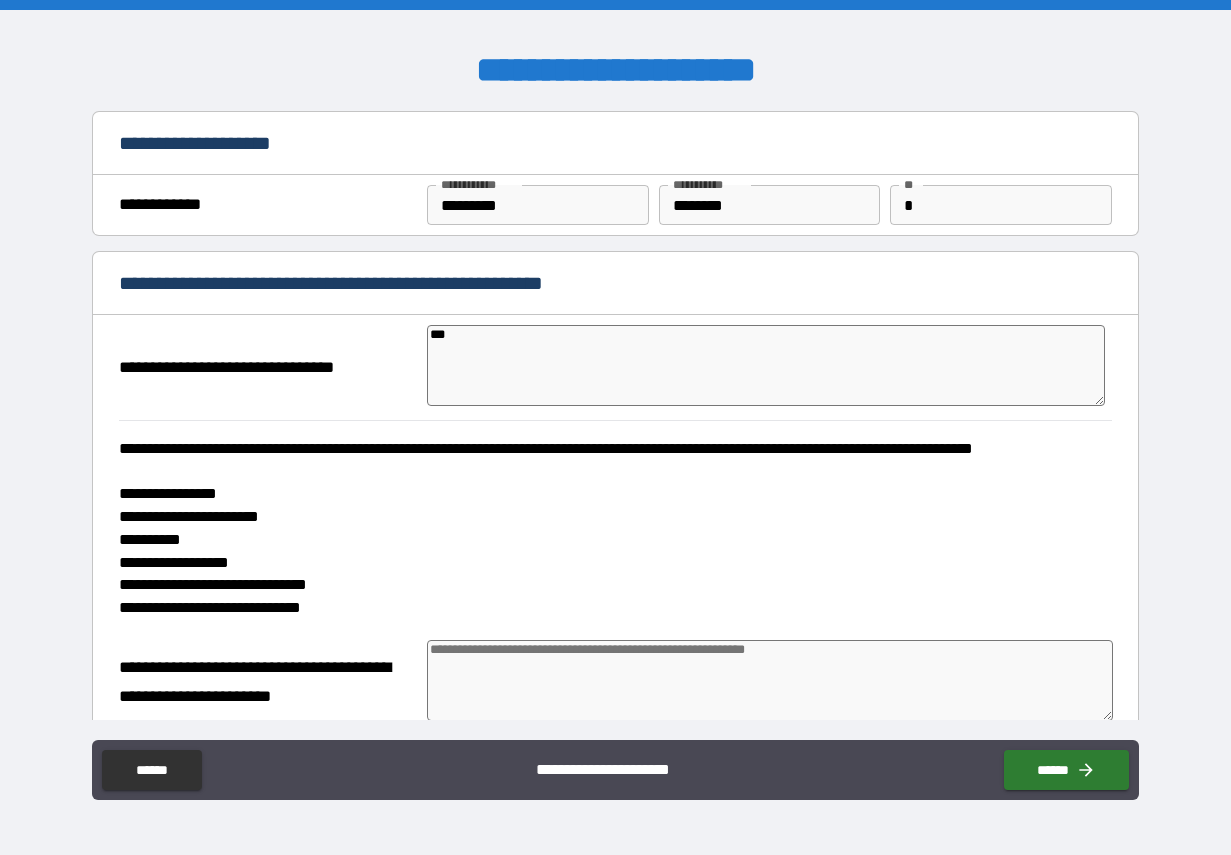 type on "****" 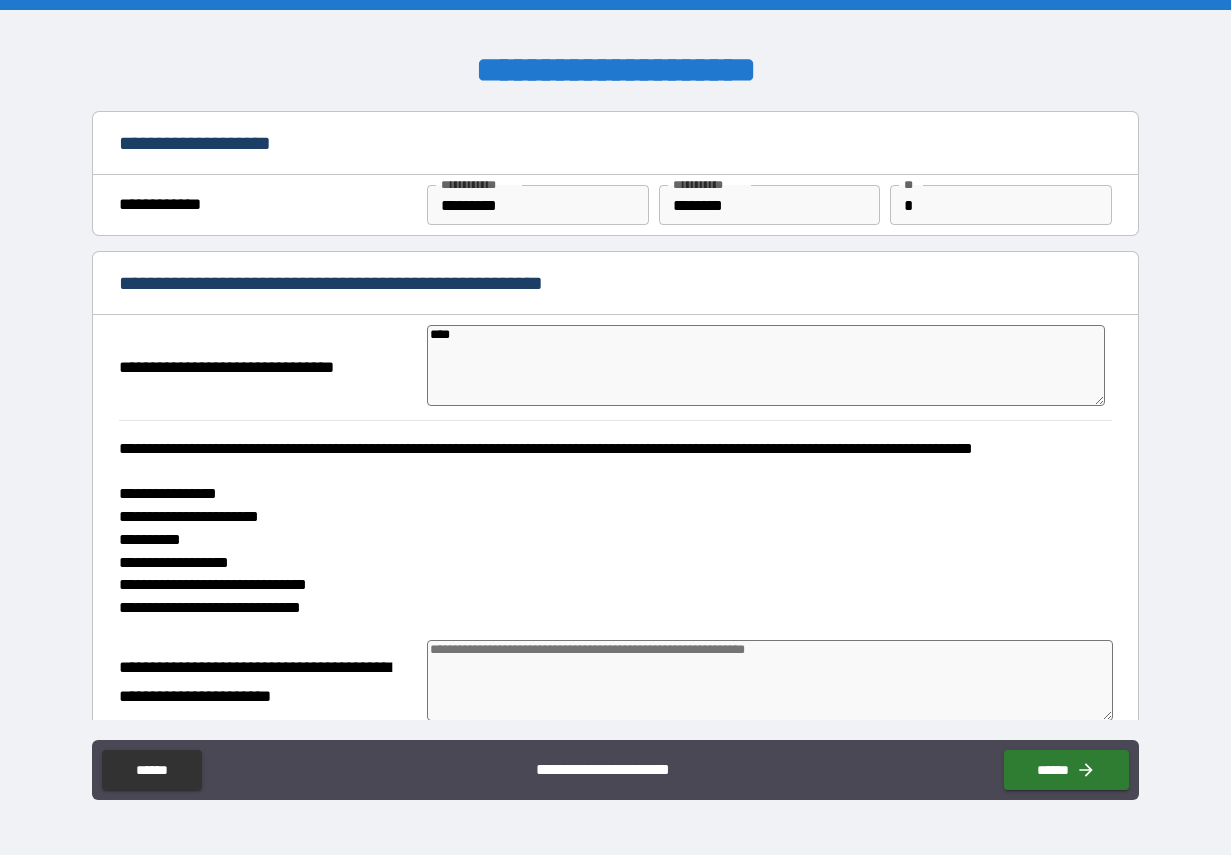 type on "*" 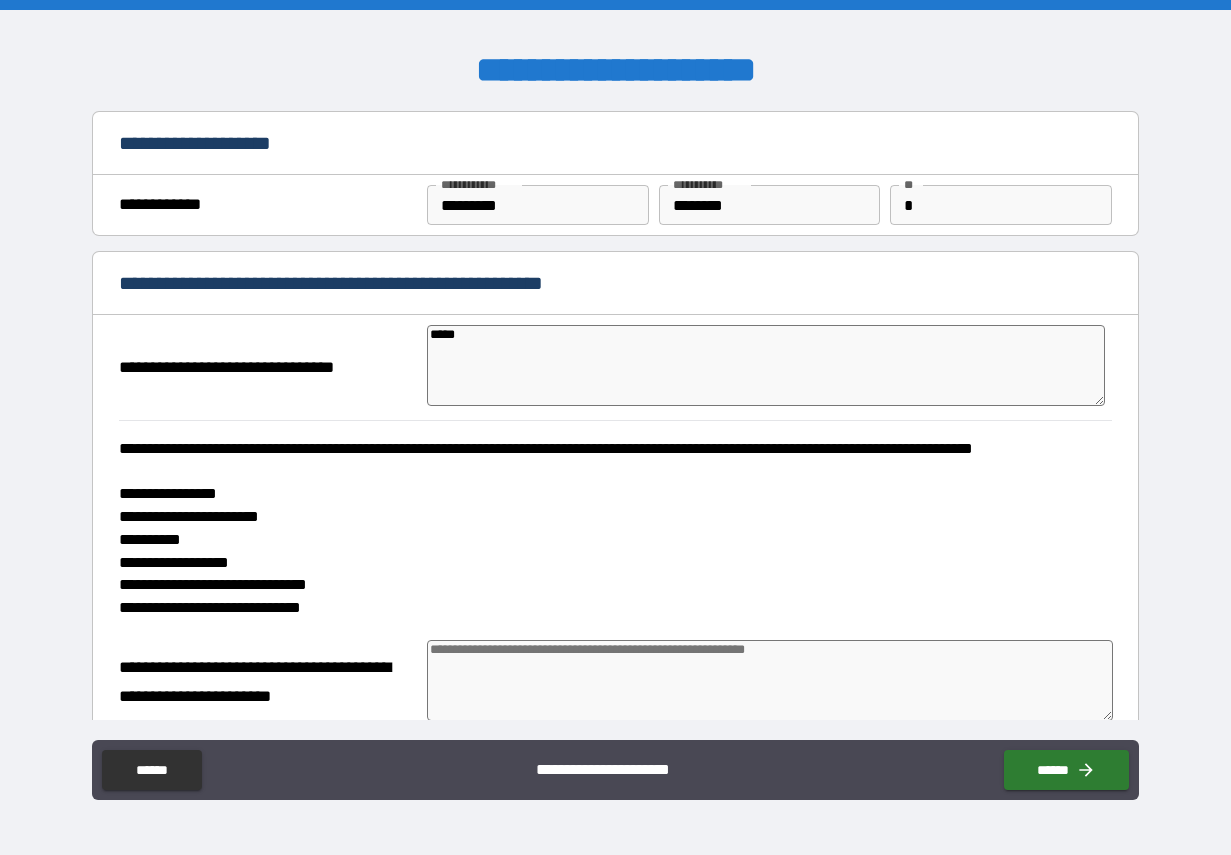 type on "*" 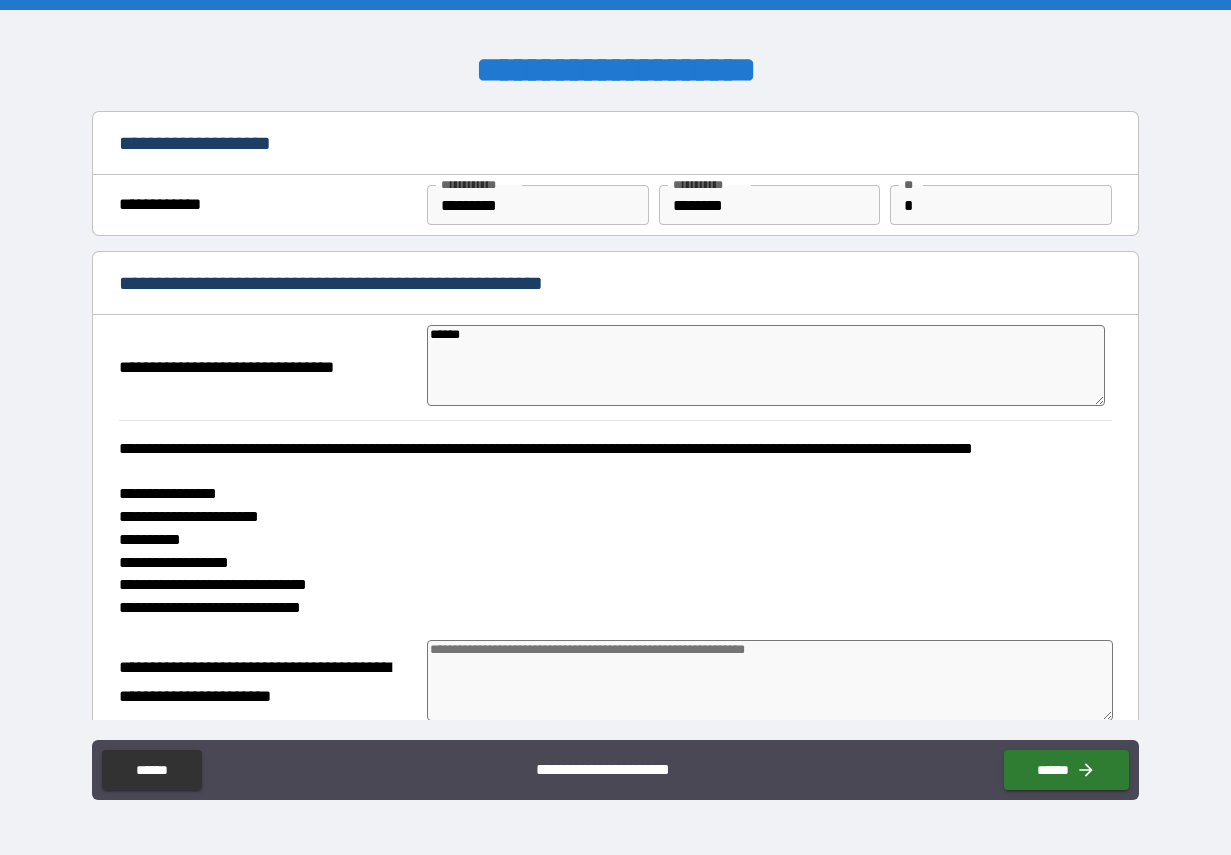 type on "*" 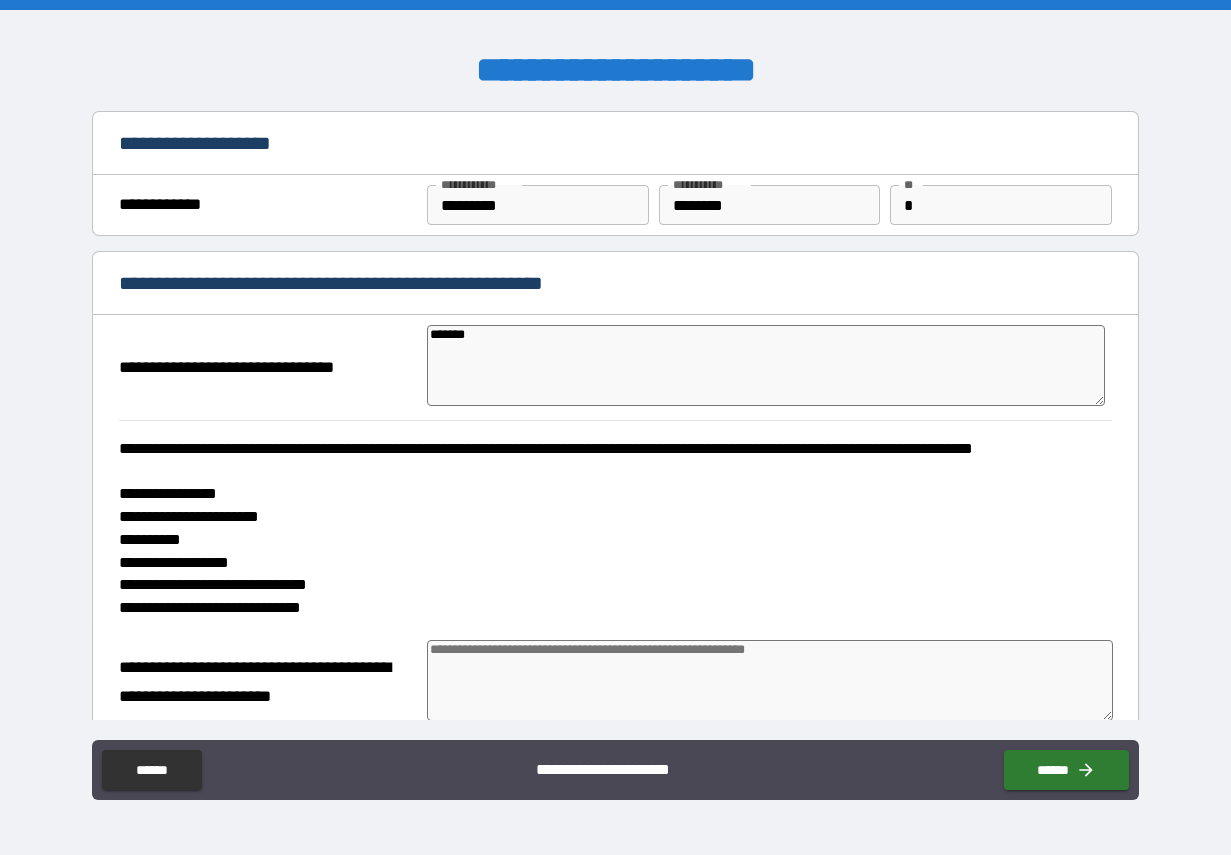 type on "*" 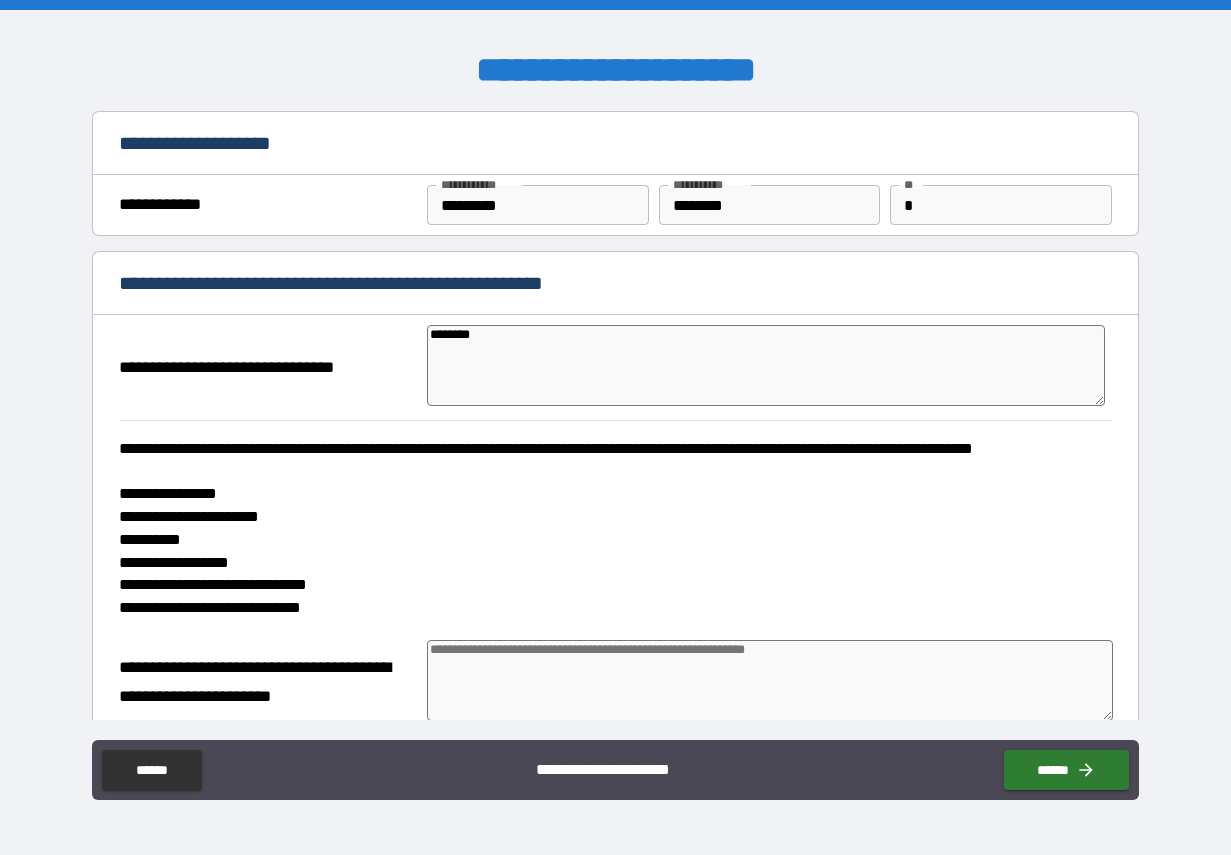 type on "*********" 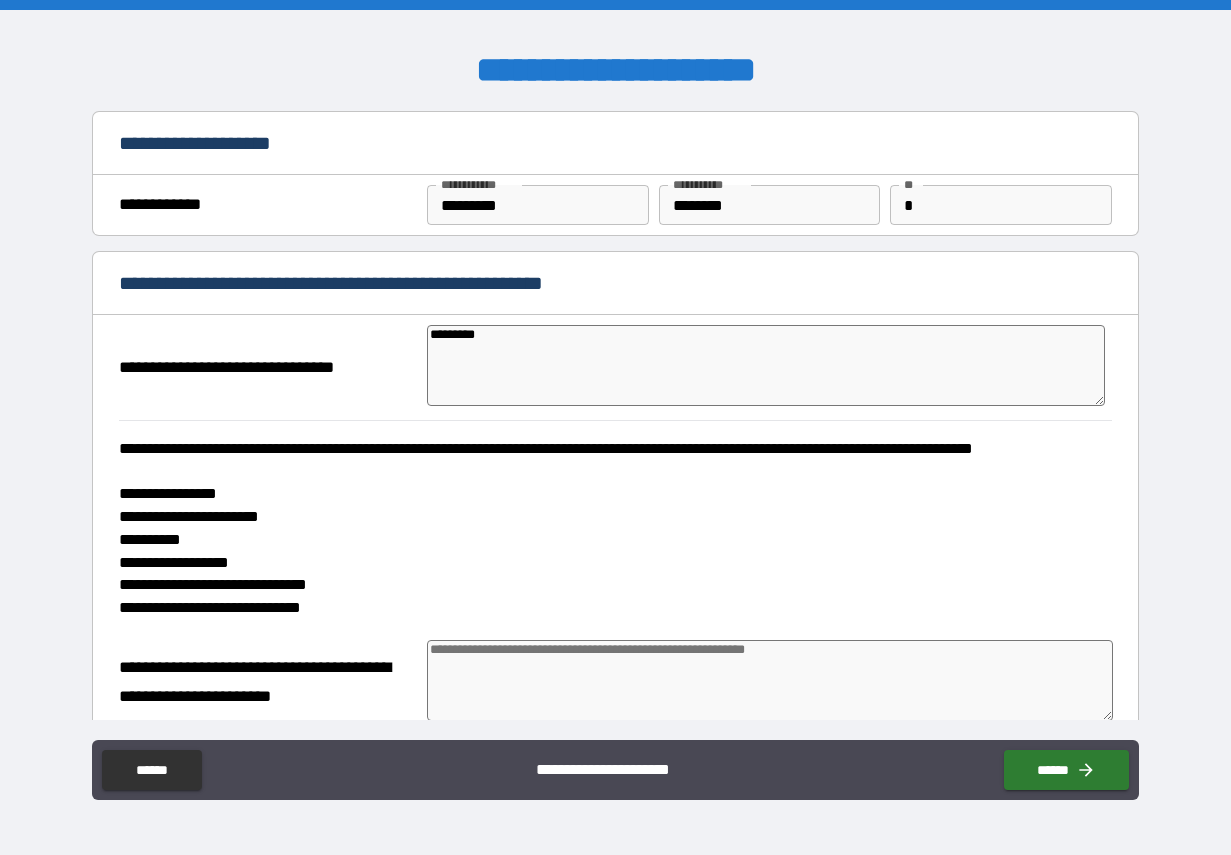type on "*" 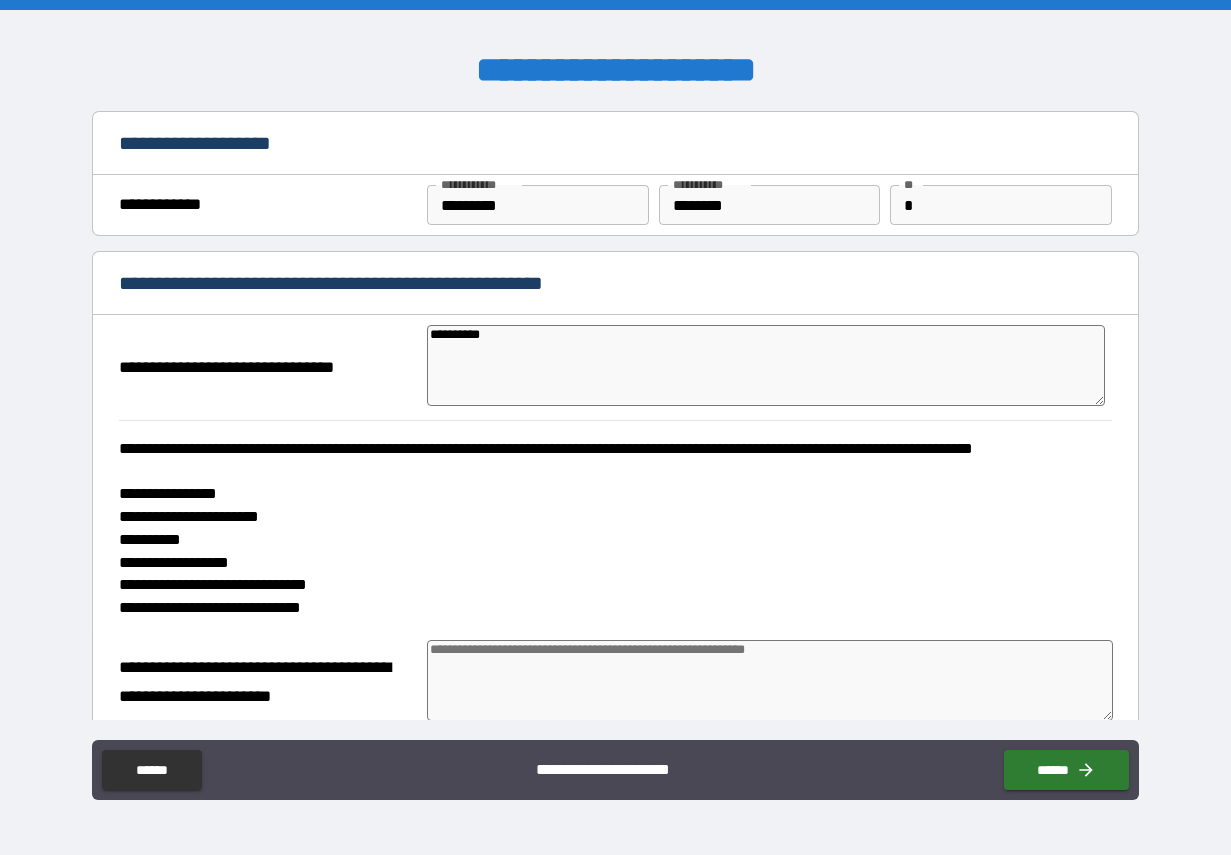 type on "*" 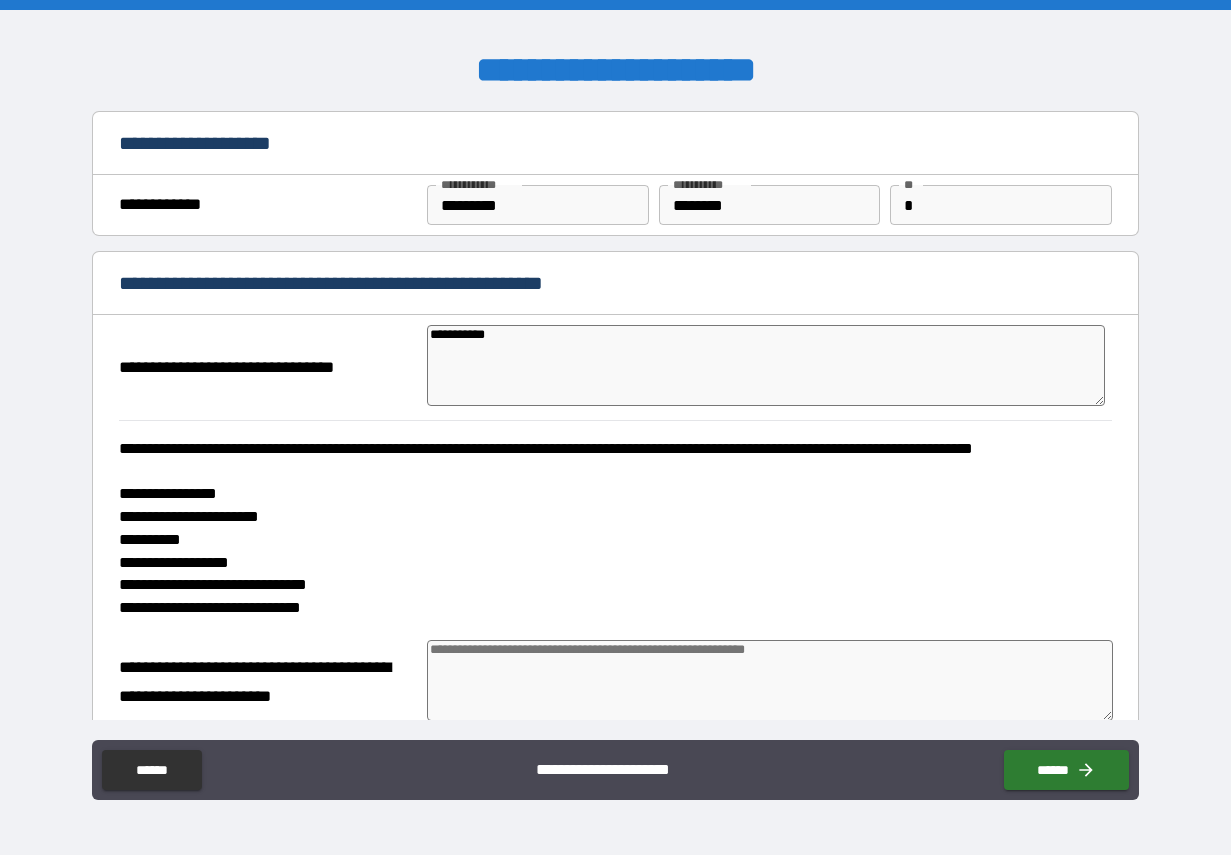 type on "*" 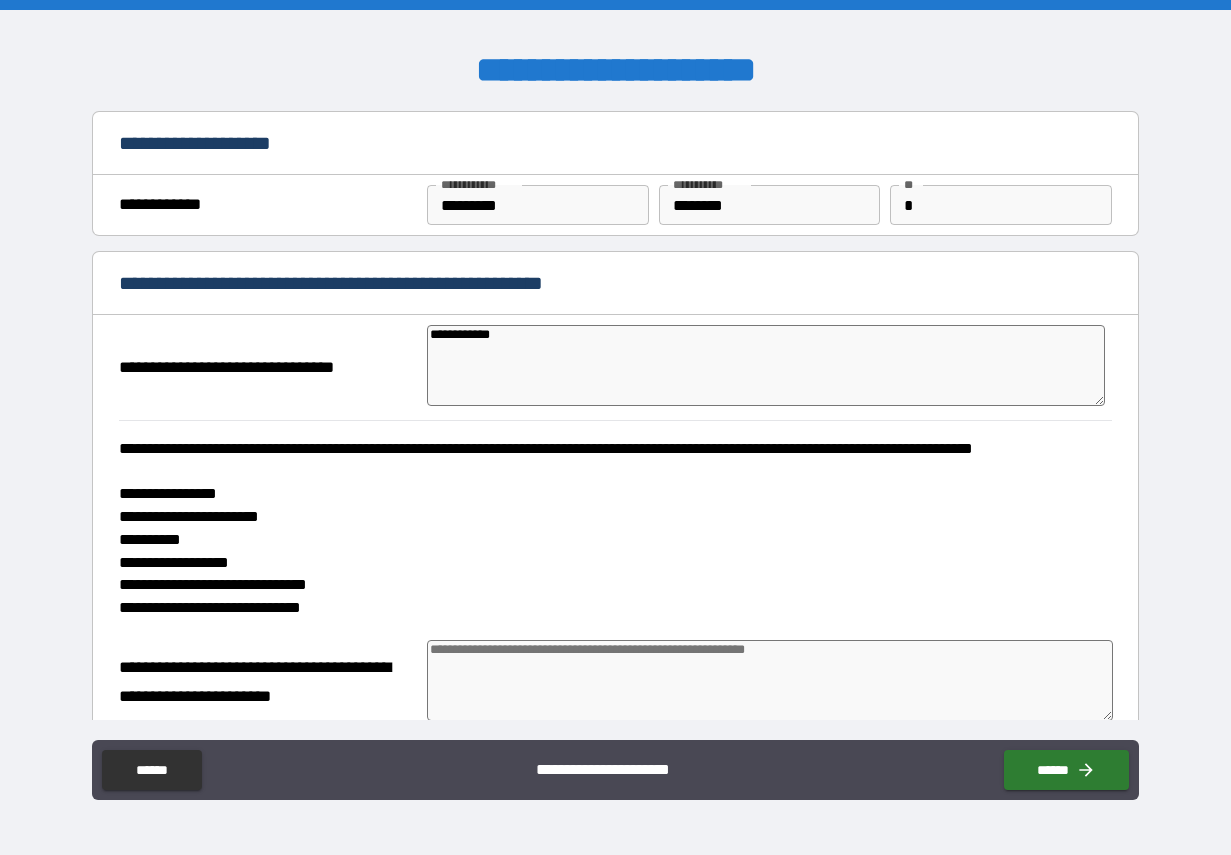 type on "*" 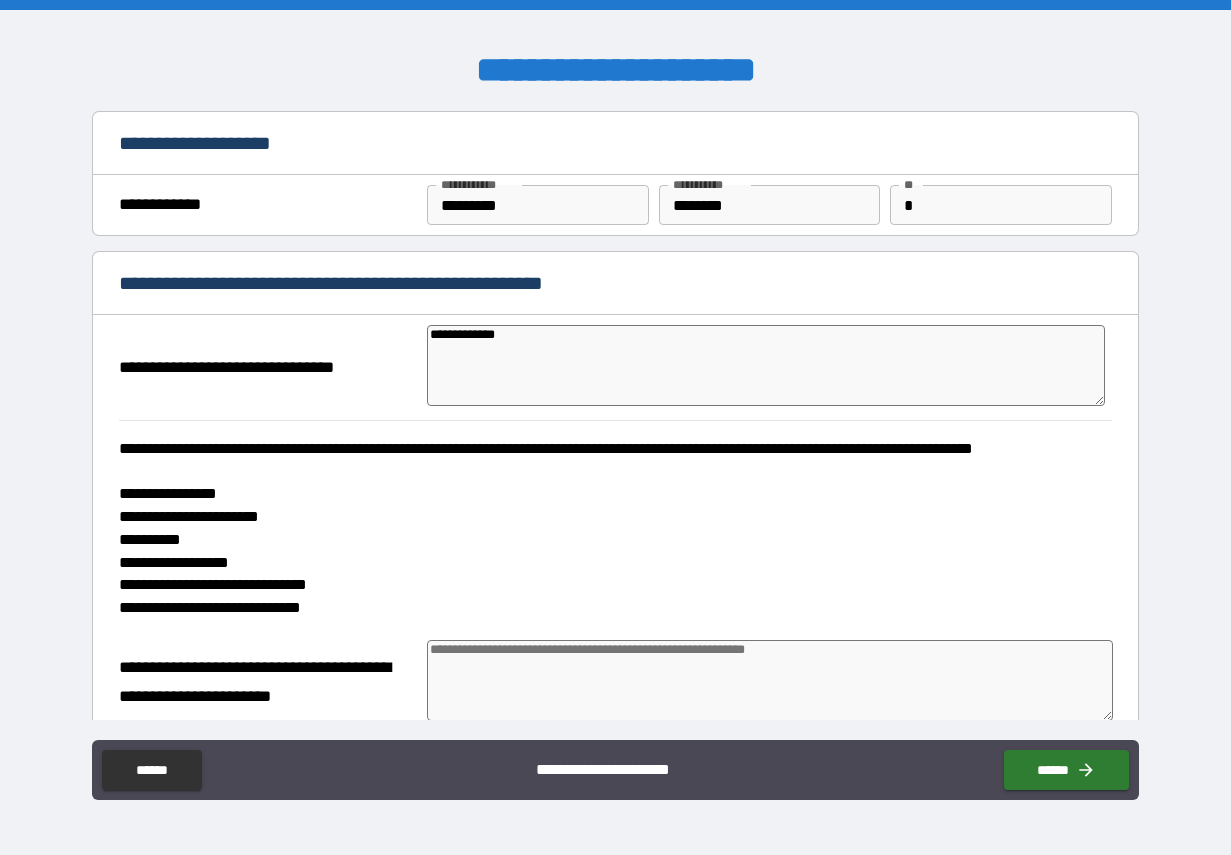 type on "*" 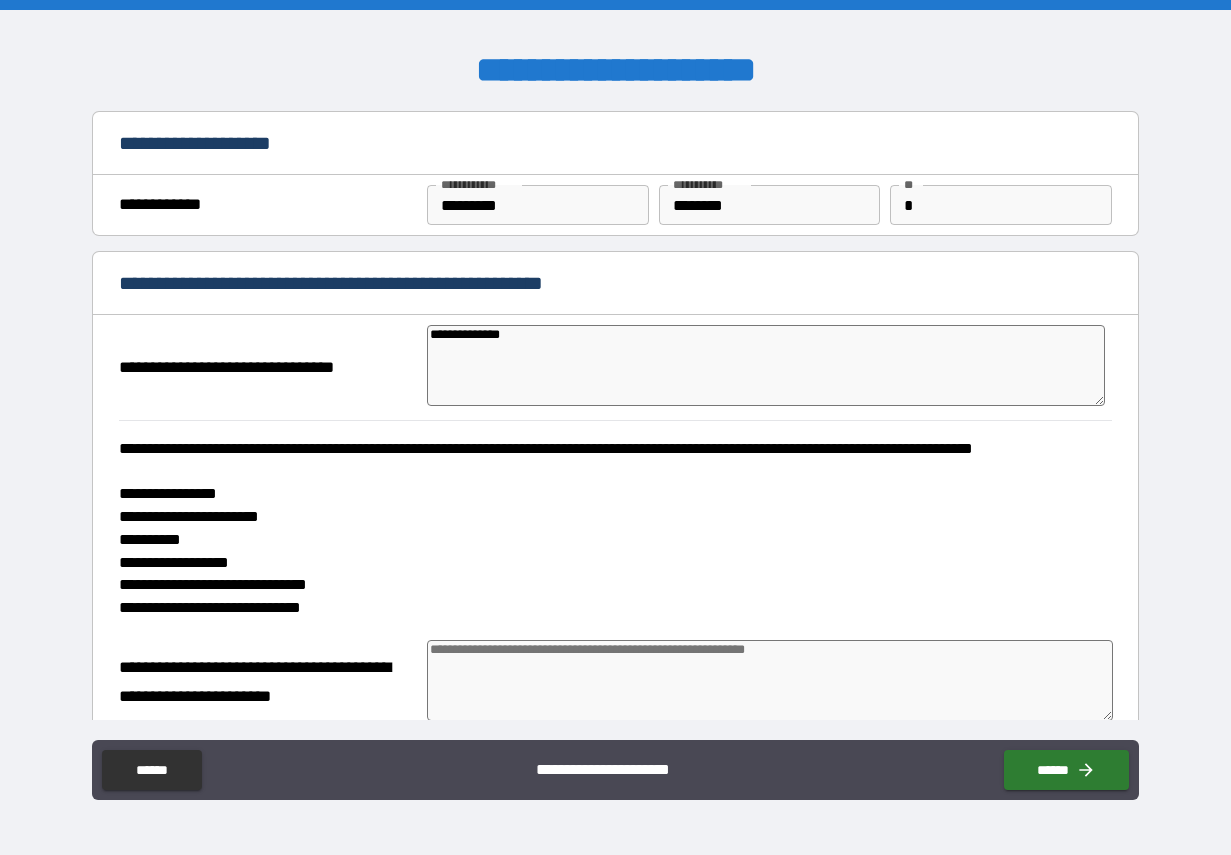 type on "**********" 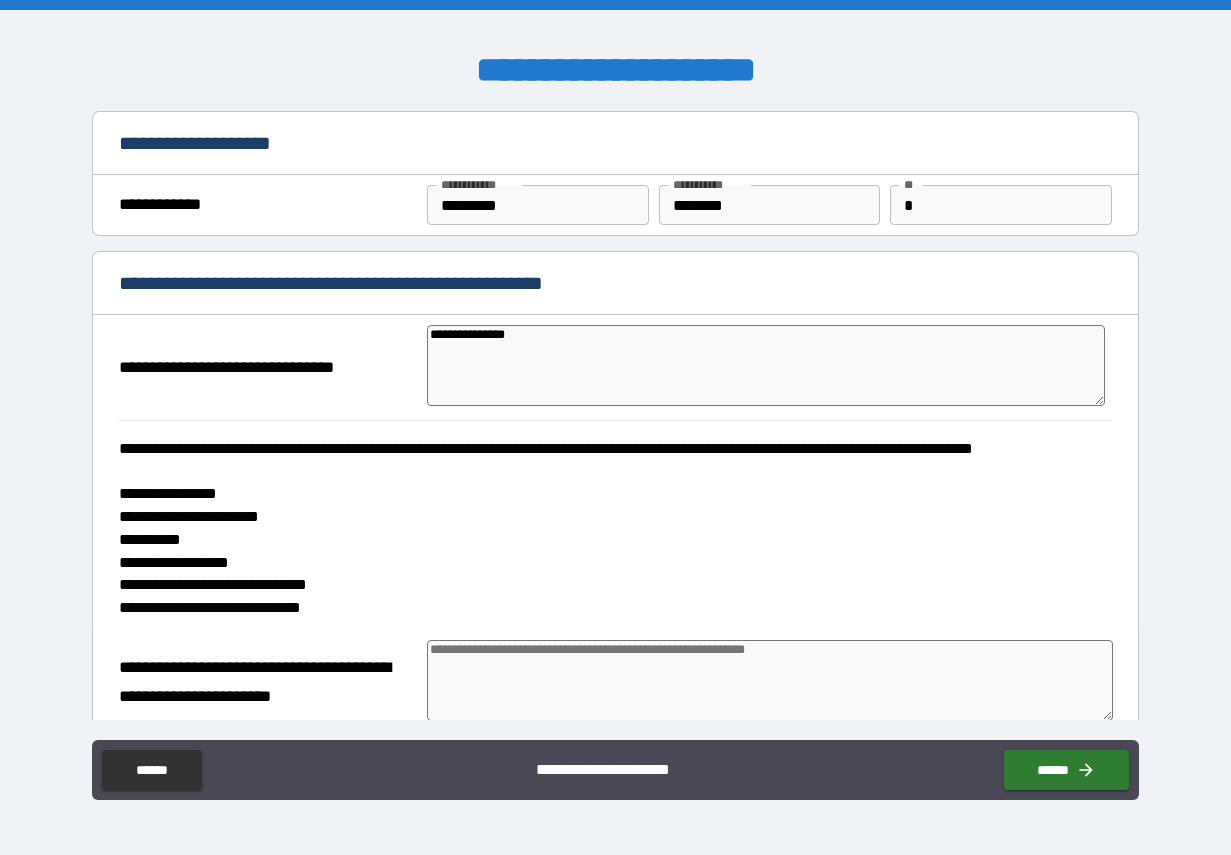 type on "**********" 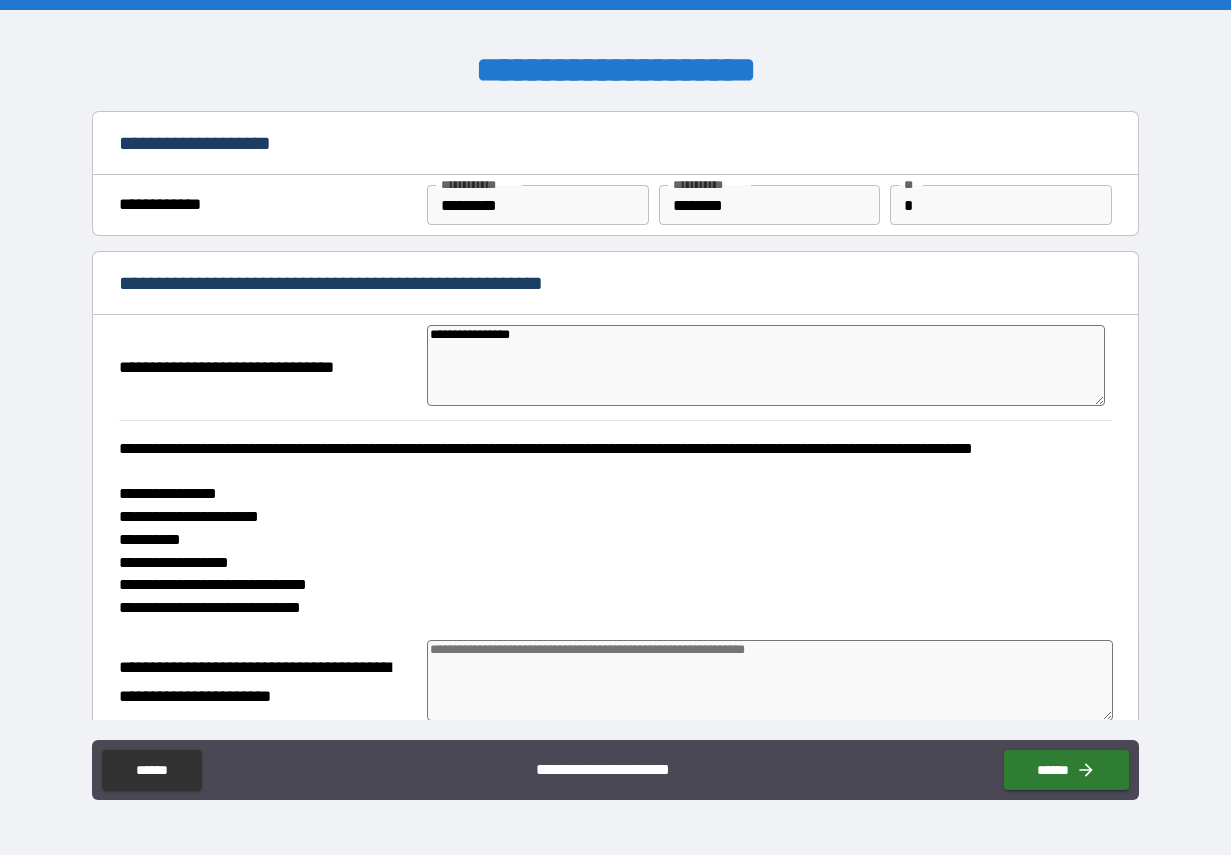 type on "*" 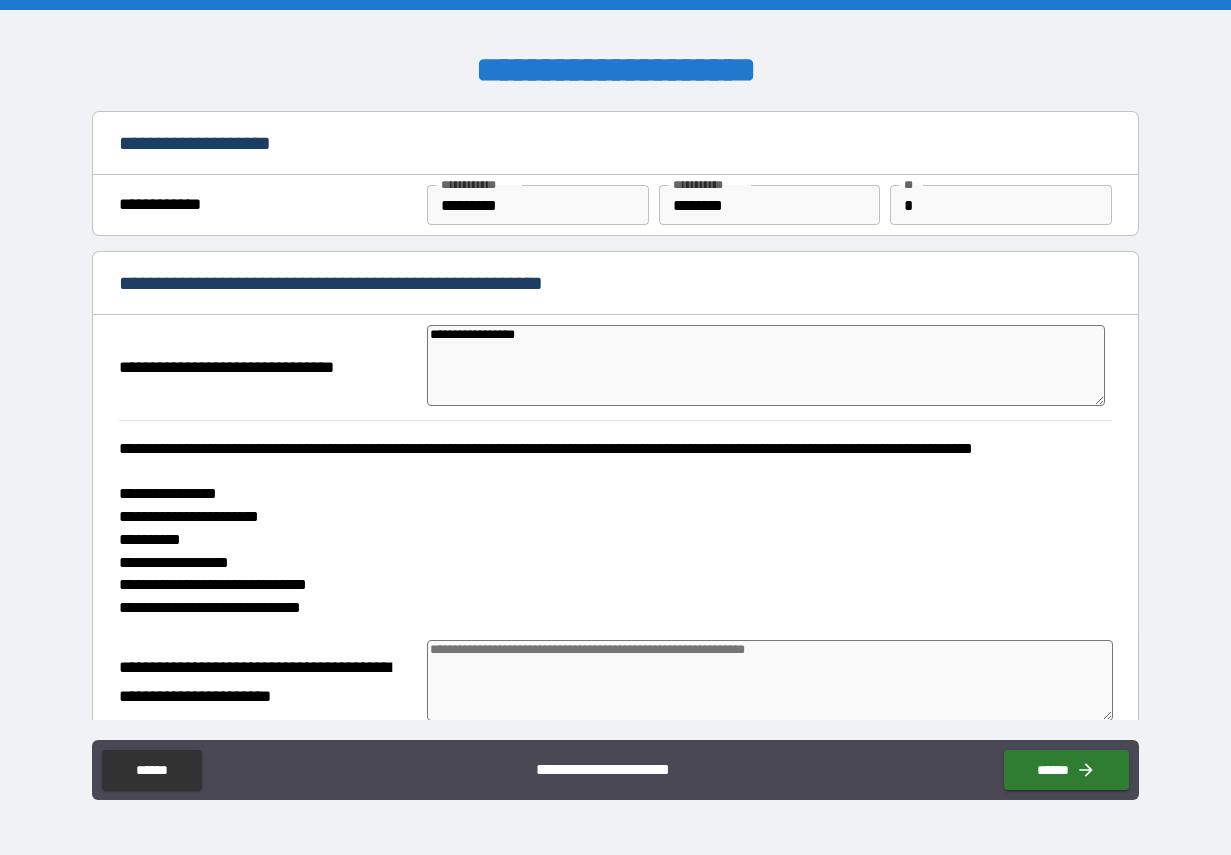 type on "**********" 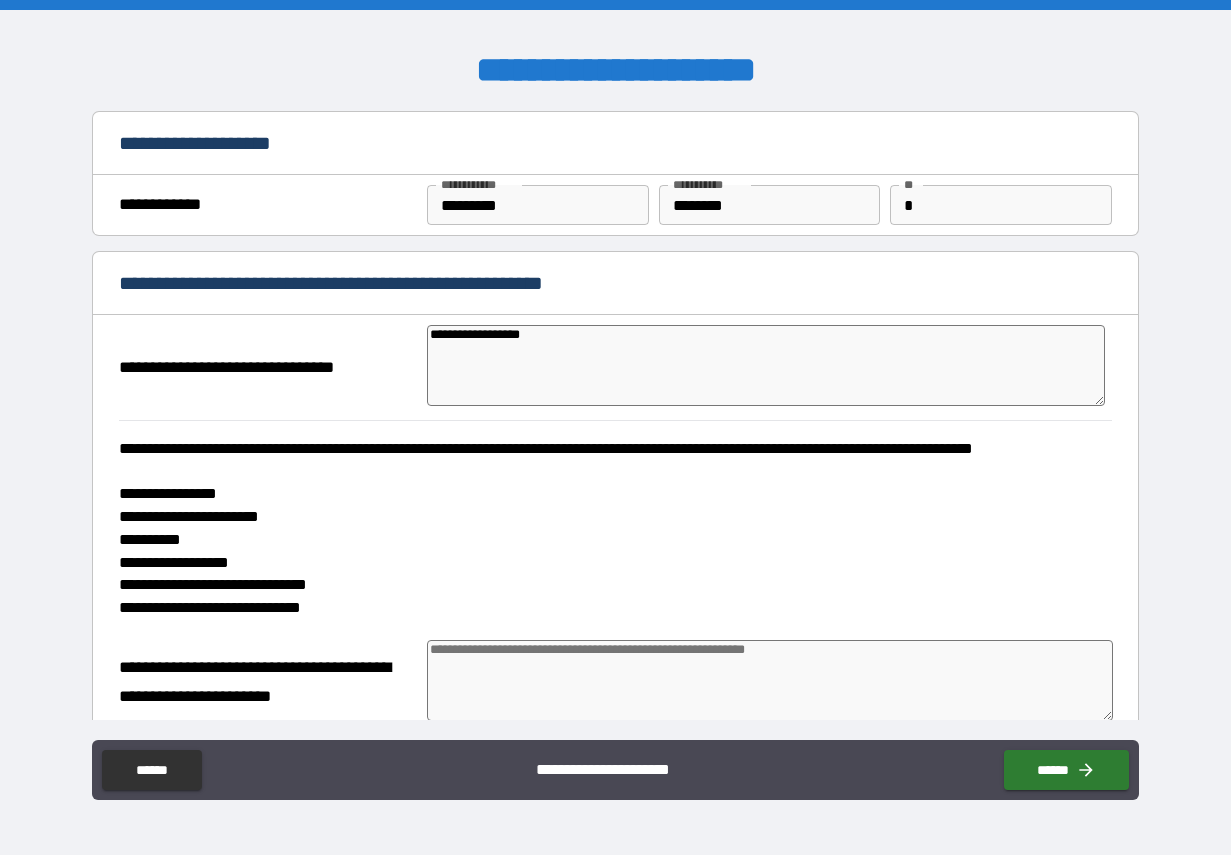 type on "*" 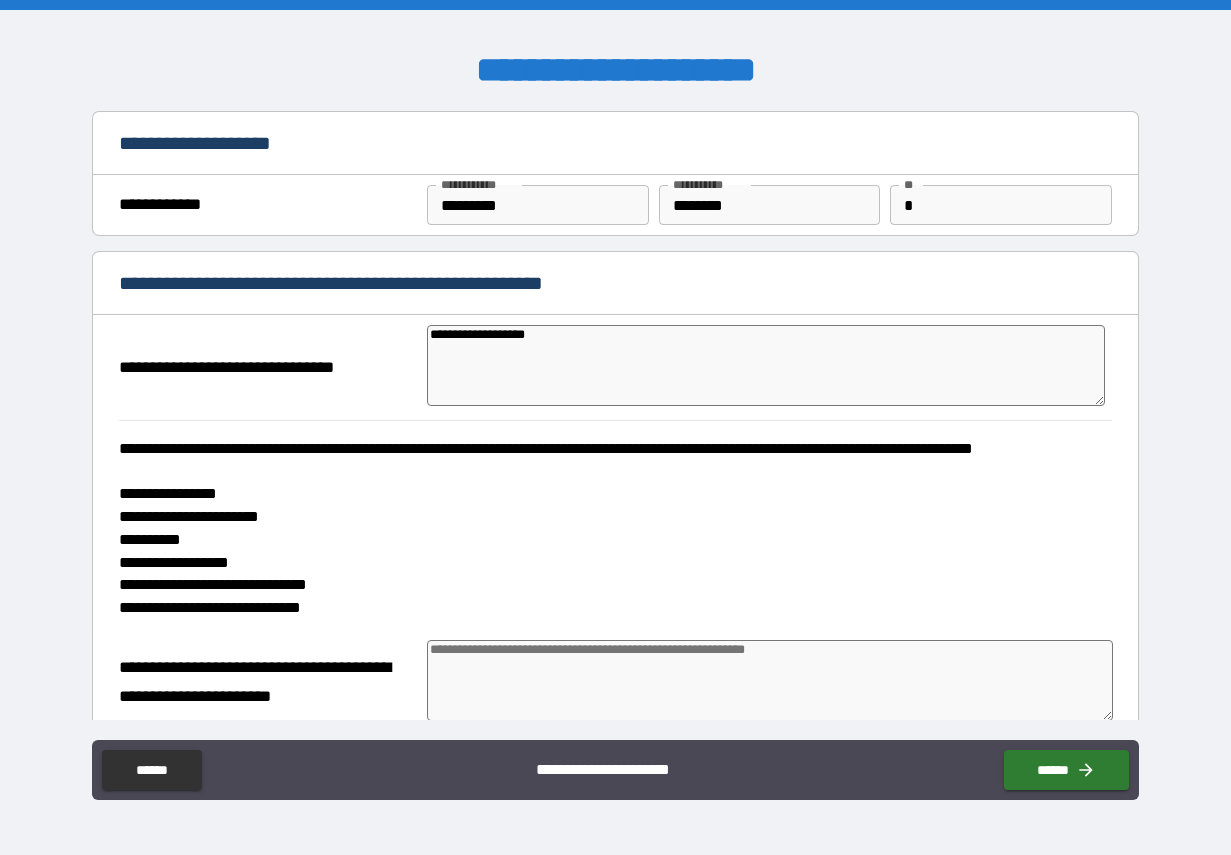 type on "**********" 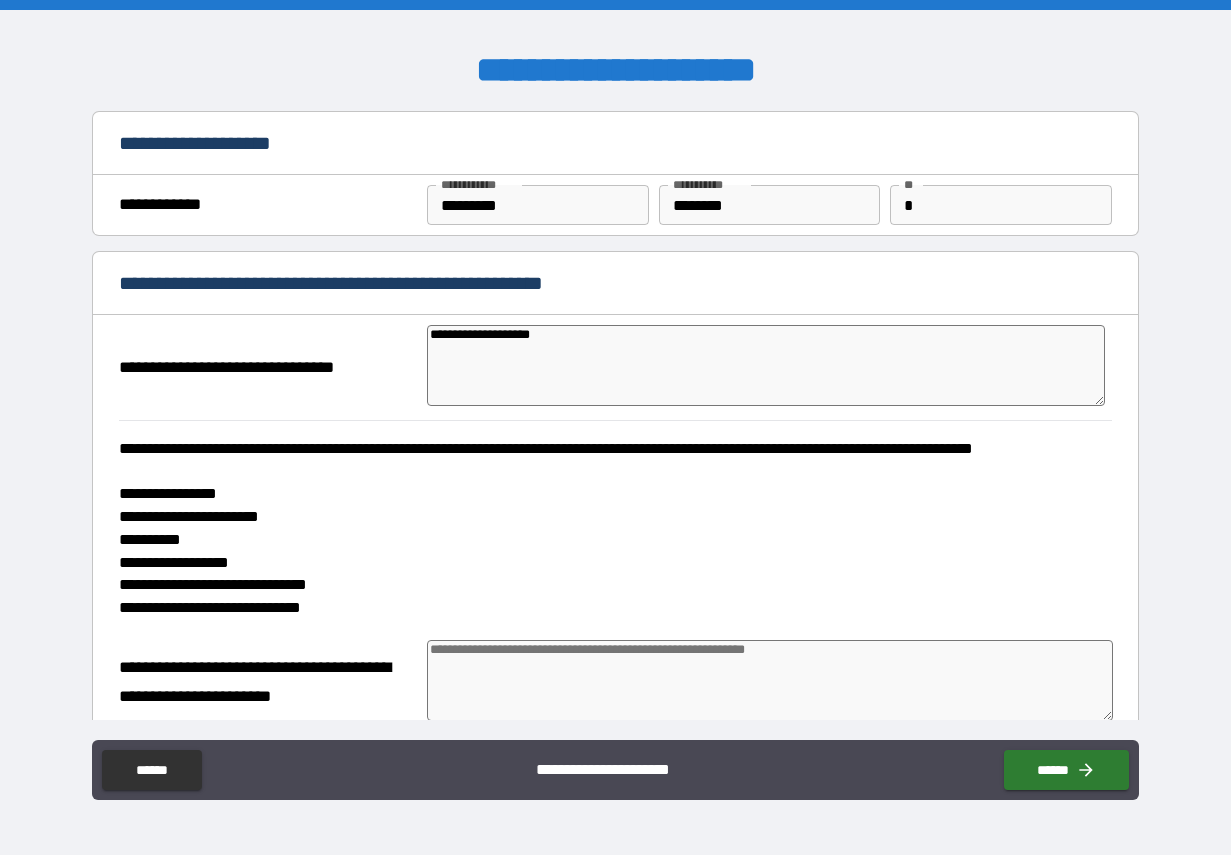 type on "*" 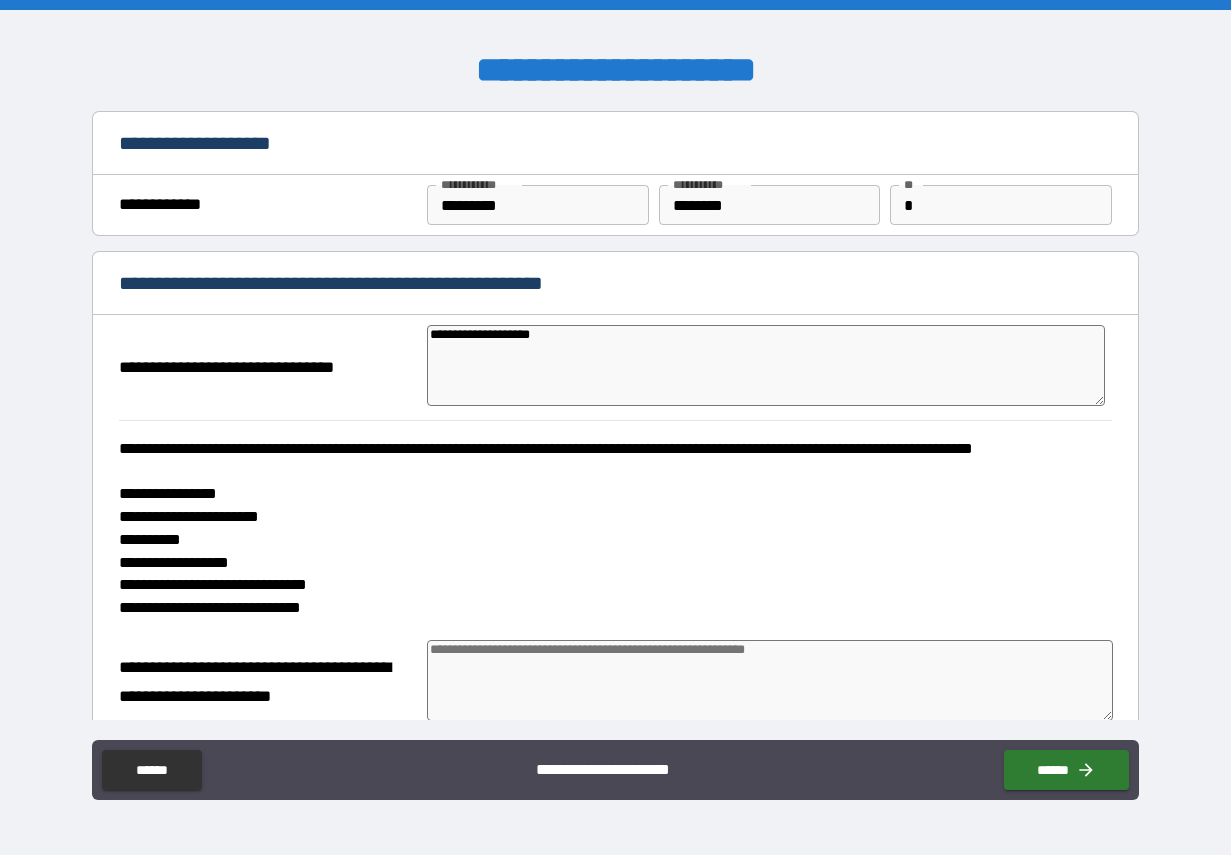 type on "**********" 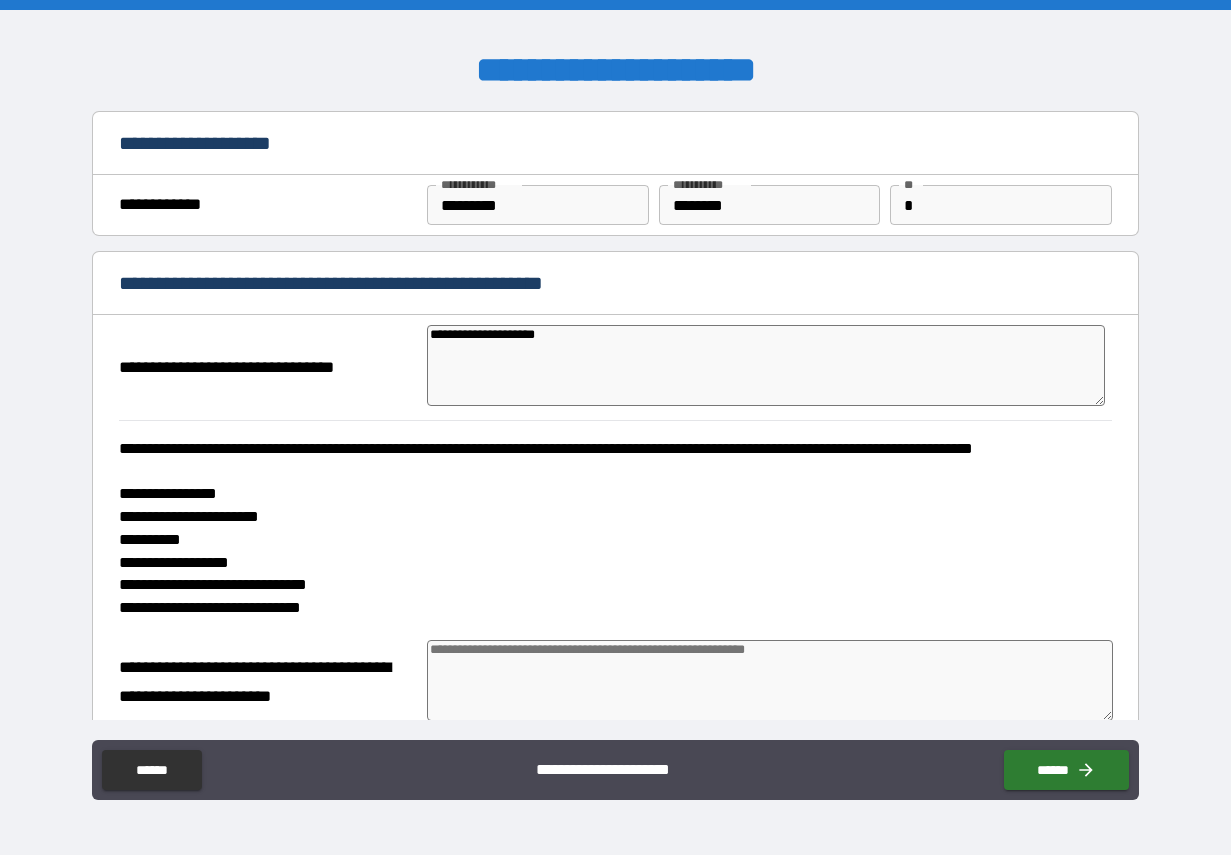 type on "*" 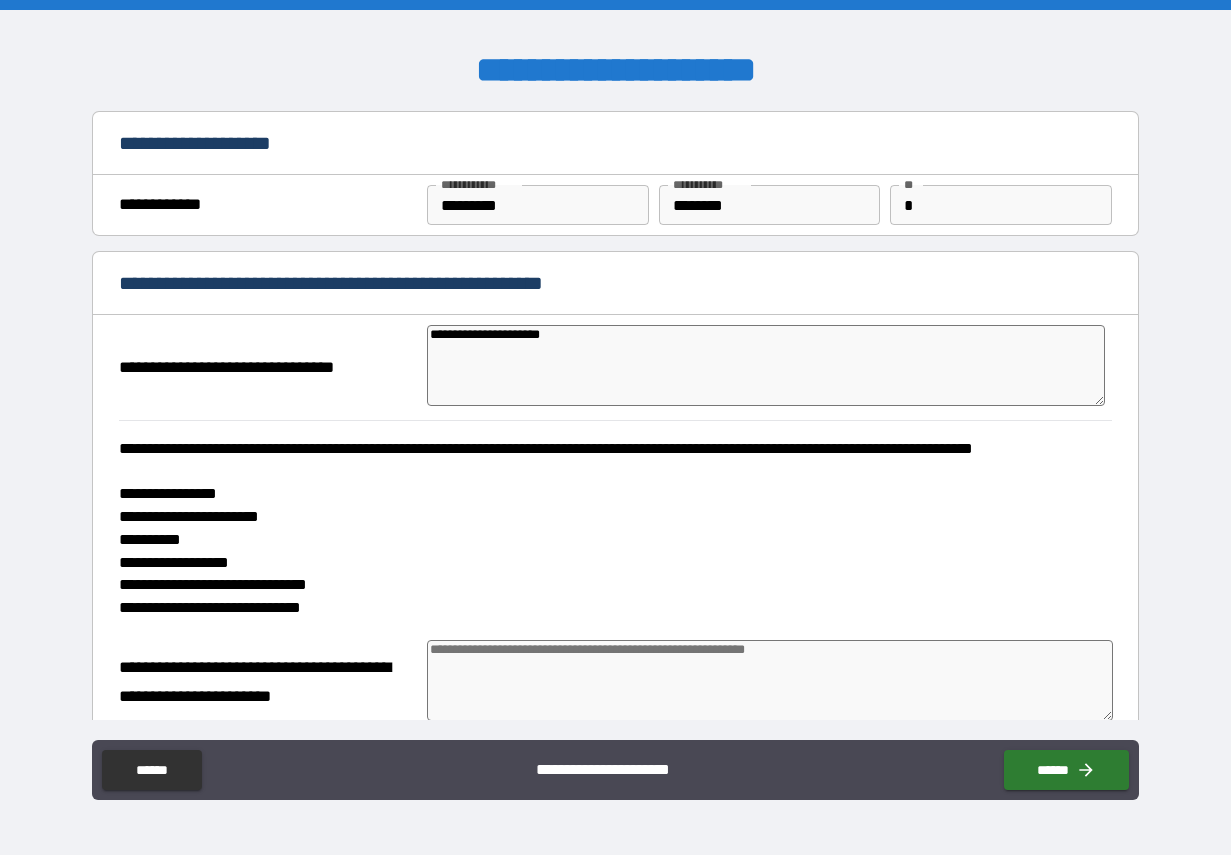 type on "*" 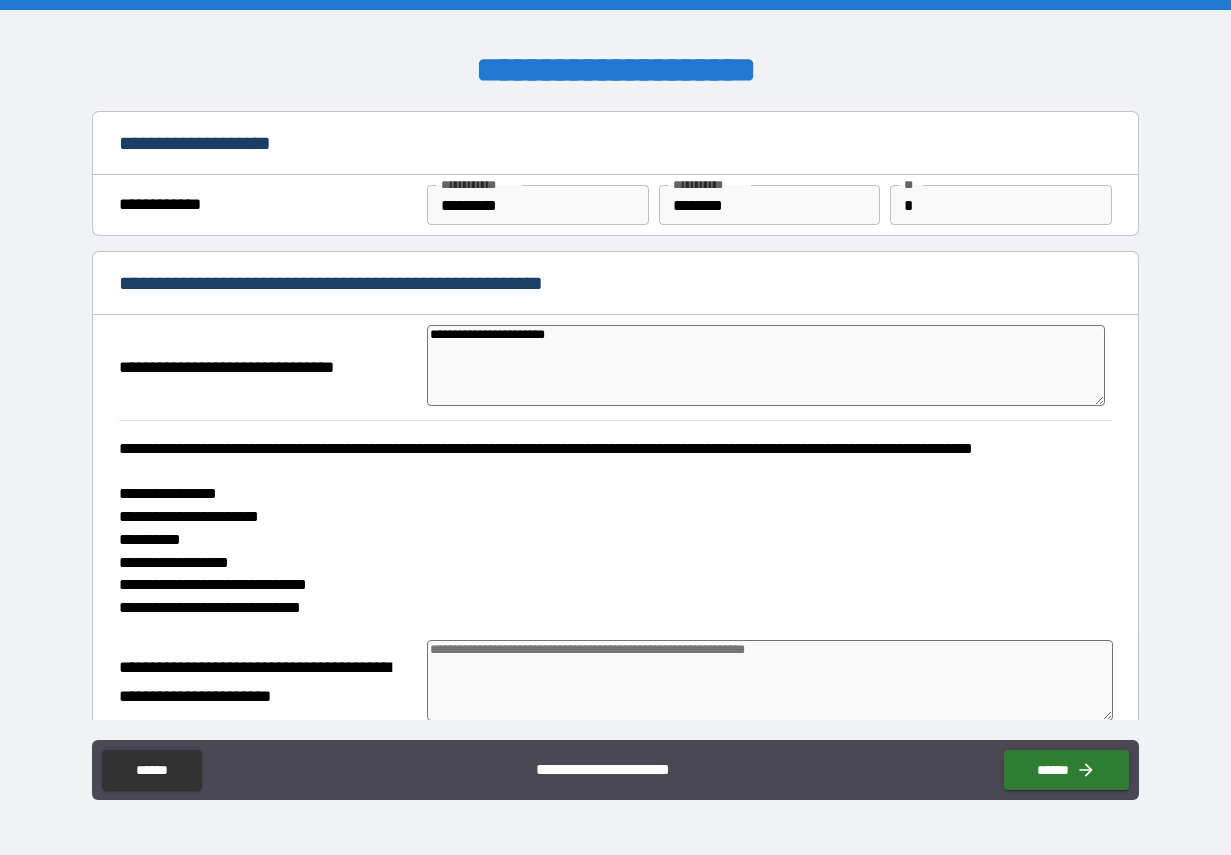 type on "*" 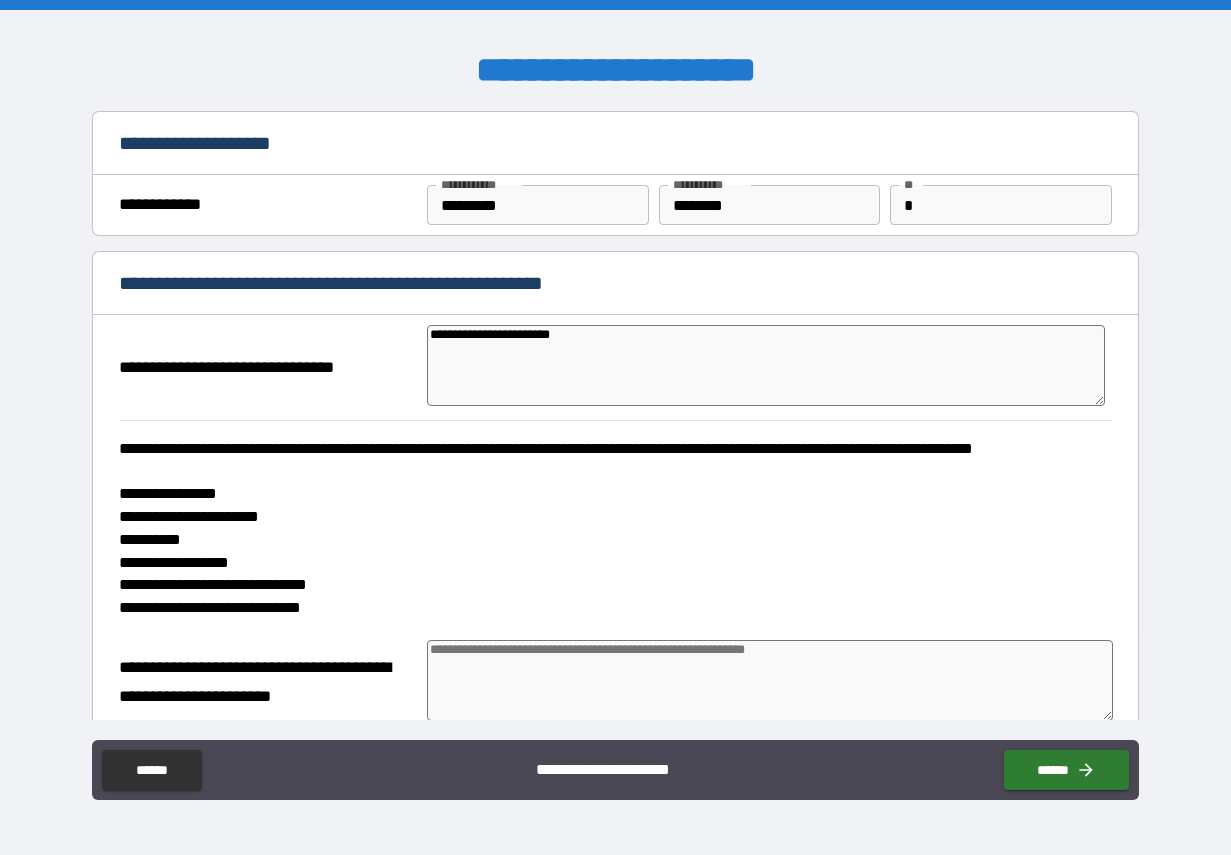 type on "*" 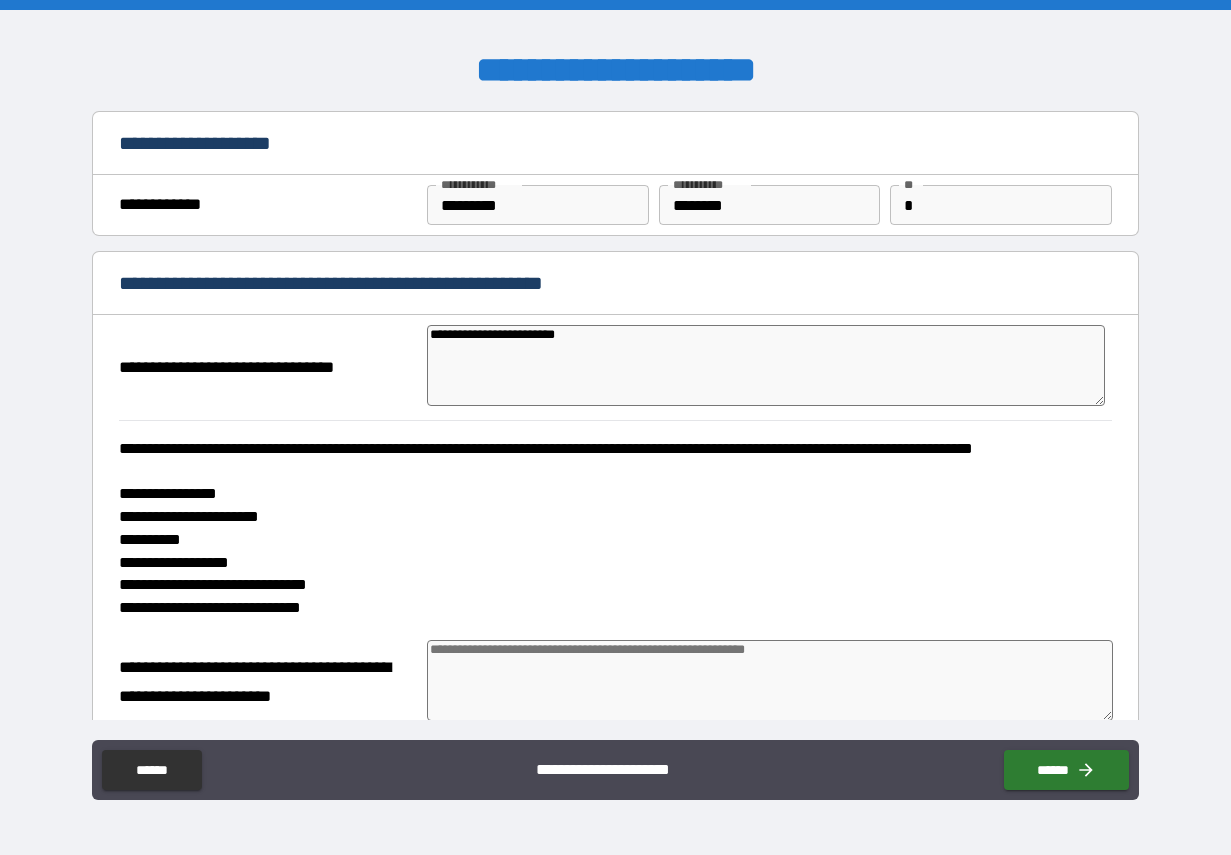 type on "**********" 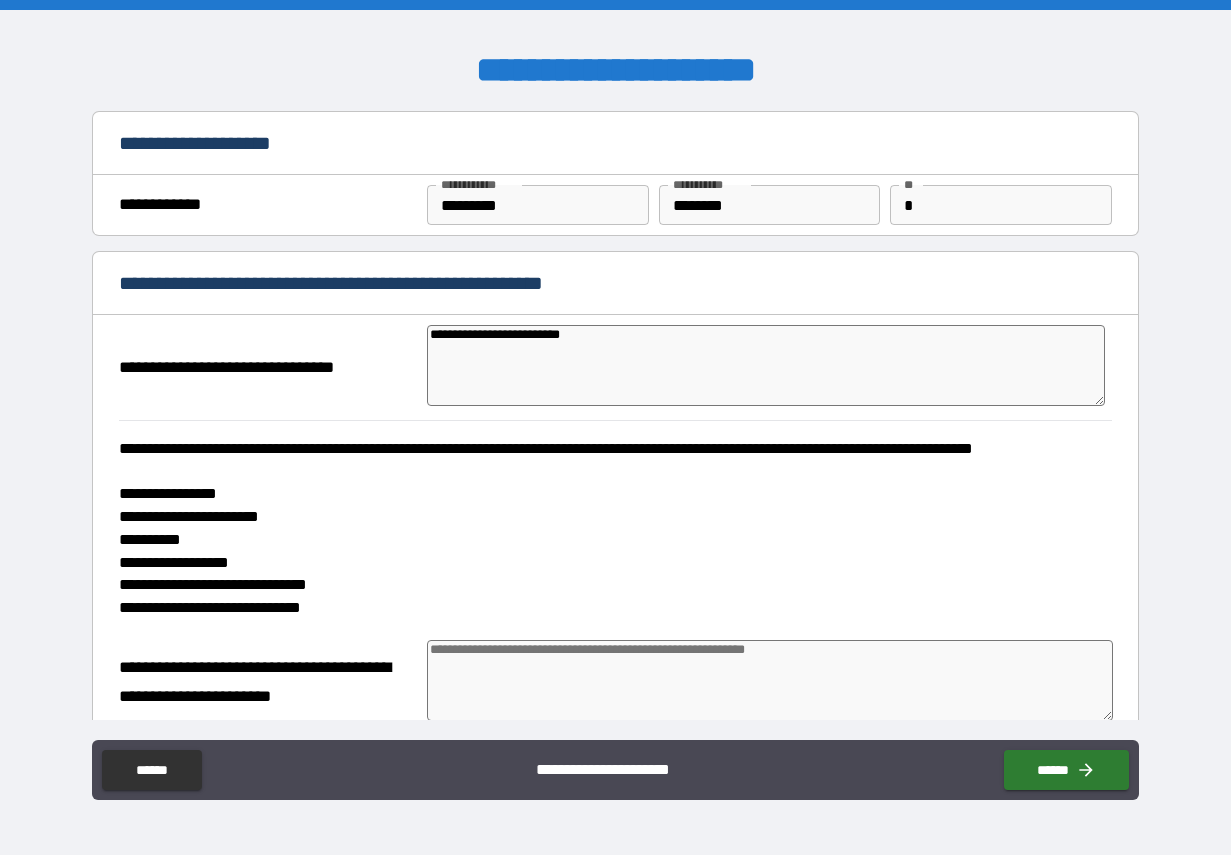 type on "*" 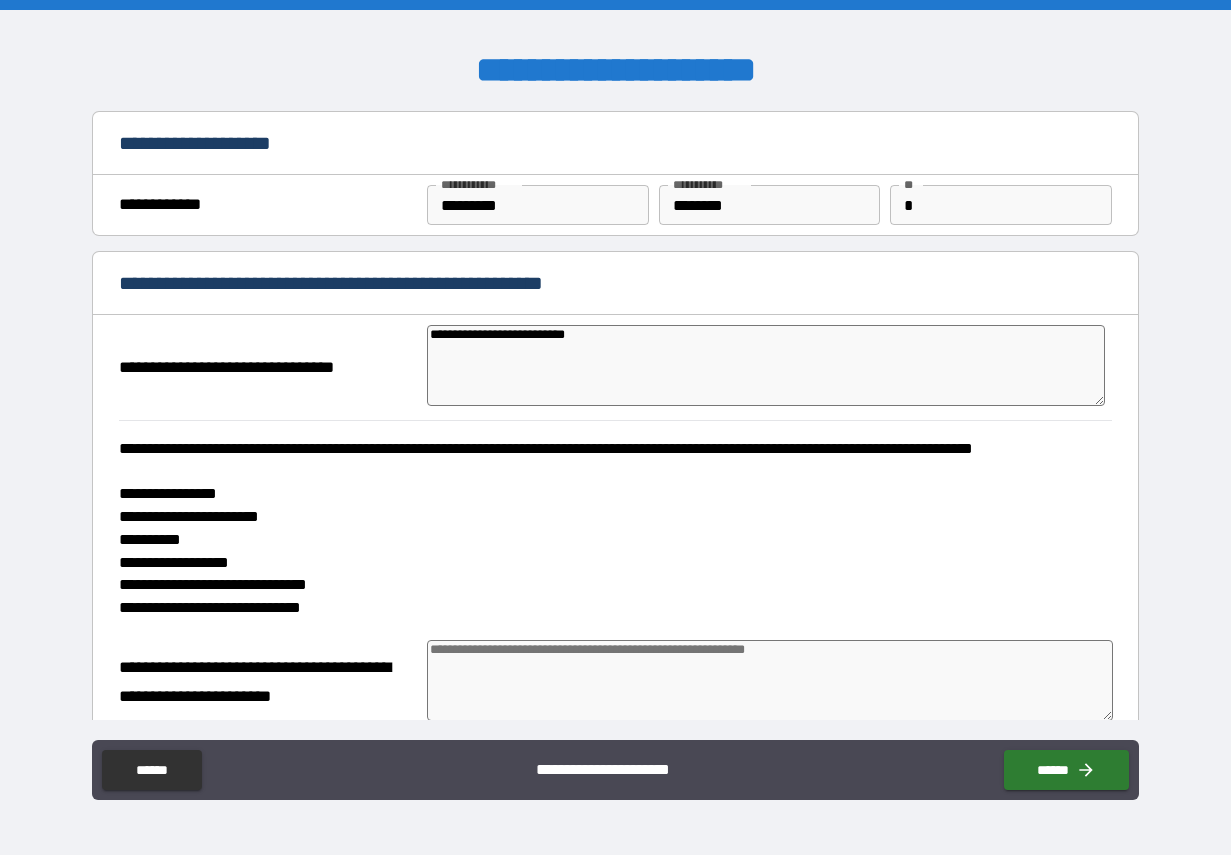 type on "*" 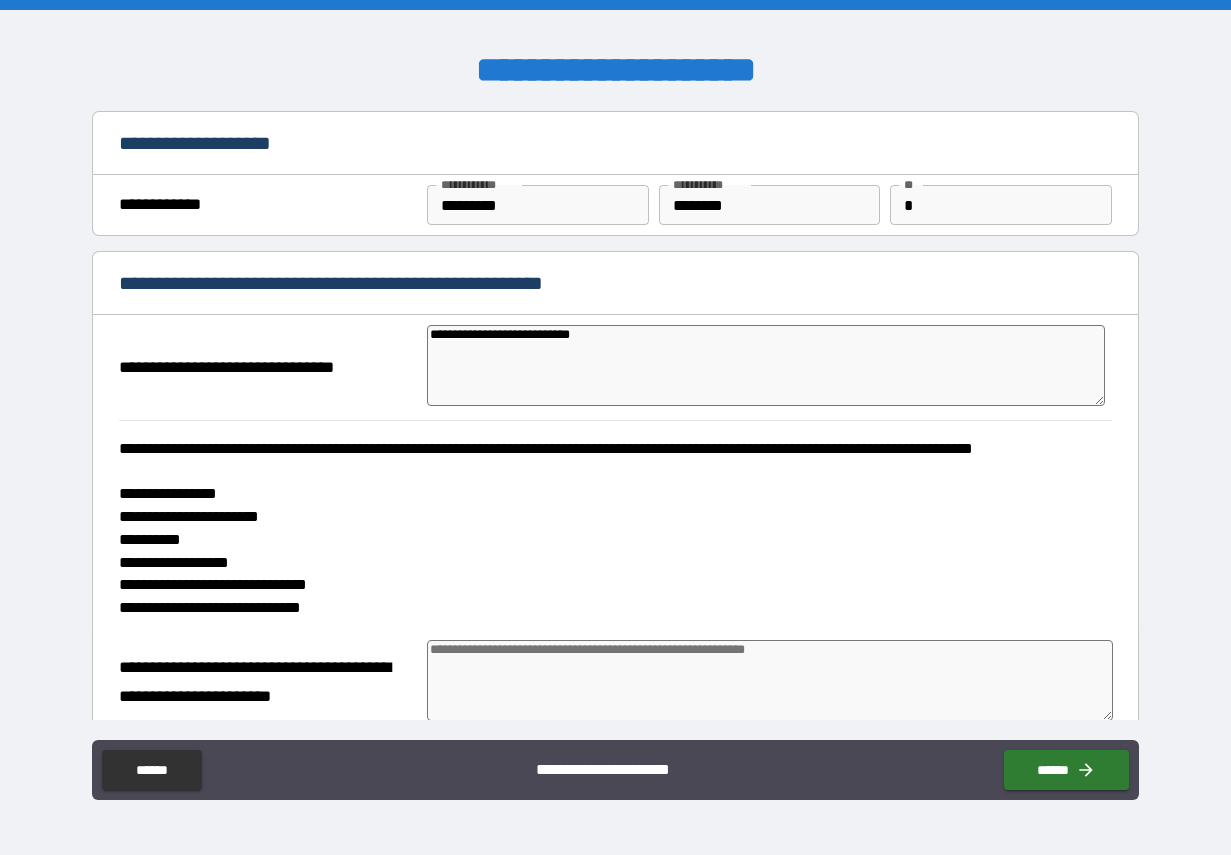 type on "**********" 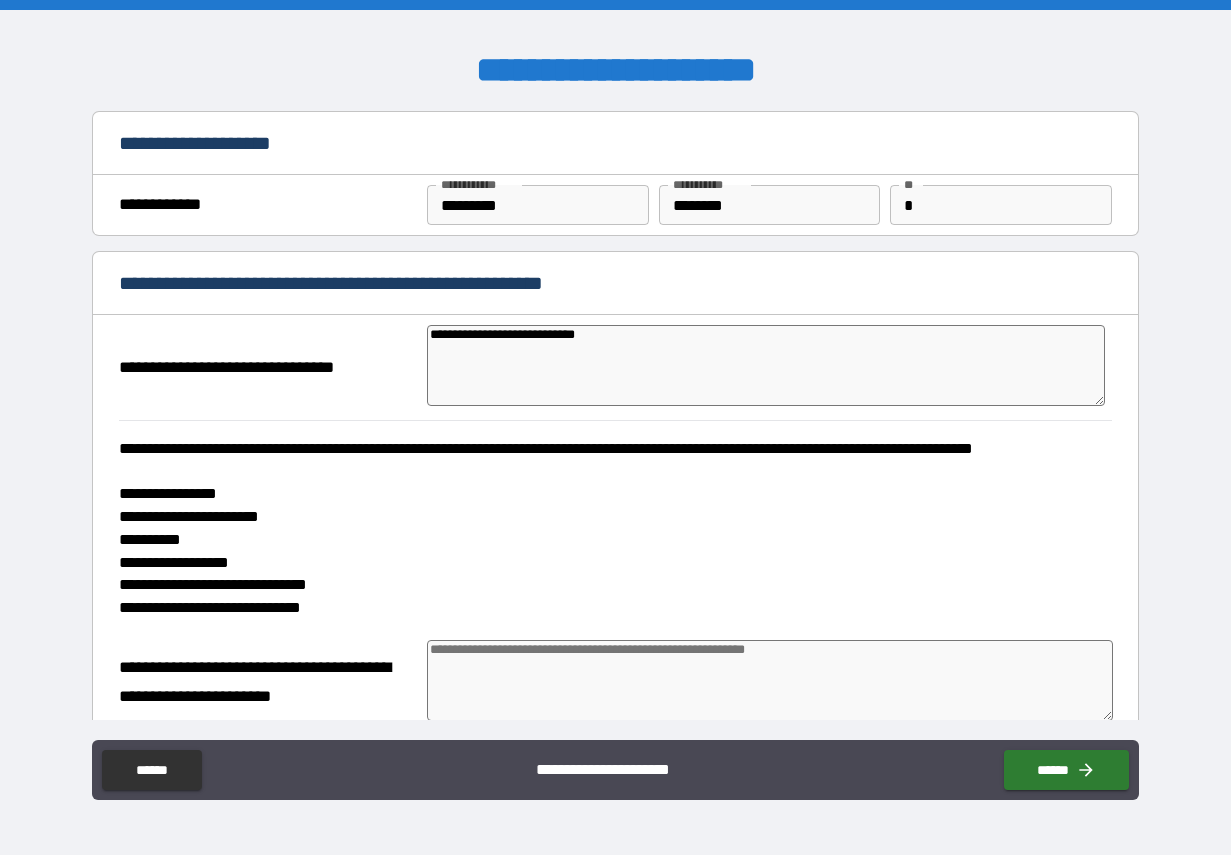 type on "*" 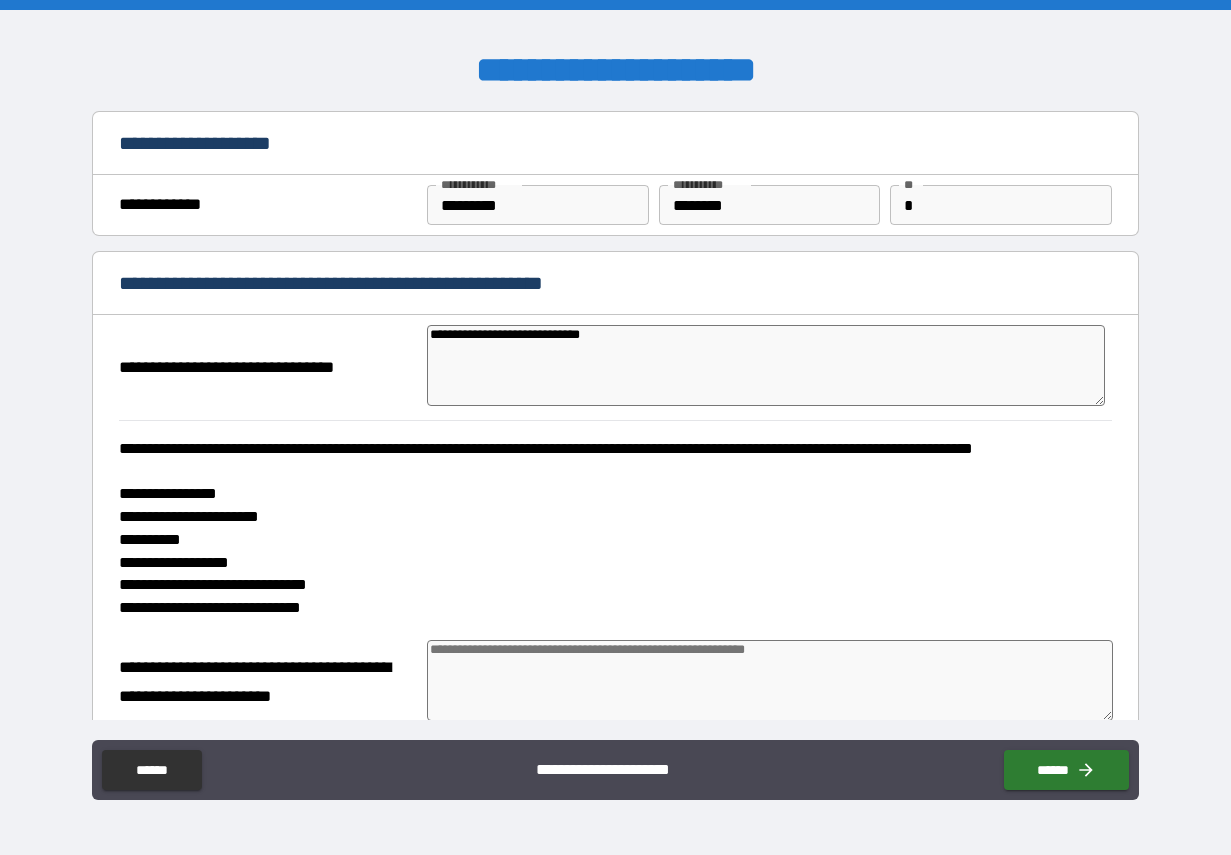 type on "*" 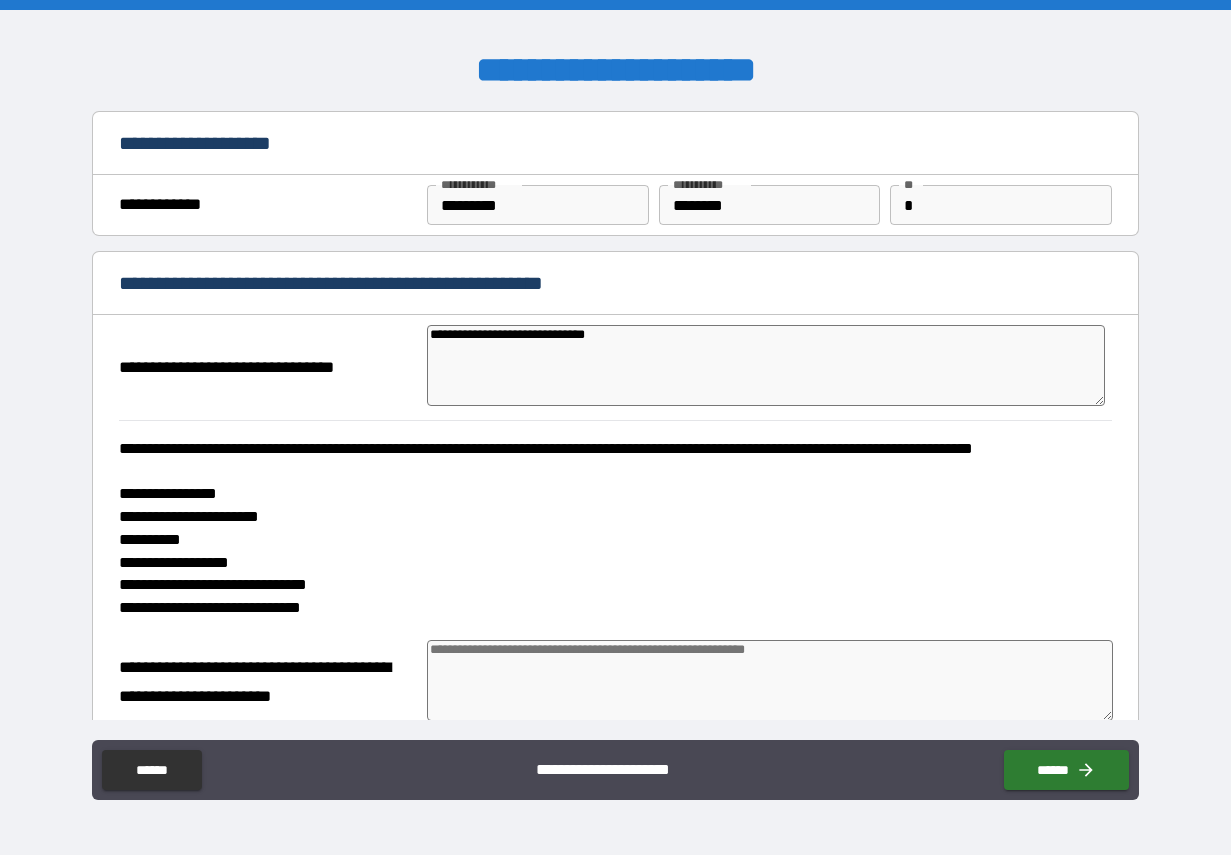 type on "*" 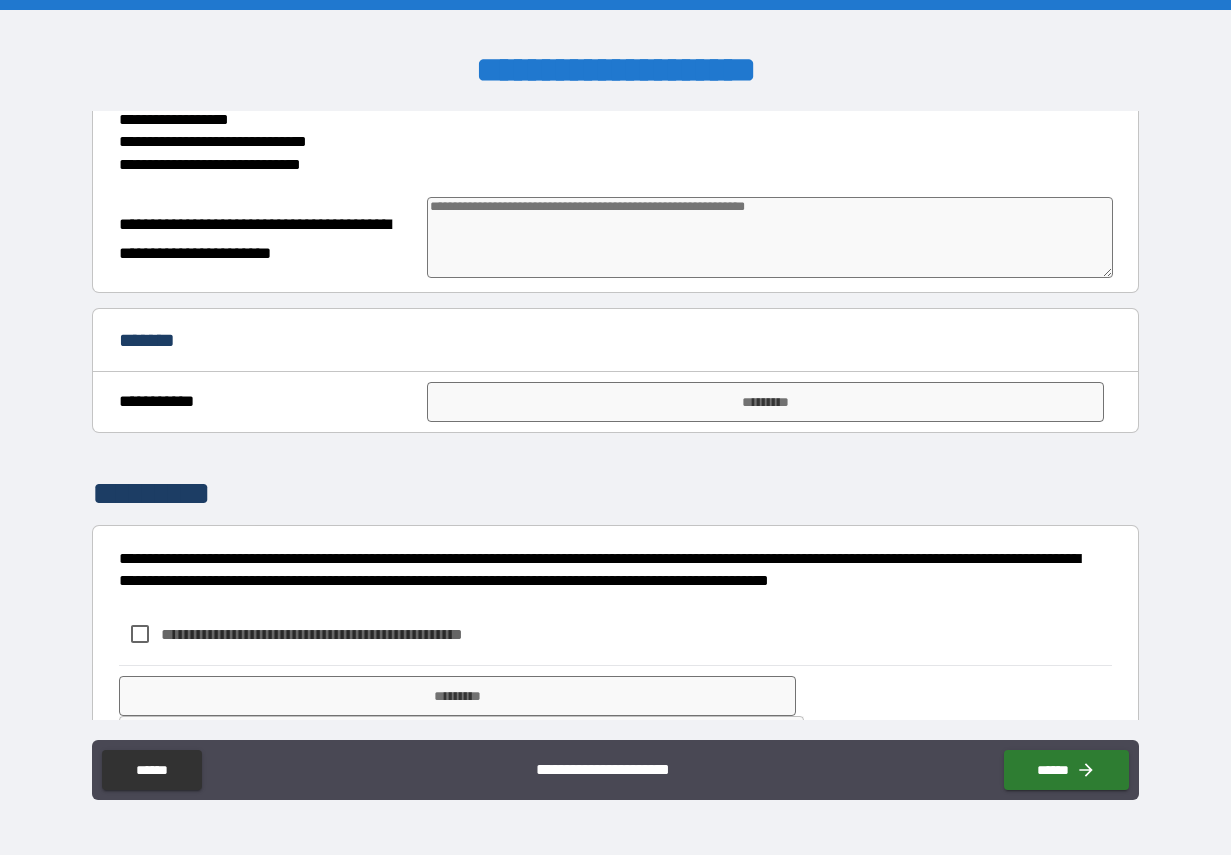 scroll, scrollTop: 445, scrollLeft: 0, axis: vertical 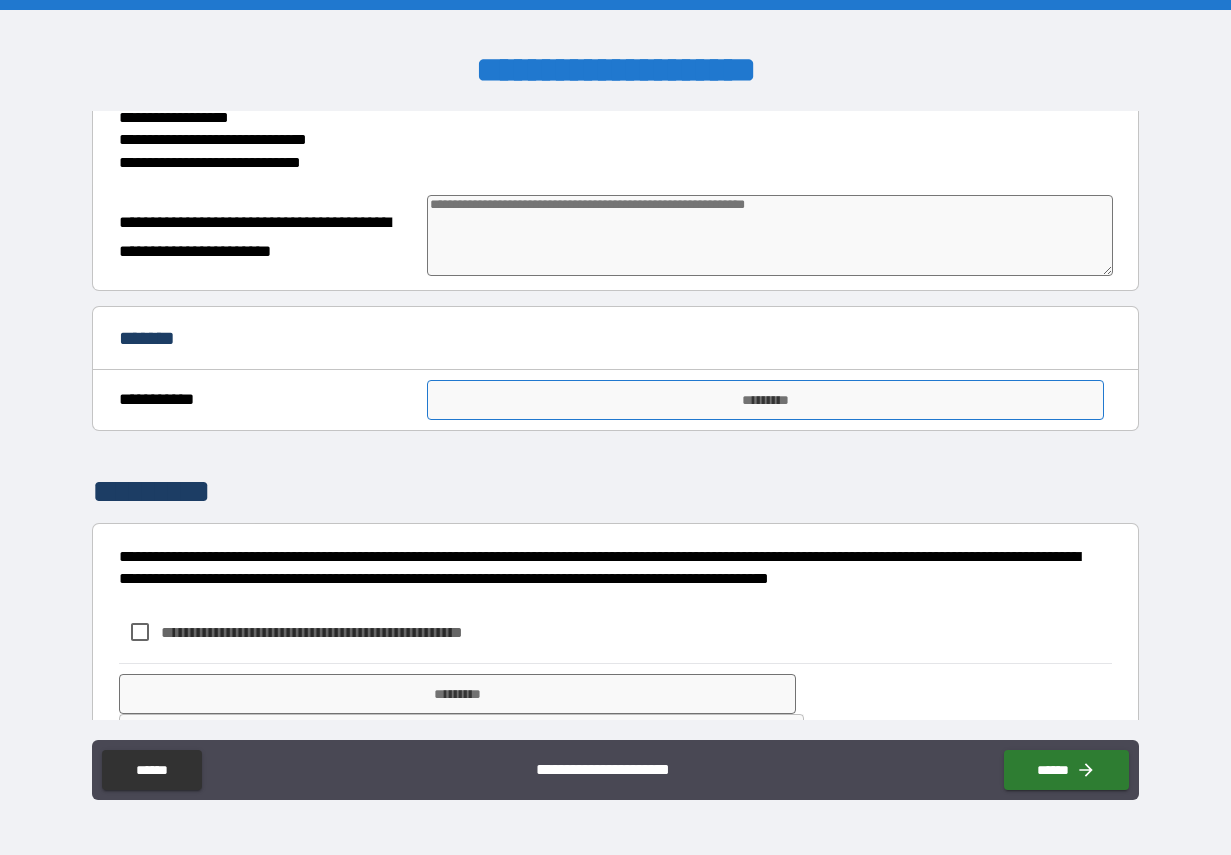 type on "**********" 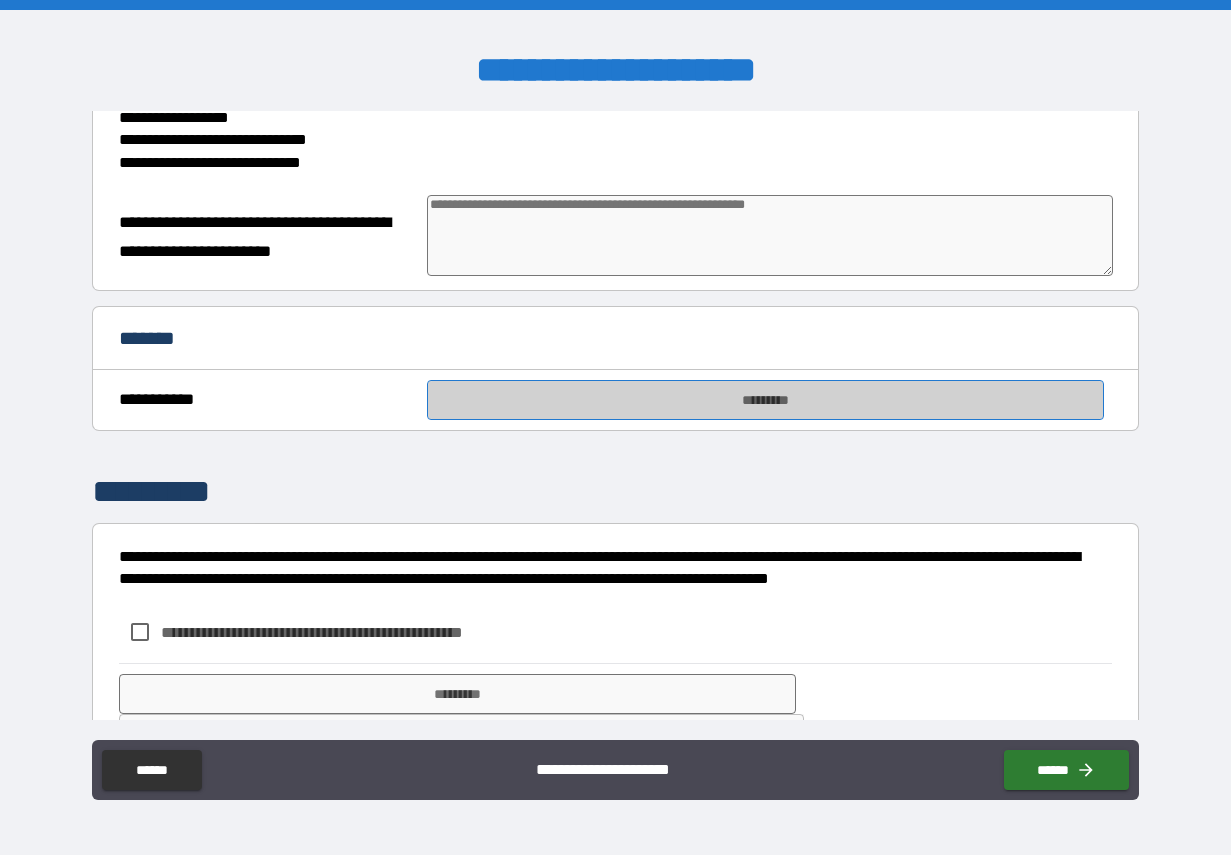 click on "*********" at bounding box center (765, 400) 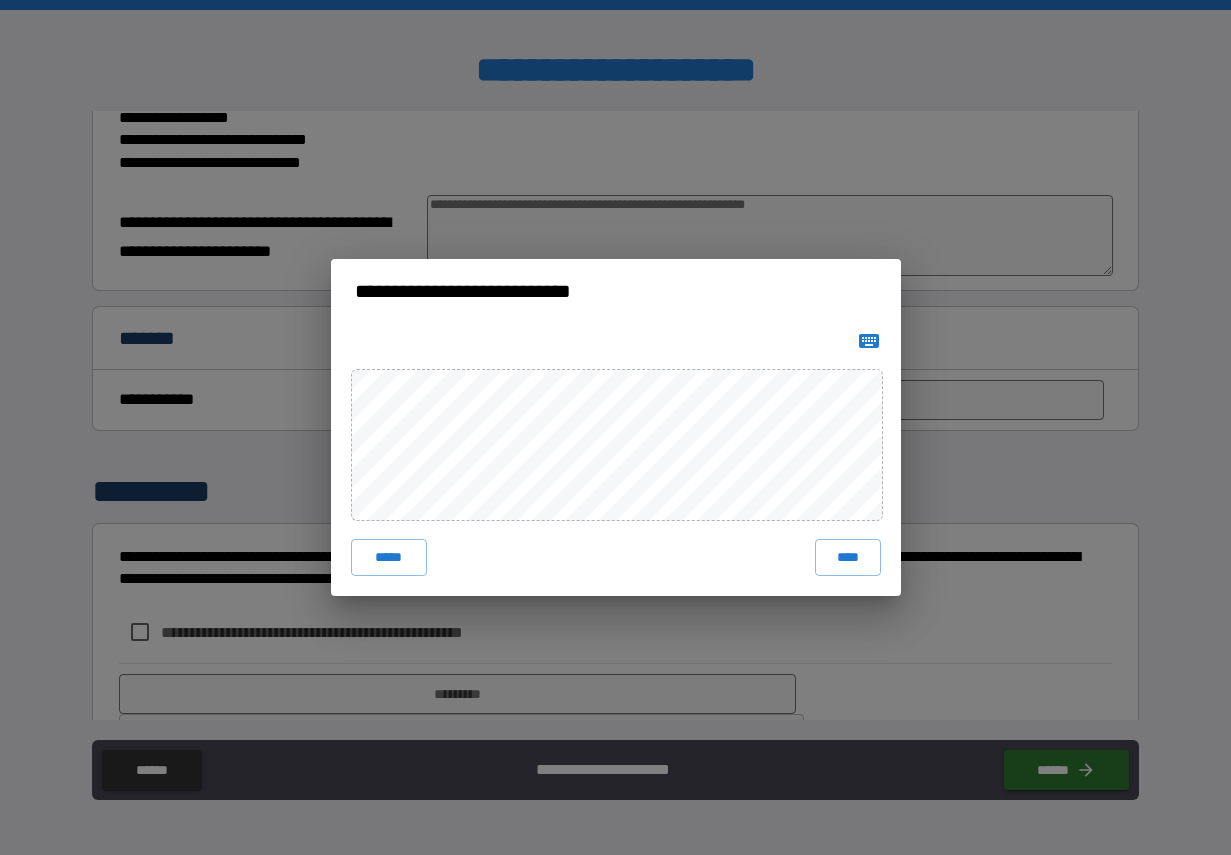 click on "****" at bounding box center [848, 557] 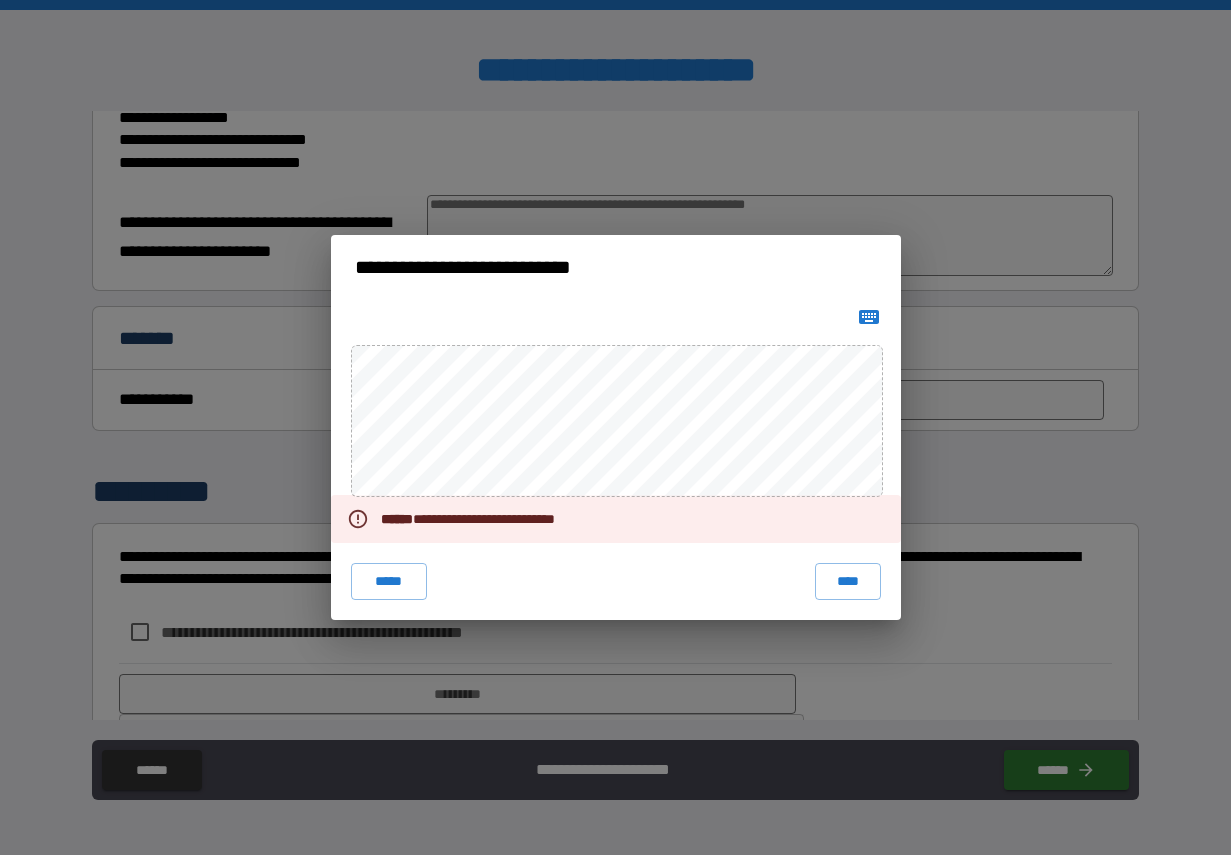 click on "**********" at bounding box center [478, 519] 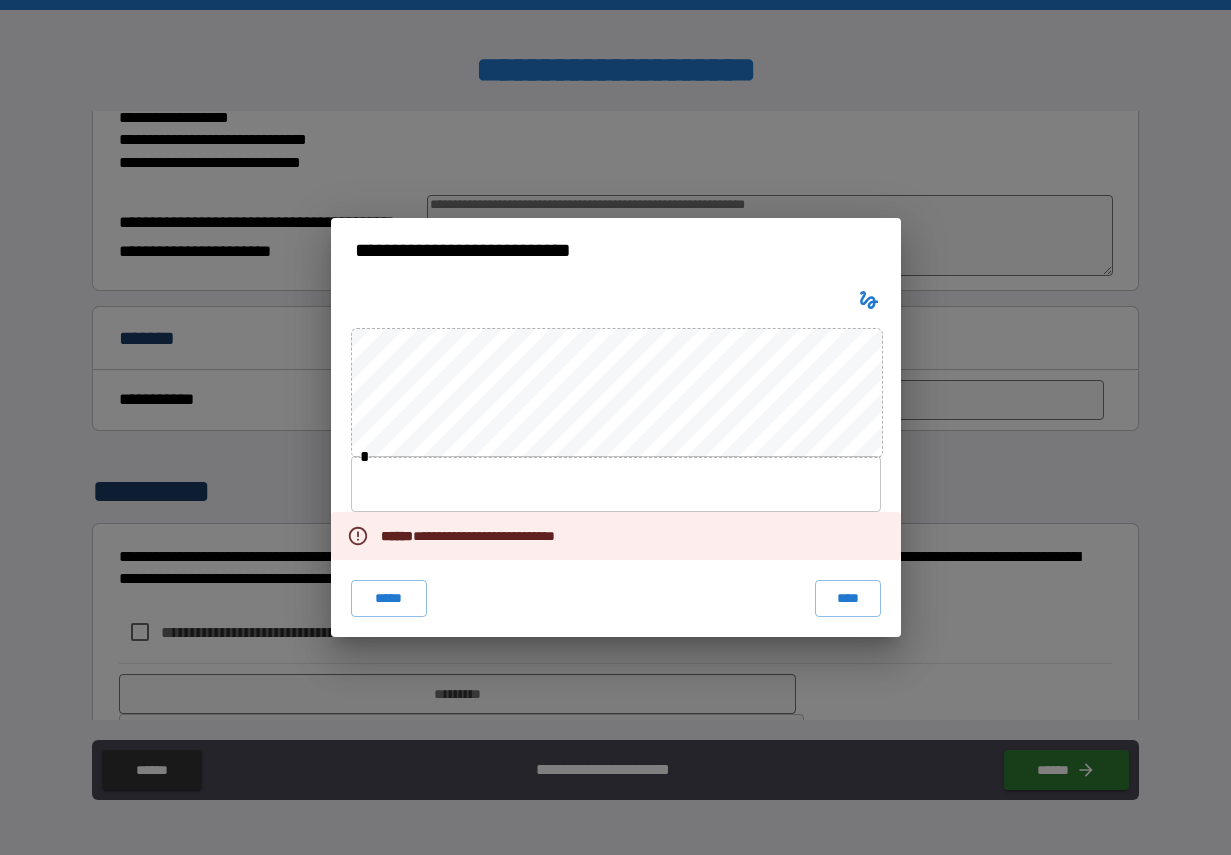 click at bounding box center (616, 484) 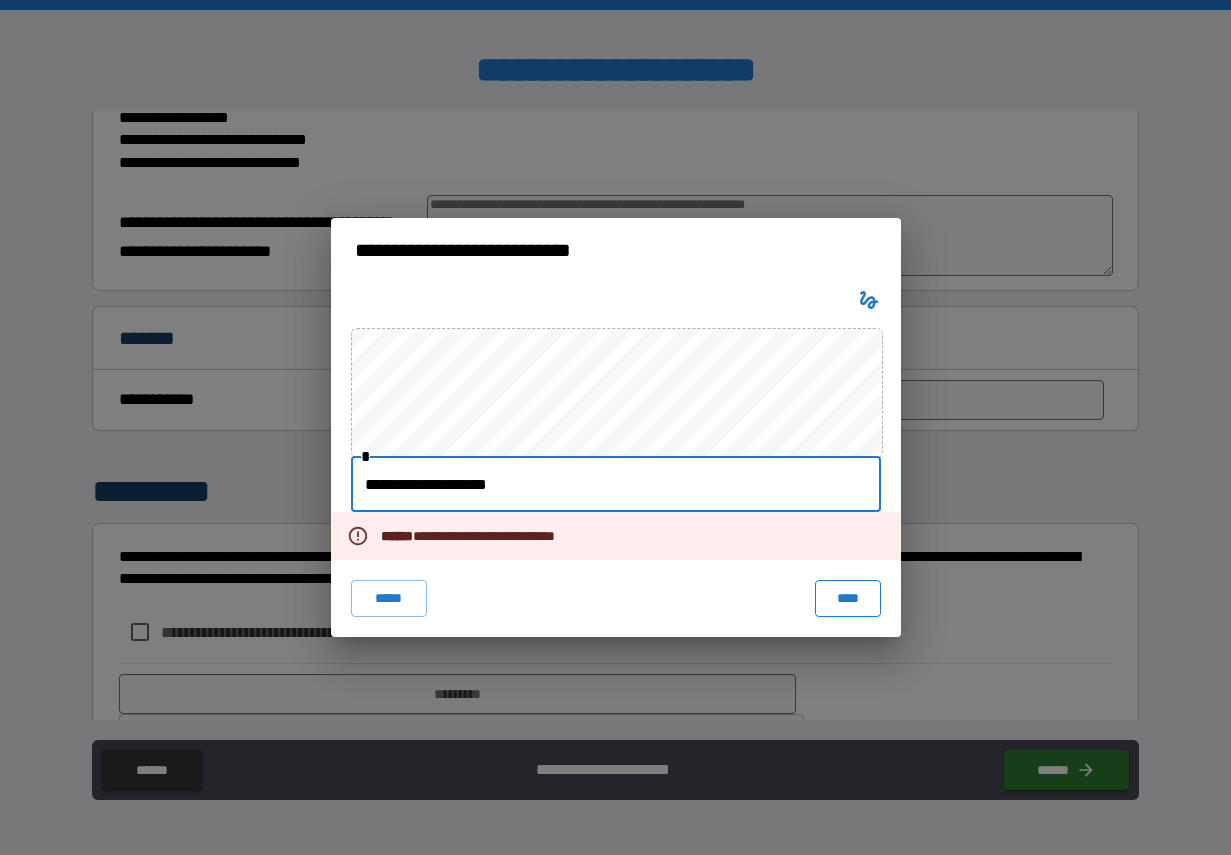type on "**********" 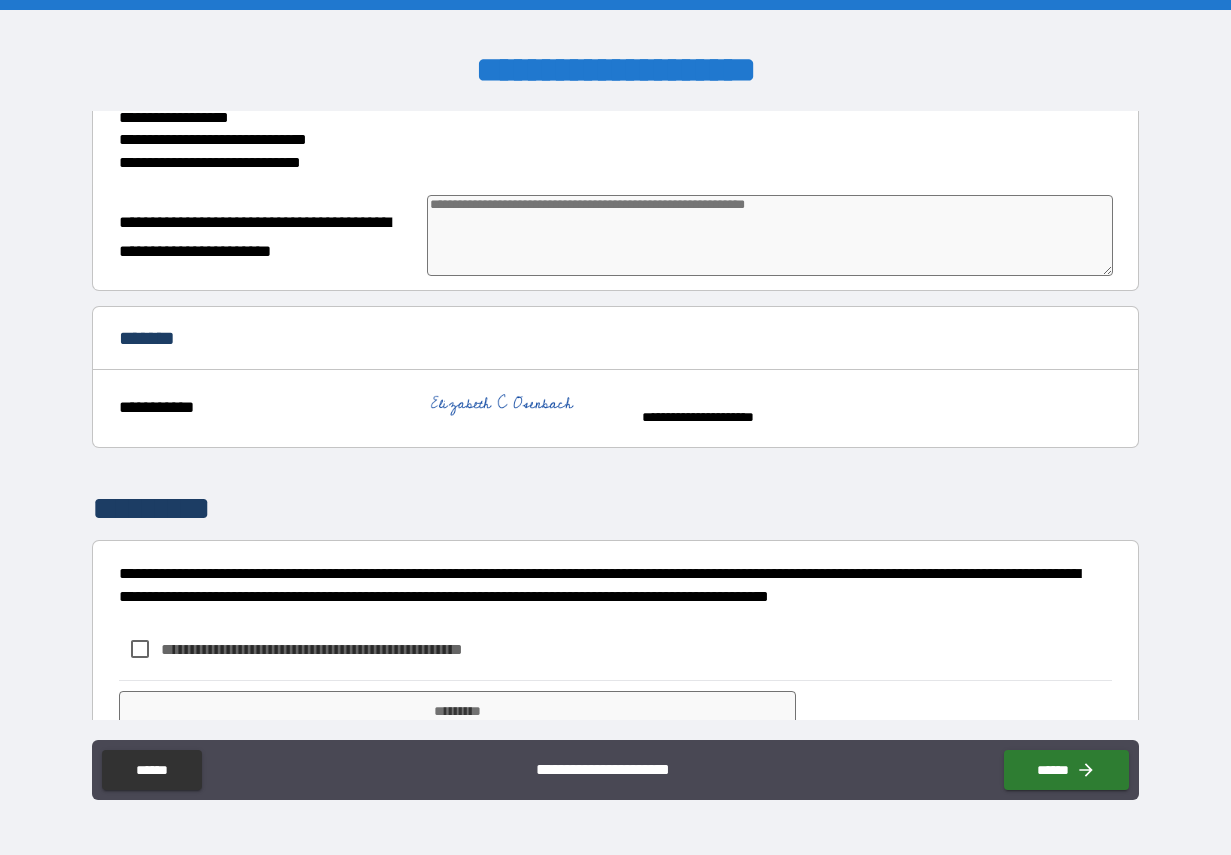type on "*" 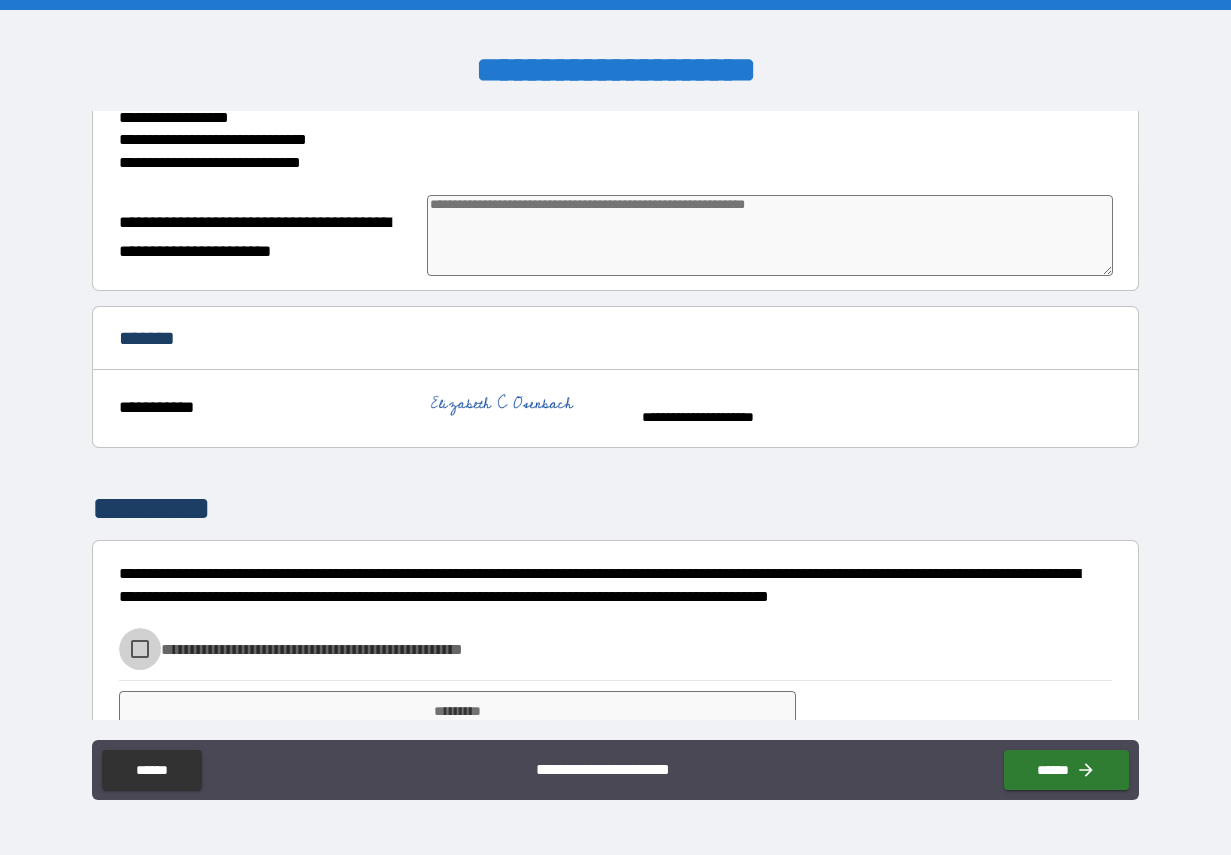 type on "*" 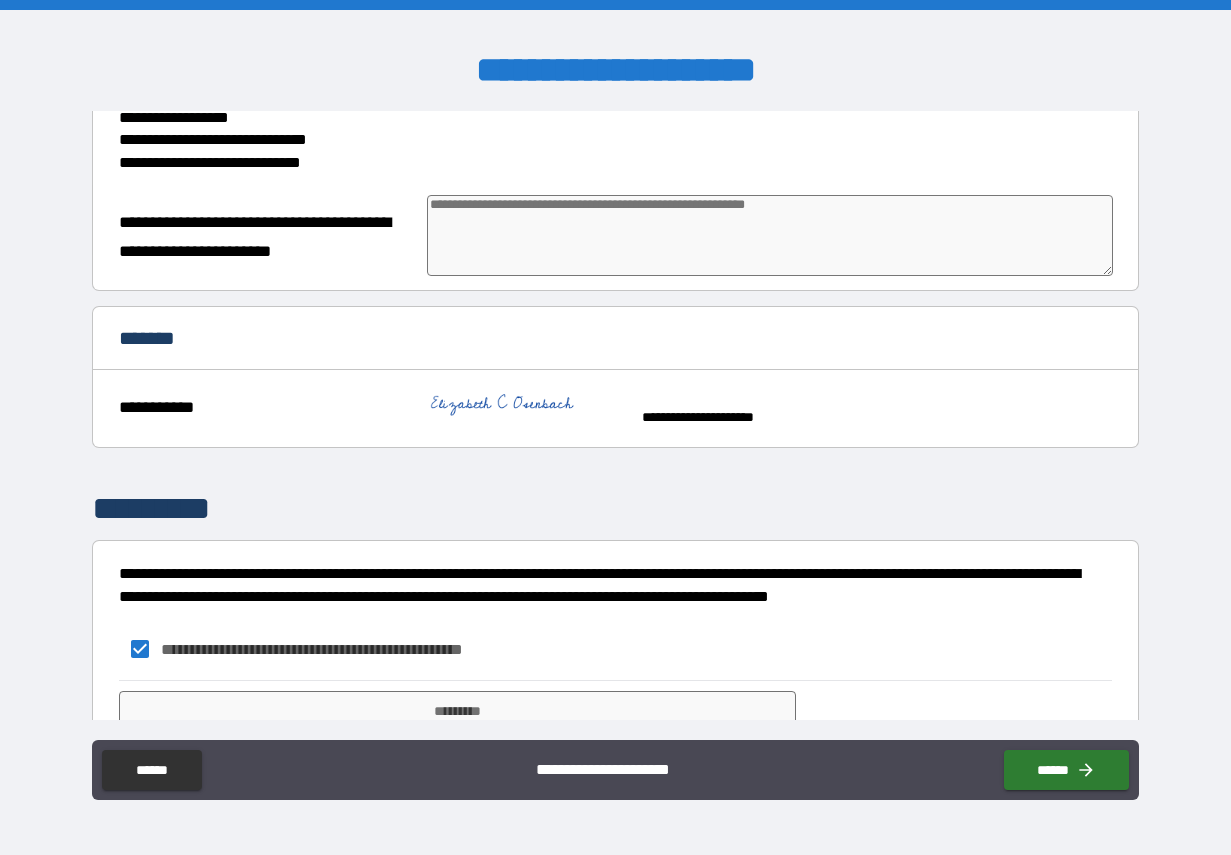 type on "*" 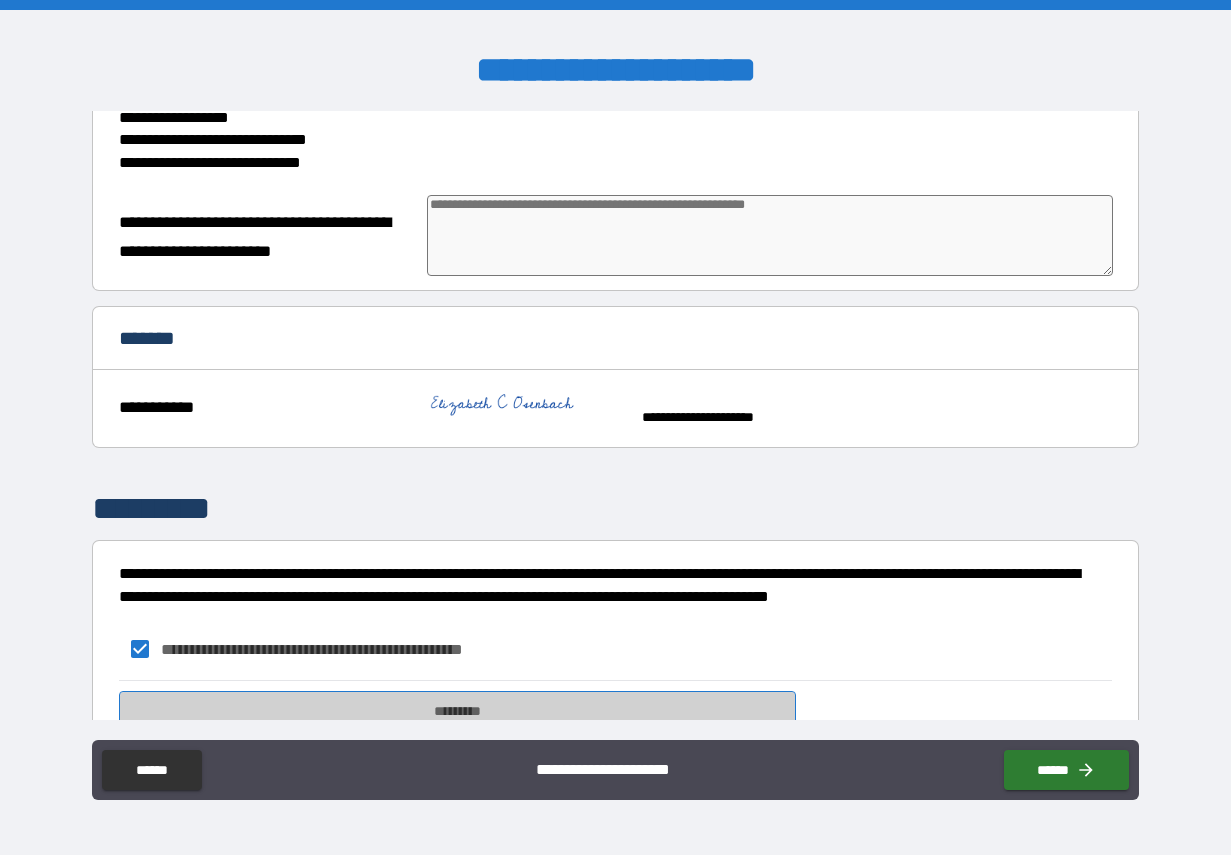 click on "*********" at bounding box center [457, 711] 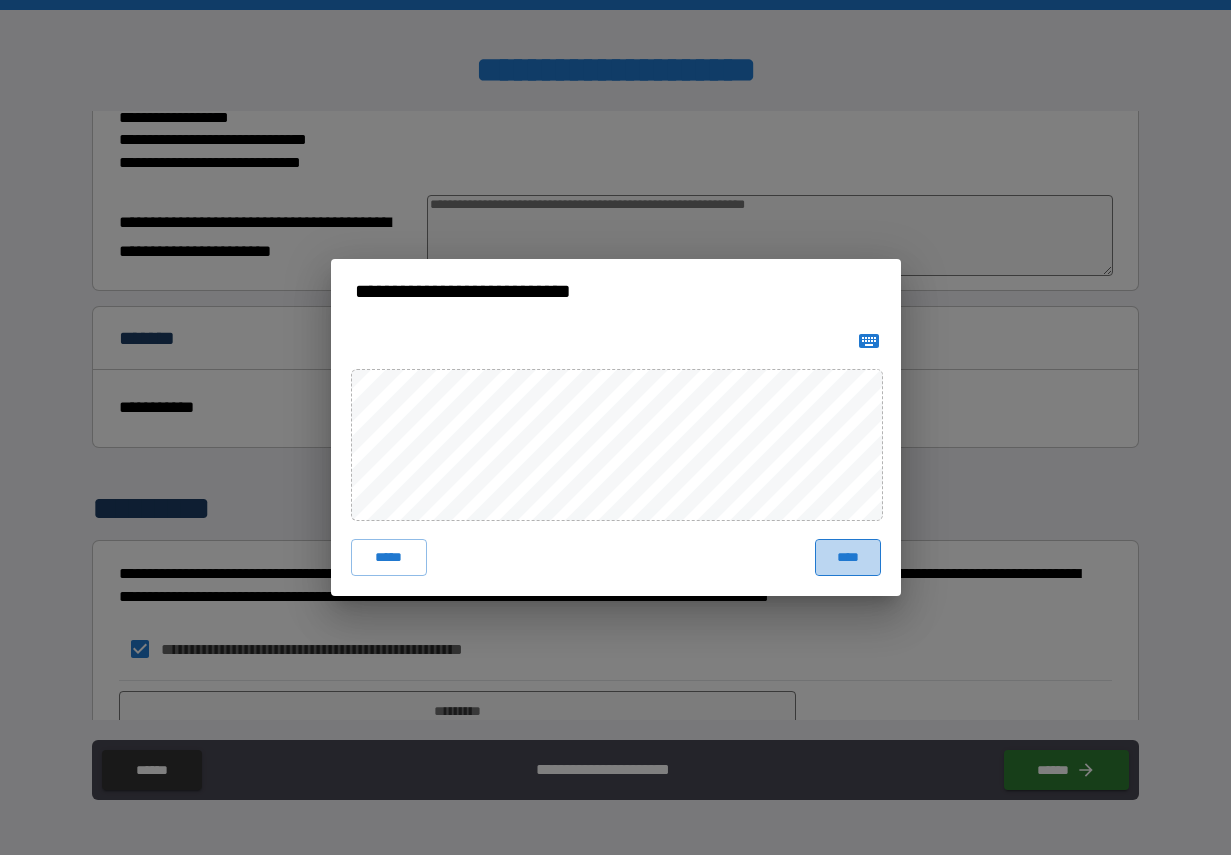 click on "****" at bounding box center [848, 557] 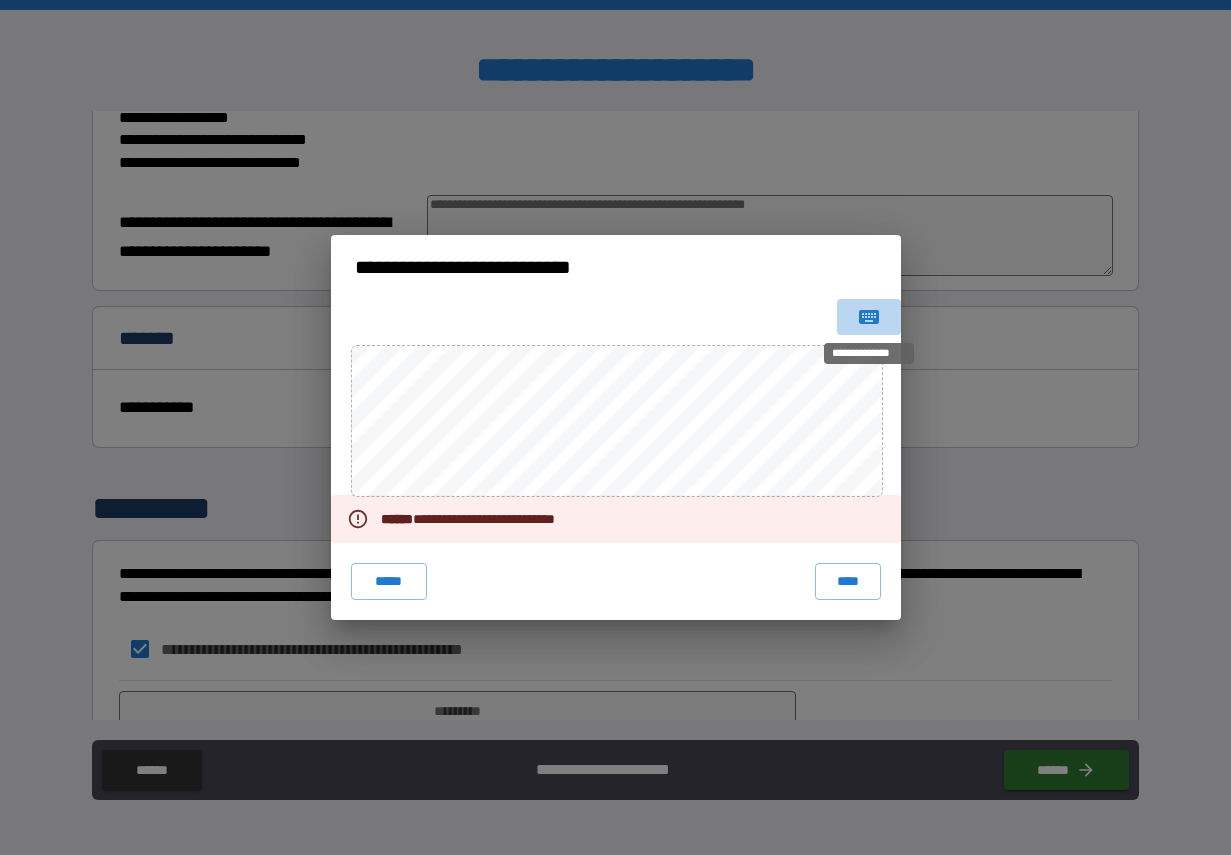 click 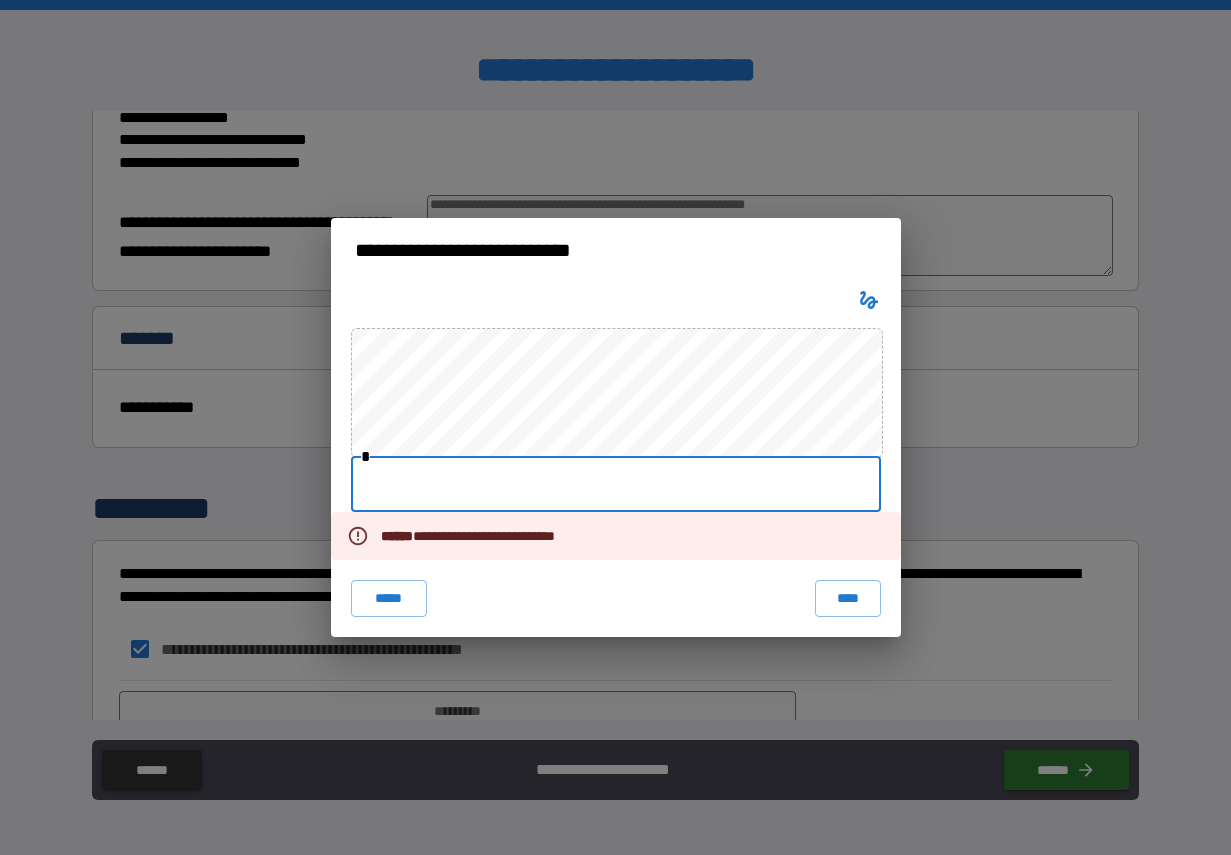 click at bounding box center (616, 484) 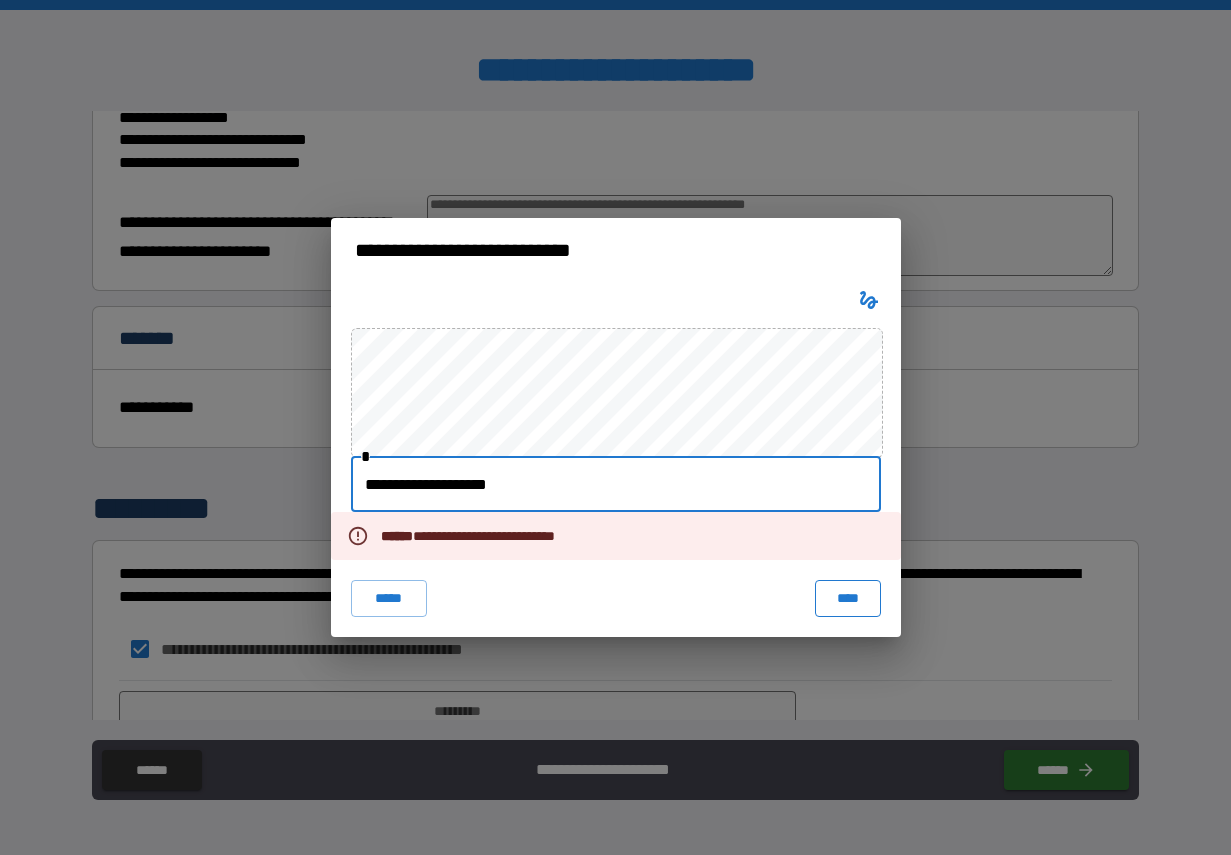 type on "**********" 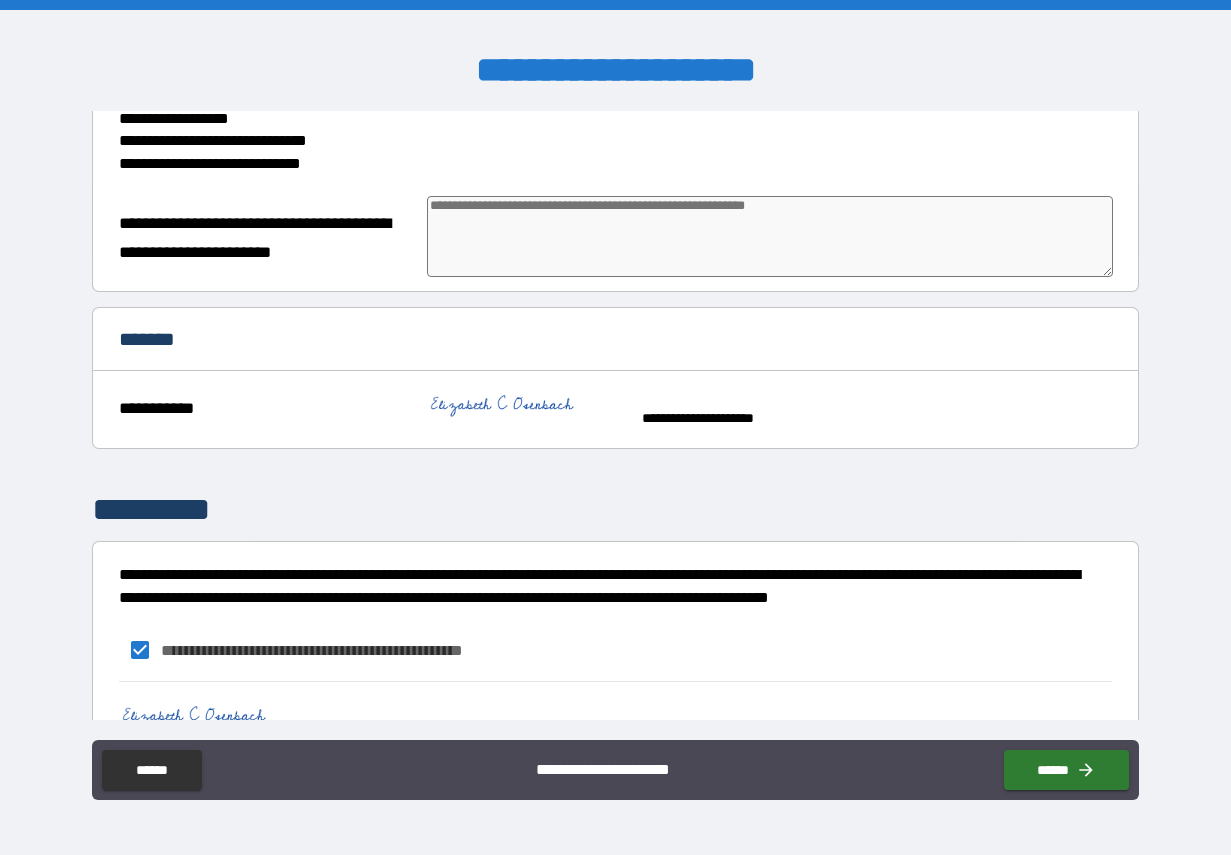 type on "*" 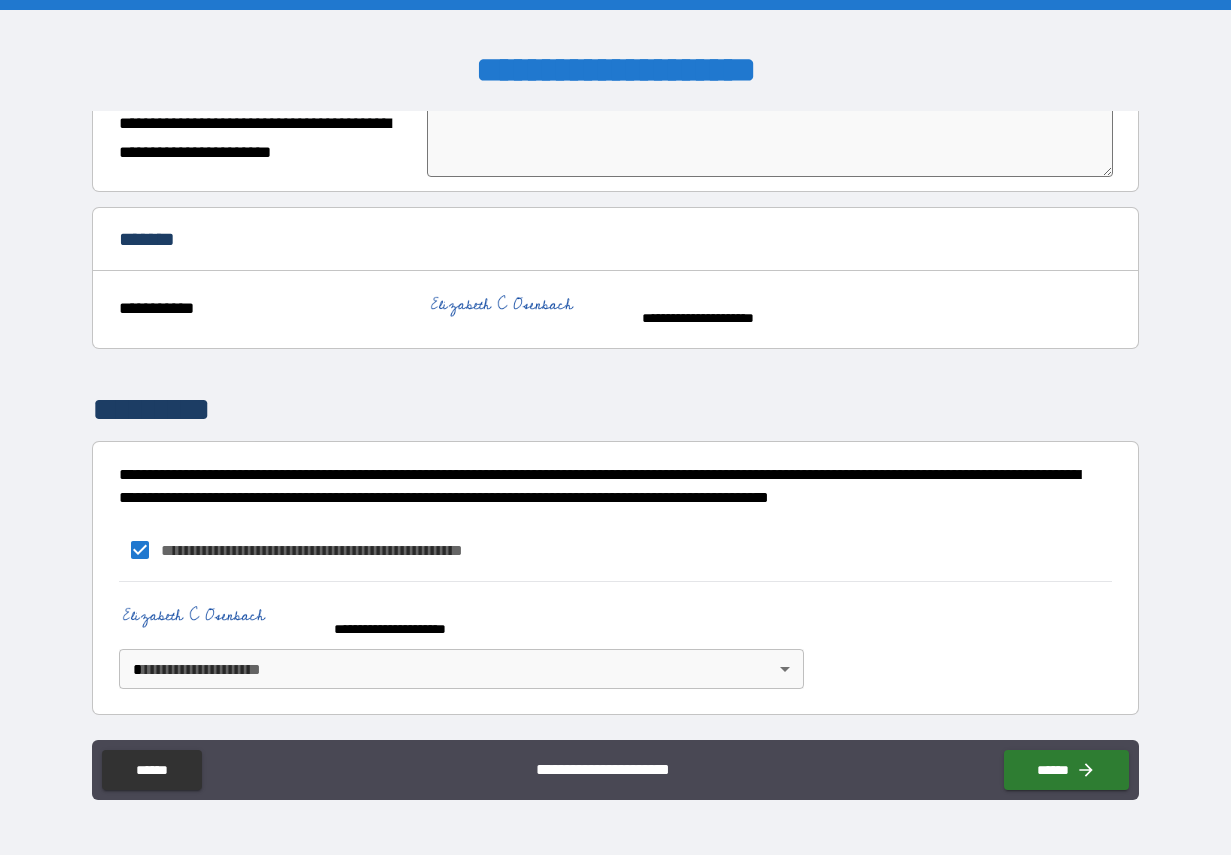 click on "**********" at bounding box center (615, 427) 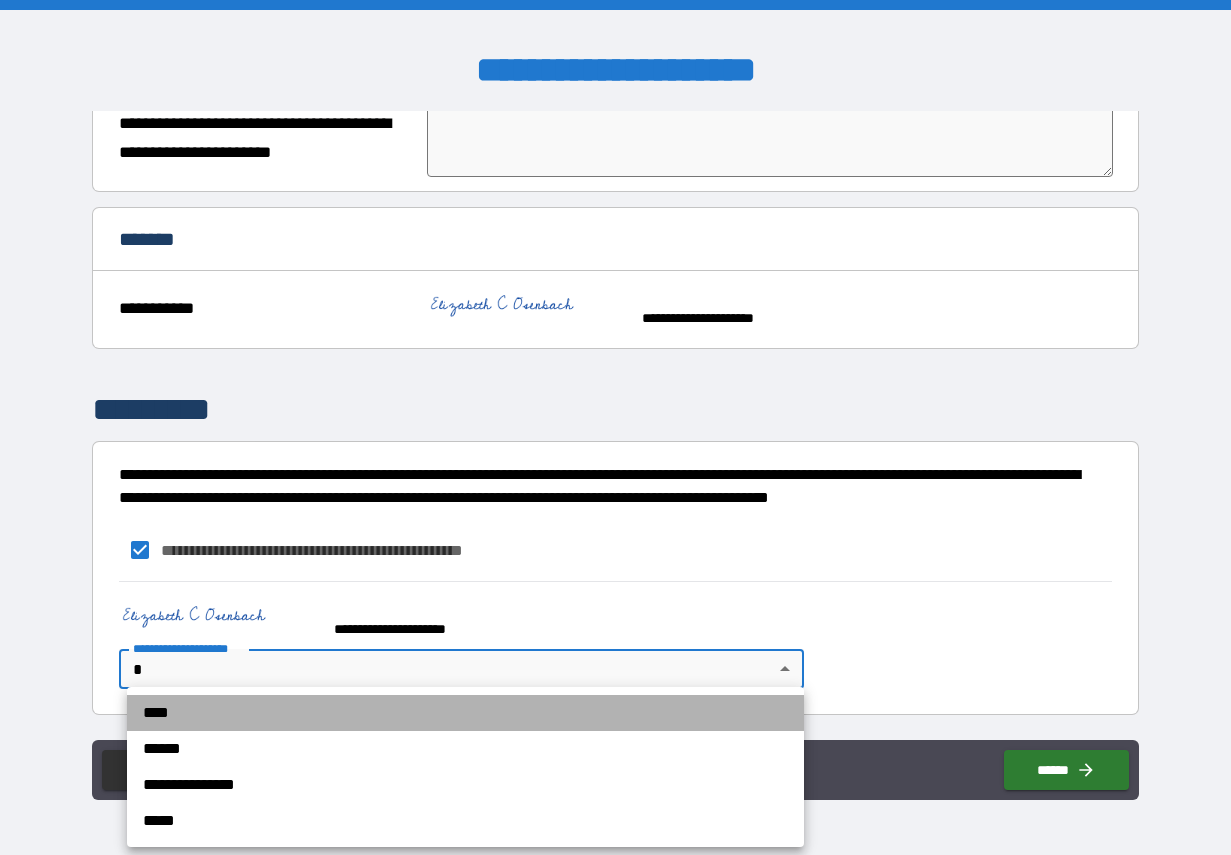 click on "****" at bounding box center (465, 713) 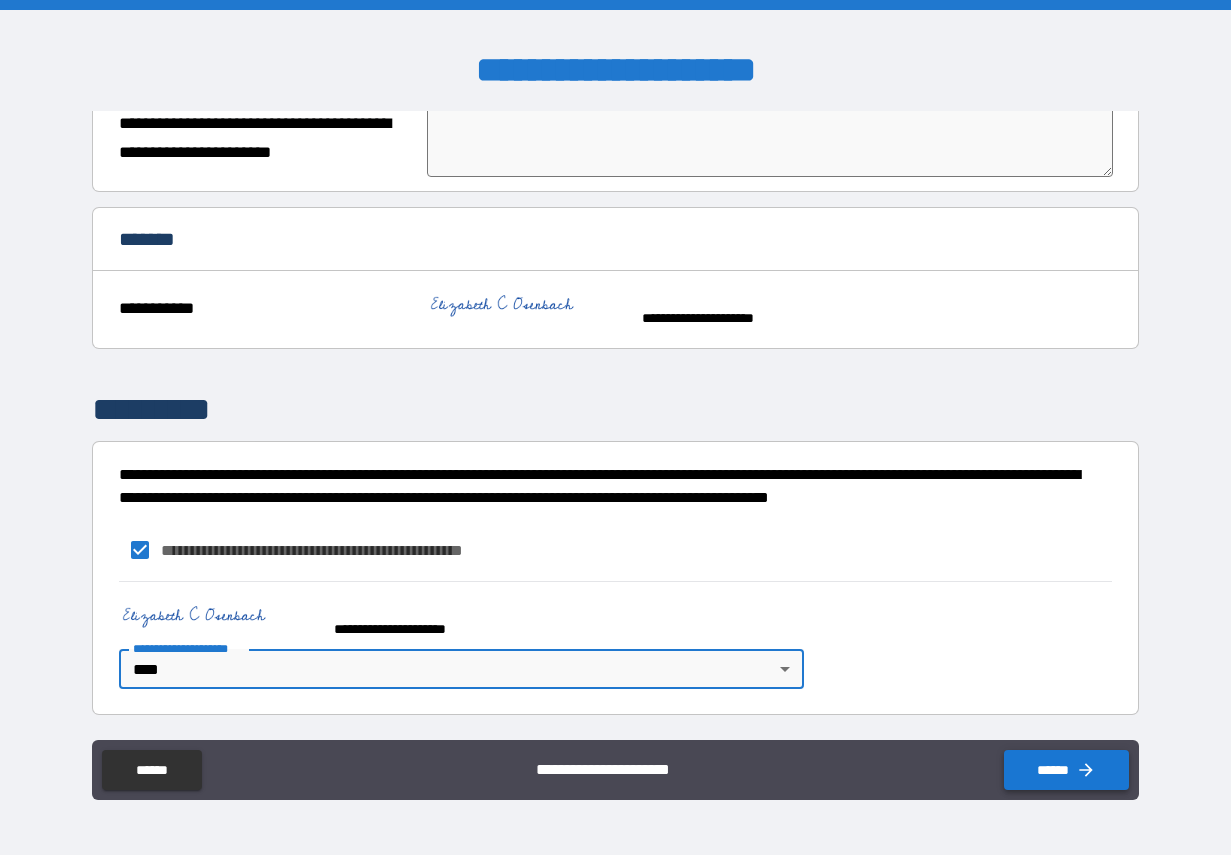click on "******" at bounding box center [1066, 770] 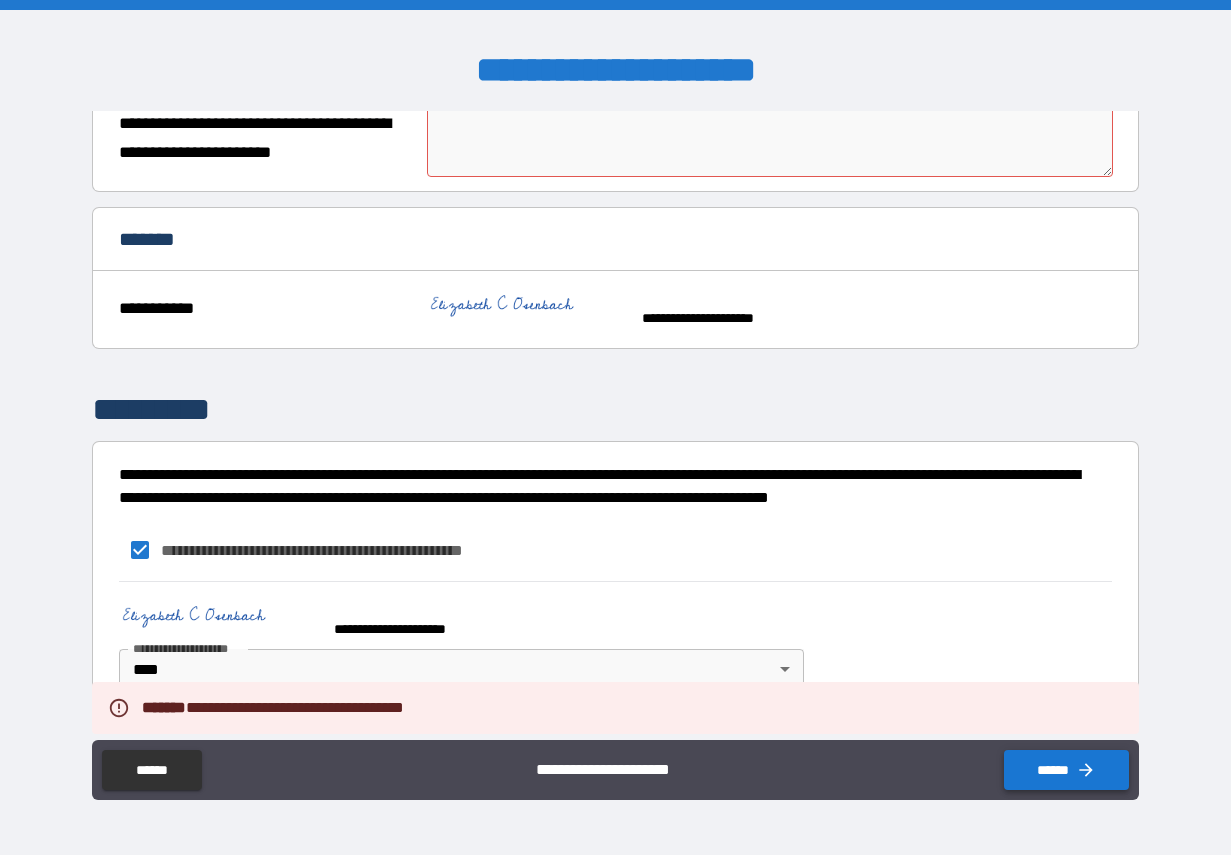 type on "*" 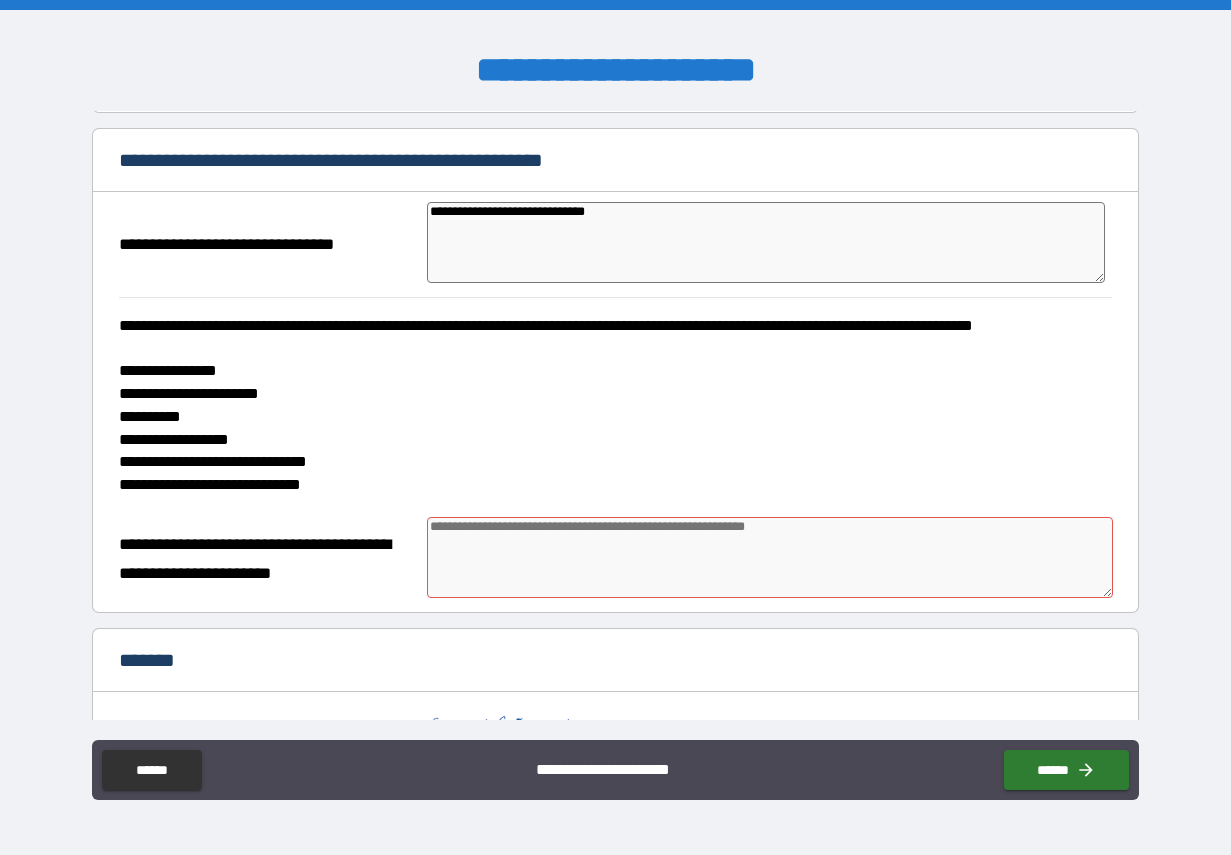 scroll, scrollTop: 114, scrollLeft: 0, axis: vertical 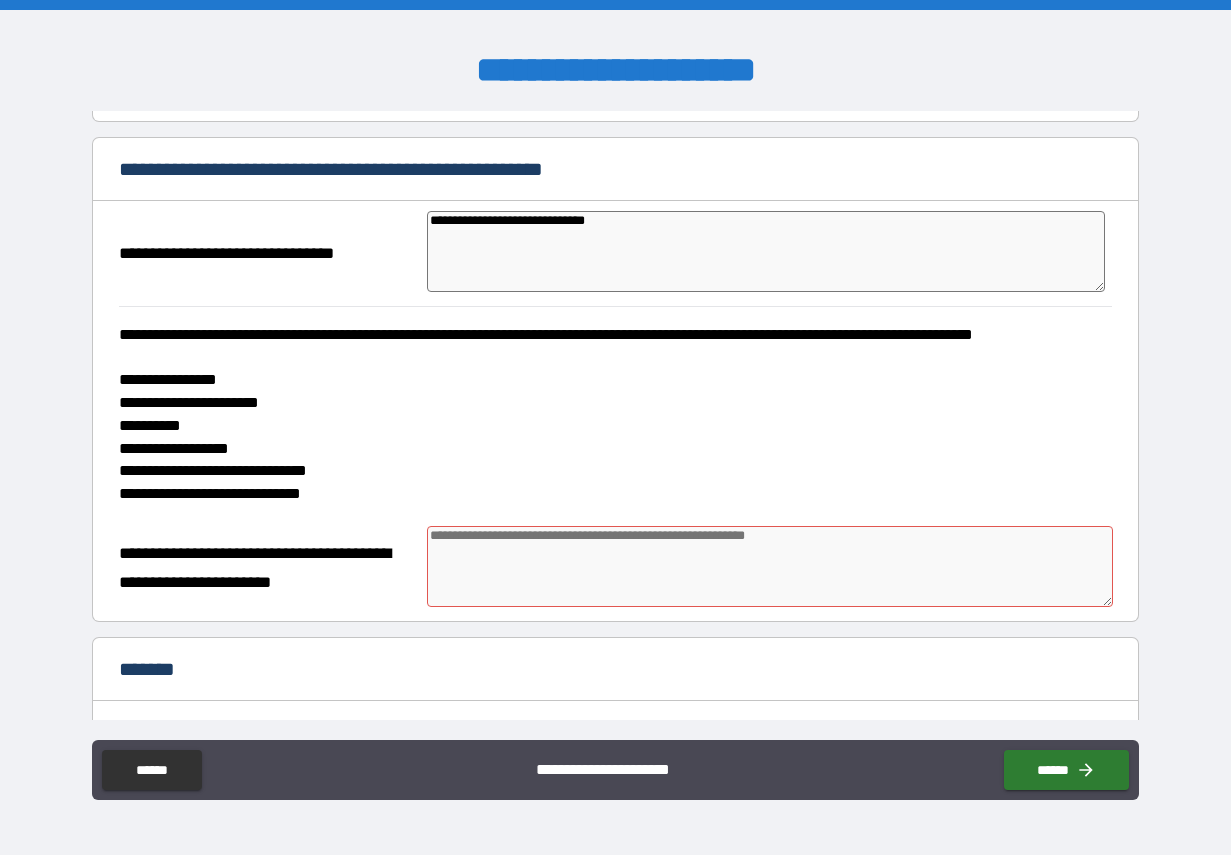 click at bounding box center [770, 566] 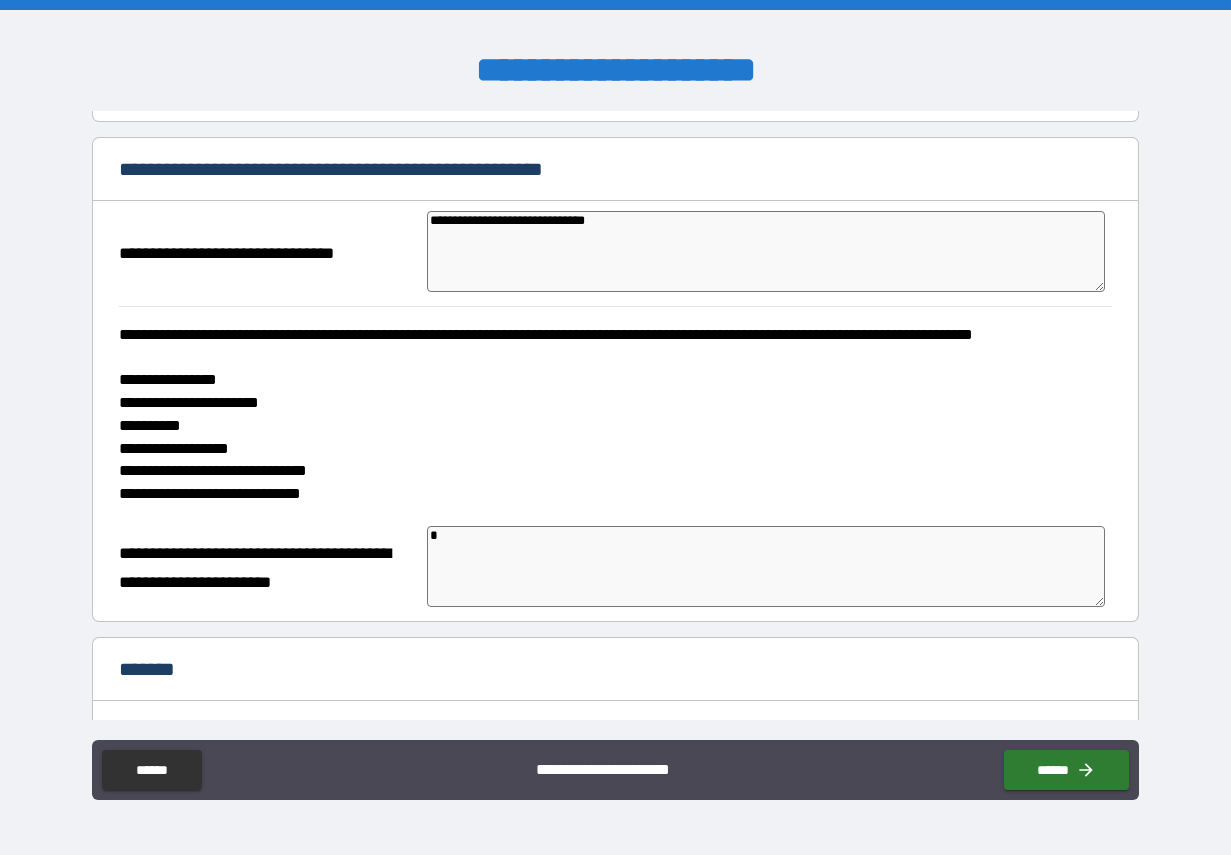 type on "*" 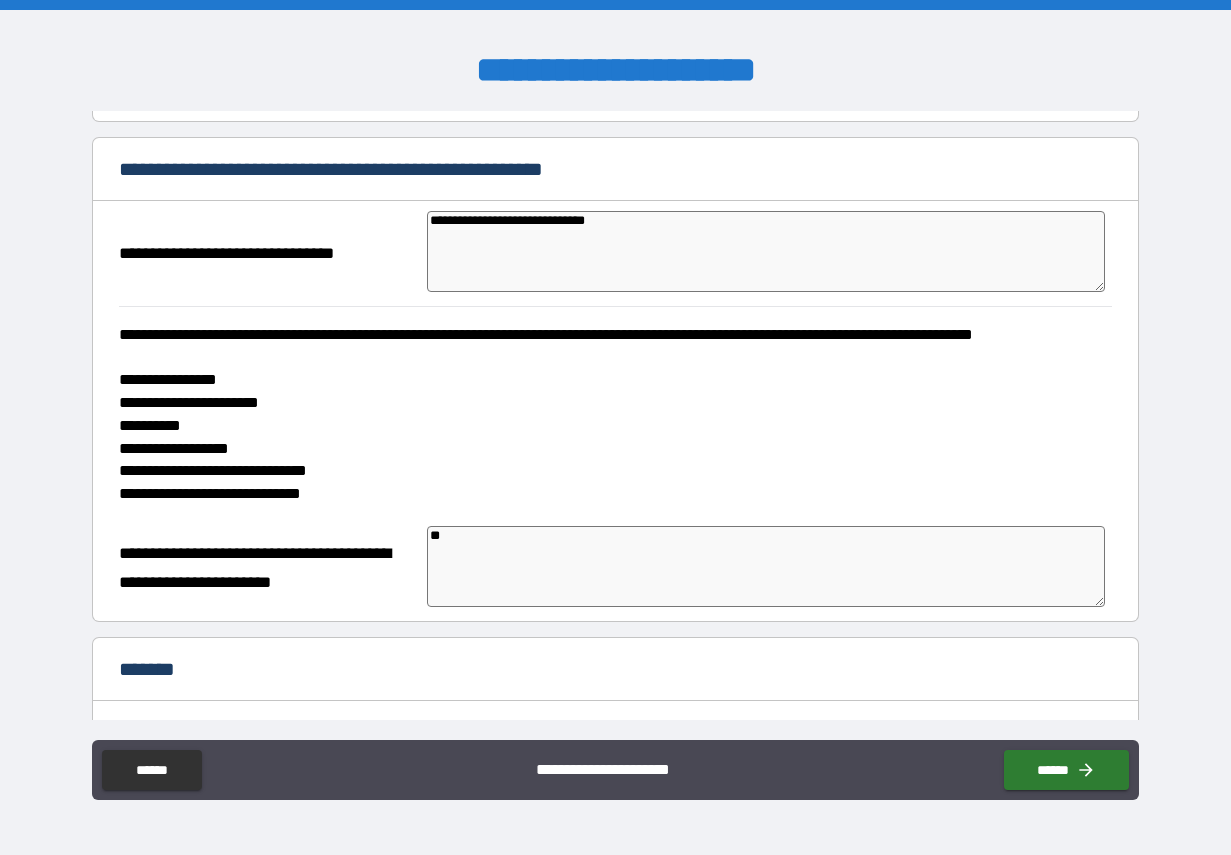 type on "*" 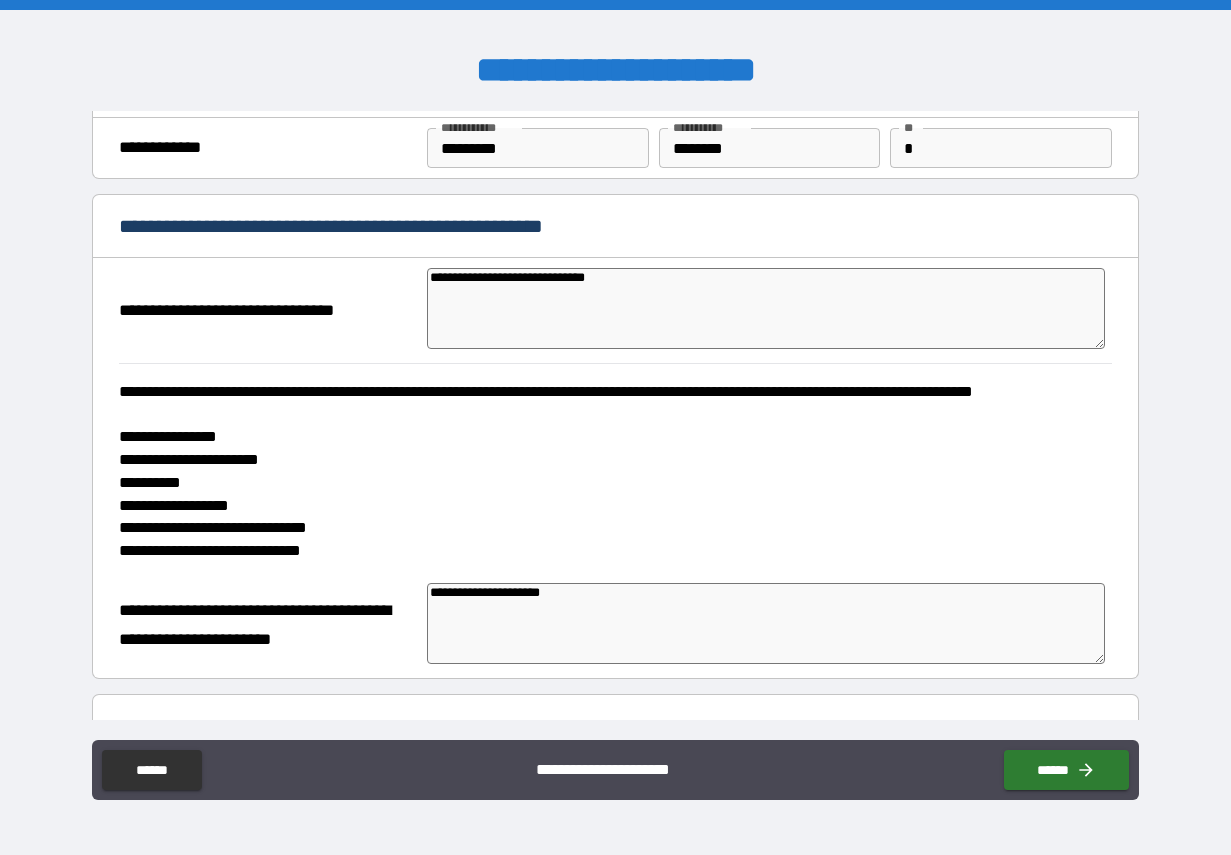 scroll, scrollTop: 24, scrollLeft: 0, axis: vertical 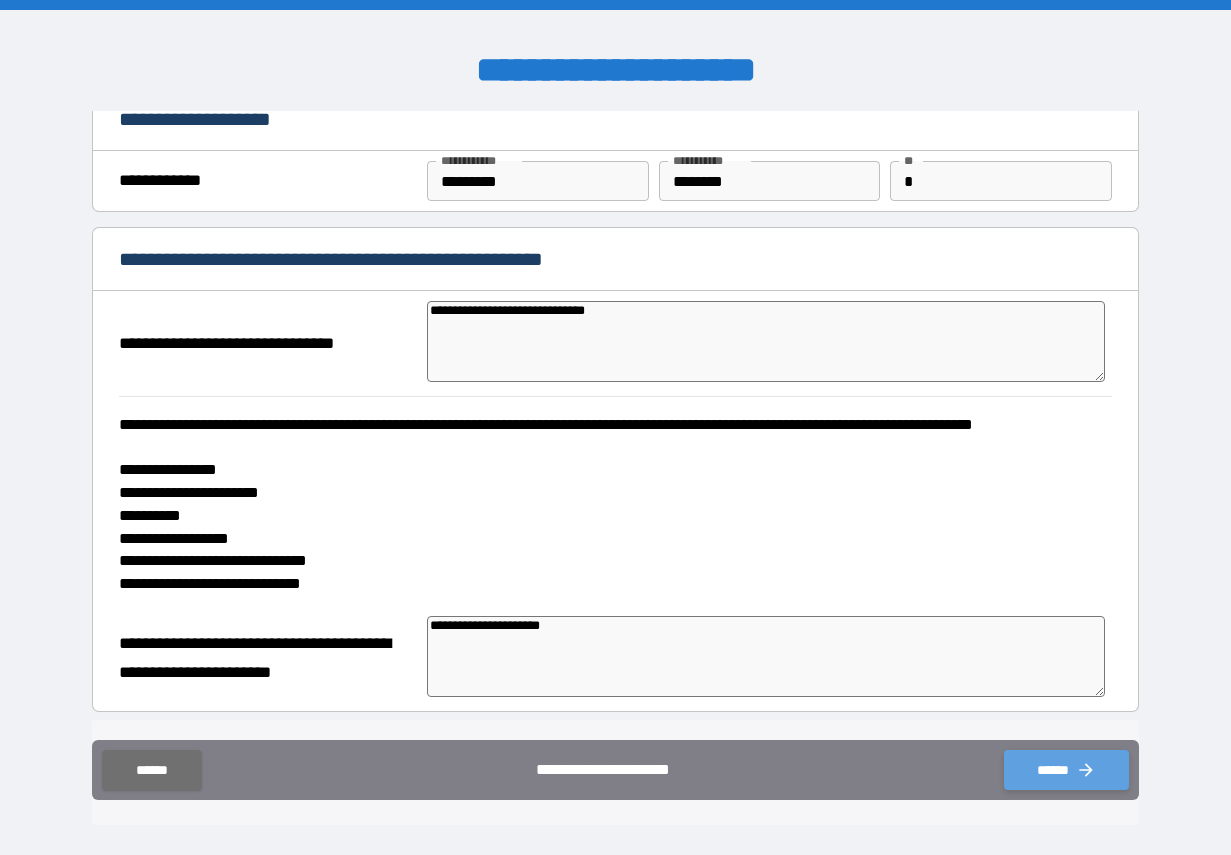 click on "******" at bounding box center [1066, 770] 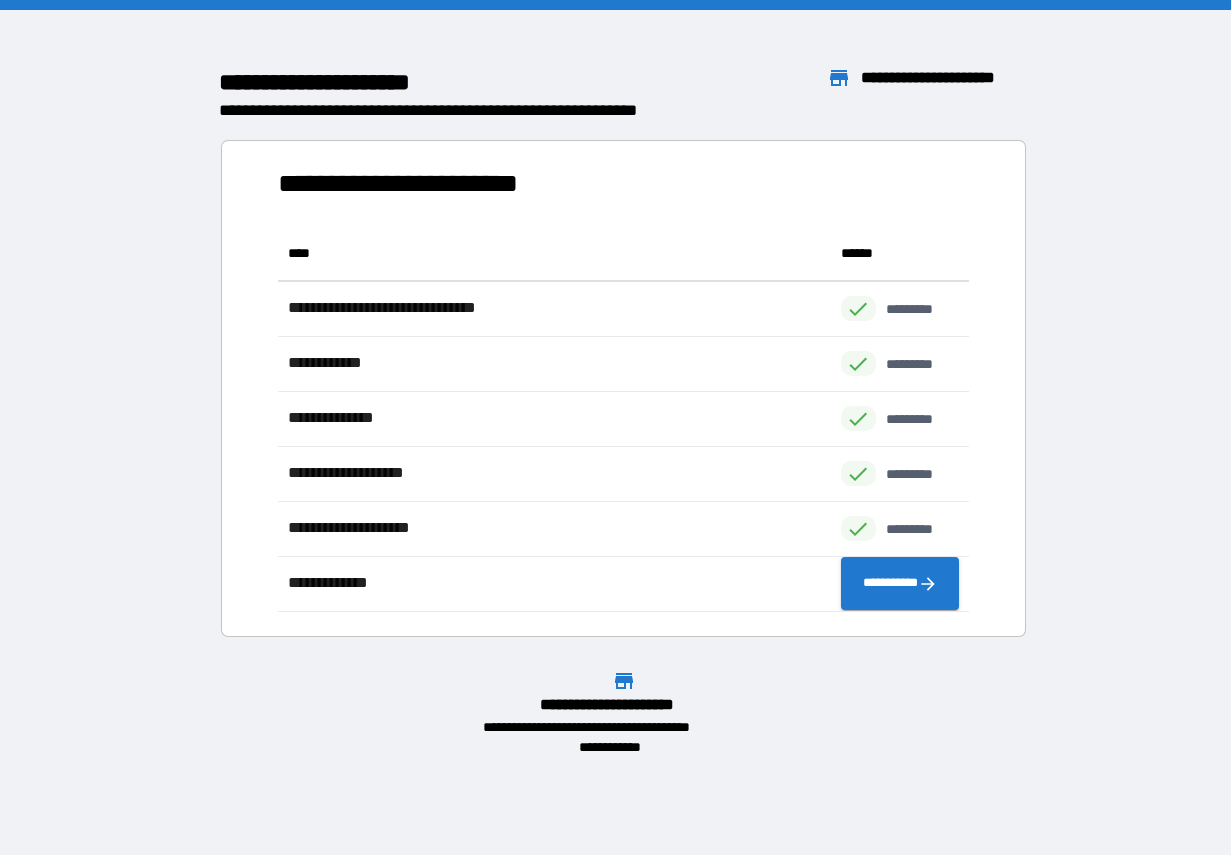 scroll, scrollTop: 1, scrollLeft: 1, axis: both 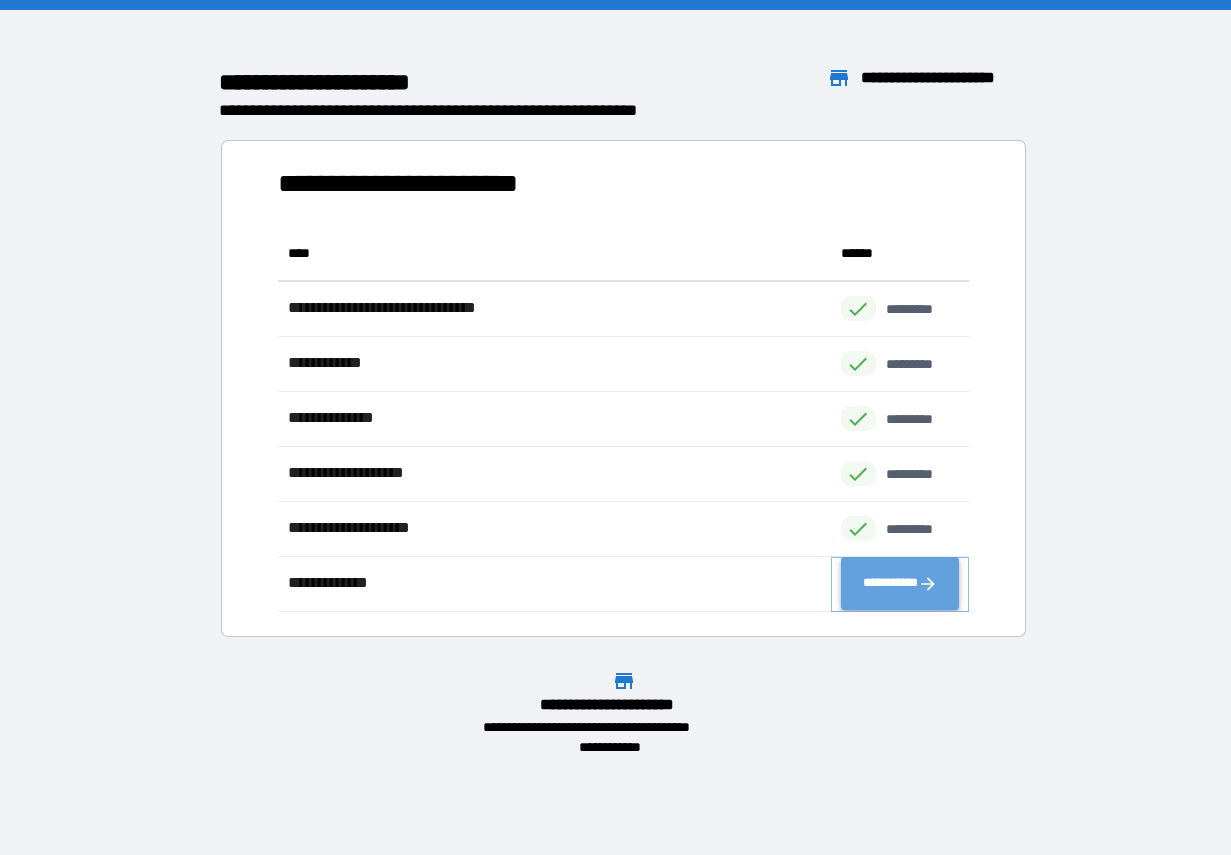 click on "**********" at bounding box center (900, 584) 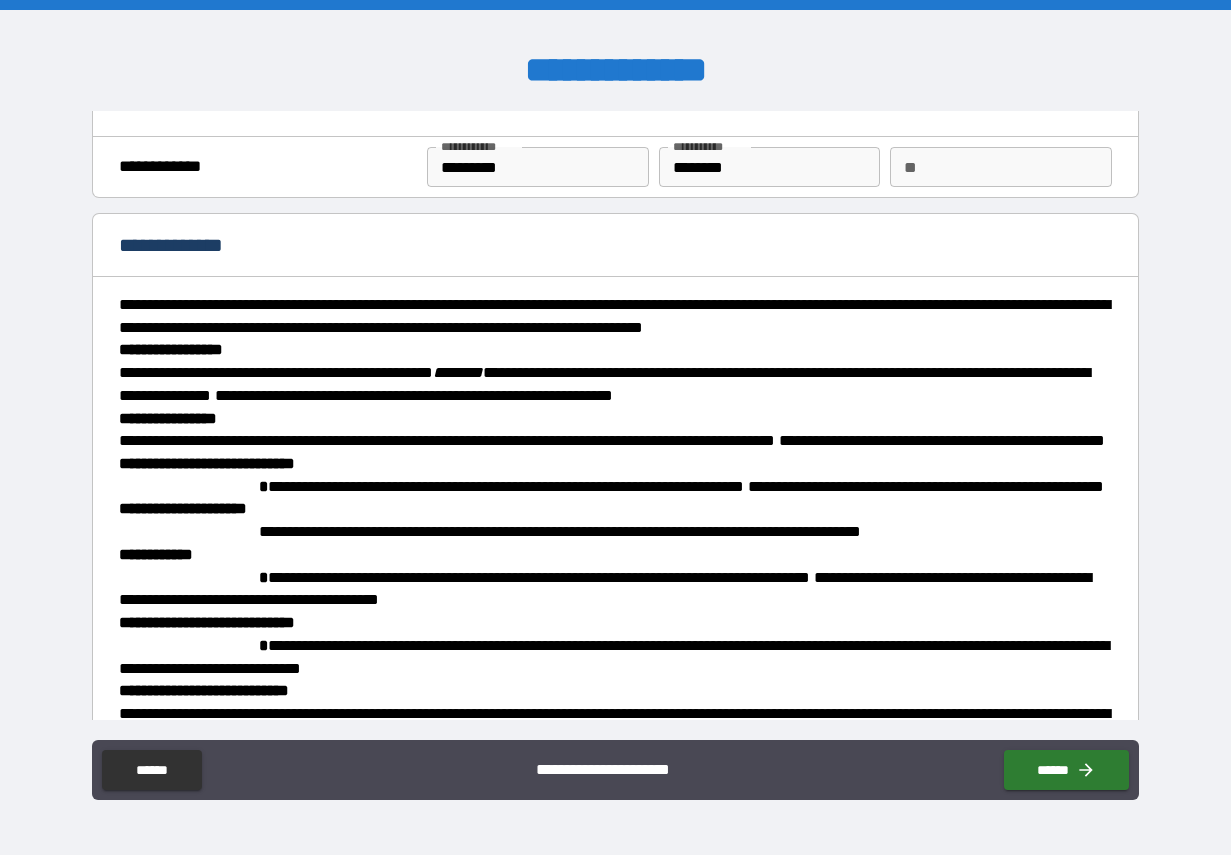 scroll, scrollTop: 41, scrollLeft: 0, axis: vertical 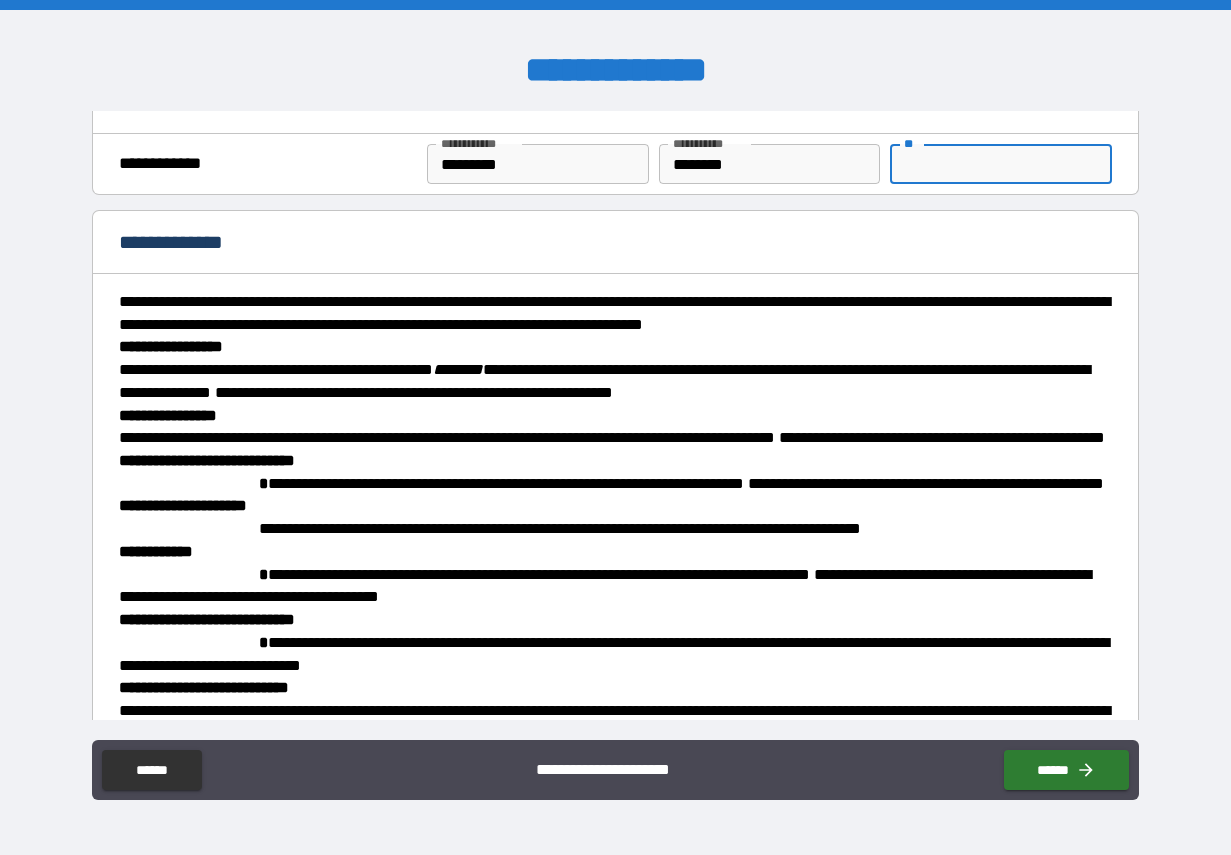 click on "**" at bounding box center [1001, 164] 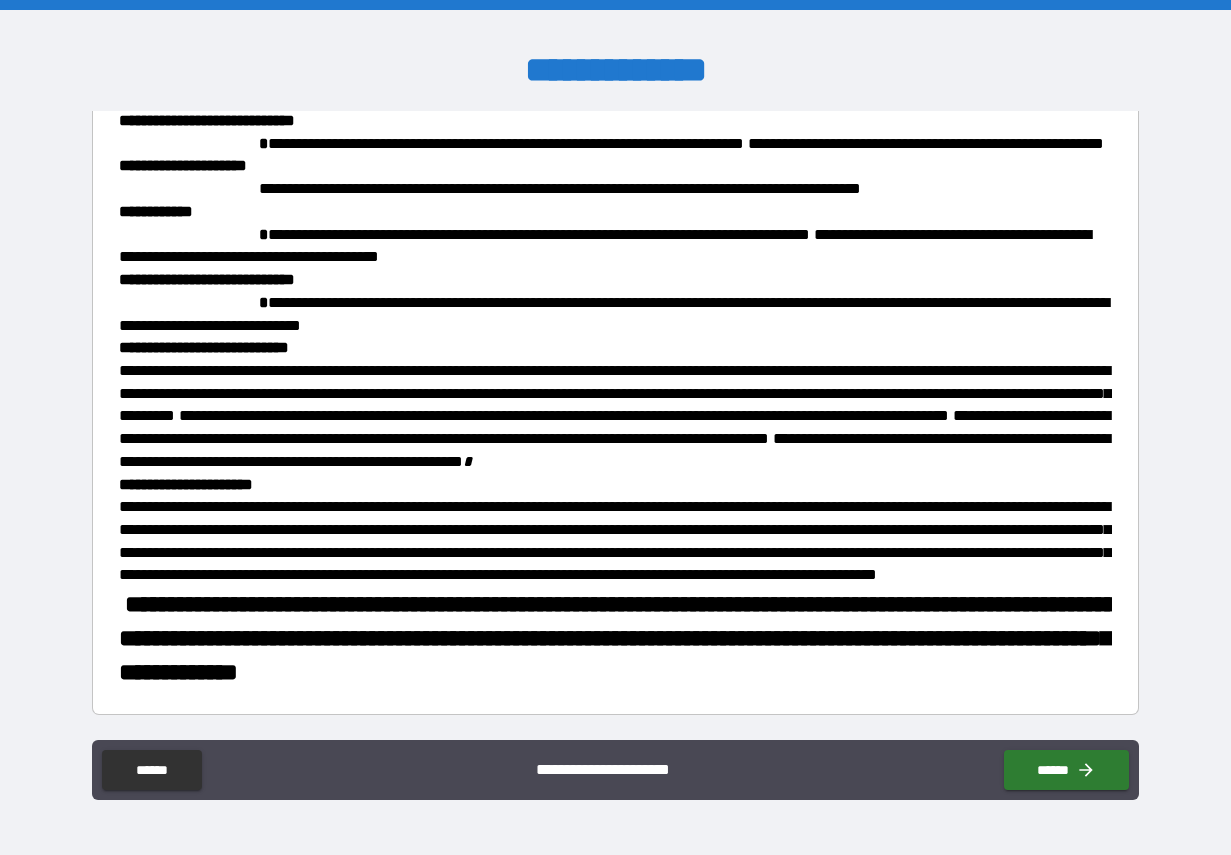 scroll, scrollTop: 472, scrollLeft: 0, axis: vertical 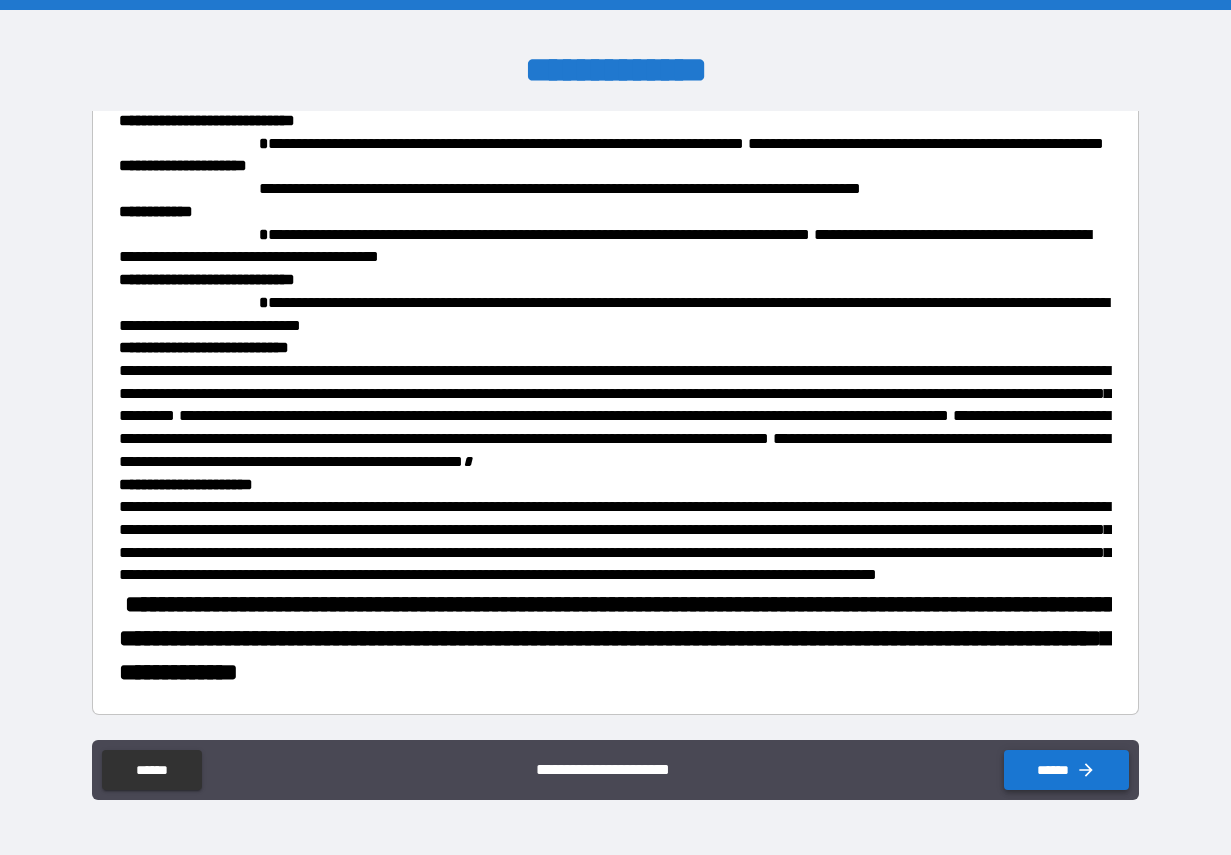 click on "******" at bounding box center [1066, 770] 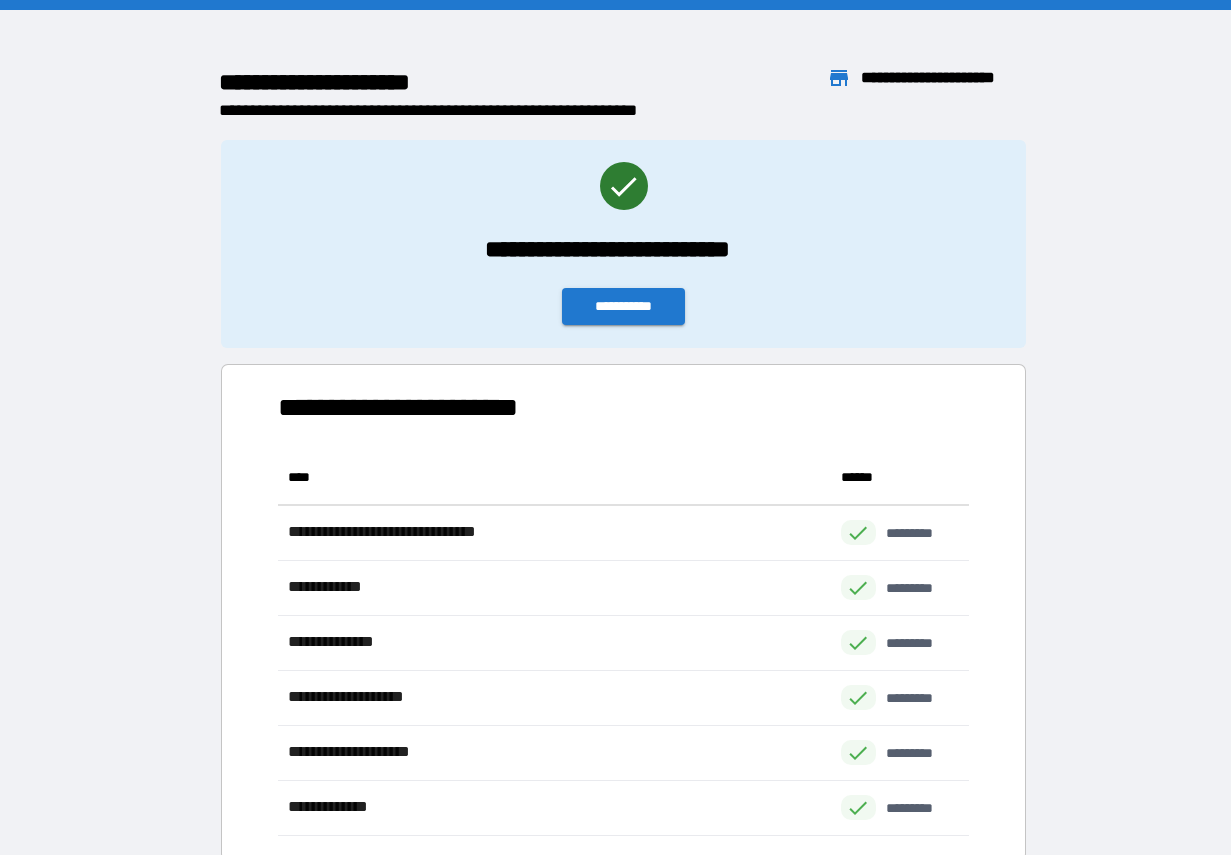 scroll, scrollTop: 1, scrollLeft: 1, axis: both 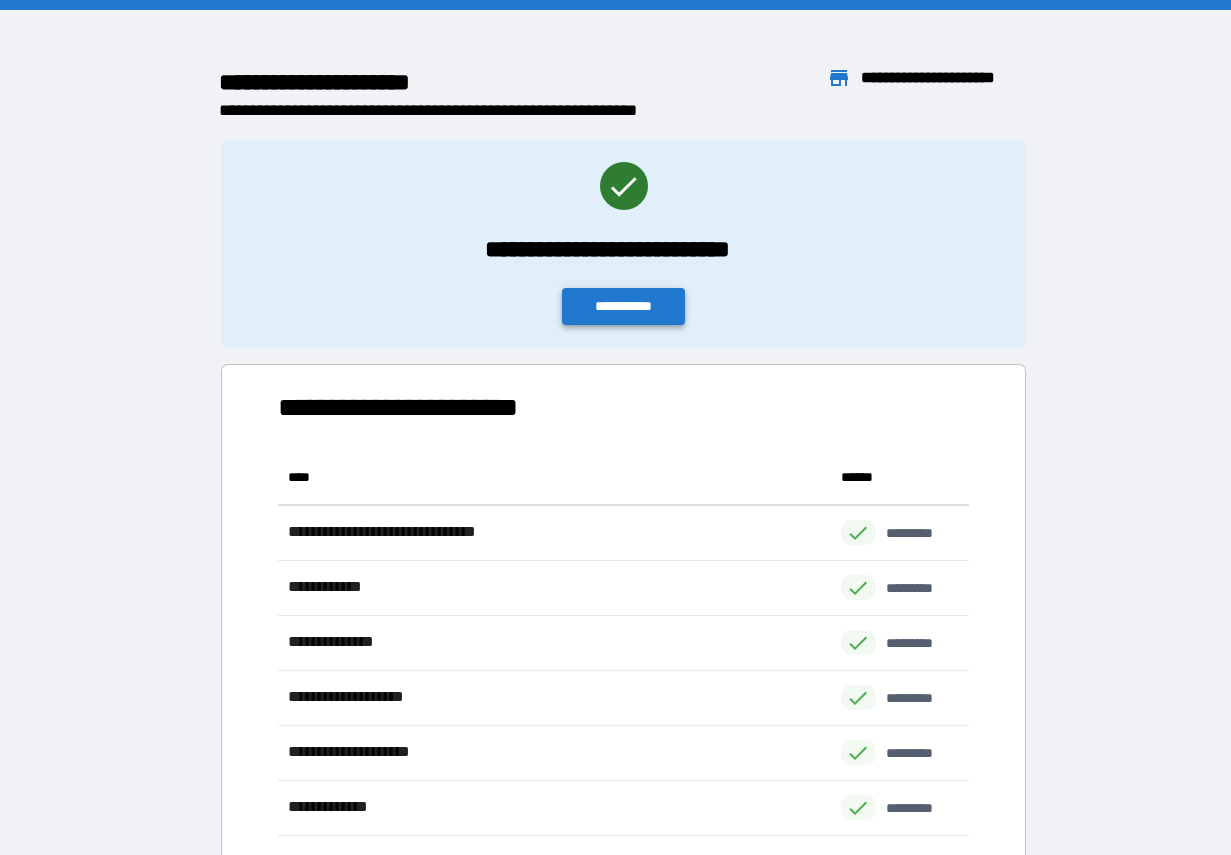 click on "**********" at bounding box center [624, 306] 